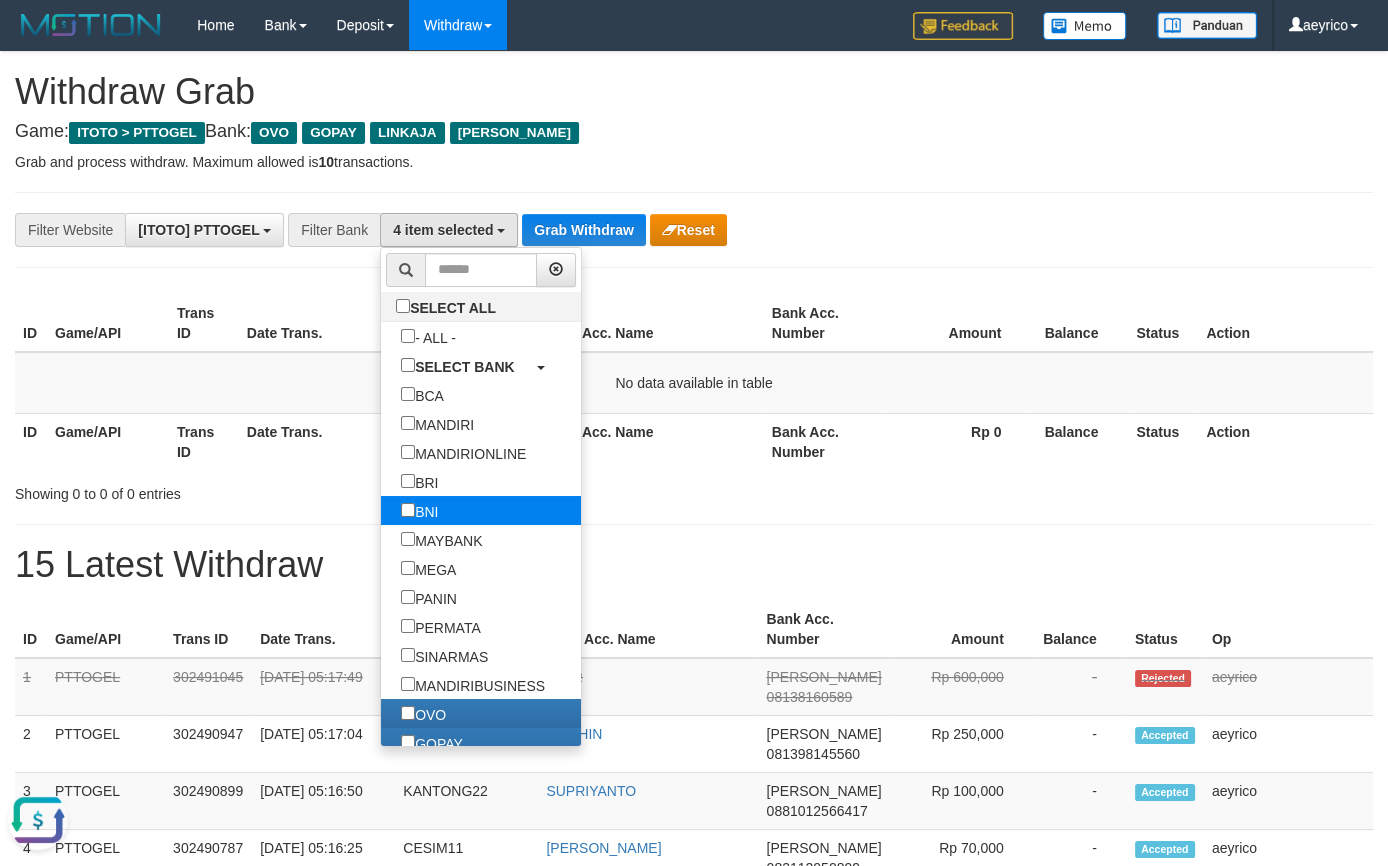 scroll, scrollTop: 0, scrollLeft: 0, axis: both 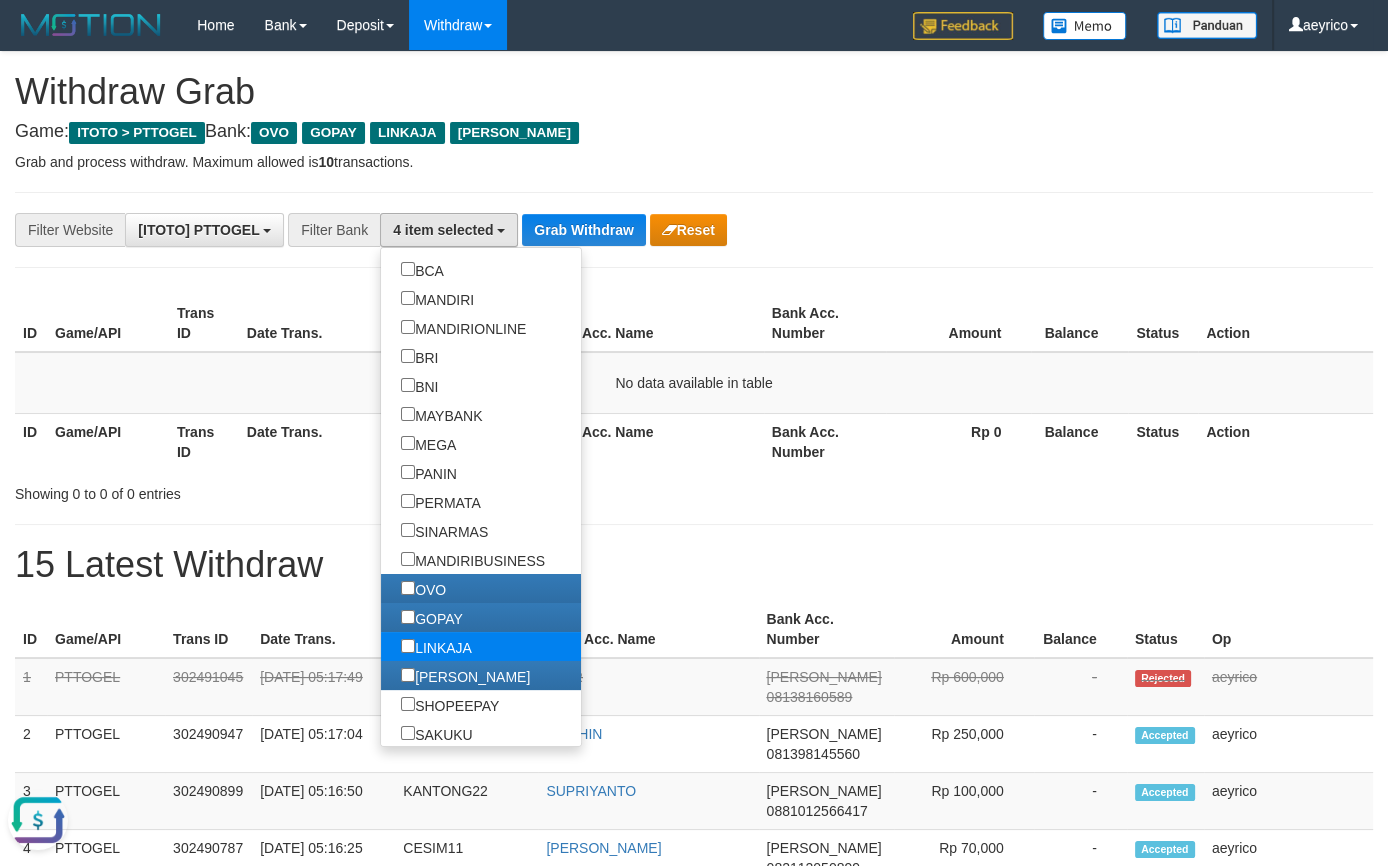 click on "LINKAJA" at bounding box center [436, 646] 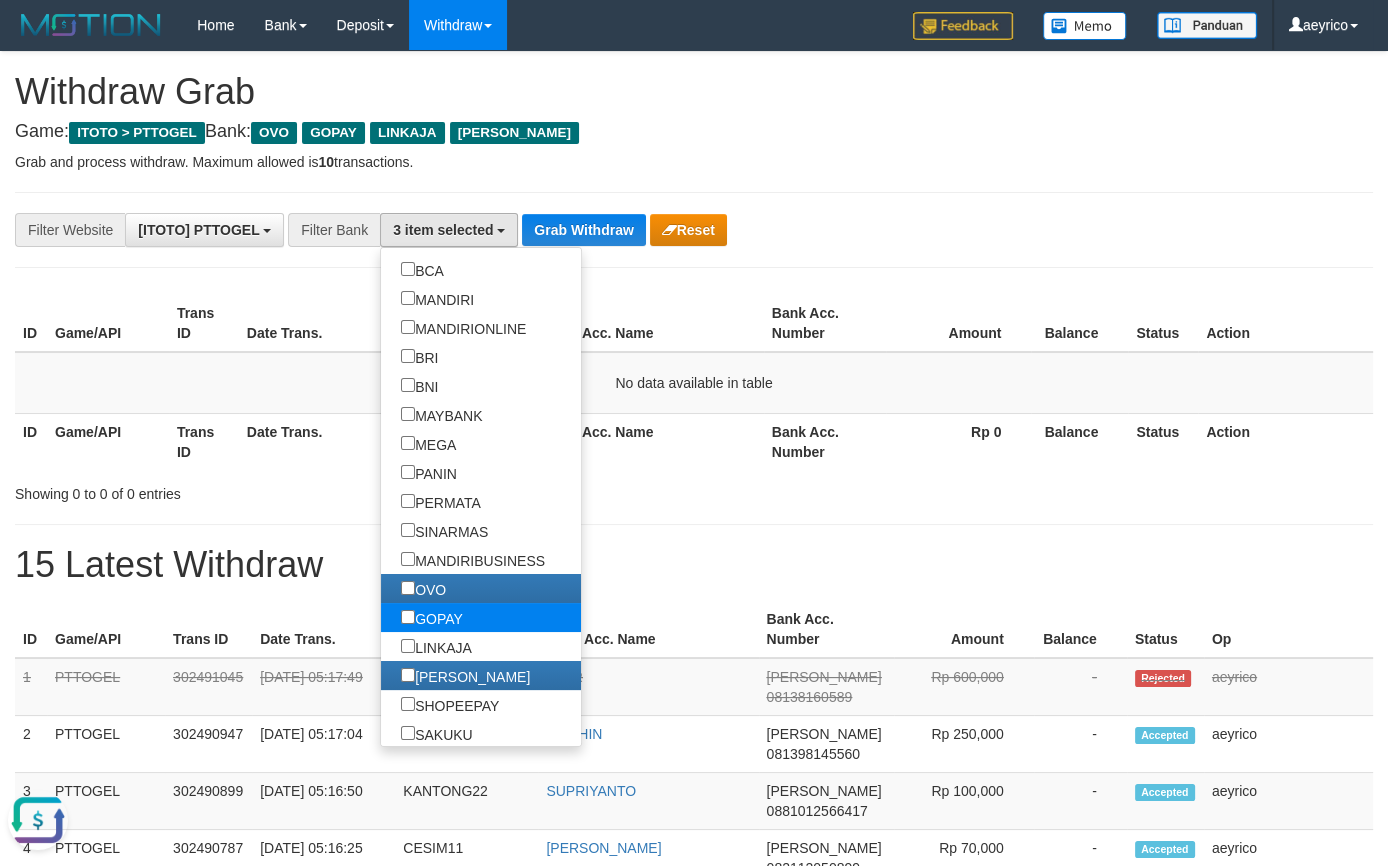 click on "GOPAY" at bounding box center (432, 617) 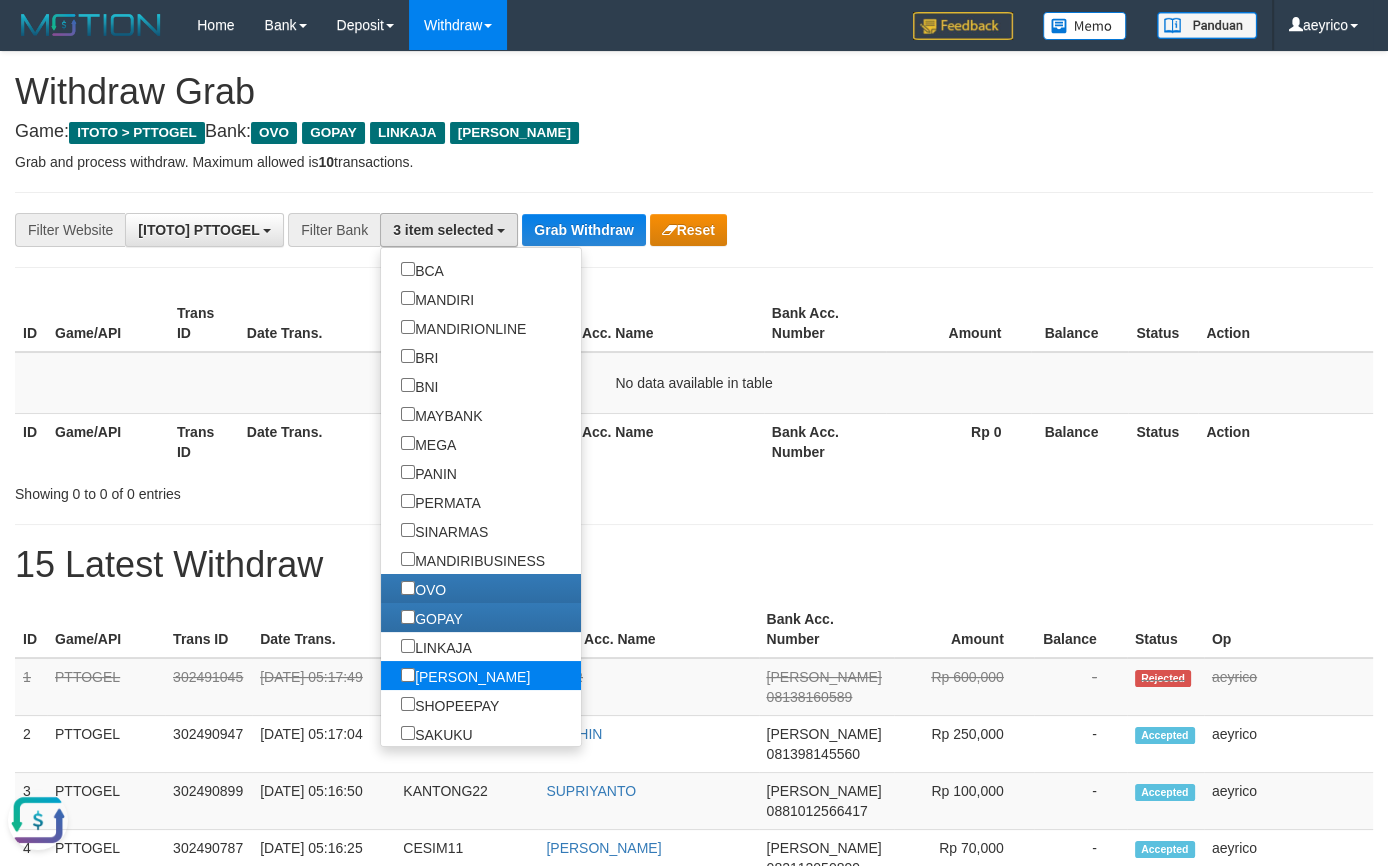 scroll, scrollTop: 283, scrollLeft: 0, axis: vertical 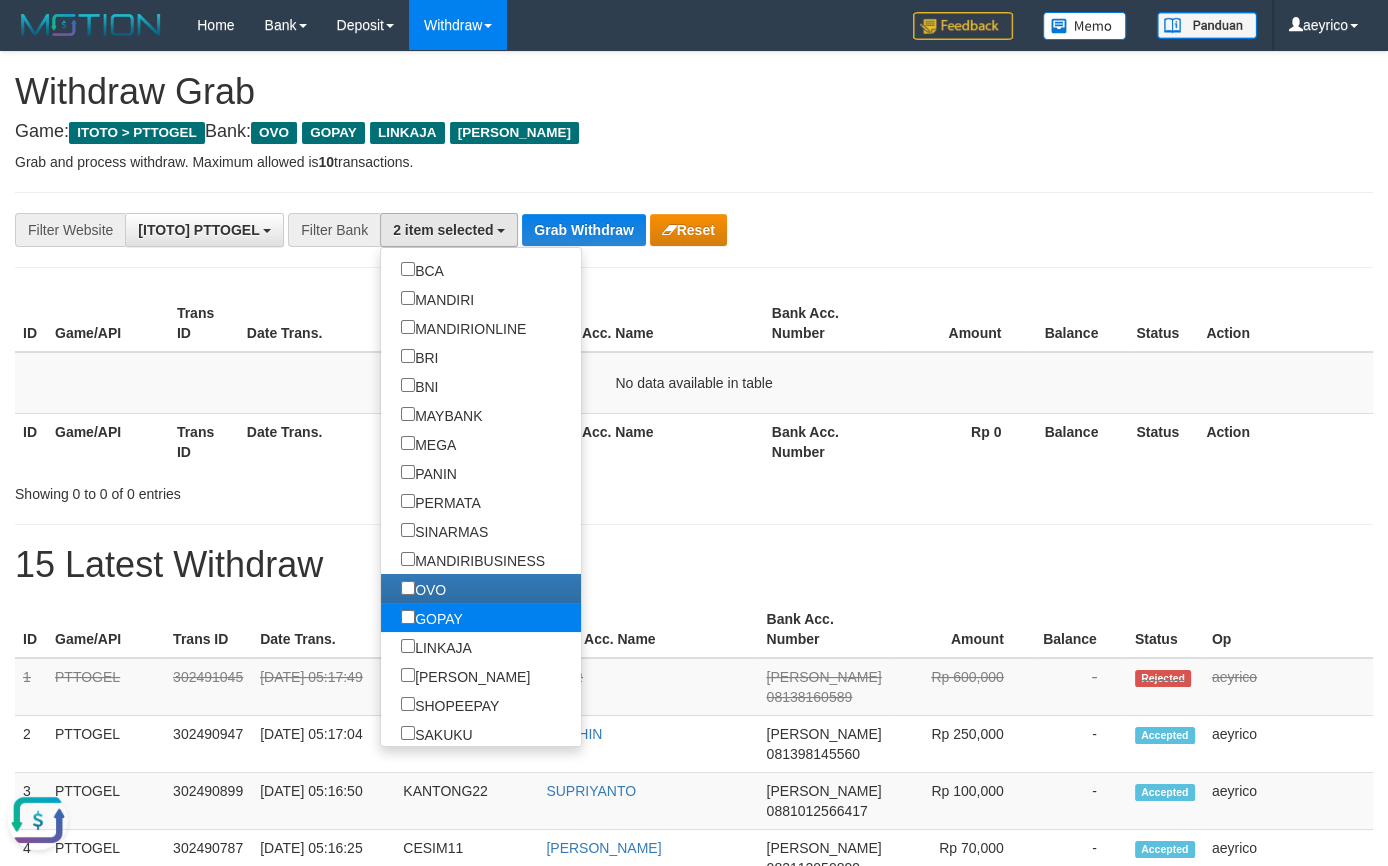 drag, startPoint x: 339, startPoint y: 586, endPoint x: 338, endPoint y: 605, distance: 19.026299 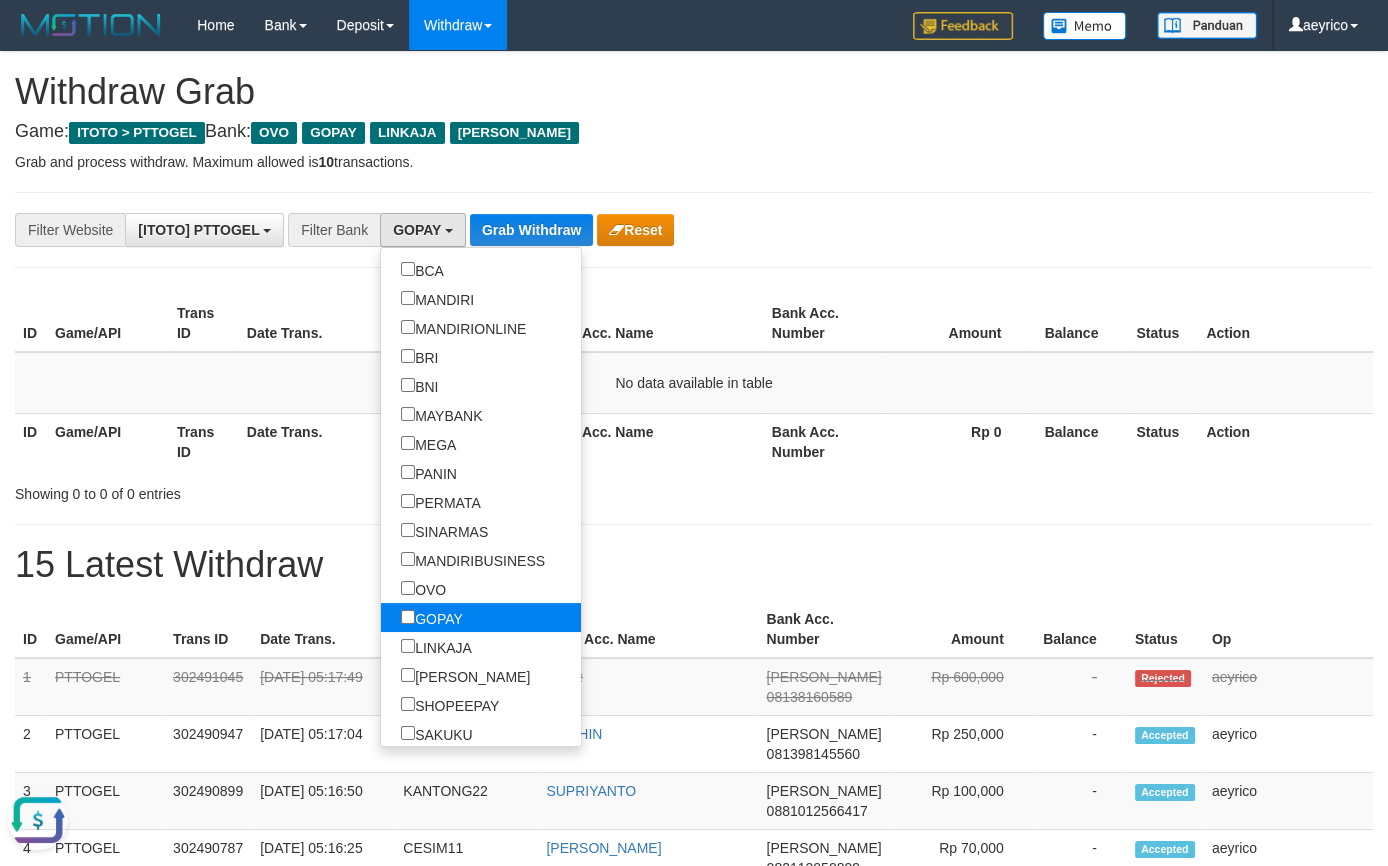 click on "GOPAY" at bounding box center [432, 617] 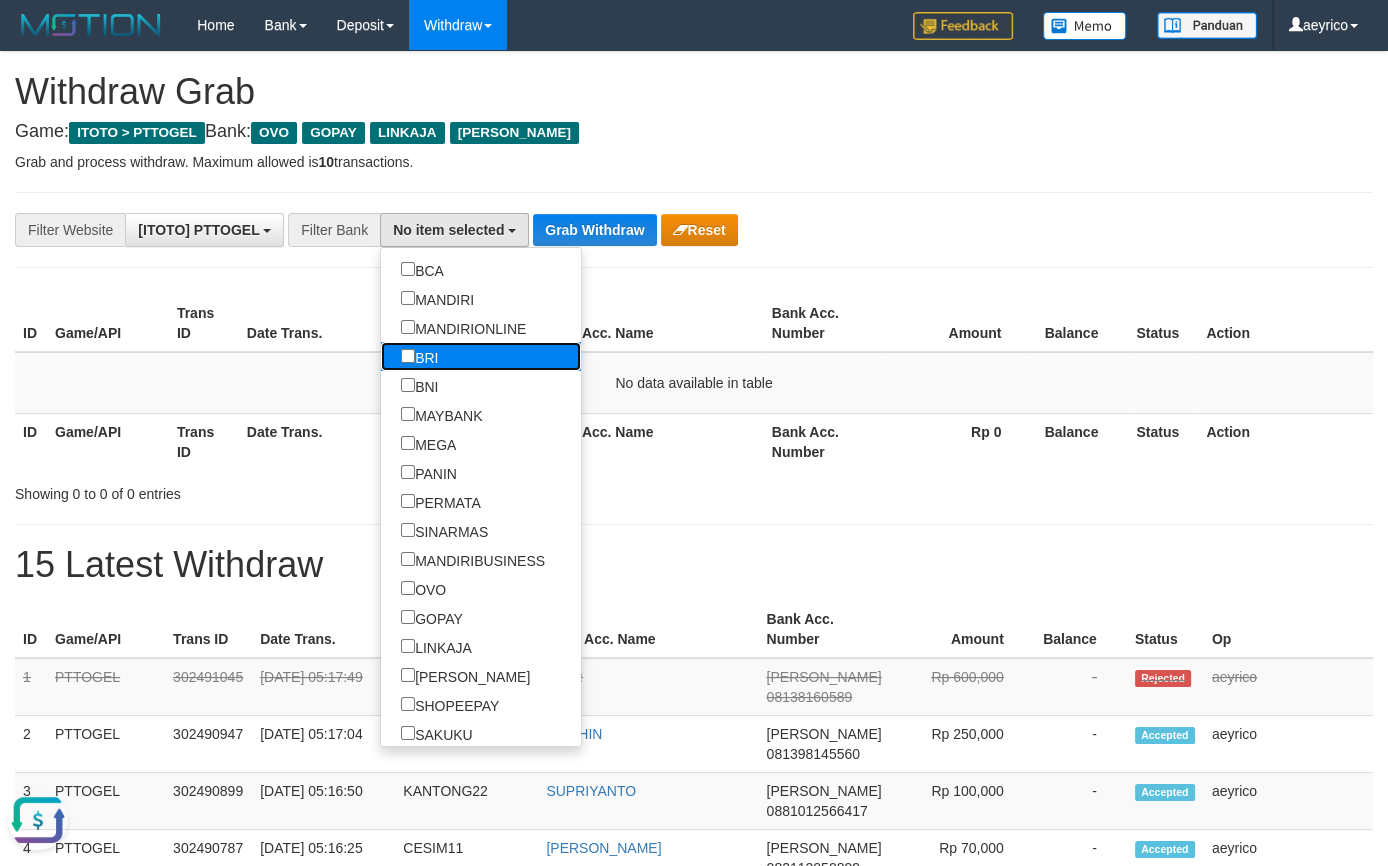 click on "BRI" at bounding box center [419, 356] 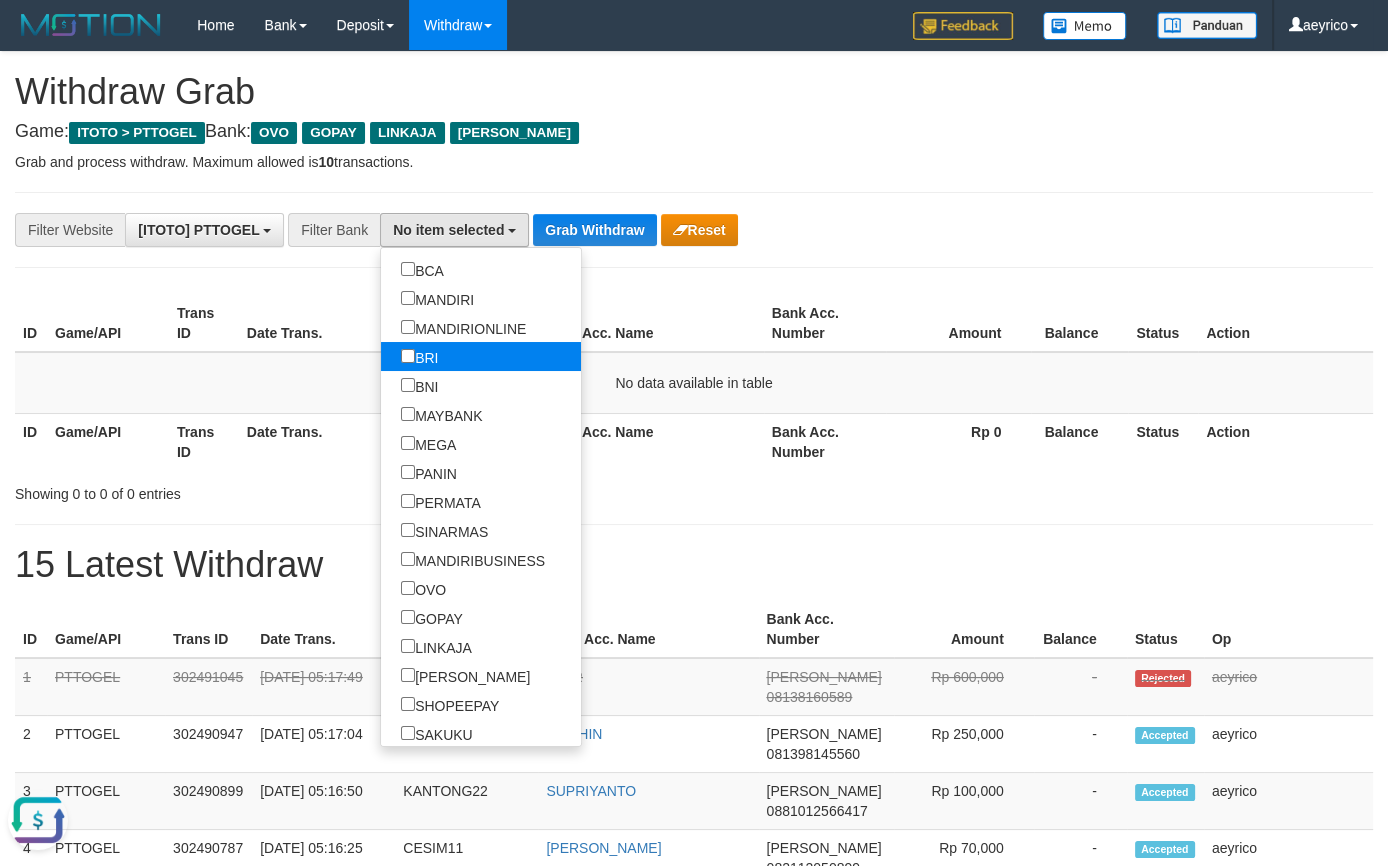 select on "***" 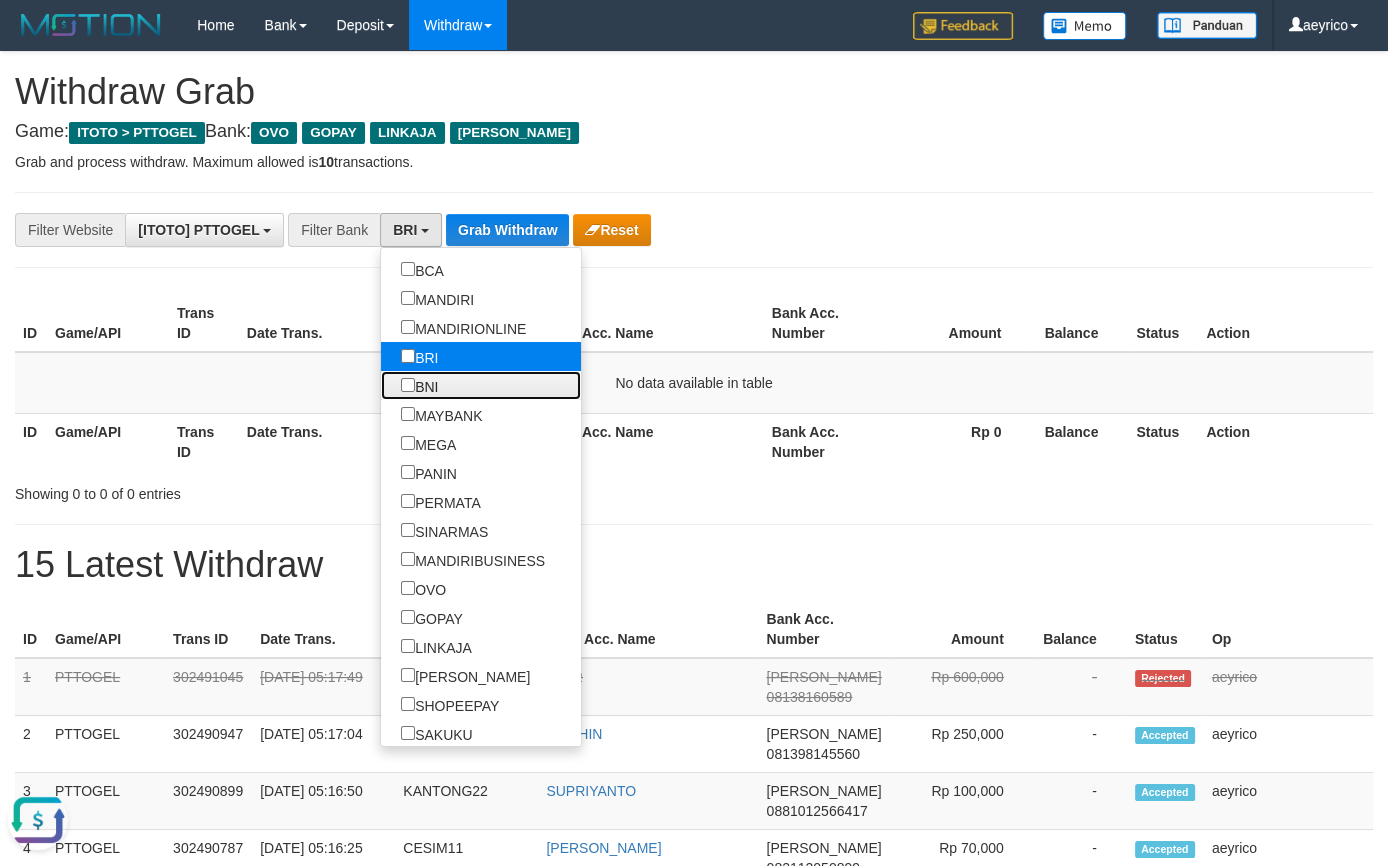 drag, startPoint x: 342, startPoint y: 380, endPoint x: 341, endPoint y: 349, distance: 31.016125 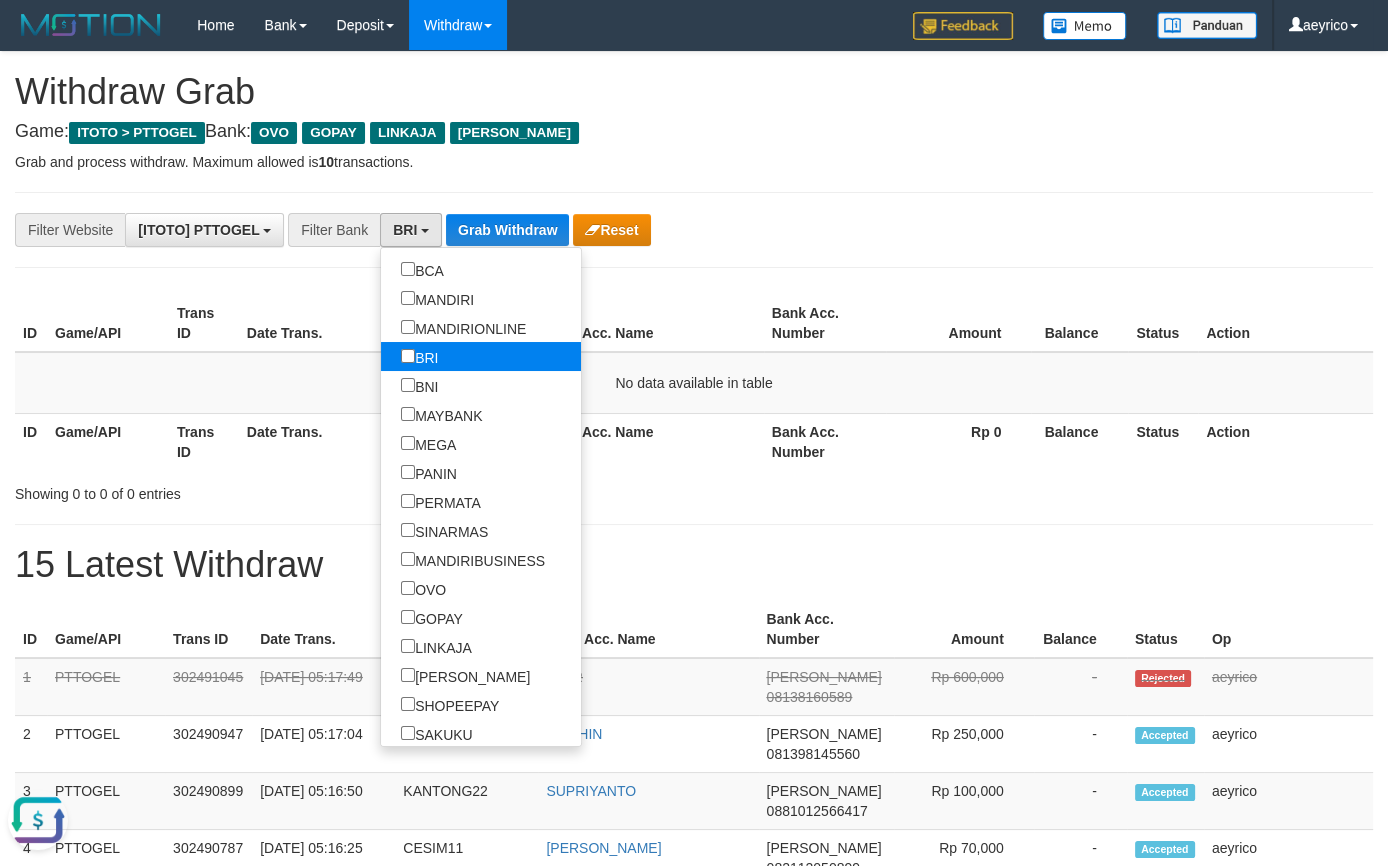 click on "BRI" at bounding box center [419, 356] 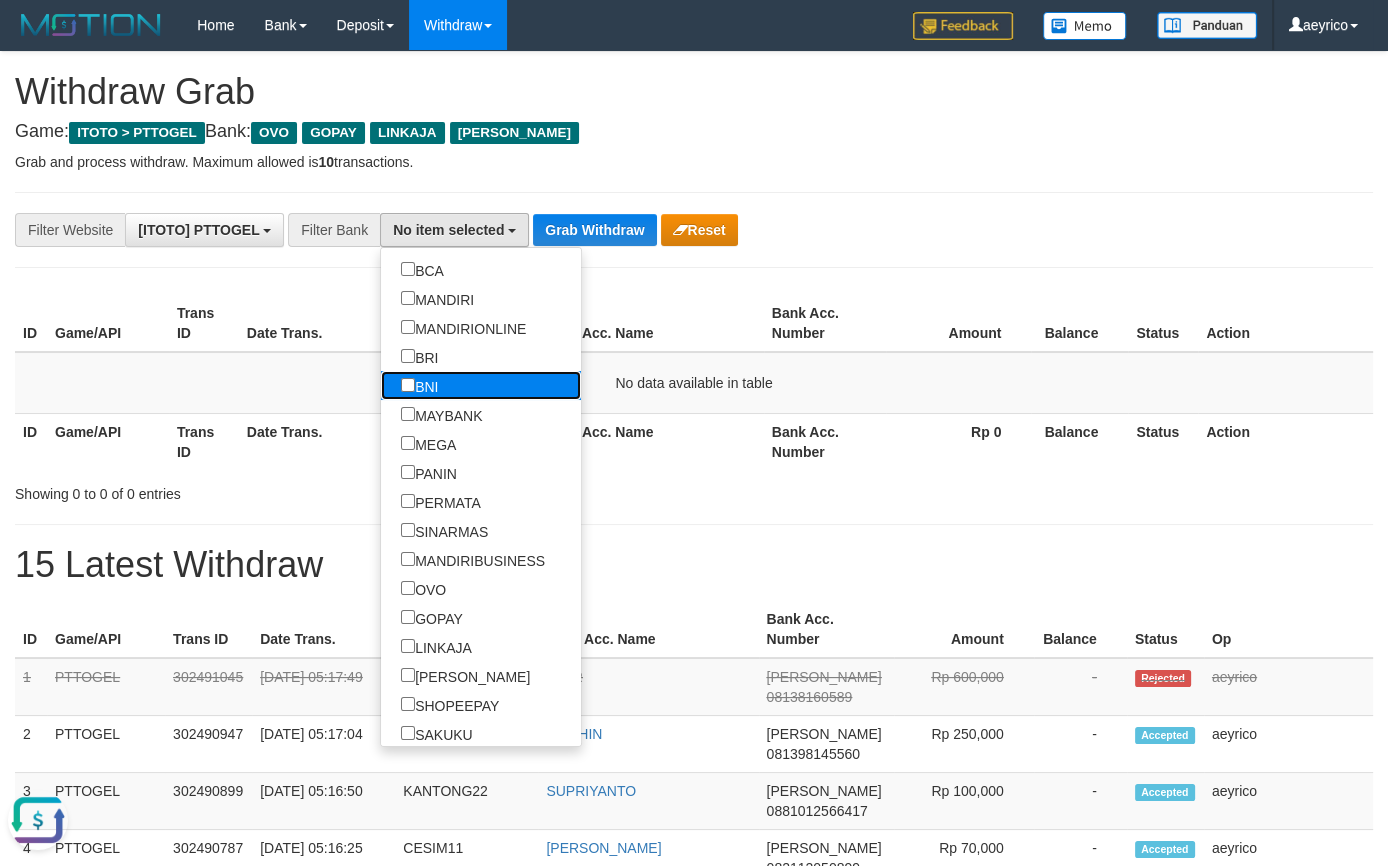 click on "BNI" at bounding box center [419, 385] 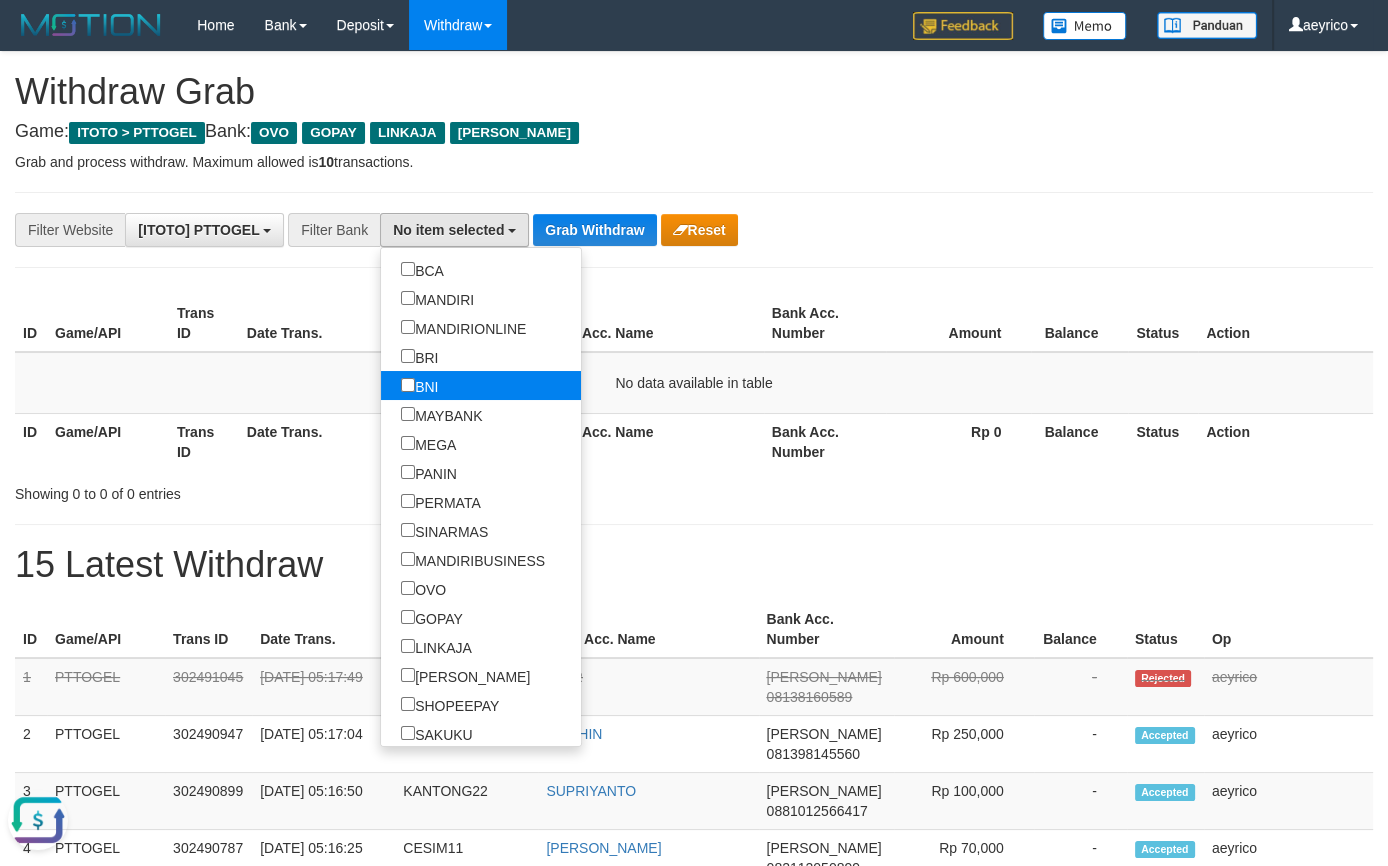 select on "***" 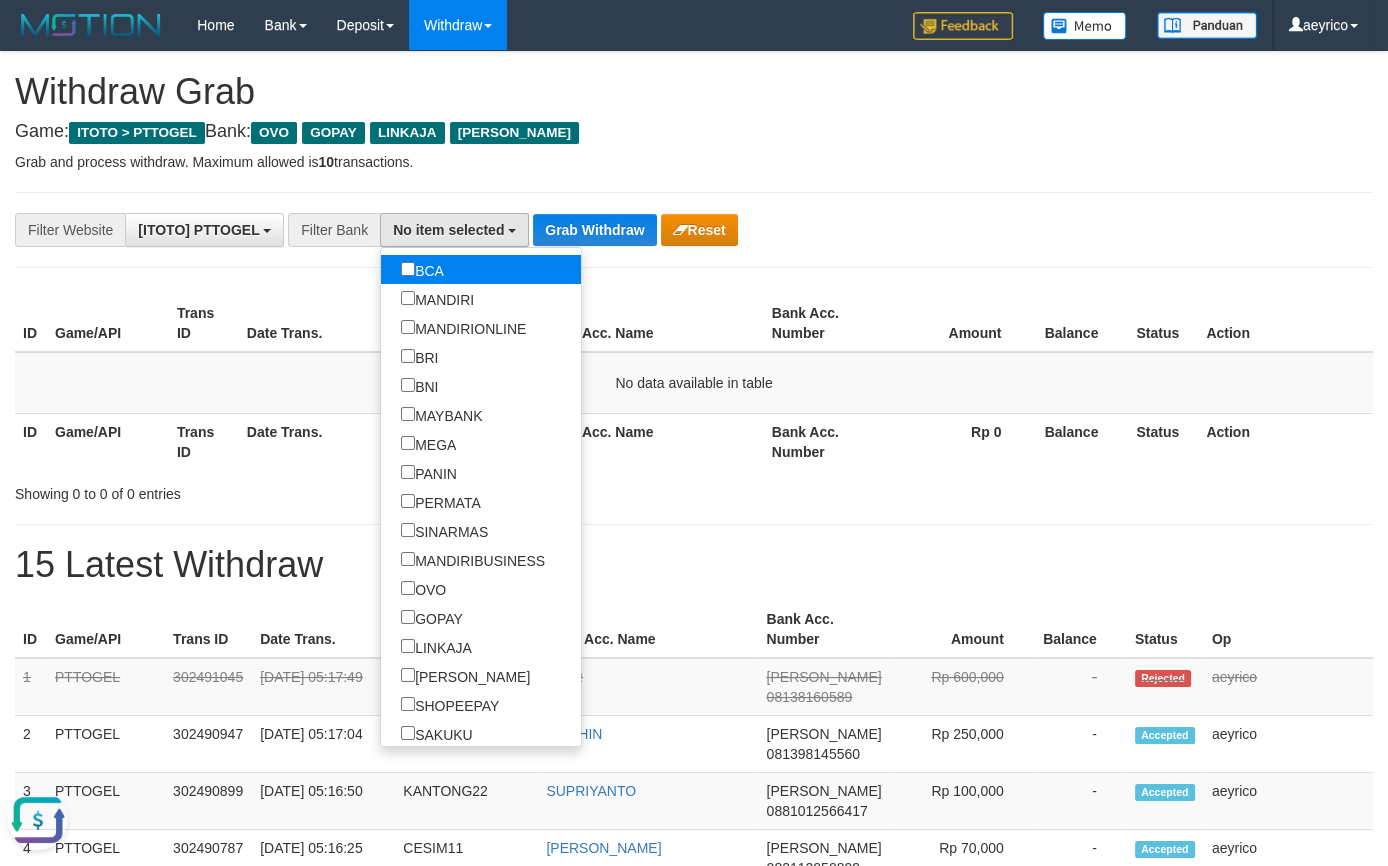 scroll, scrollTop: 119, scrollLeft: 0, axis: vertical 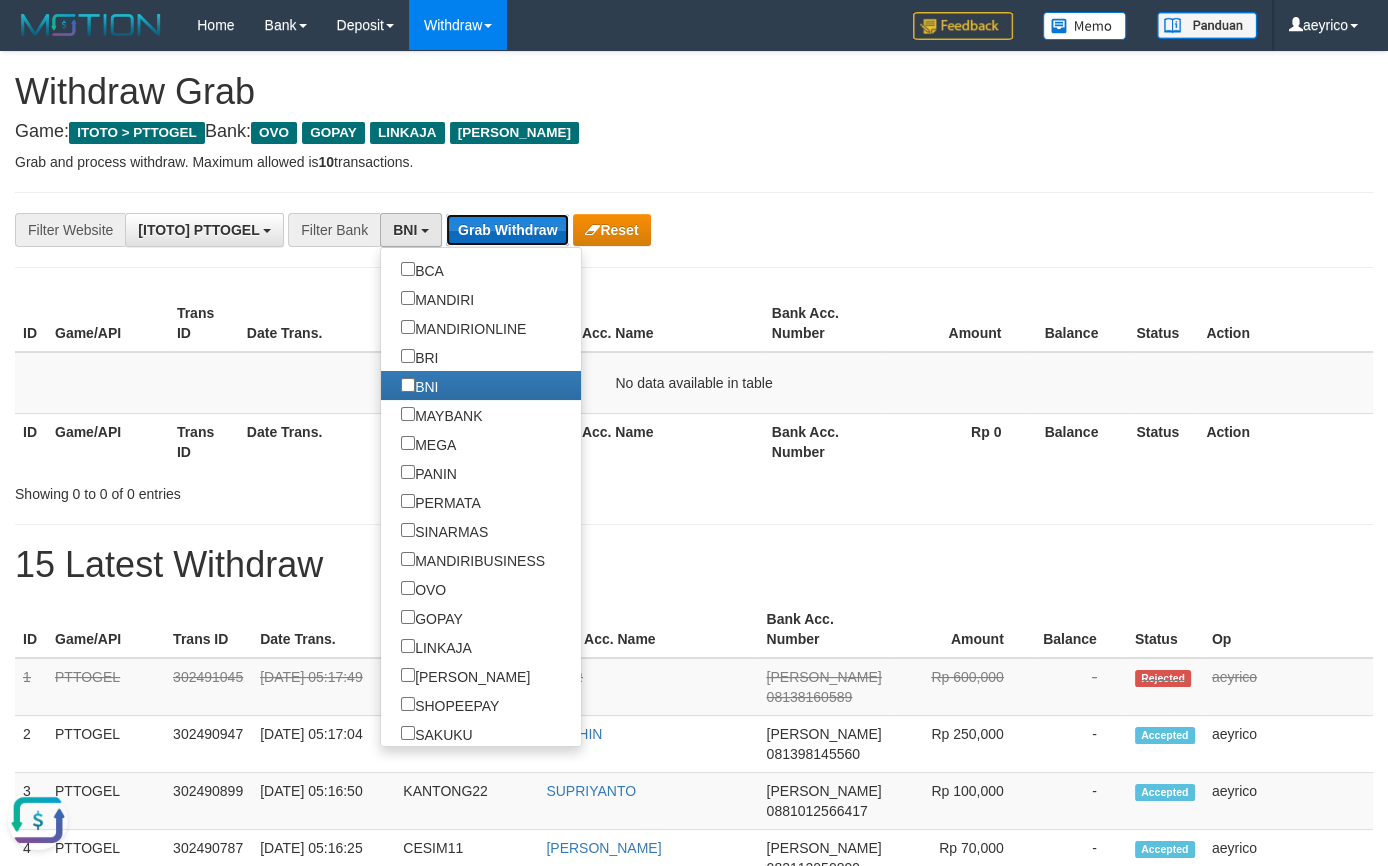 click on "Grab Withdraw" at bounding box center (507, 230) 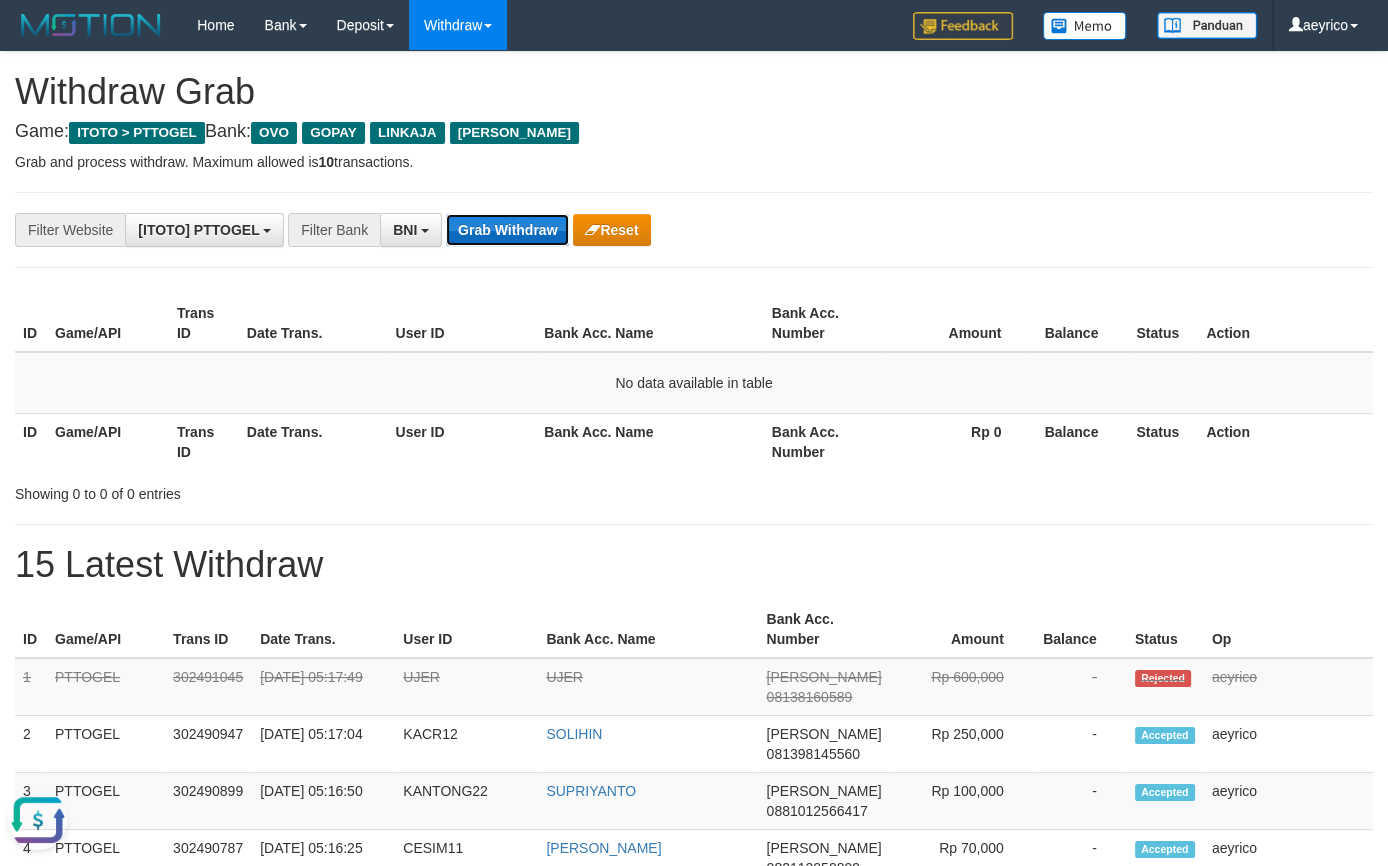 click on "Grab Withdraw" at bounding box center (507, 230) 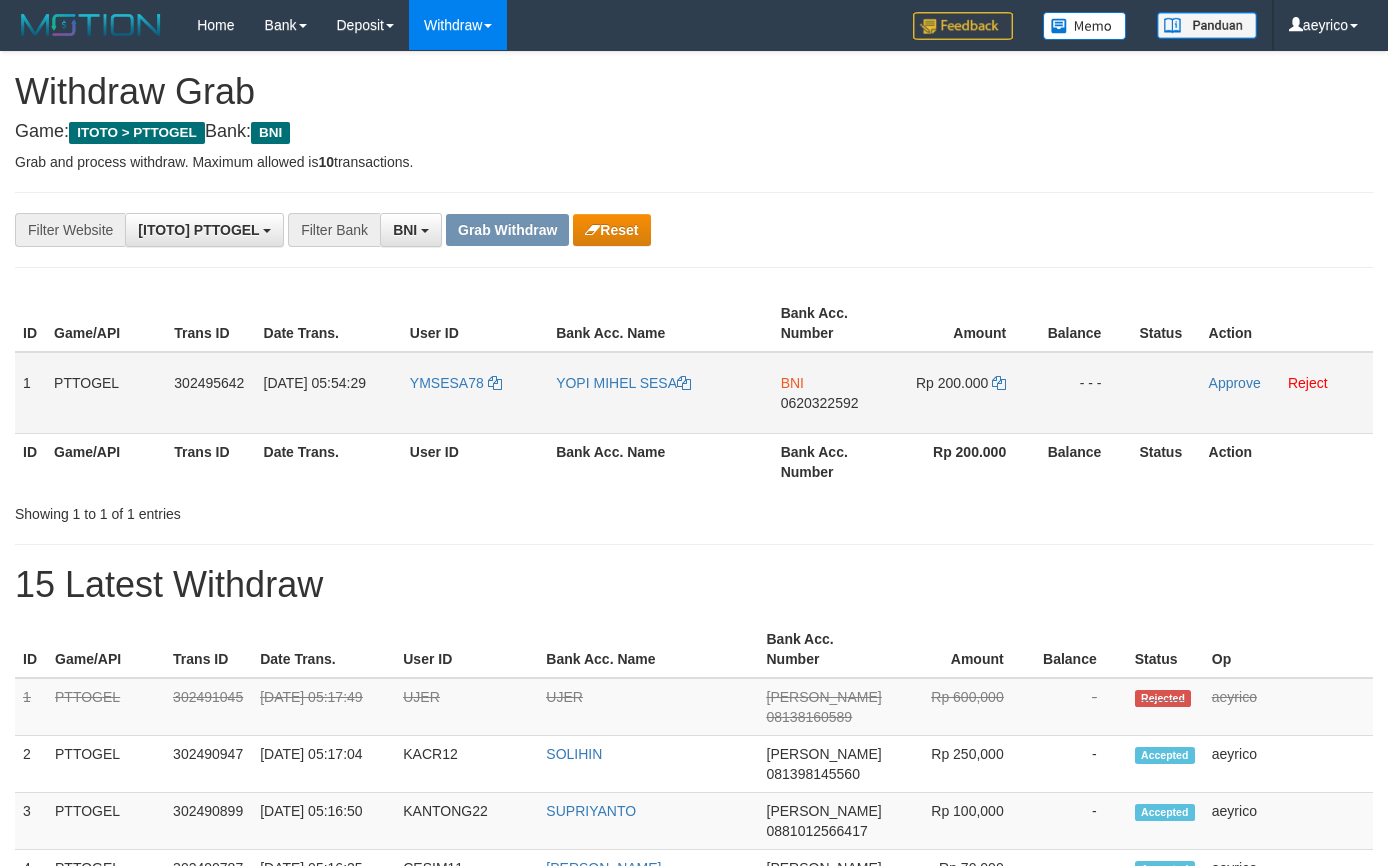 scroll, scrollTop: 0, scrollLeft: 0, axis: both 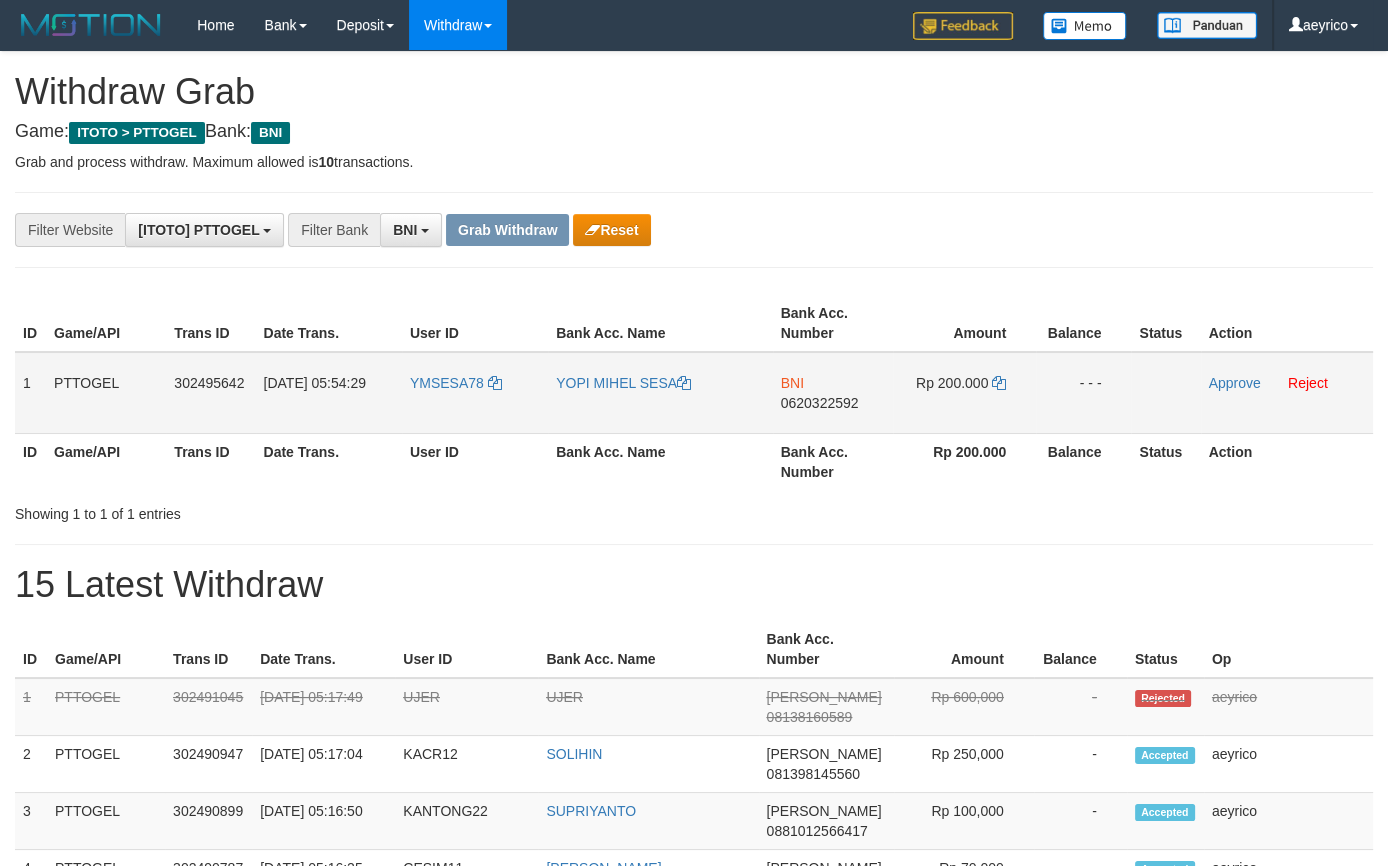 drag, startPoint x: 491, startPoint y: 406, endPoint x: 947, endPoint y: 406, distance: 456 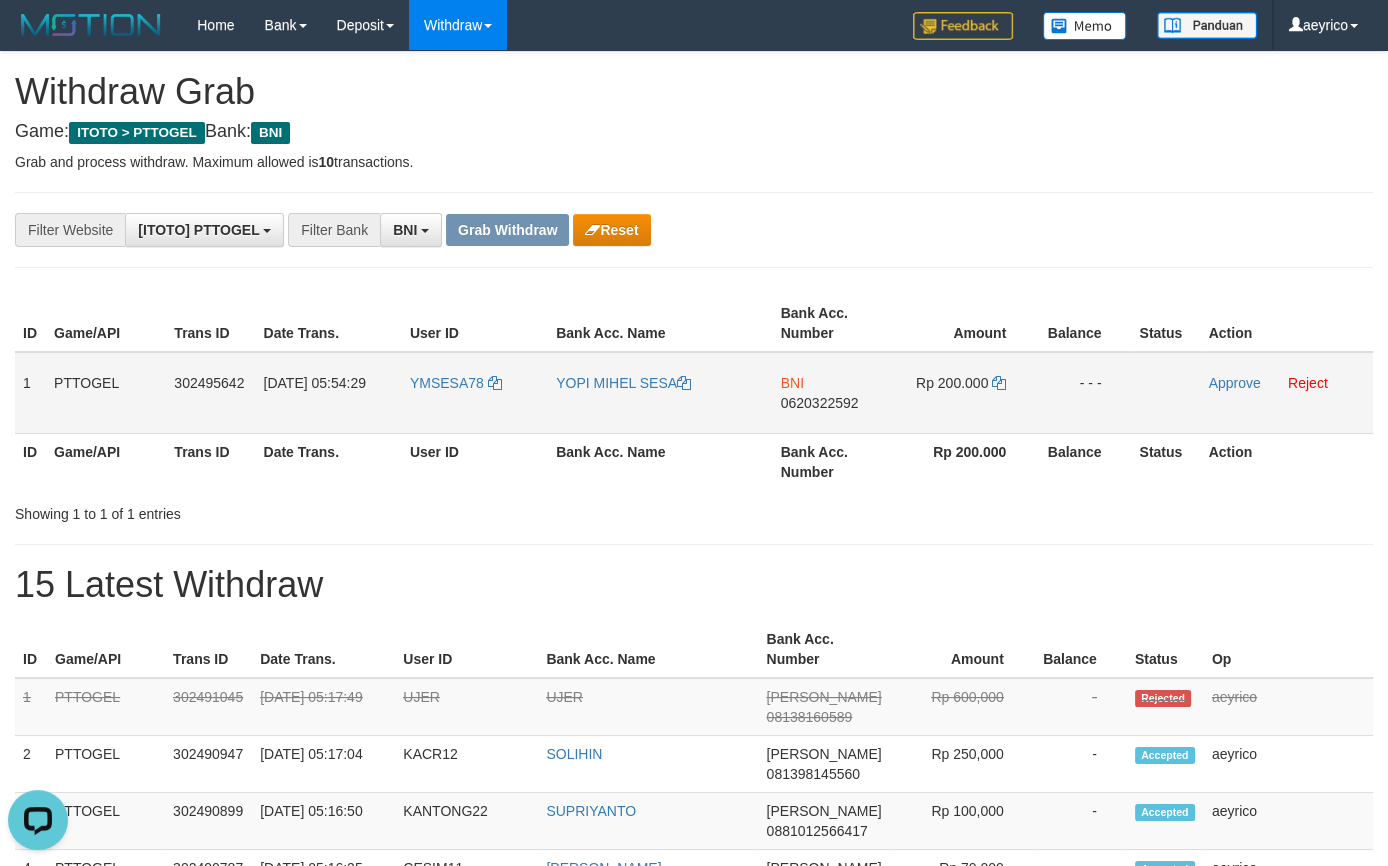 scroll, scrollTop: 0, scrollLeft: 0, axis: both 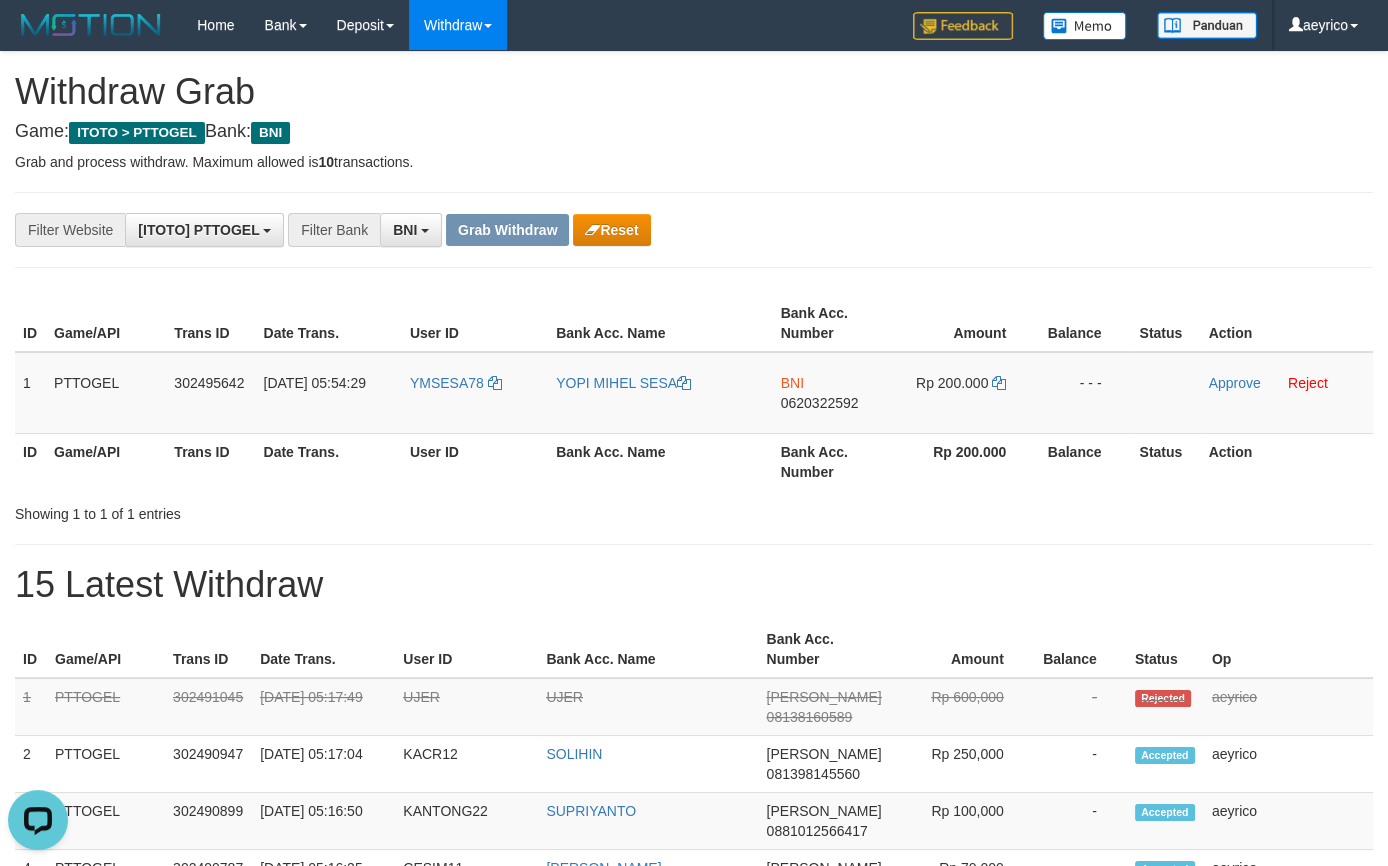 click on "Game:   ITOTO > PTTOGEL    		Bank:   BNI" at bounding box center (694, 132) 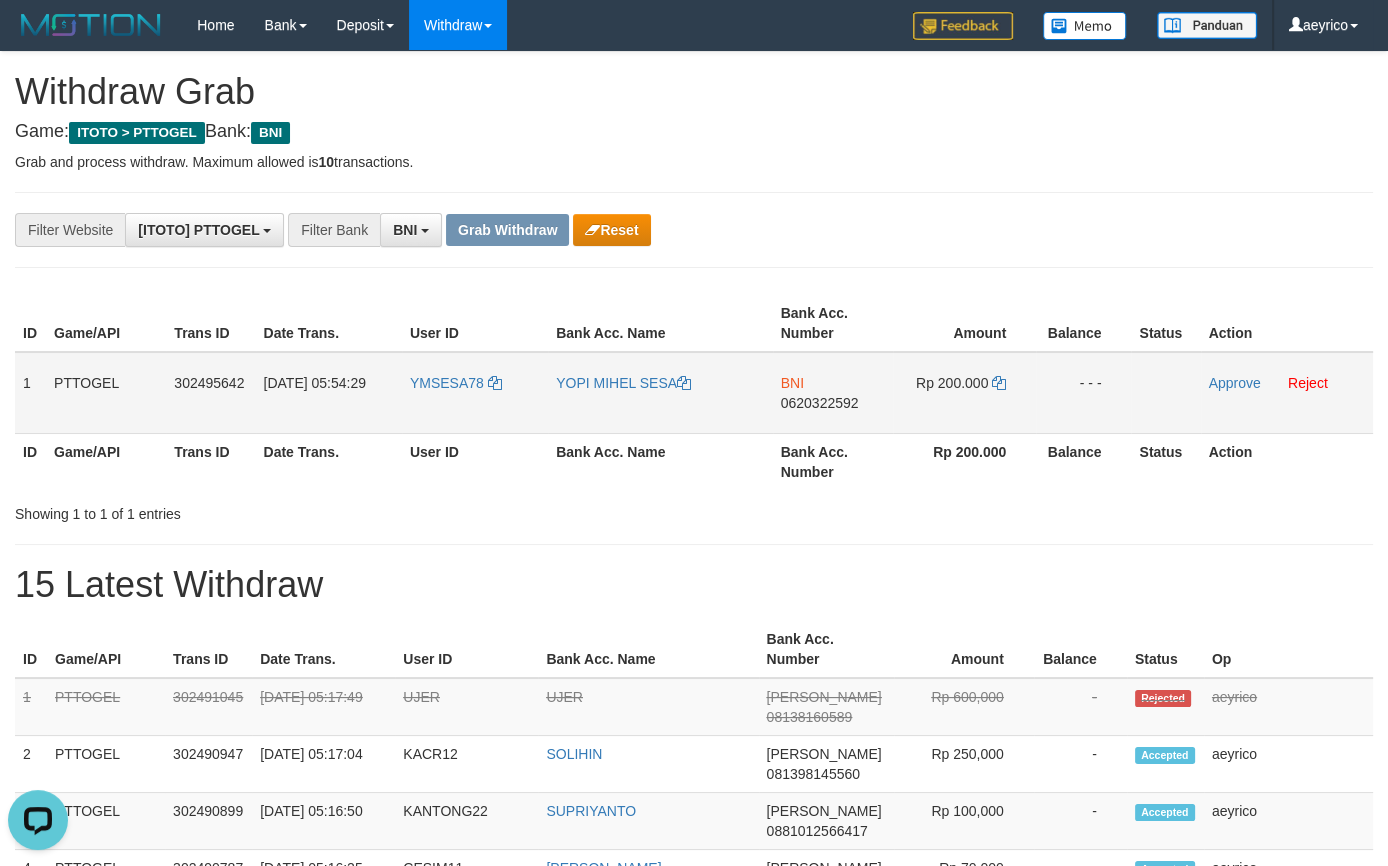 click on "0620322592" at bounding box center (820, 403) 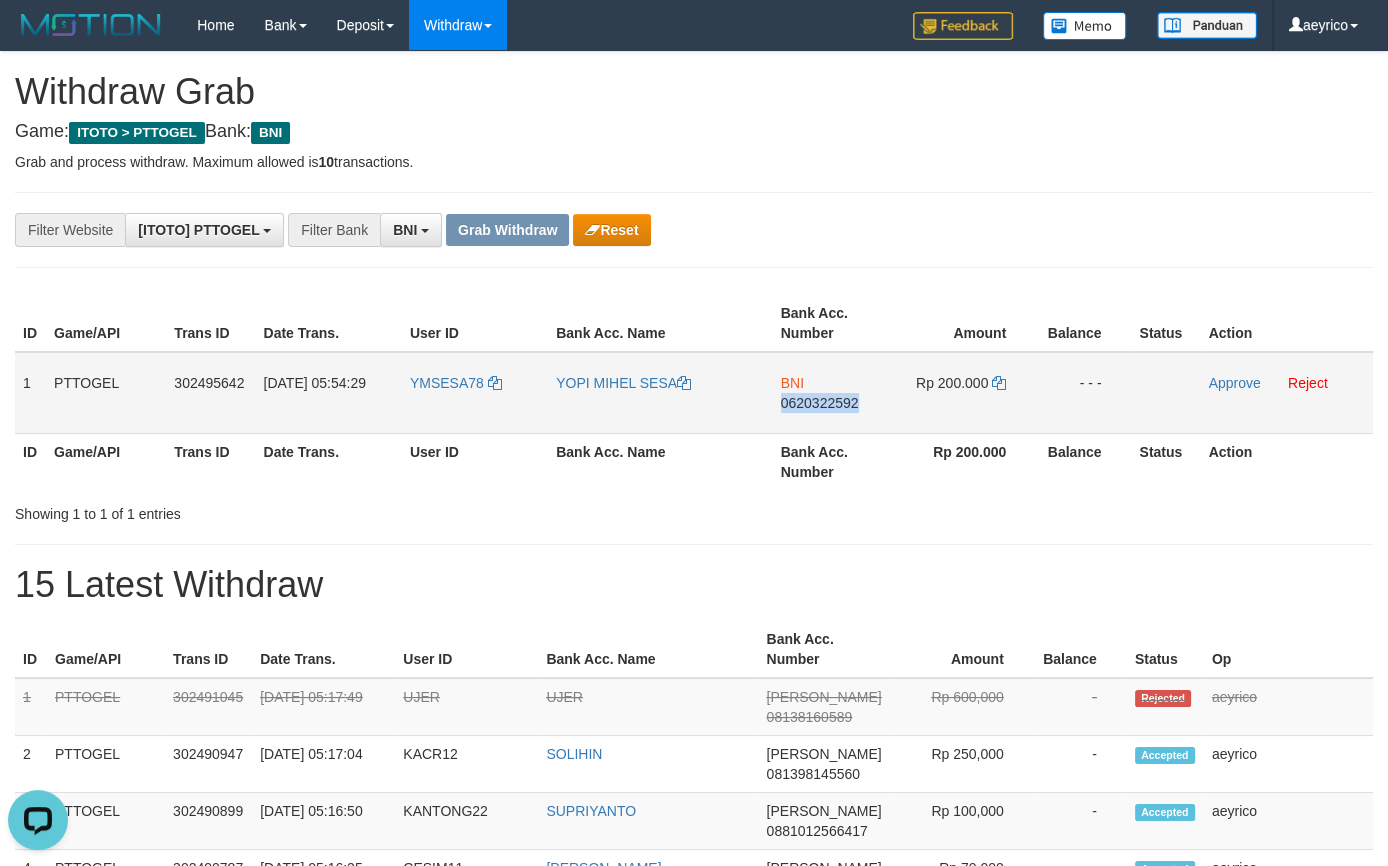 click on "0620322592" at bounding box center [820, 403] 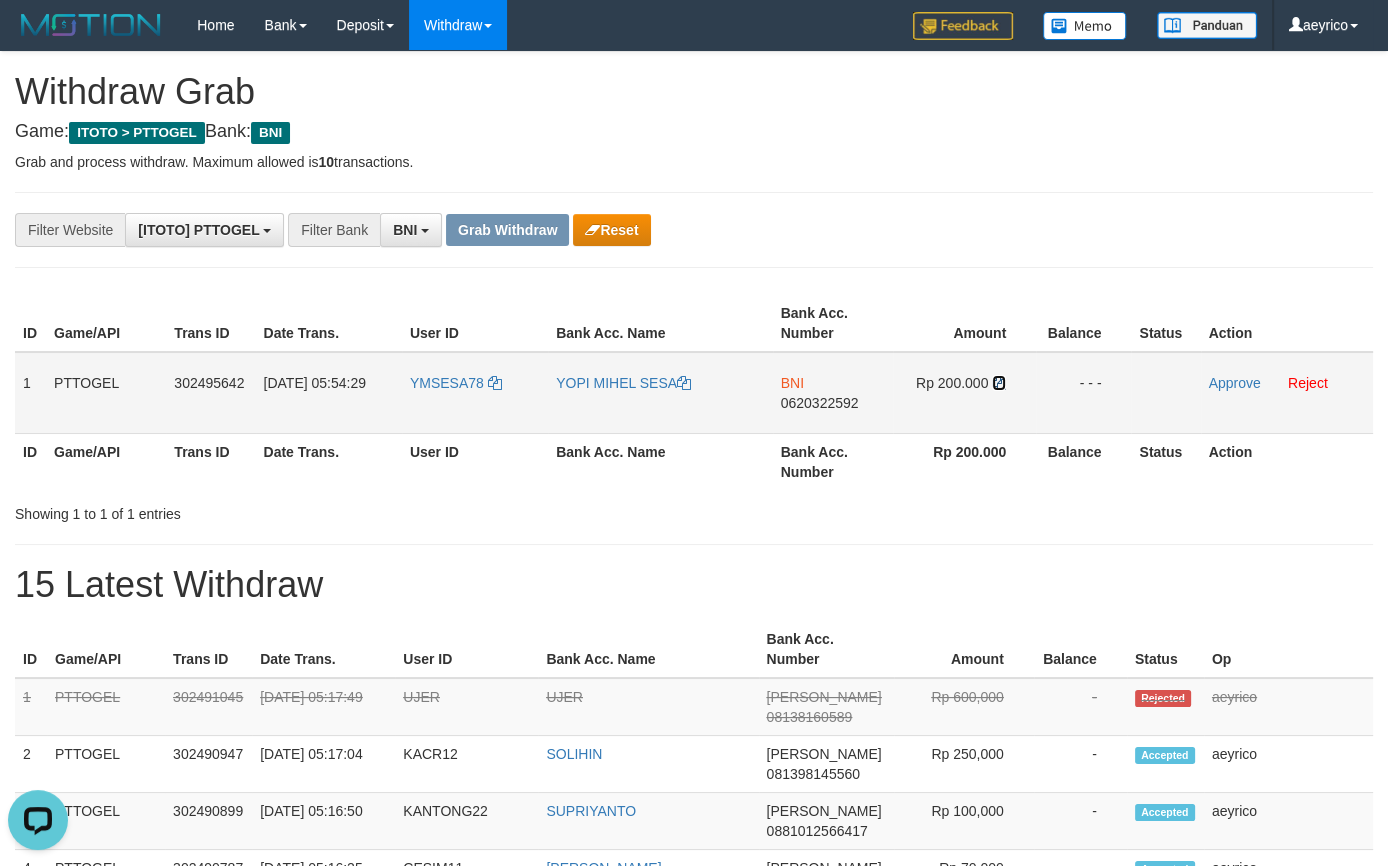 click at bounding box center [999, 383] 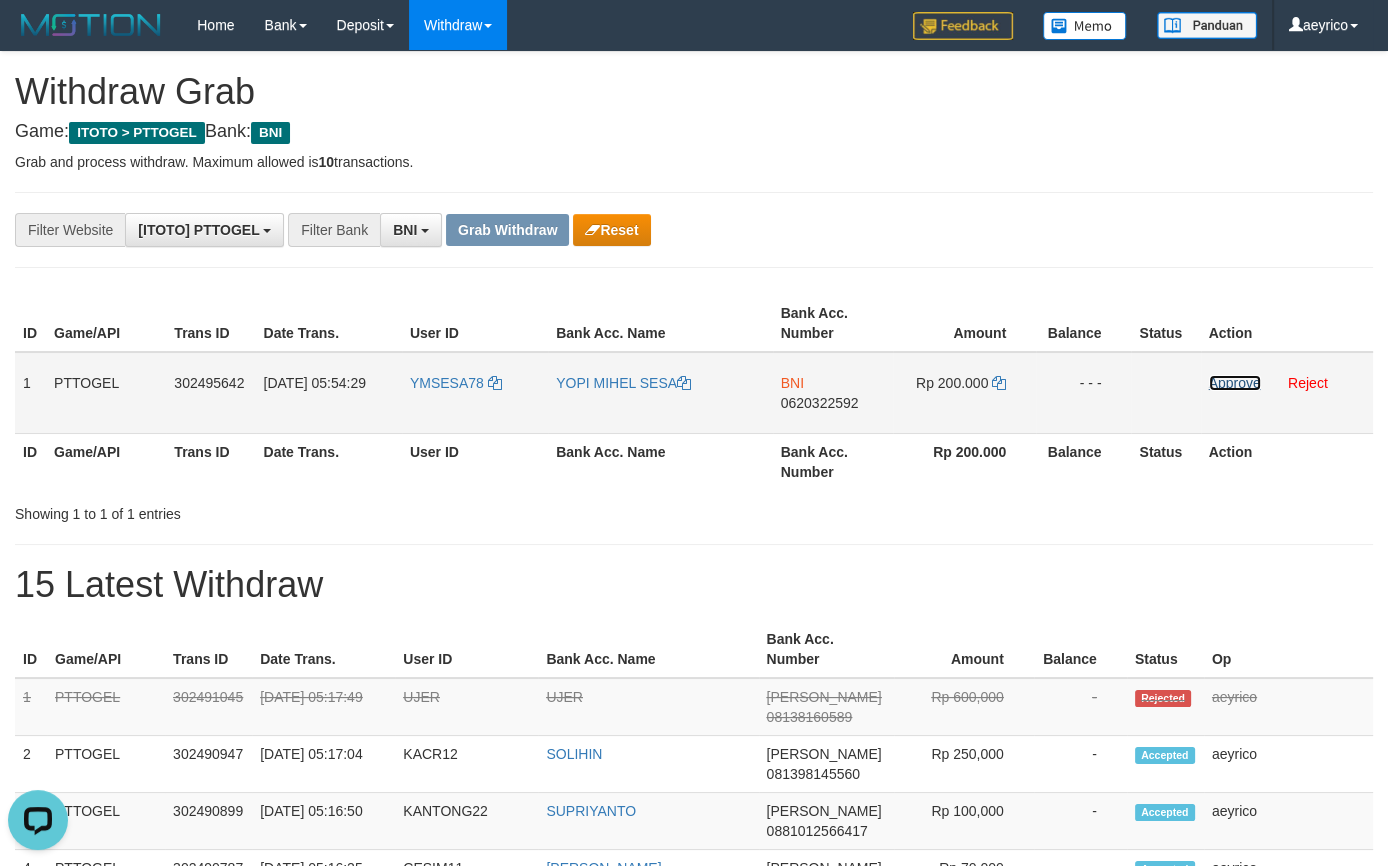 click on "Approve" at bounding box center [1235, 383] 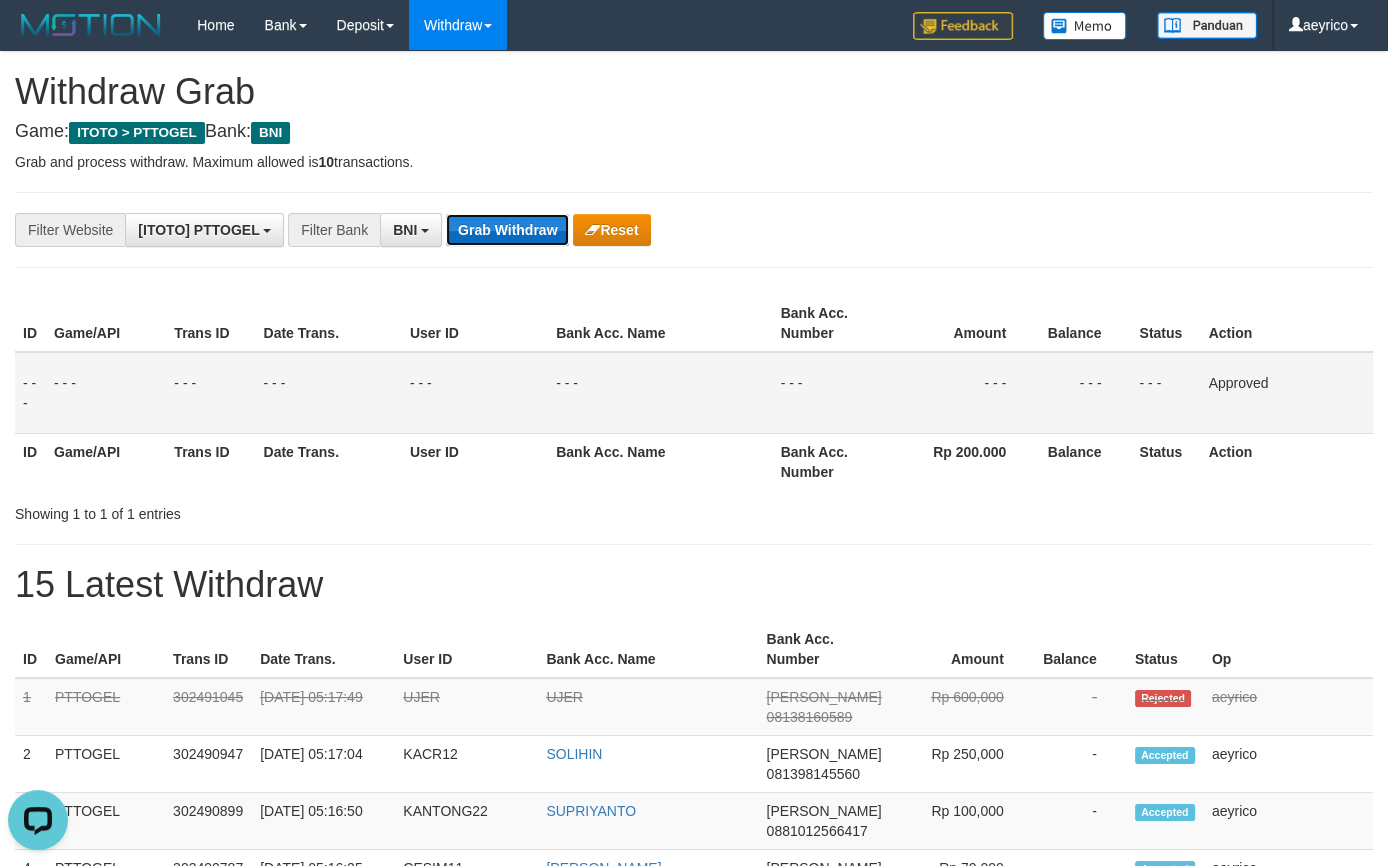click on "Grab Withdraw" at bounding box center (507, 230) 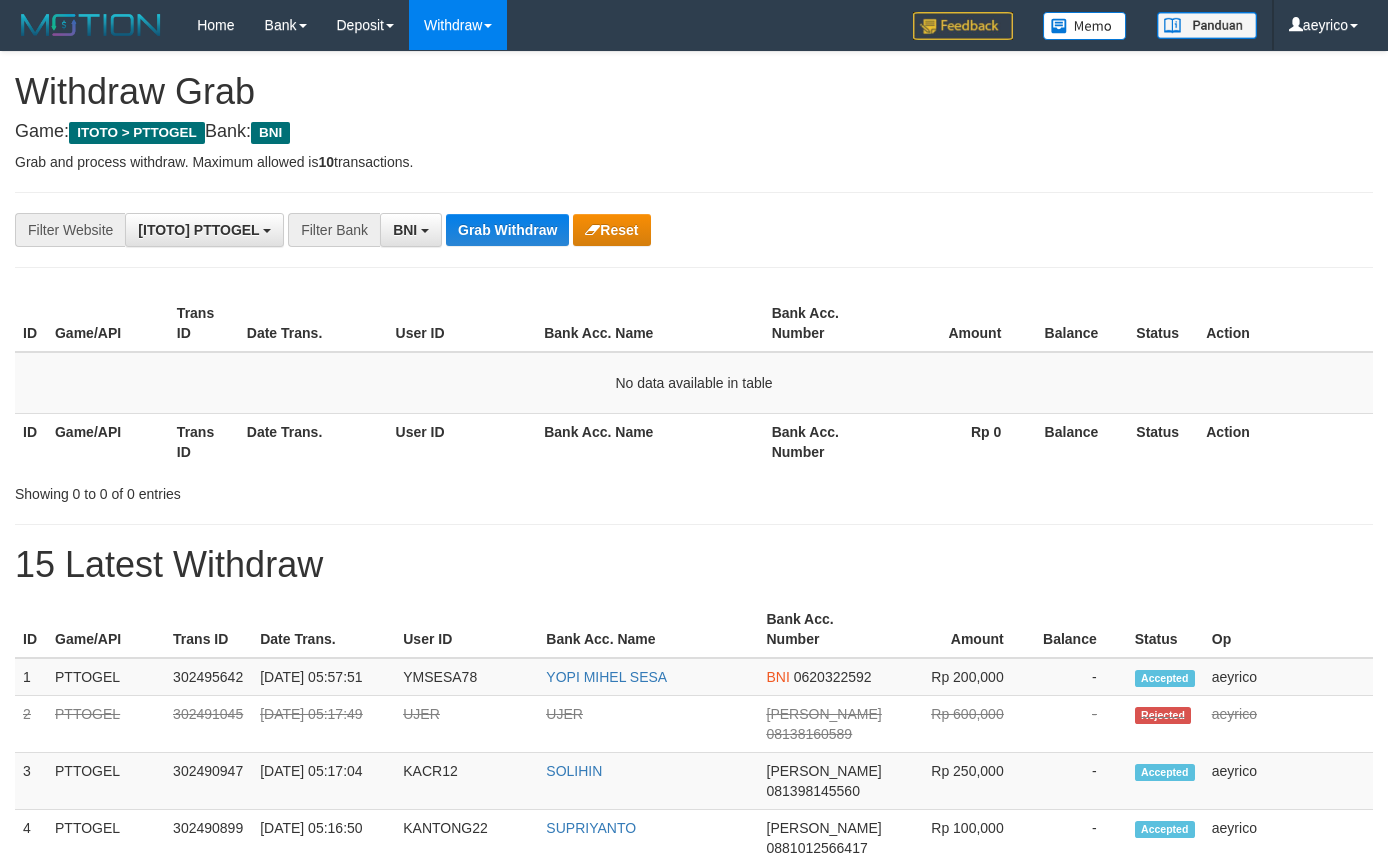 scroll, scrollTop: 0, scrollLeft: 0, axis: both 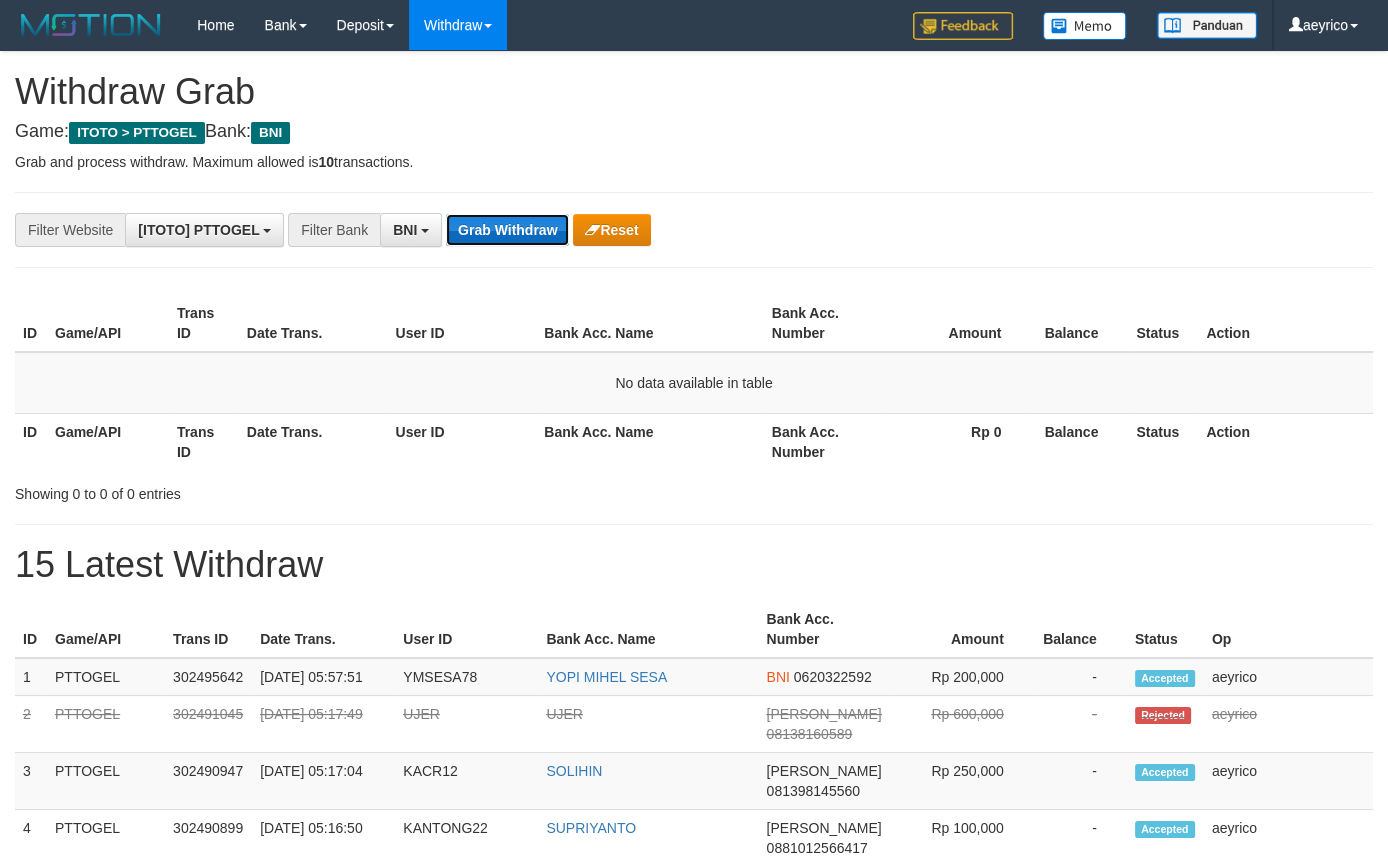 click on "Grab Withdraw" at bounding box center [507, 230] 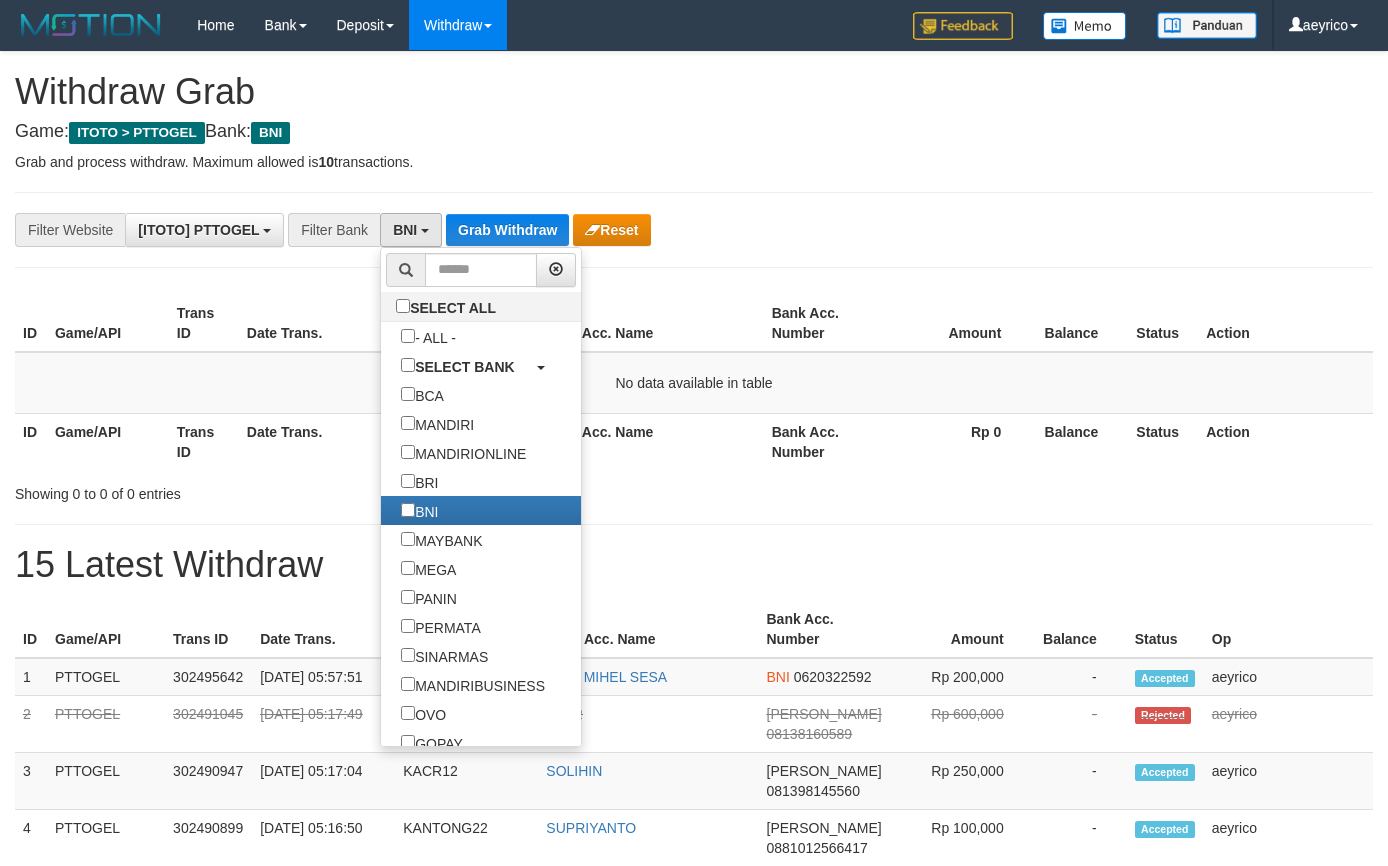 scroll, scrollTop: 0, scrollLeft: 0, axis: both 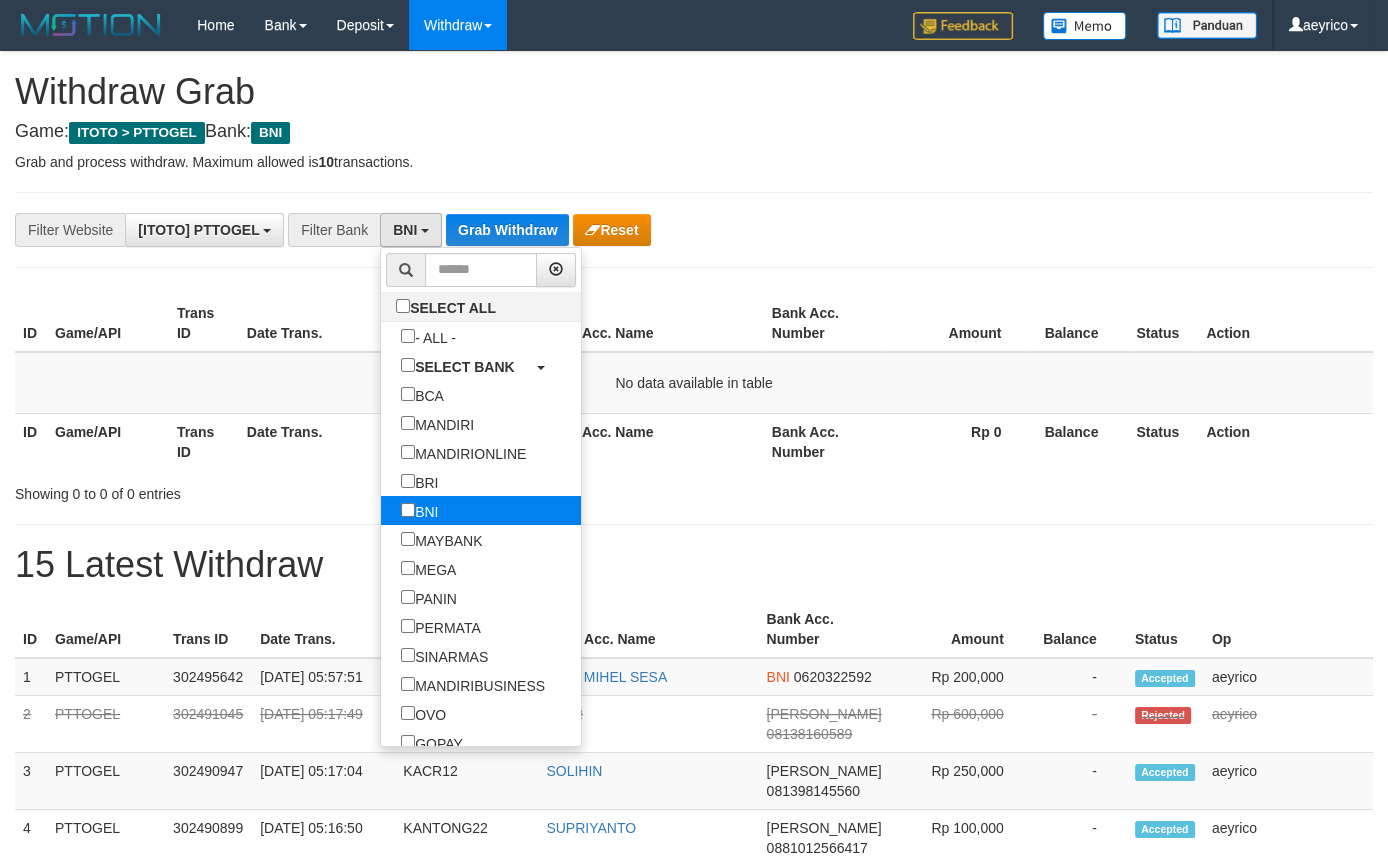 click on "BNI" at bounding box center [419, 510] 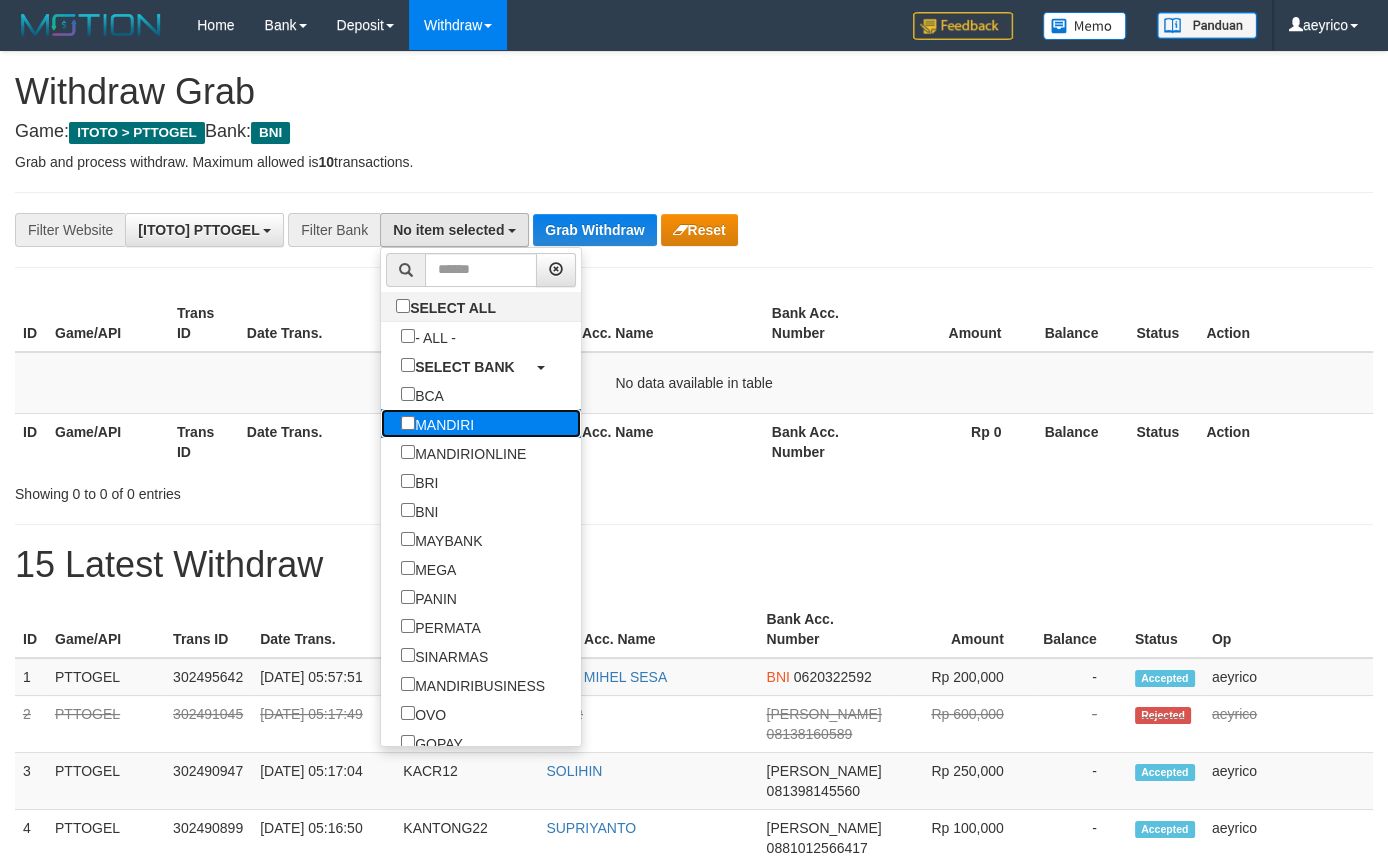 click on "MANDIRI" at bounding box center (437, 423) 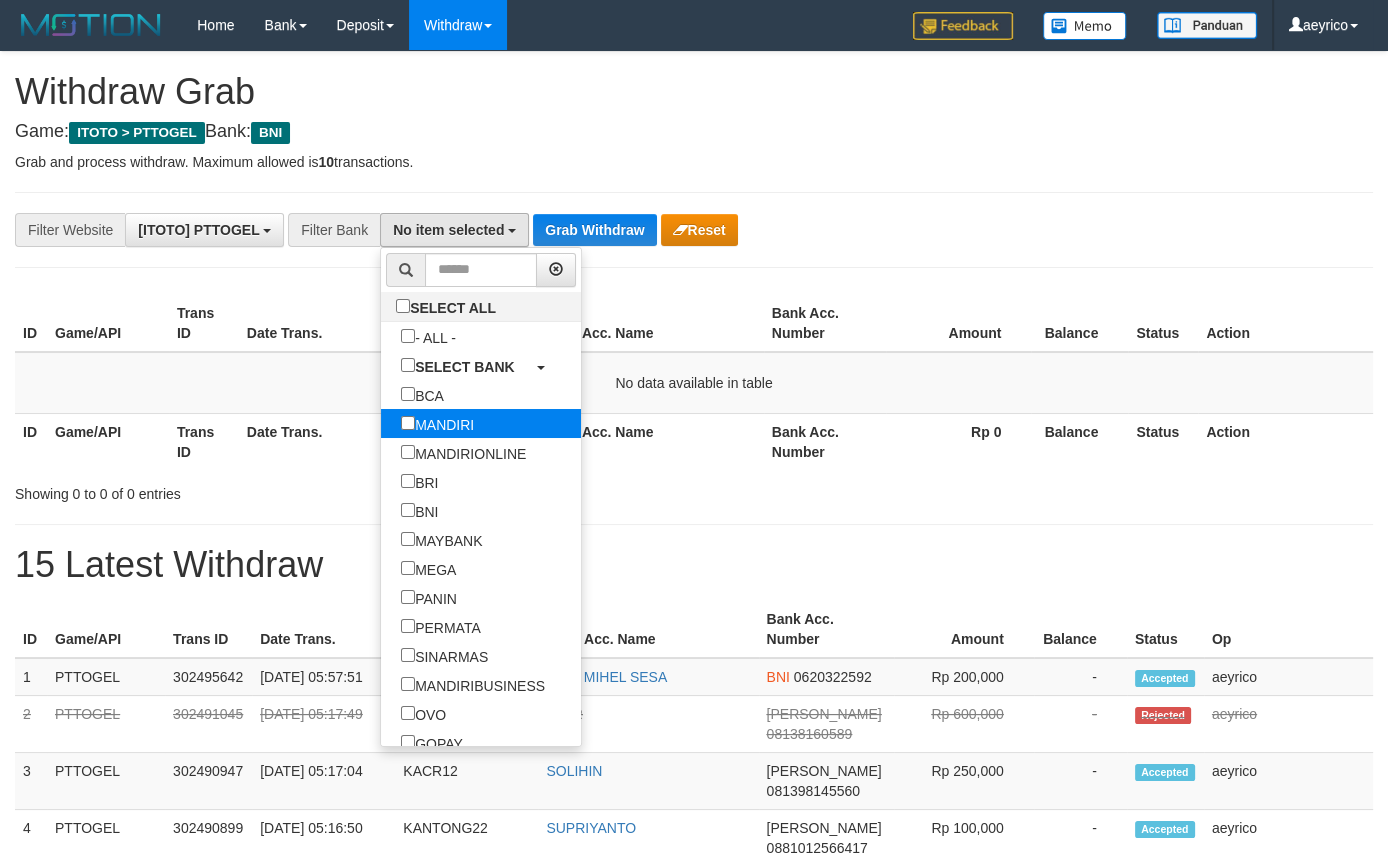select on "*******" 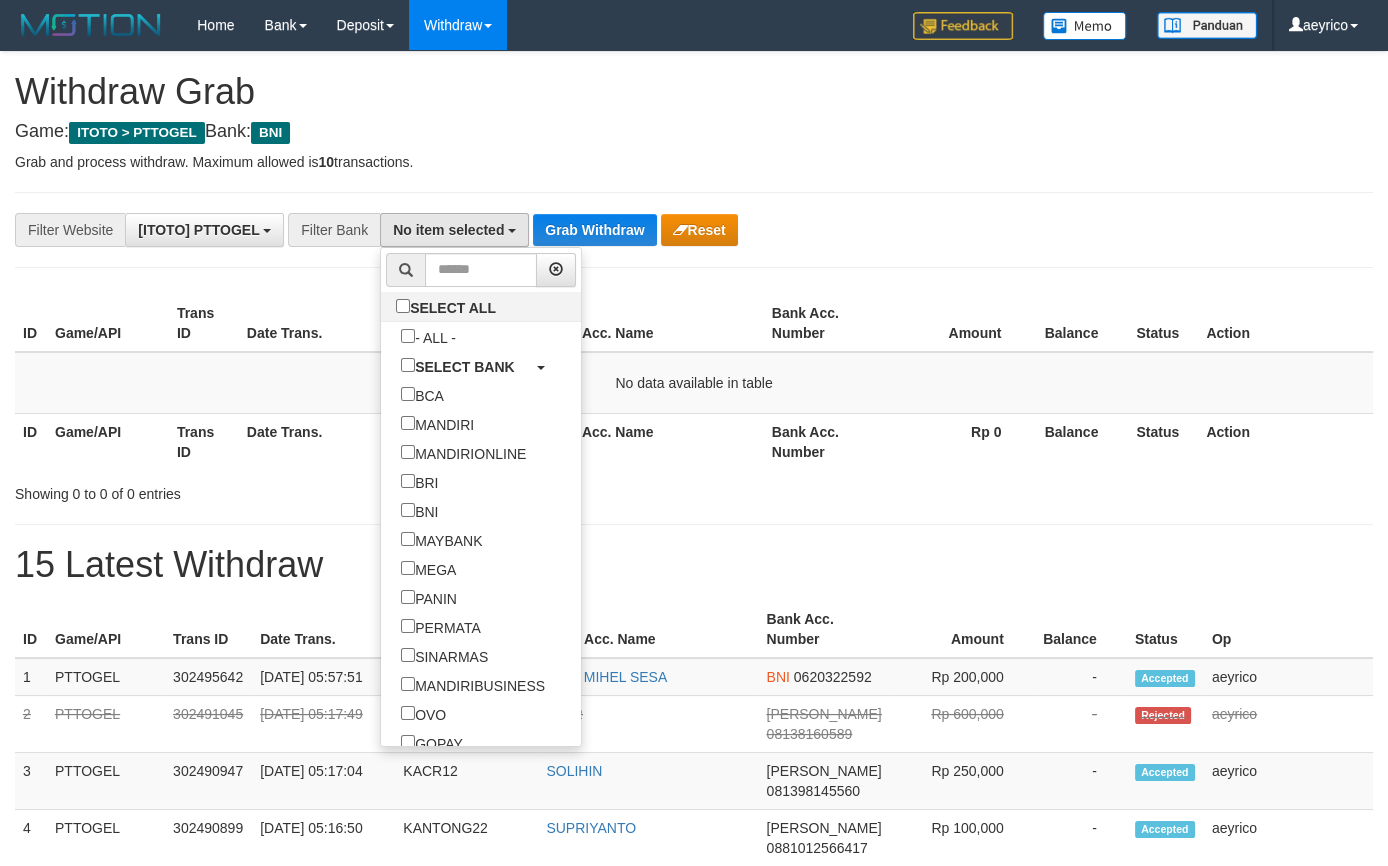 scroll, scrollTop: 77, scrollLeft: 0, axis: vertical 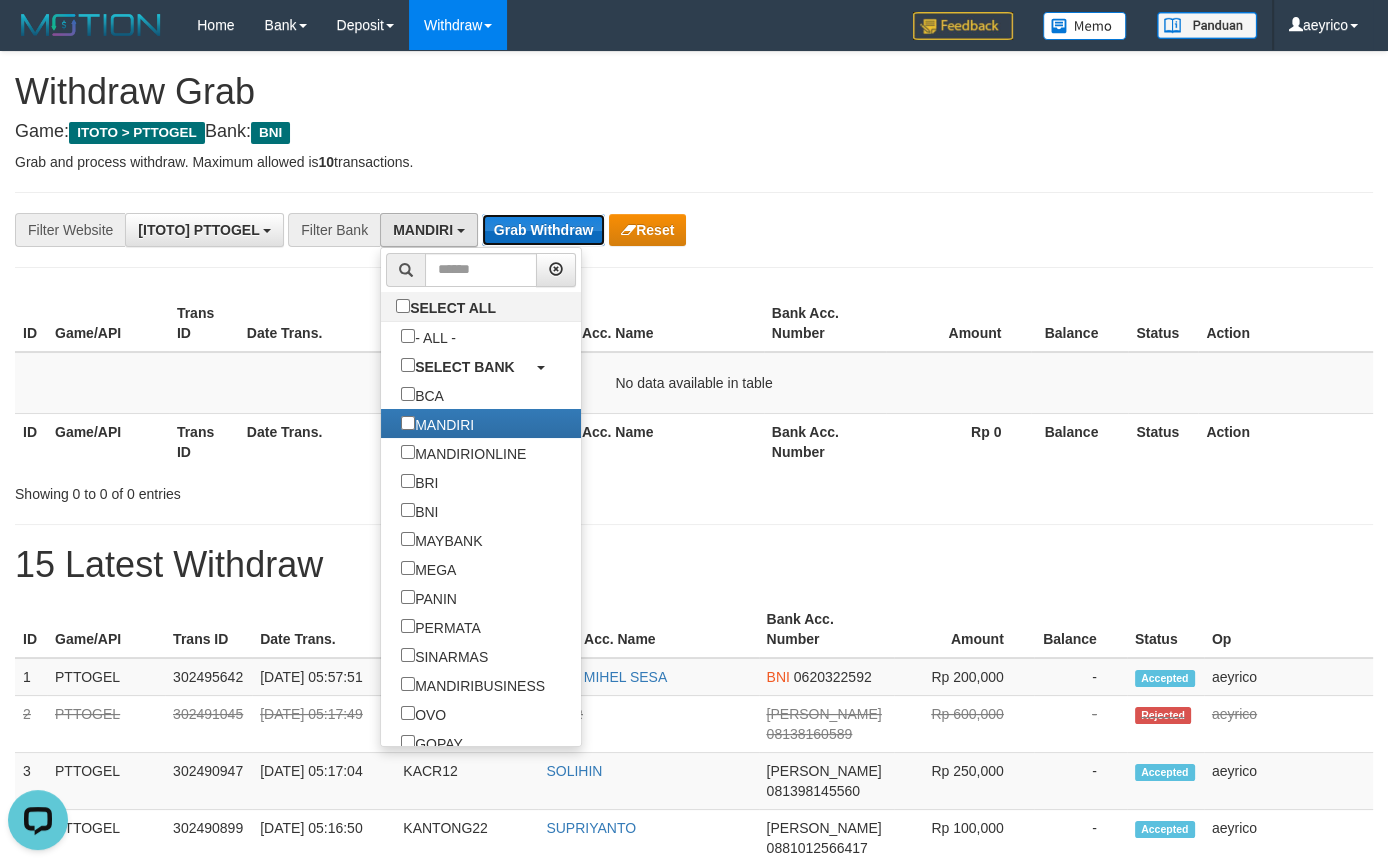 click on "Grab Withdraw" at bounding box center [543, 230] 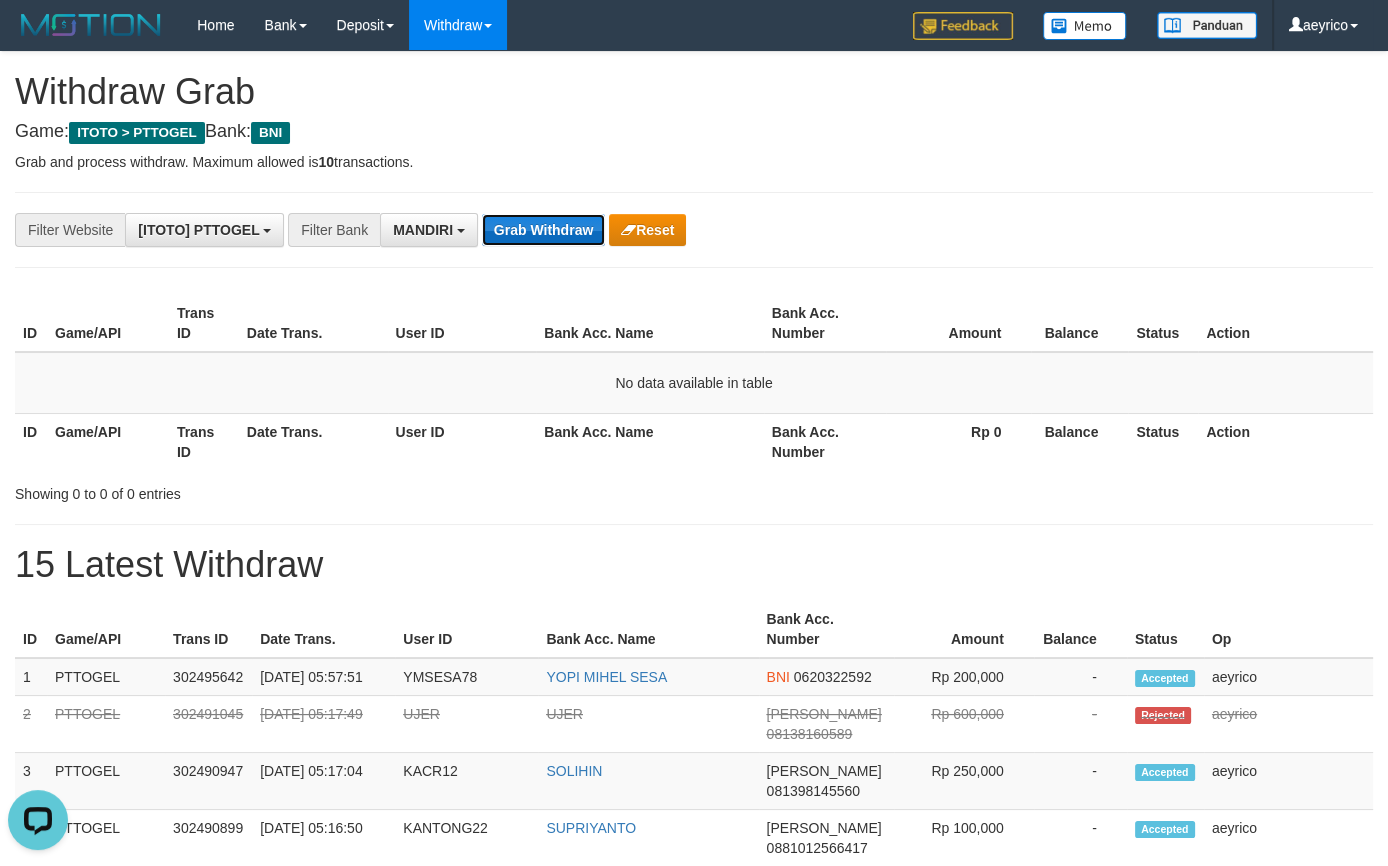 click on "Grab Withdraw" at bounding box center (543, 230) 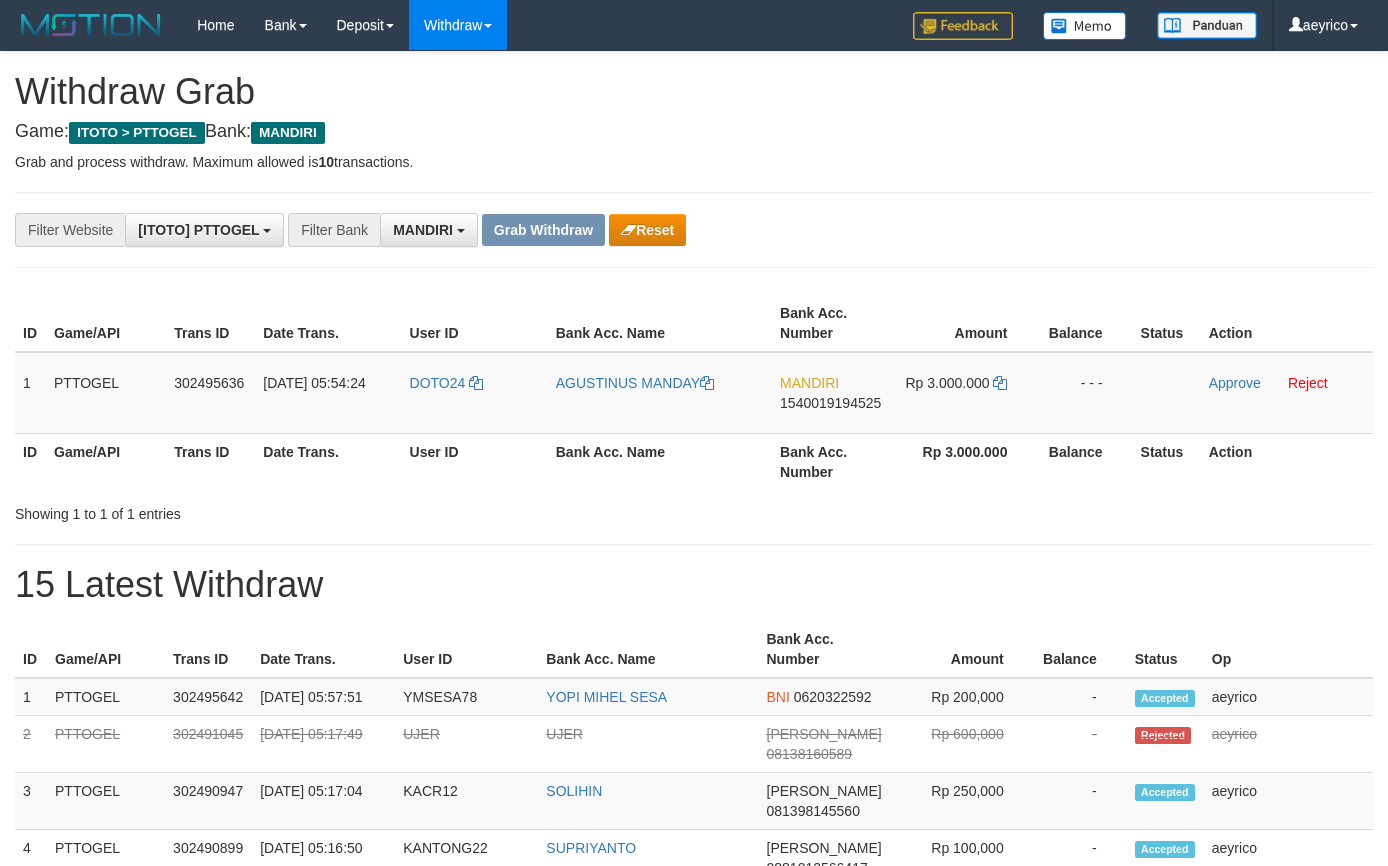 scroll, scrollTop: 0, scrollLeft: 0, axis: both 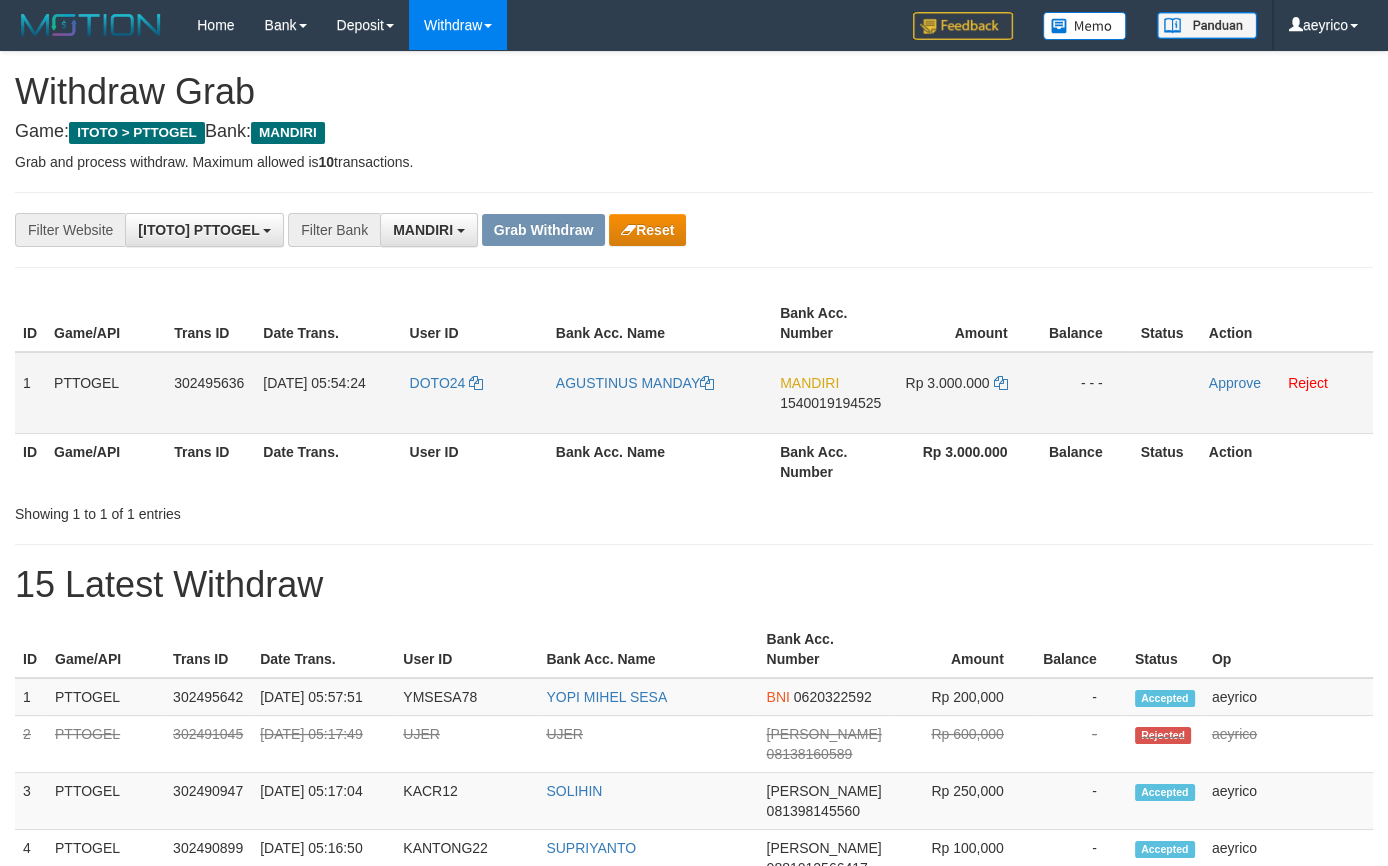 drag, startPoint x: 457, startPoint y: 413, endPoint x: 950, endPoint y: 367, distance: 495.1414 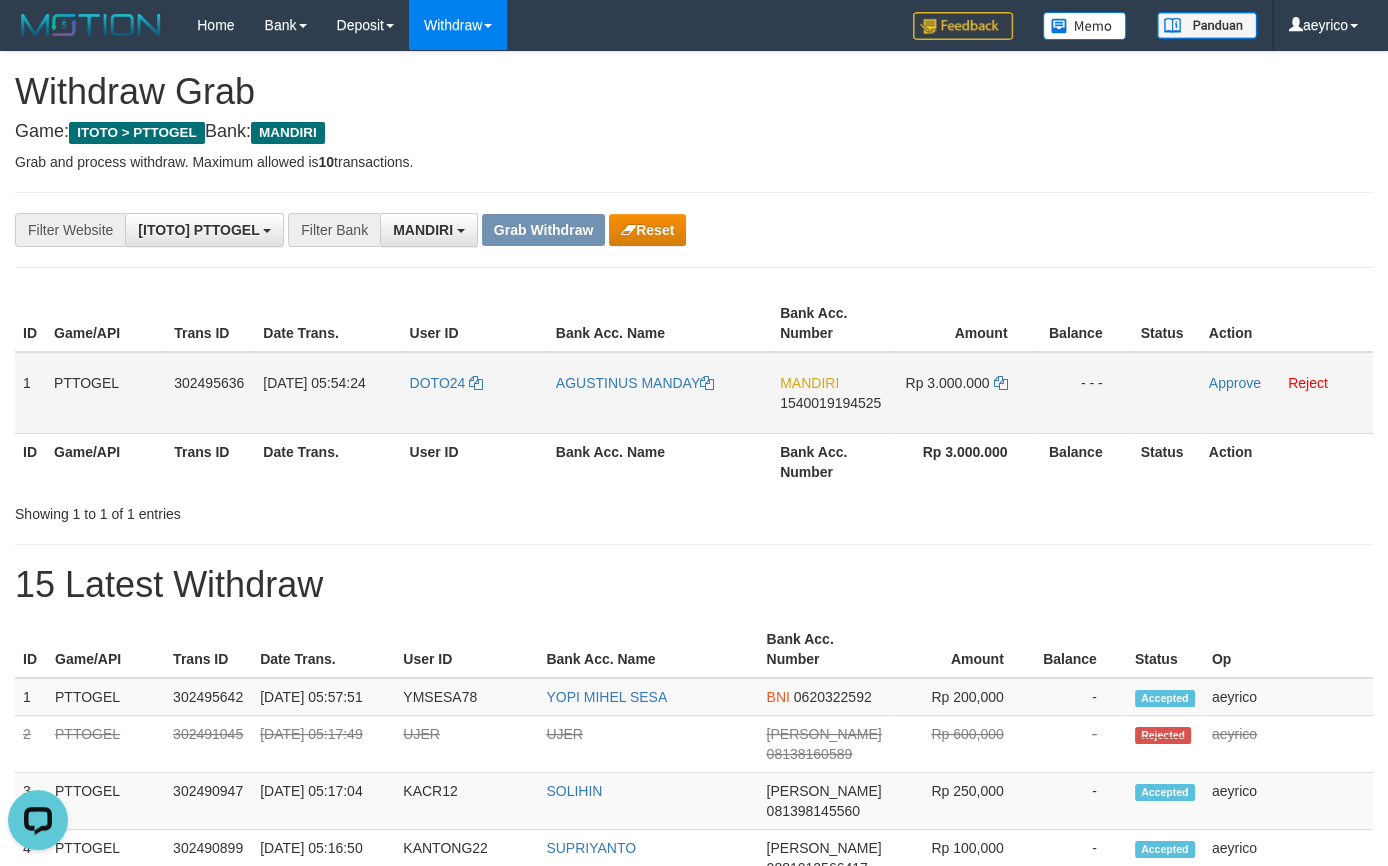 scroll, scrollTop: 0, scrollLeft: 0, axis: both 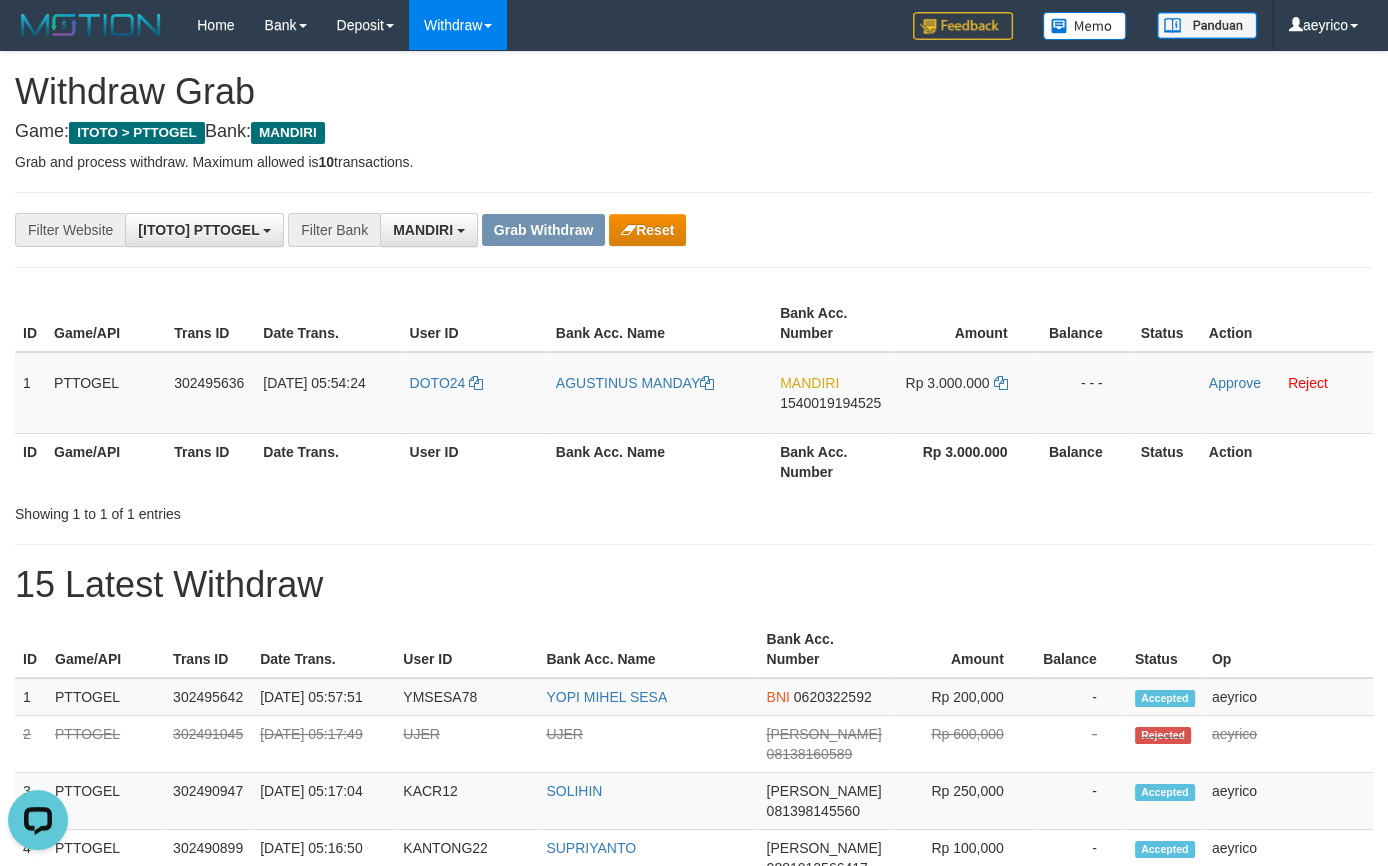 click on "**********" at bounding box center [694, 1113] 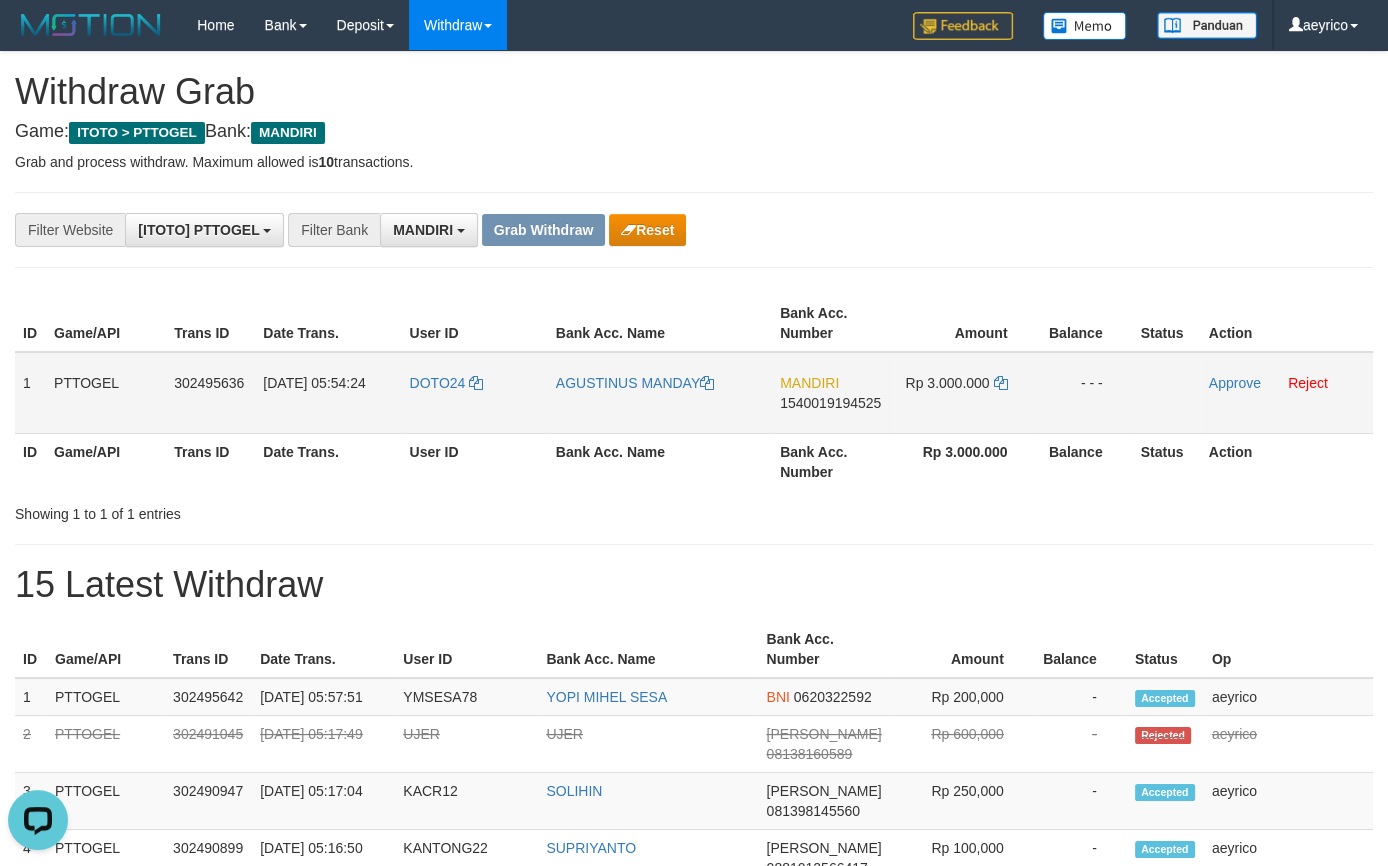 click on "1540019194525" at bounding box center [830, 403] 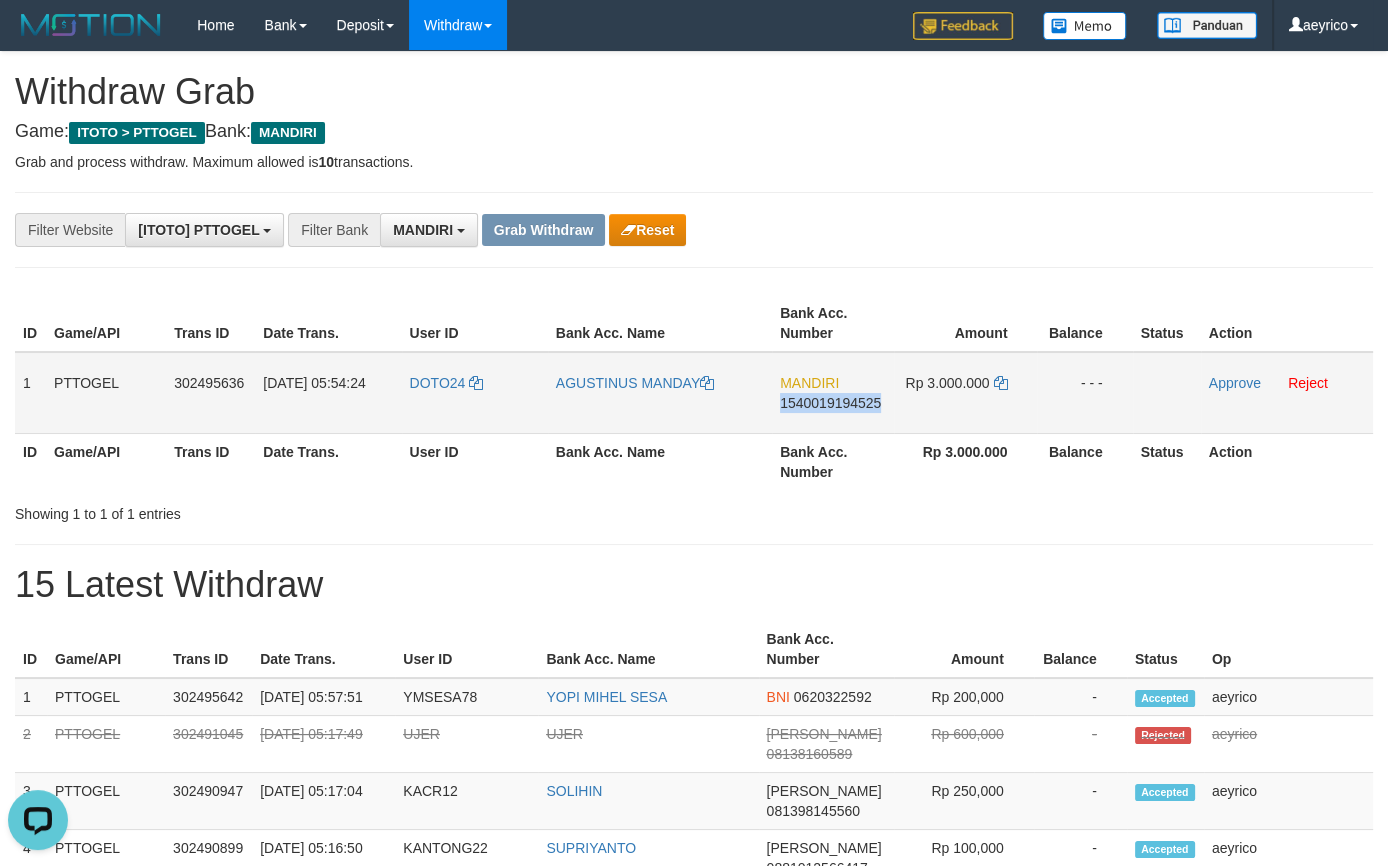 click on "1540019194525" at bounding box center [830, 403] 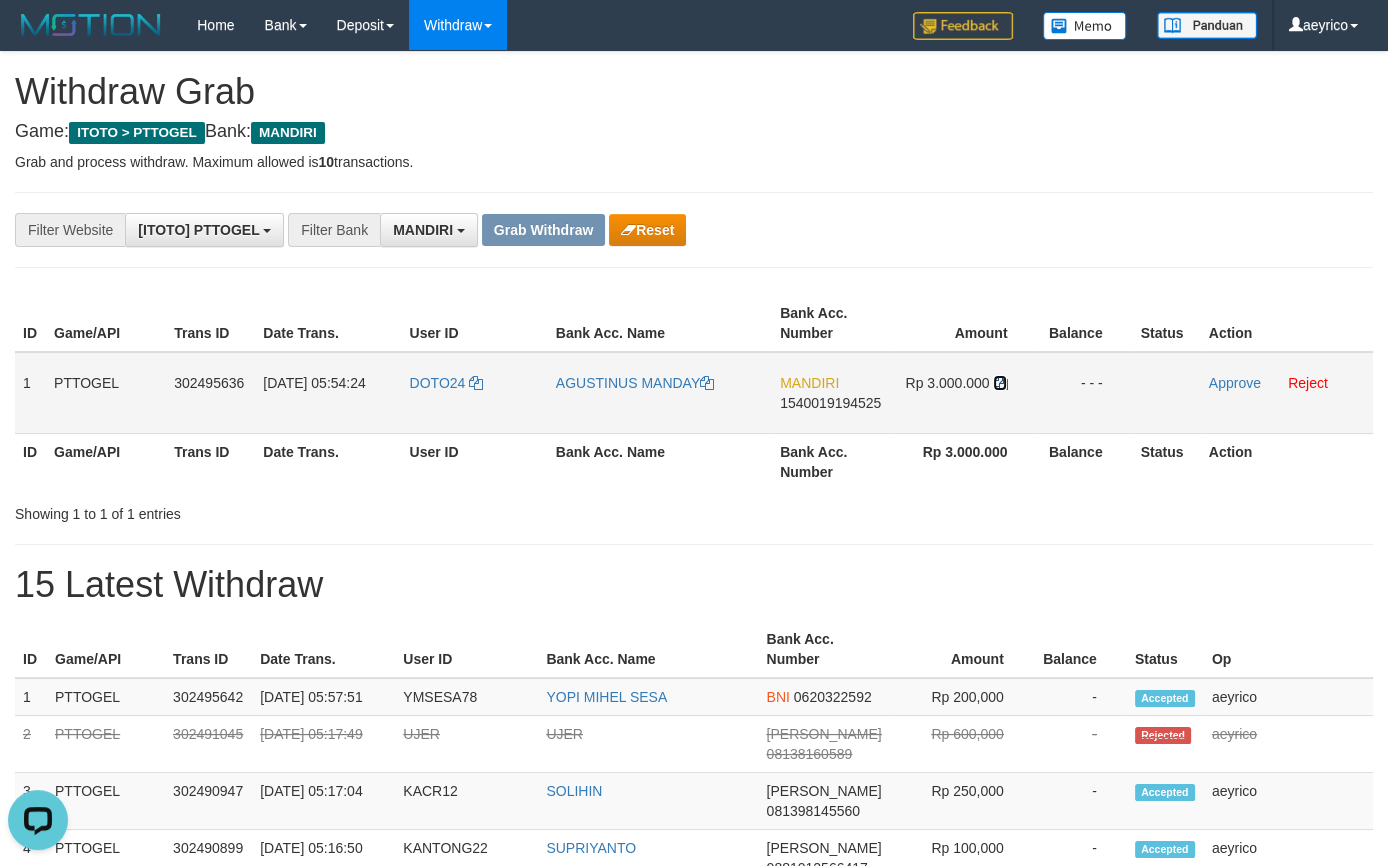 click at bounding box center [1000, 383] 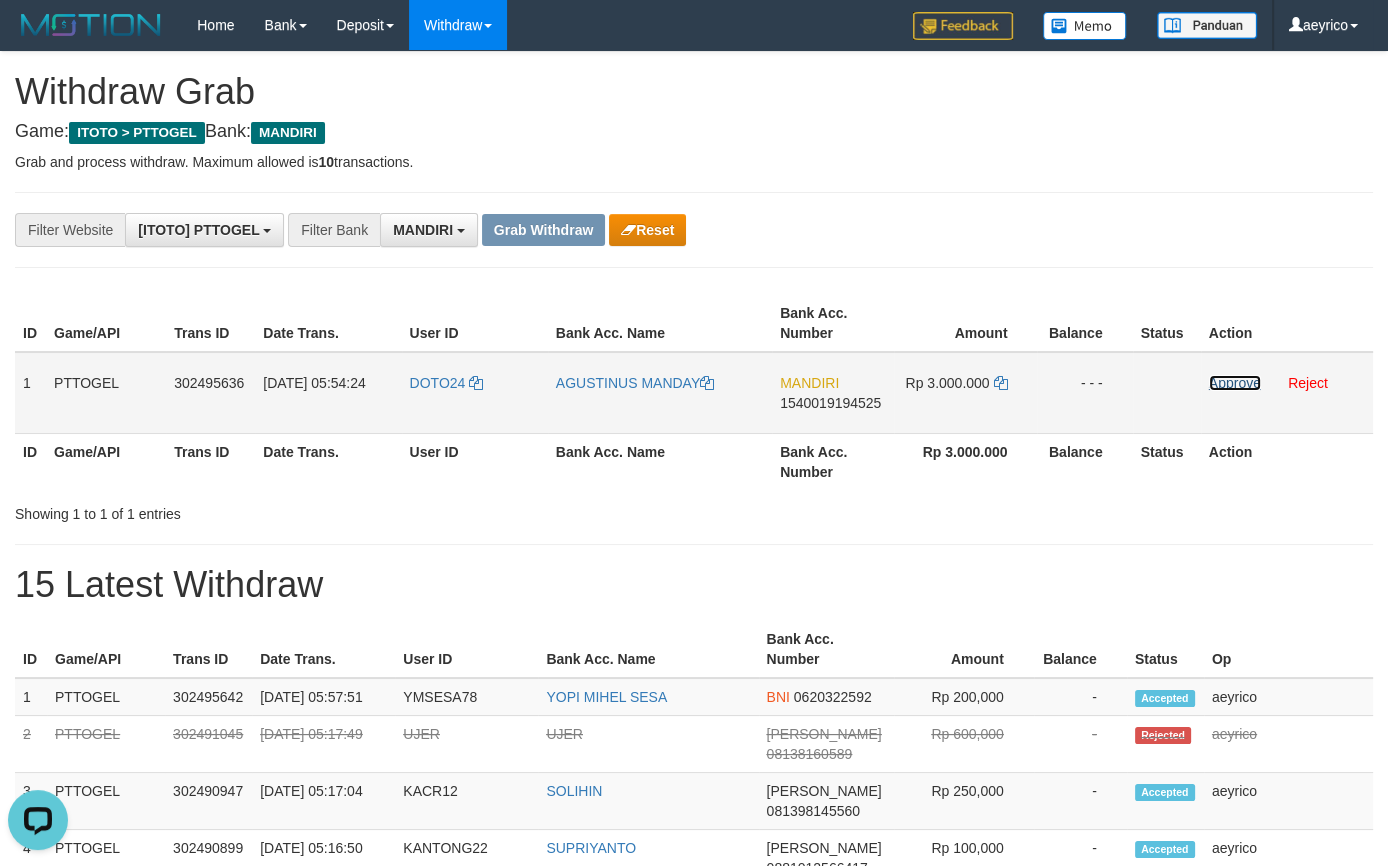 click on "Approve" at bounding box center [1235, 383] 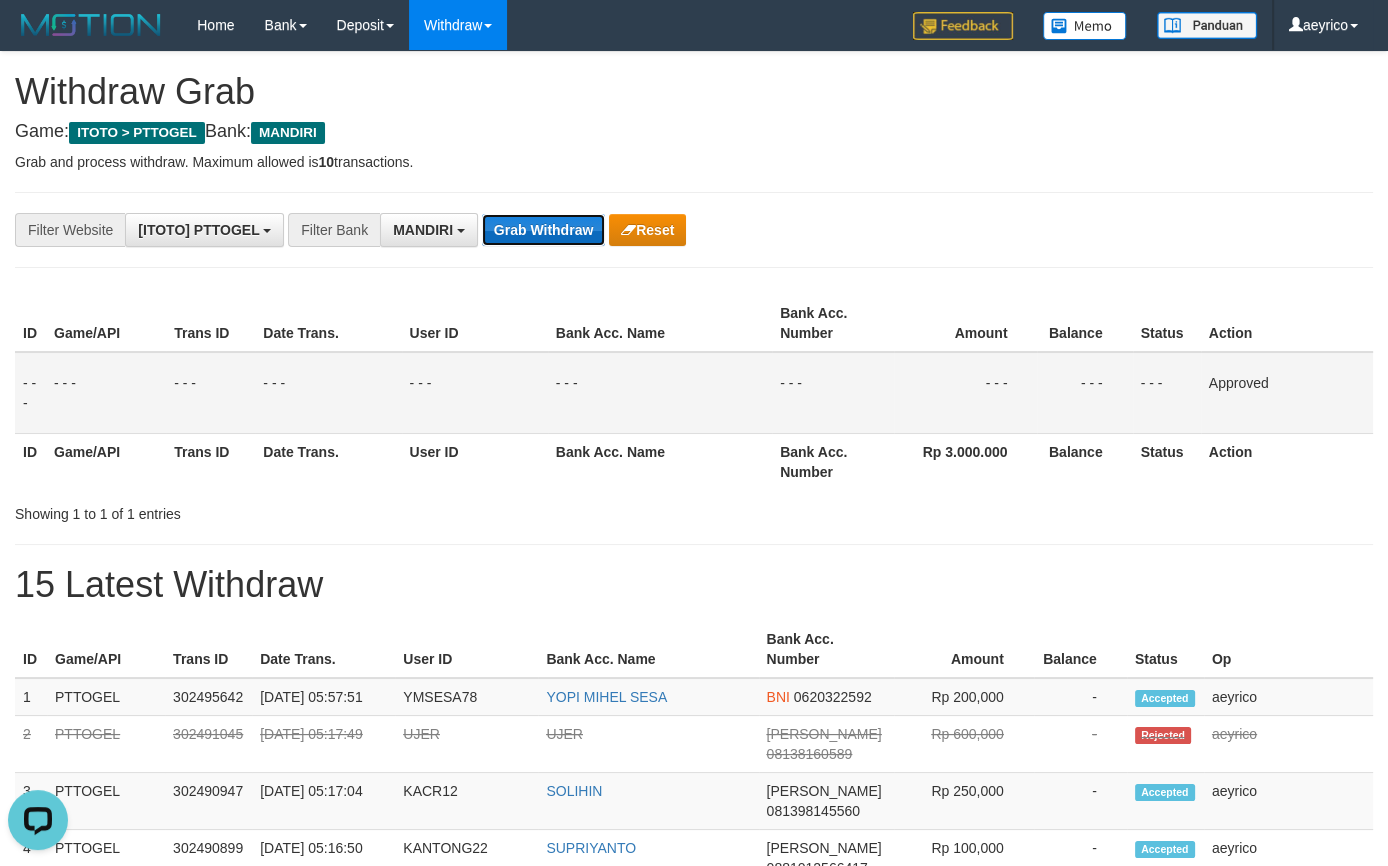 click on "Grab Withdraw" at bounding box center [543, 230] 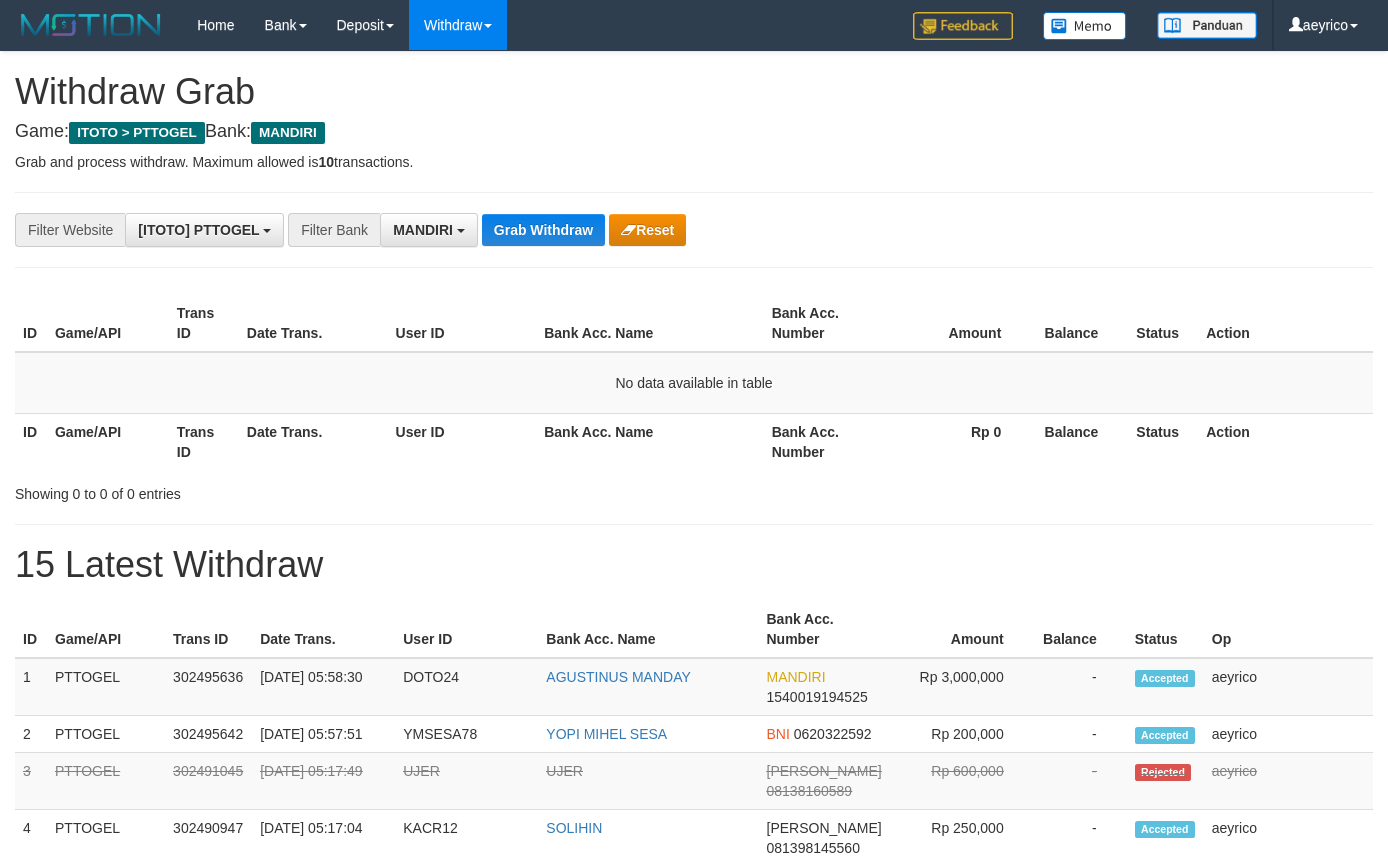 scroll, scrollTop: 0, scrollLeft: 0, axis: both 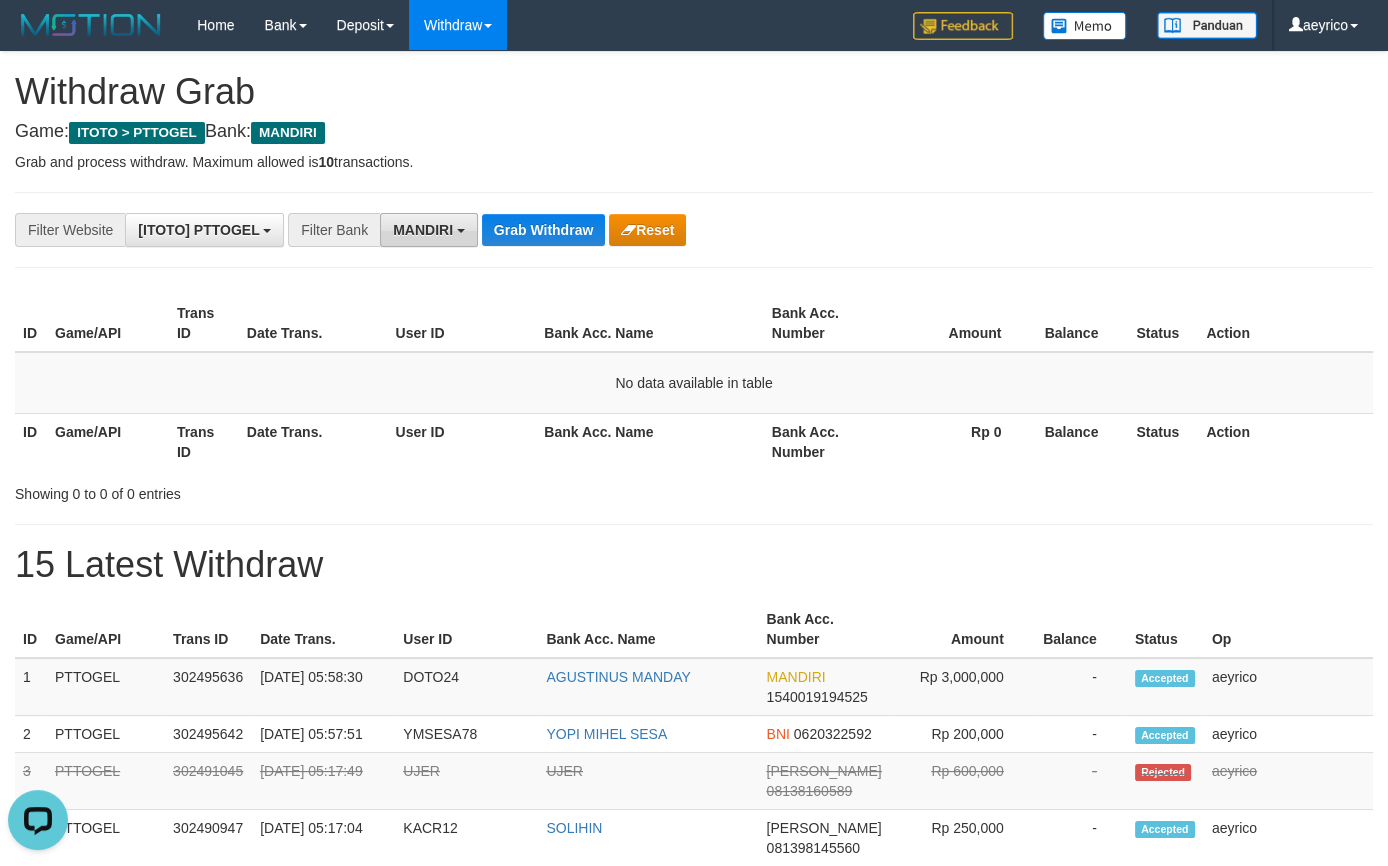 click on "MANDIRI" at bounding box center (429, 230) 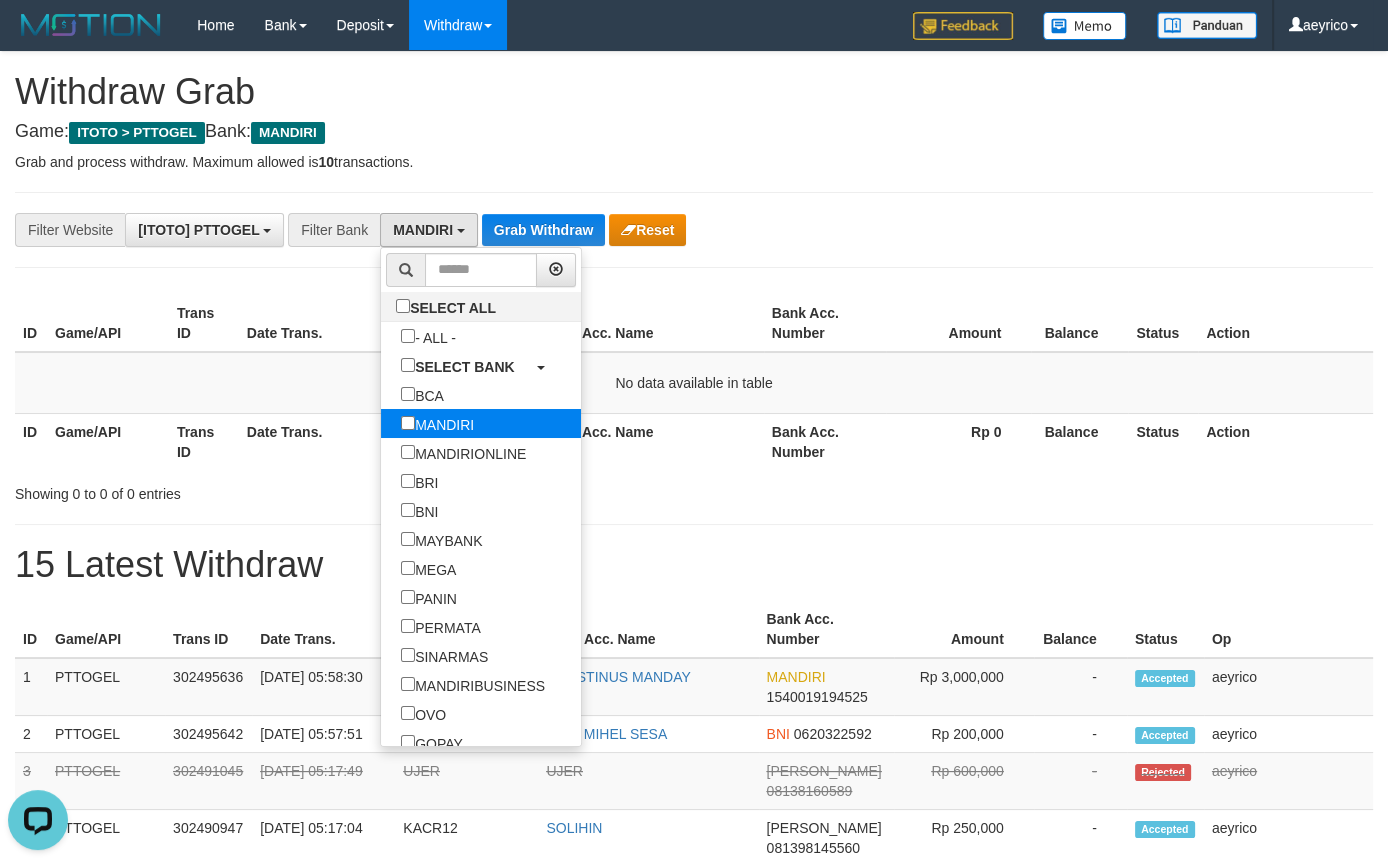 click on "MANDIRI" at bounding box center [437, 423] 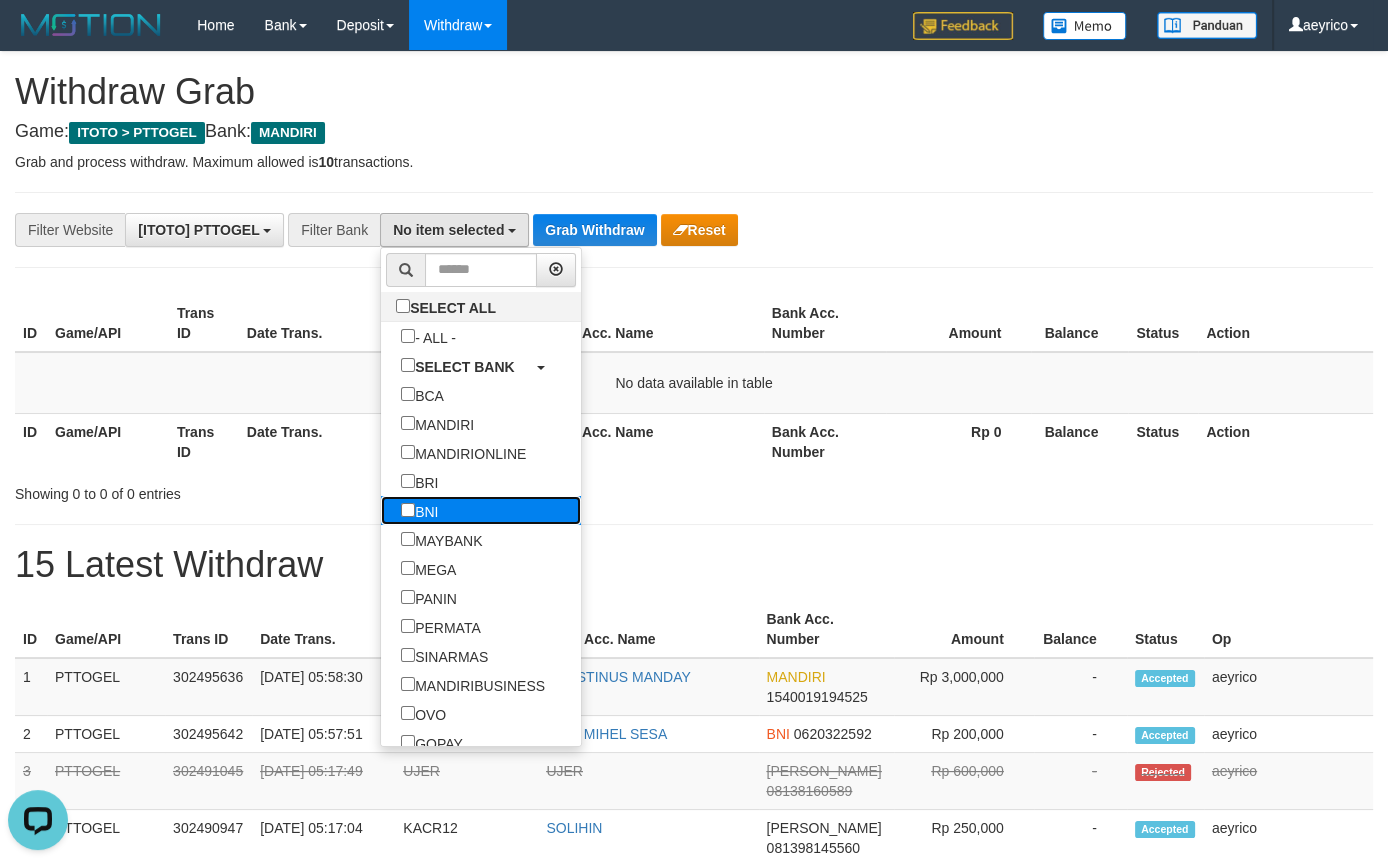 click on "BNI" at bounding box center (419, 510) 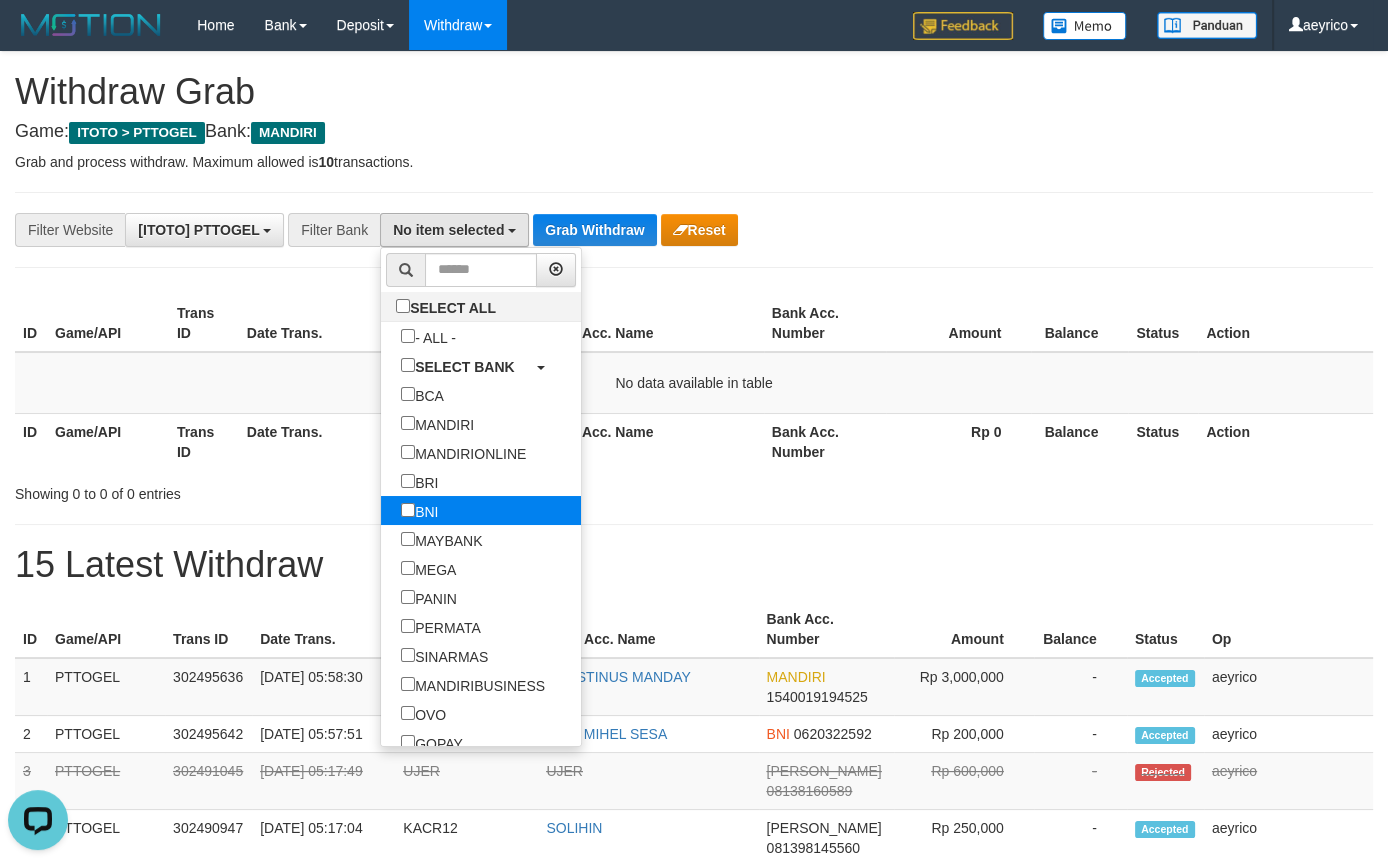 select on "***" 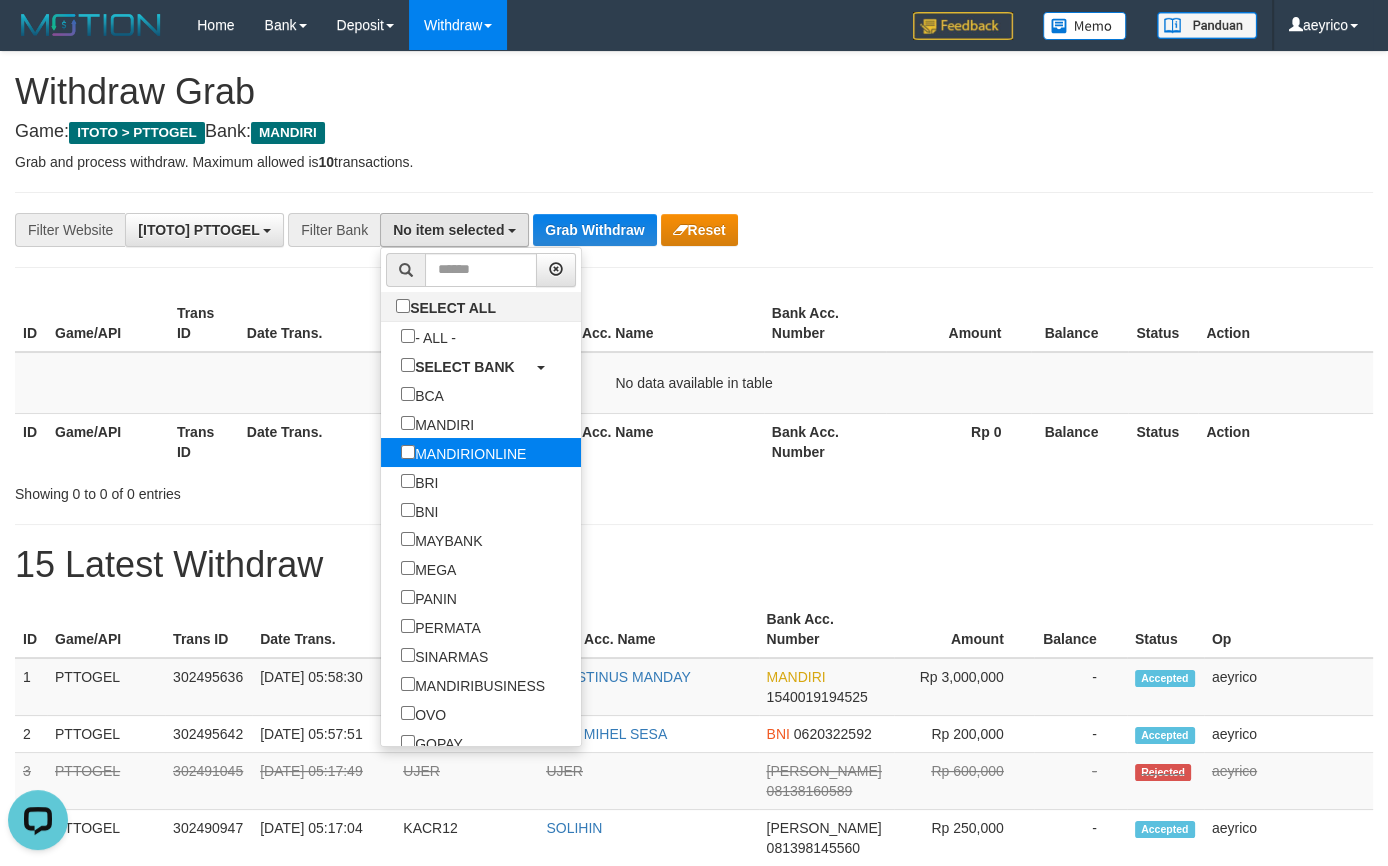 scroll, scrollTop: 119, scrollLeft: 0, axis: vertical 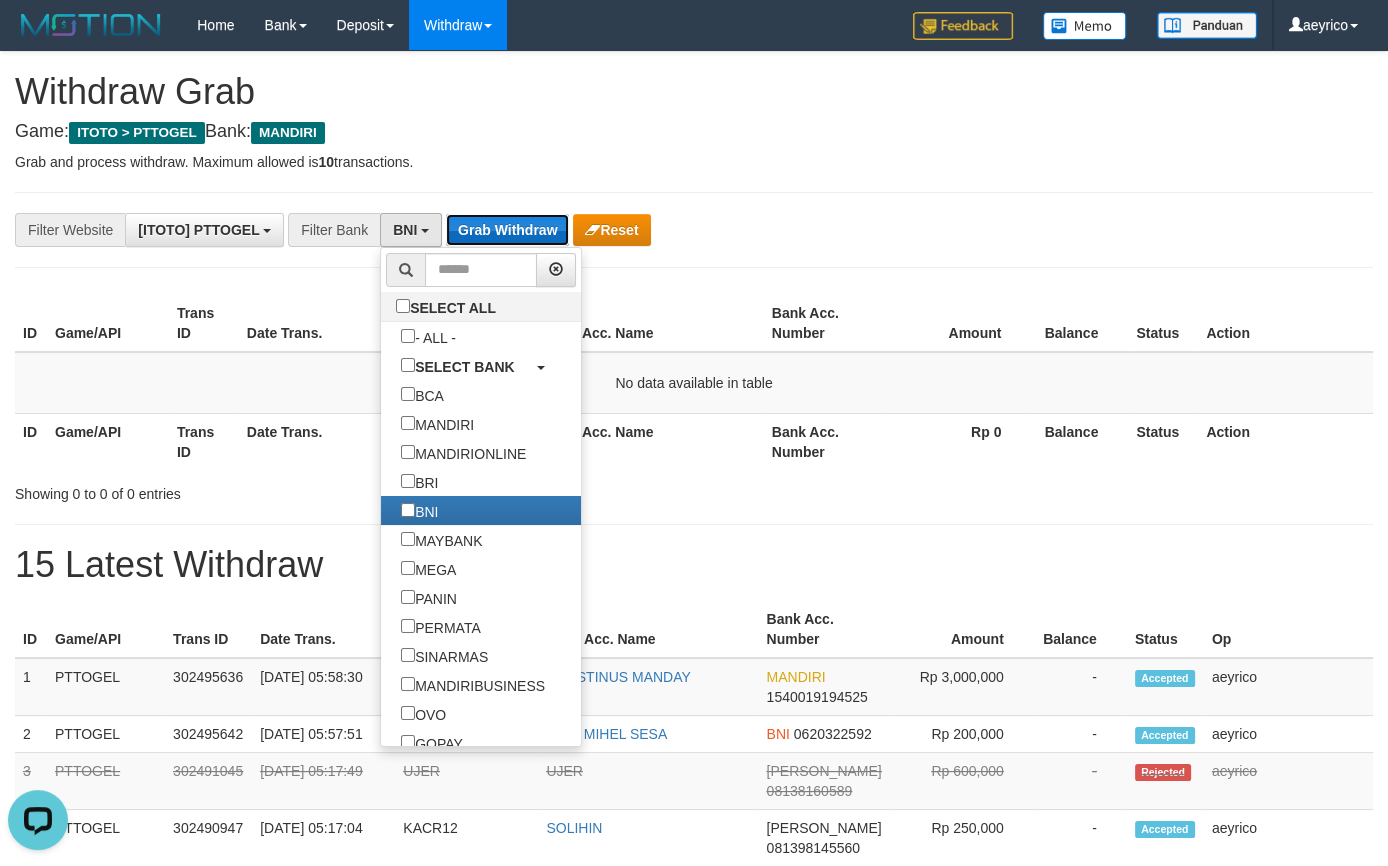 click on "Grab Withdraw" at bounding box center [507, 230] 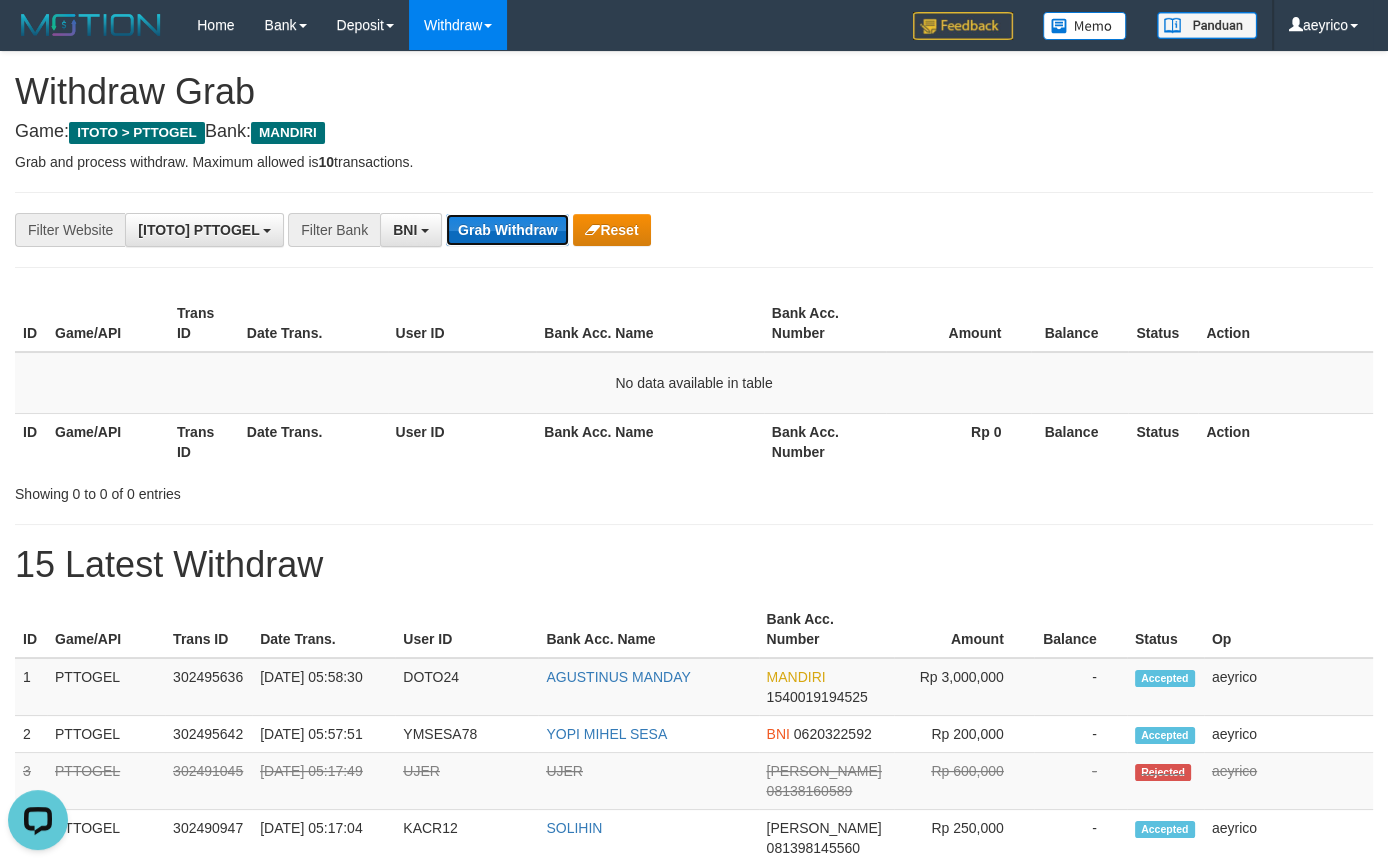 click on "Grab Withdraw" at bounding box center [507, 230] 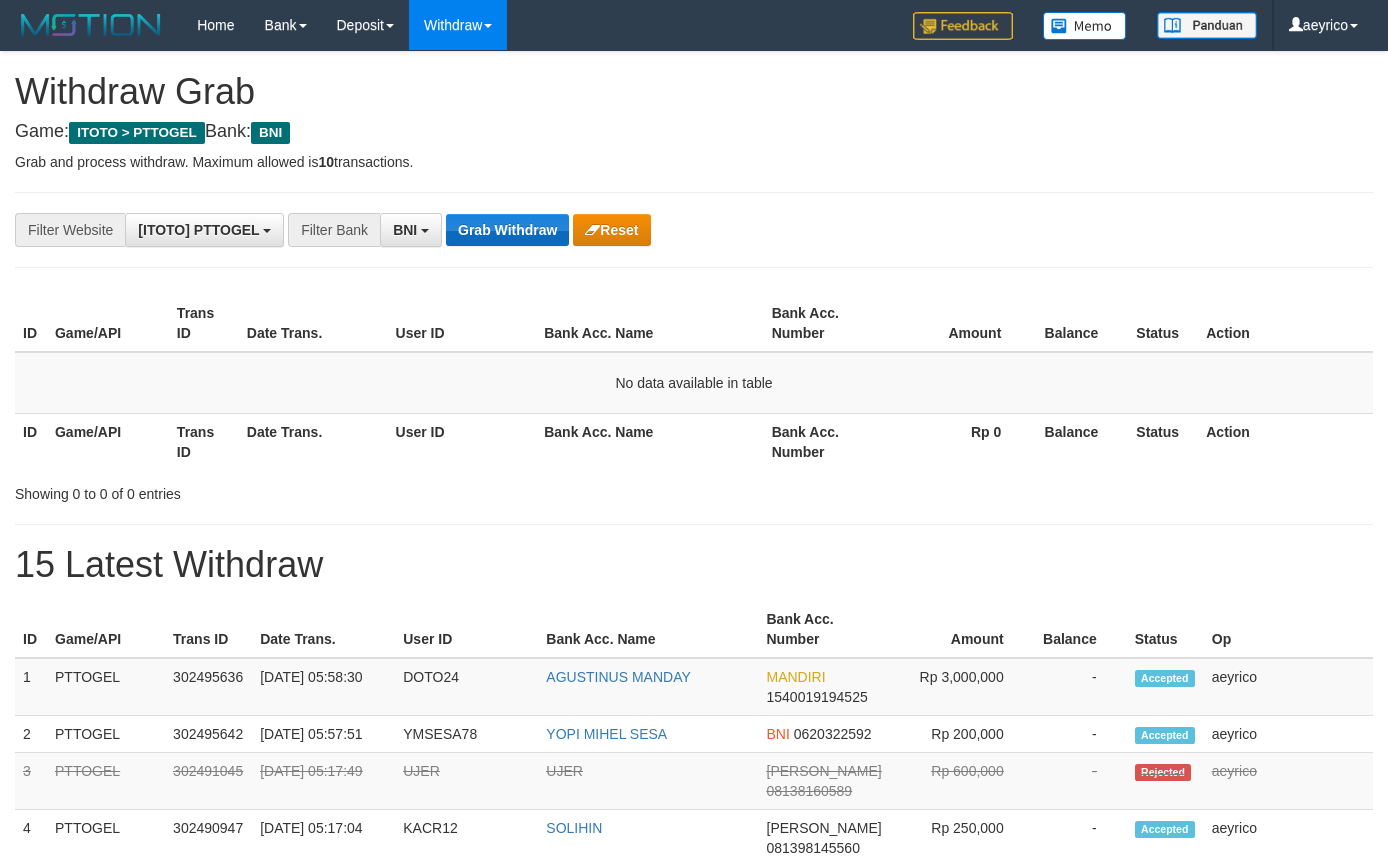 scroll, scrollTop: 0, scrollLeft: 0, axis: both 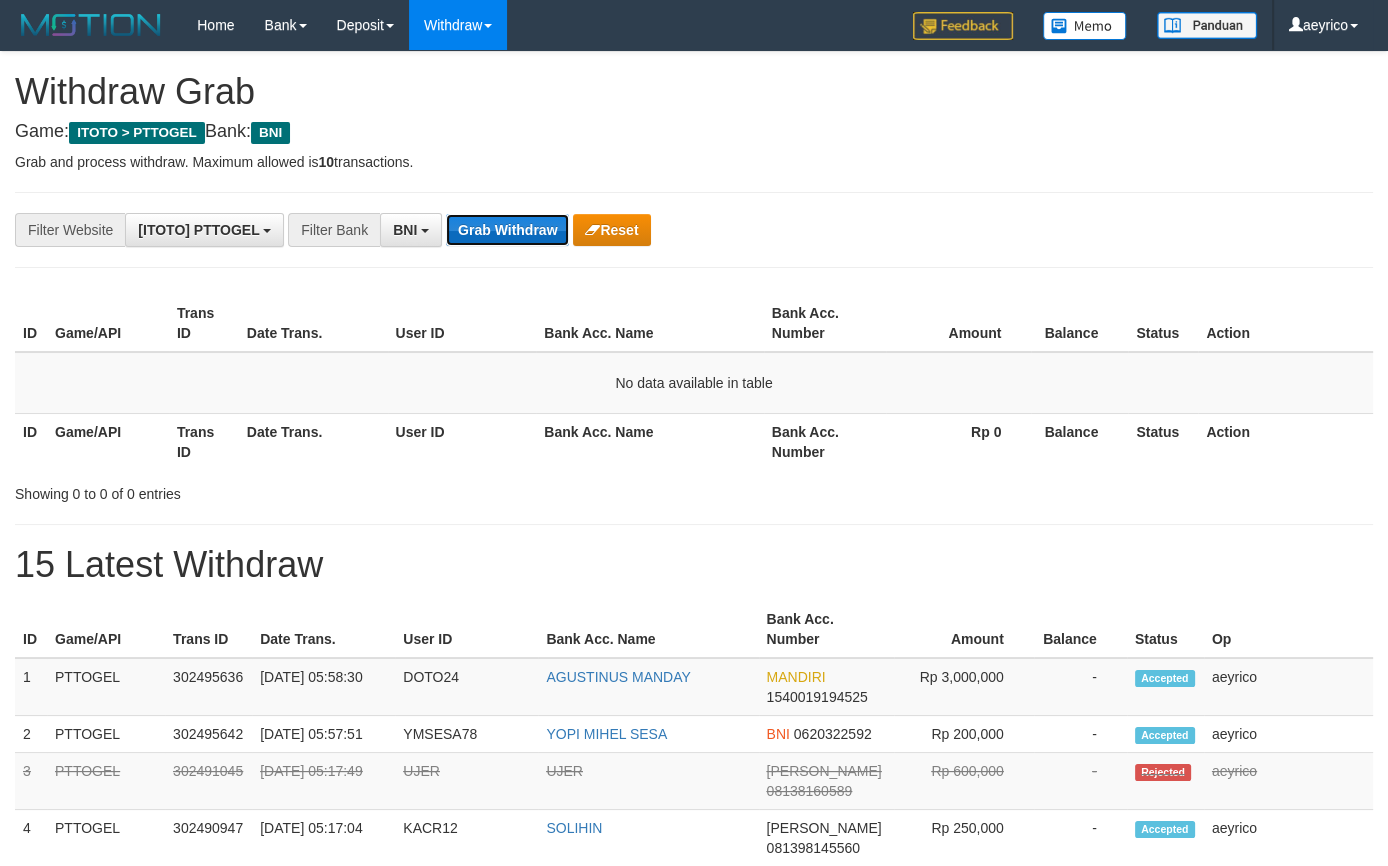 click on "Grab Withdraw" at bounding box center (507, 230) 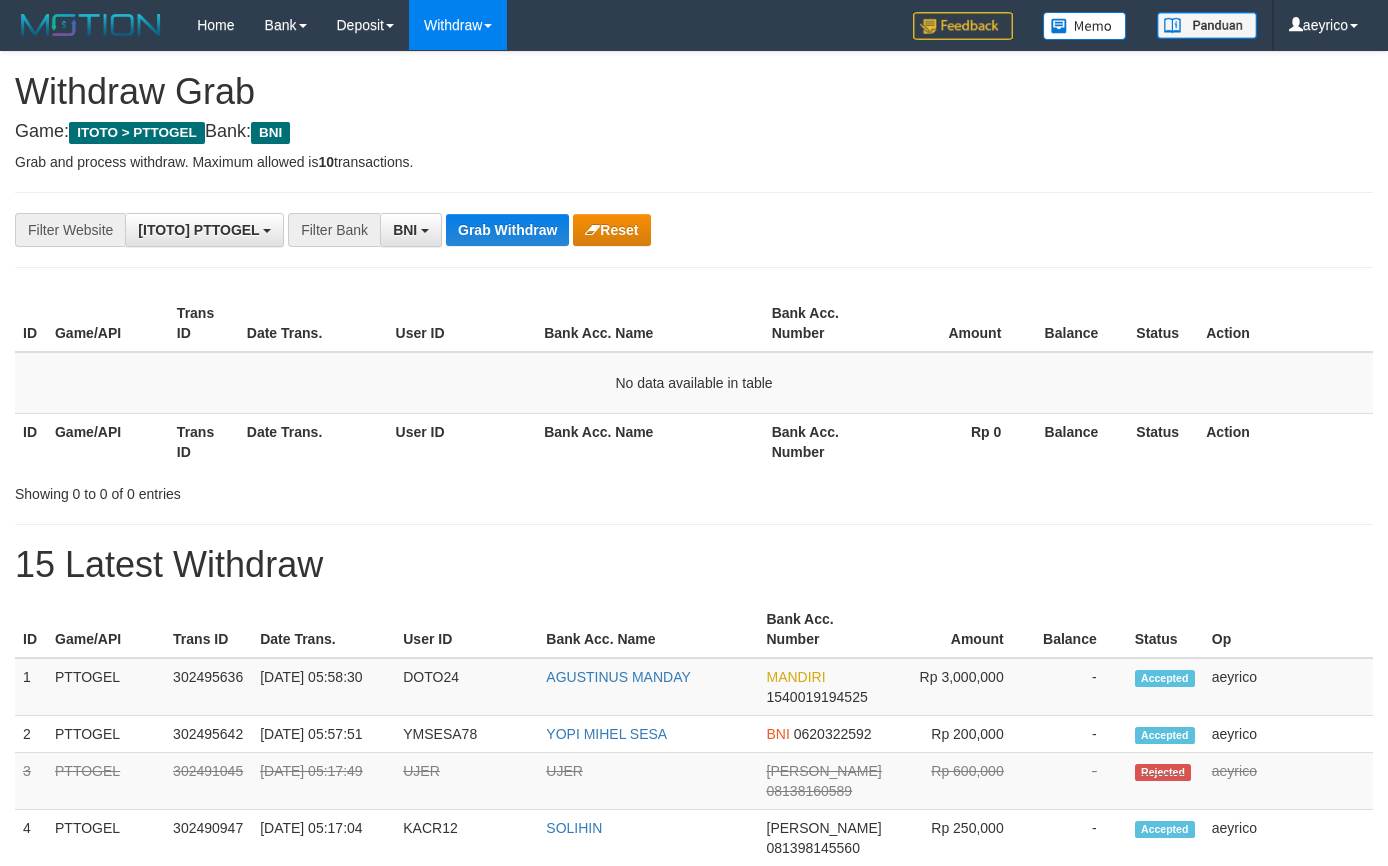scroll, scrollTop: 0, scrollLeft: 0, axis: both 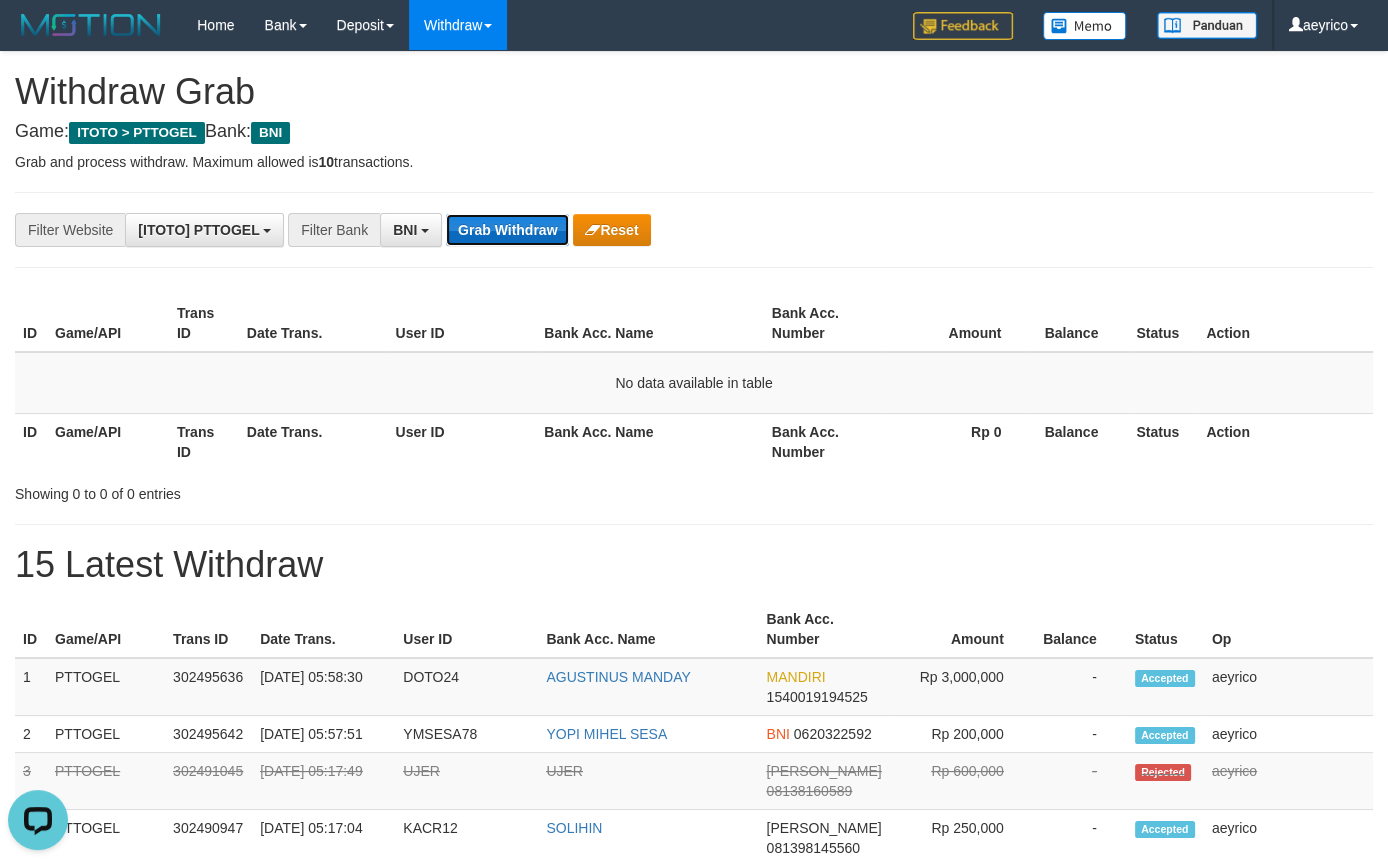 click on "Grab Withdraw" at bounding box center (507, 230) 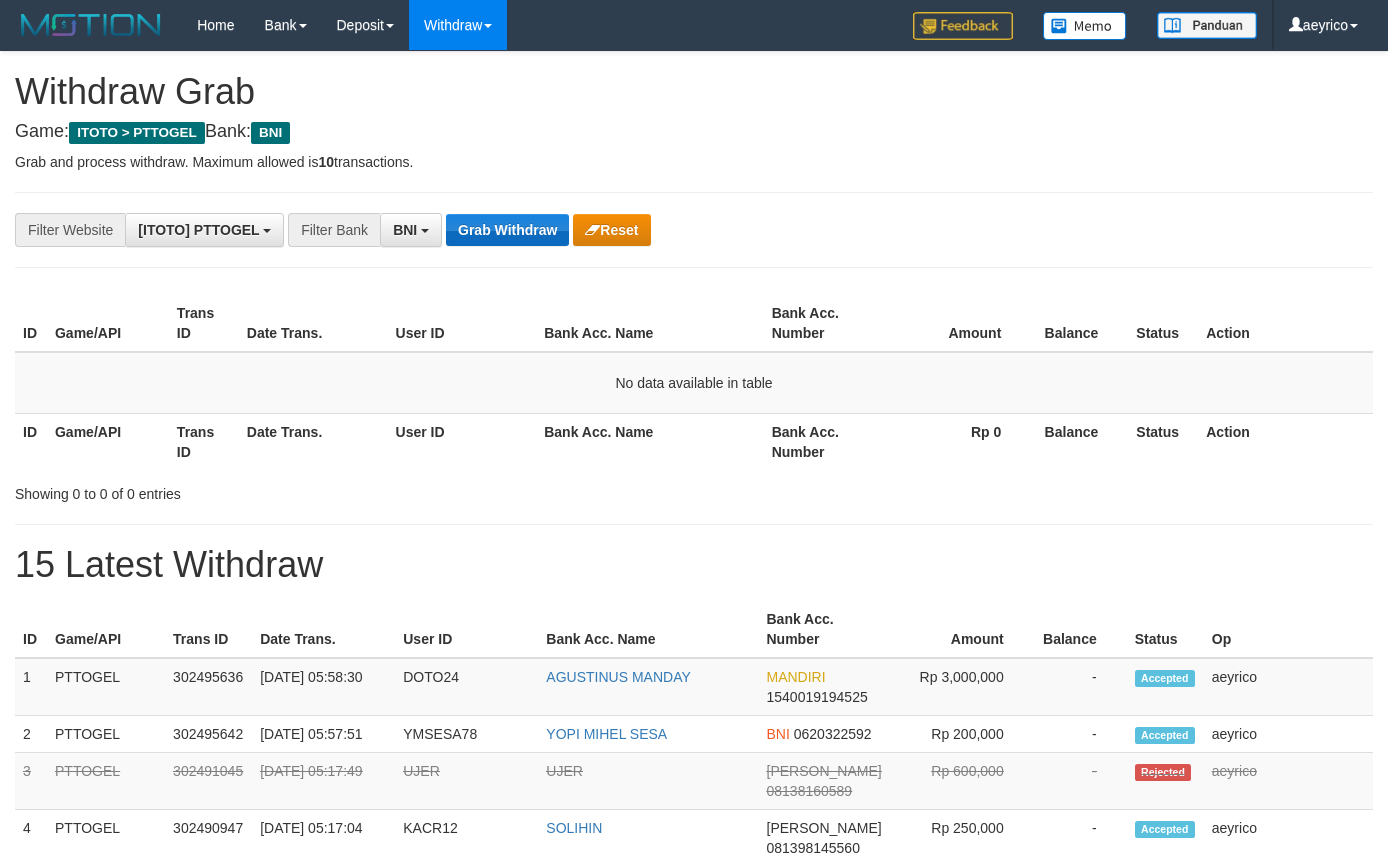 scroll, scrollTop: 0, scrollLeft: 0, axis: both 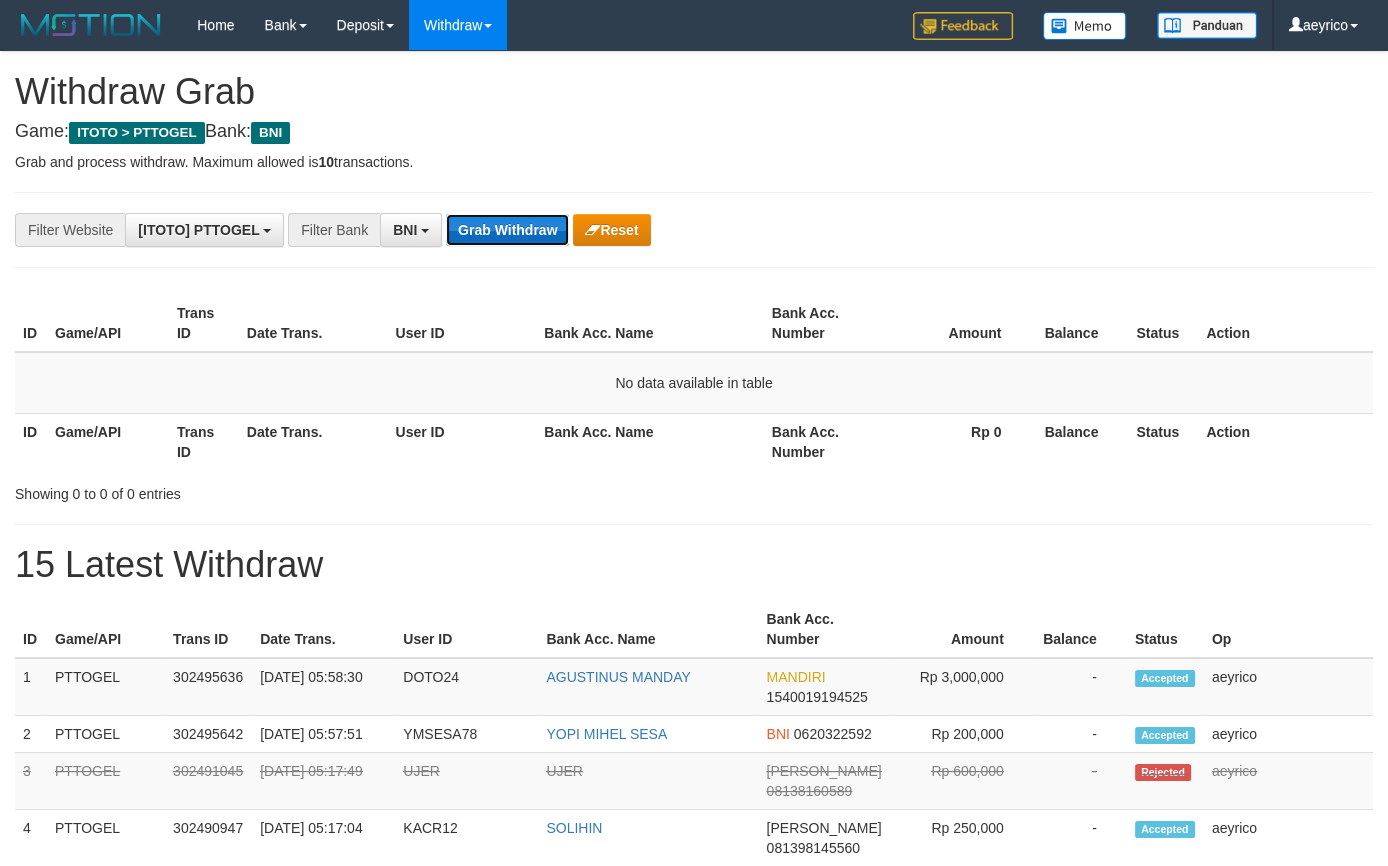 click on "Grab Withdraw" at bounding box center (507, 230) 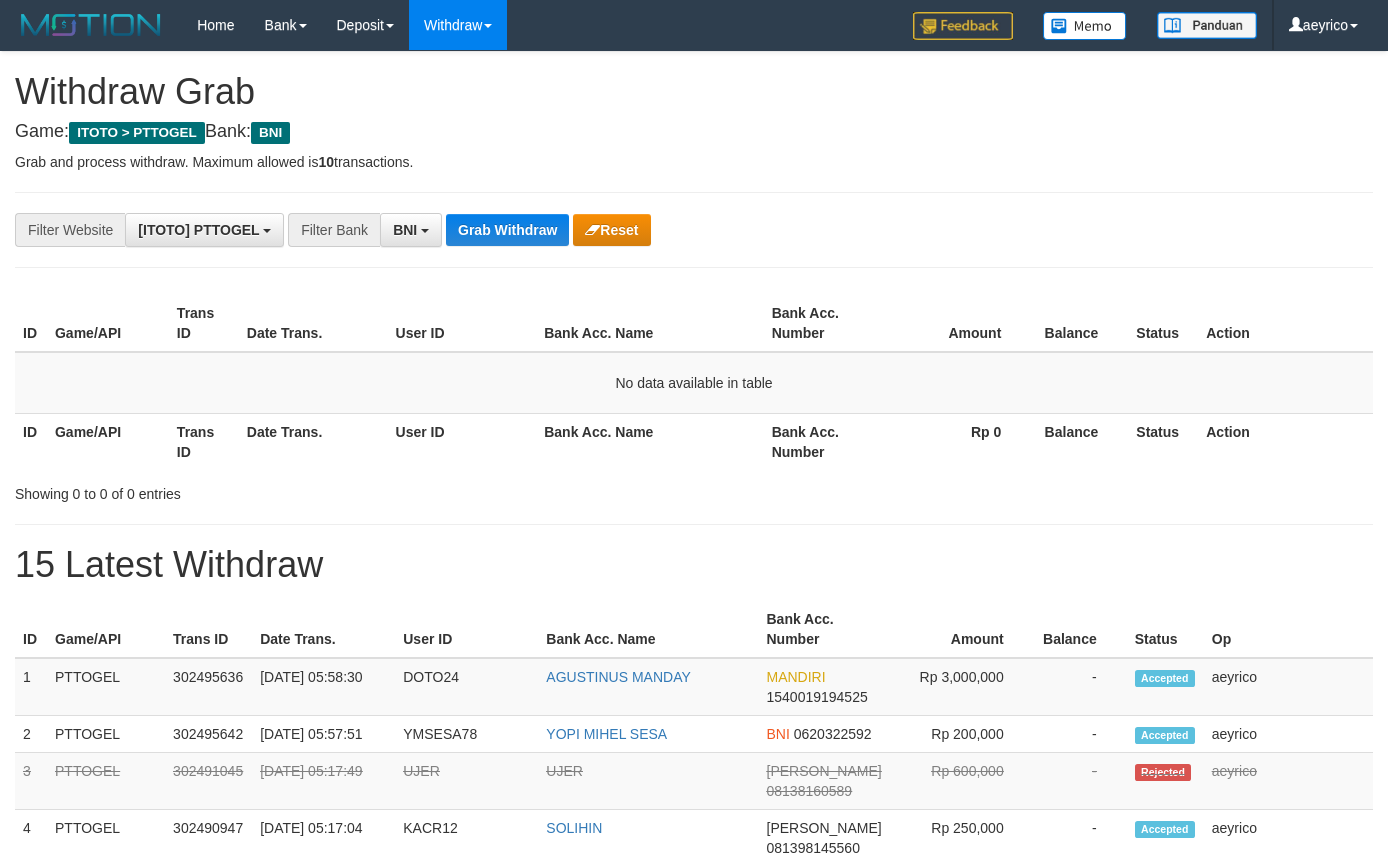 scroll, scrollTop: 0, scrollLeft: 0, axis: both 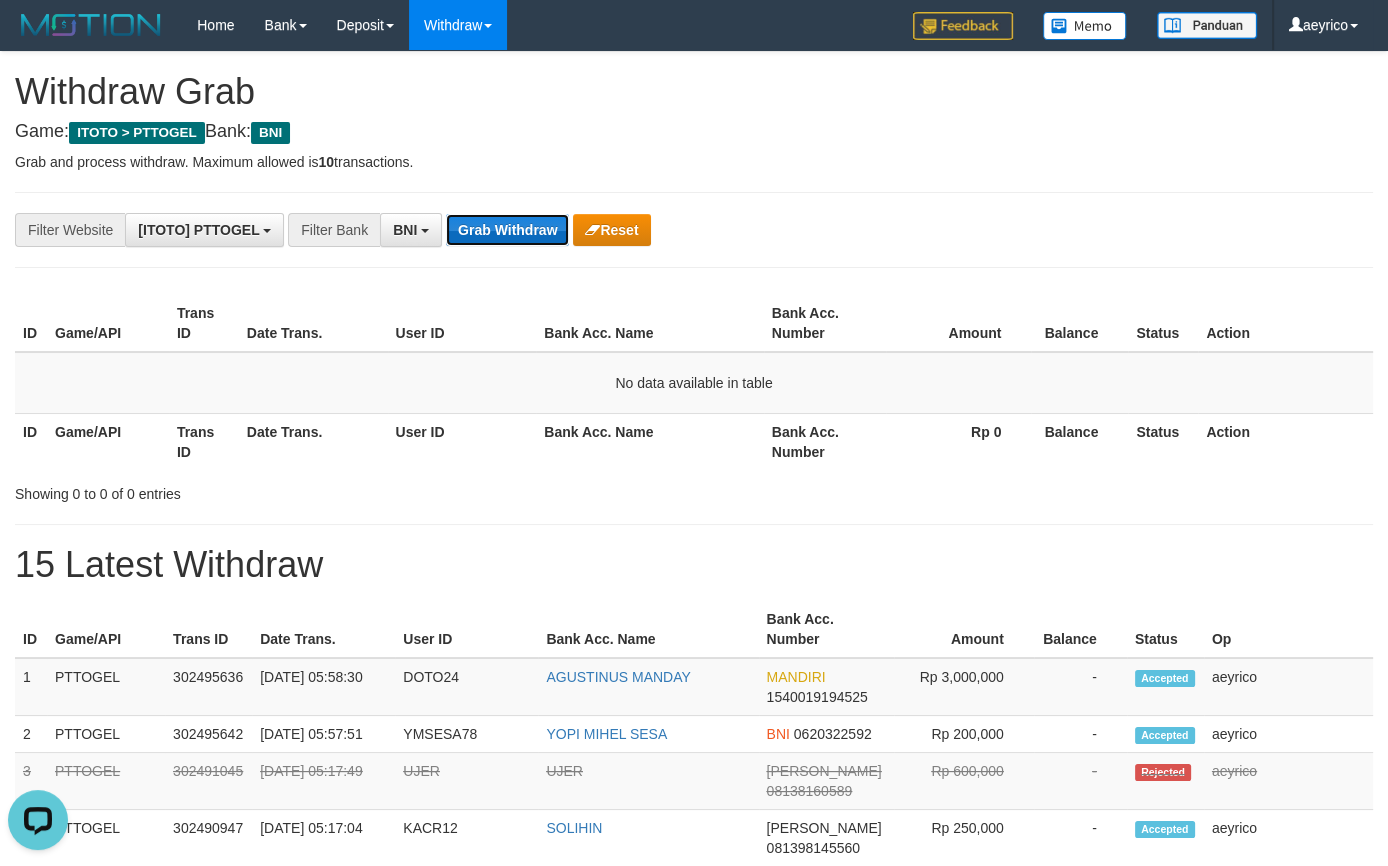 click on "Grab Withdraw" at bounding box center (507, 230) 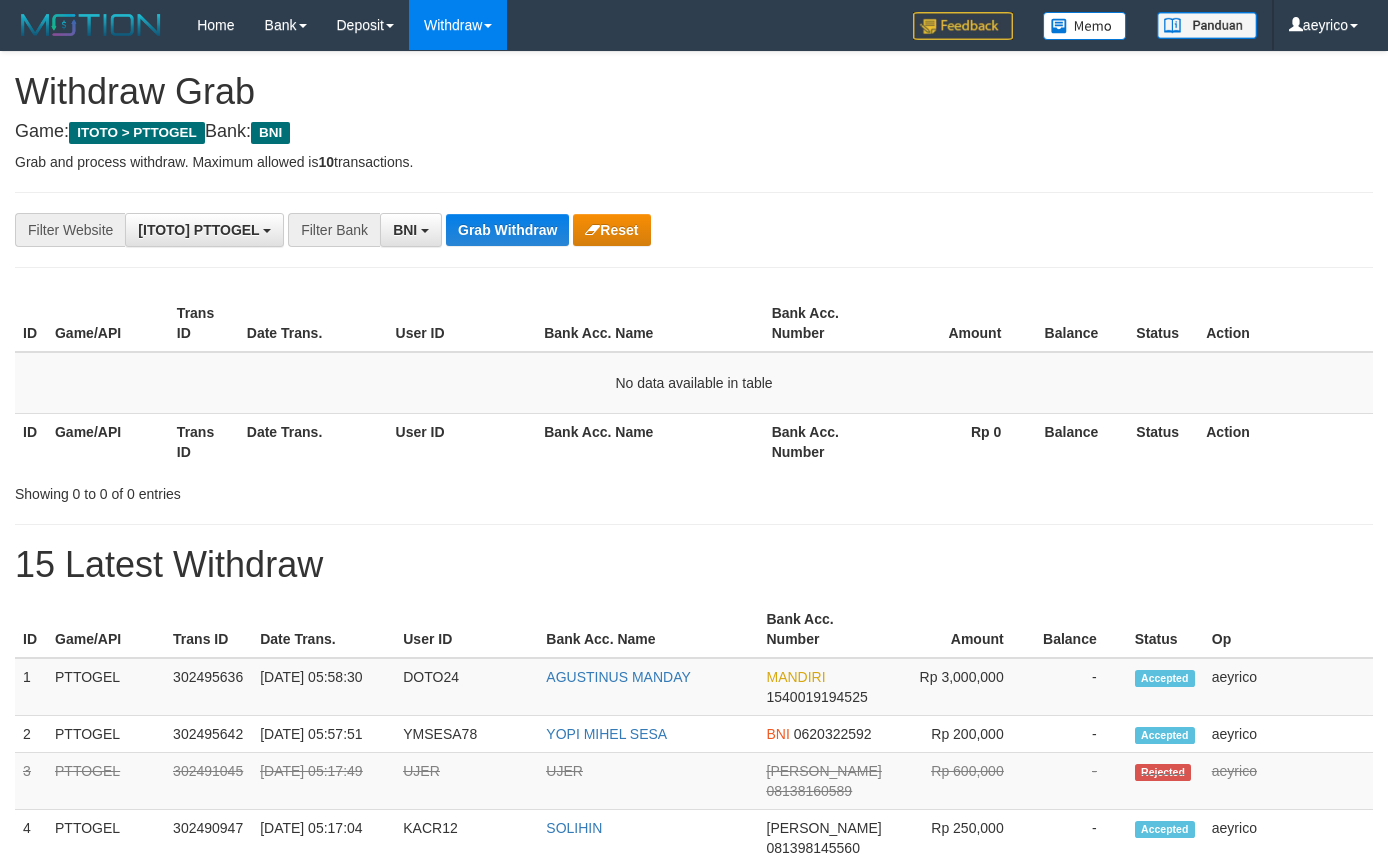 click on "Grab Withdraw" at bounding box center (507, 230) 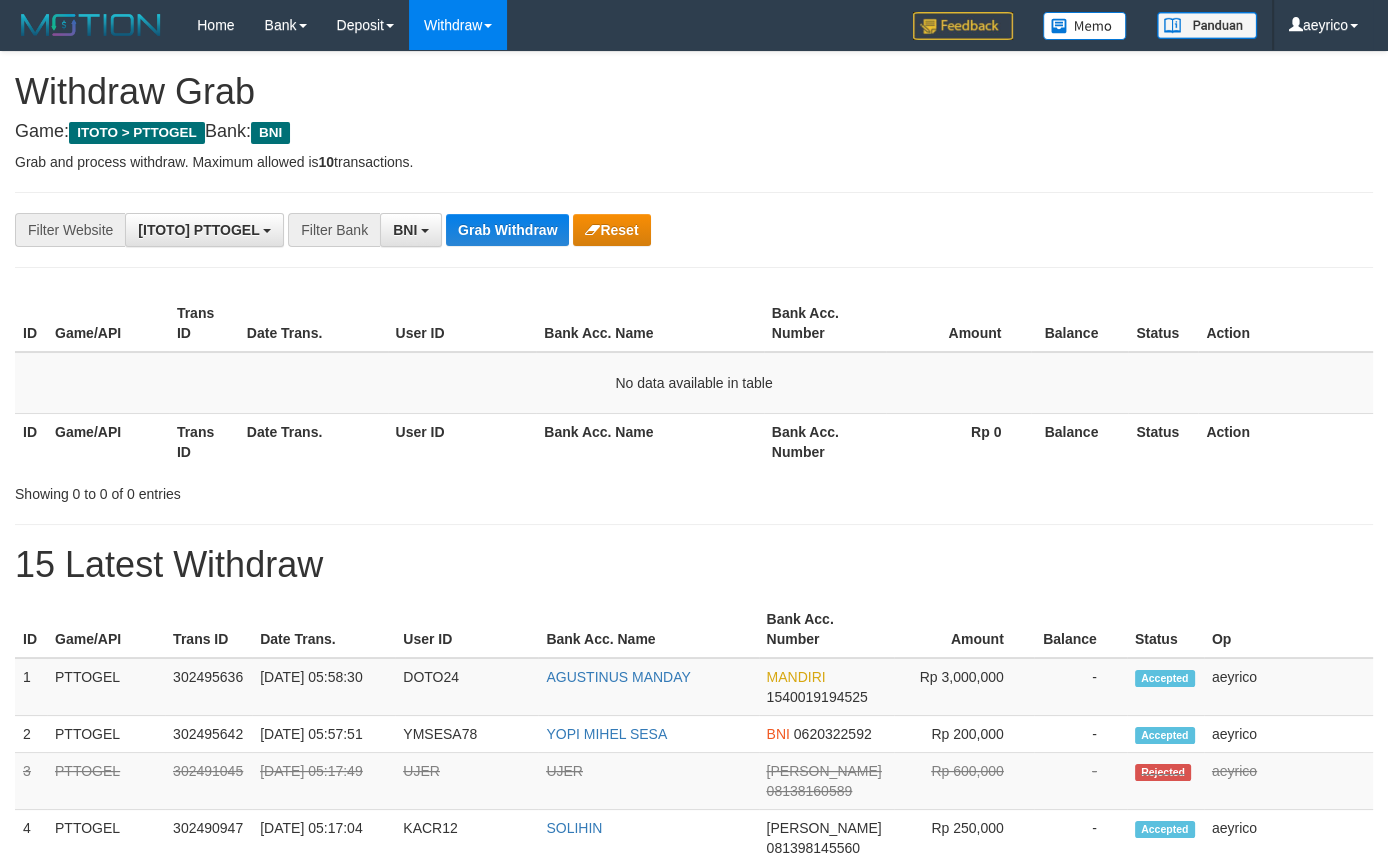scroll, scrollTop: 17, scrollLeft: 0, axis: vertical 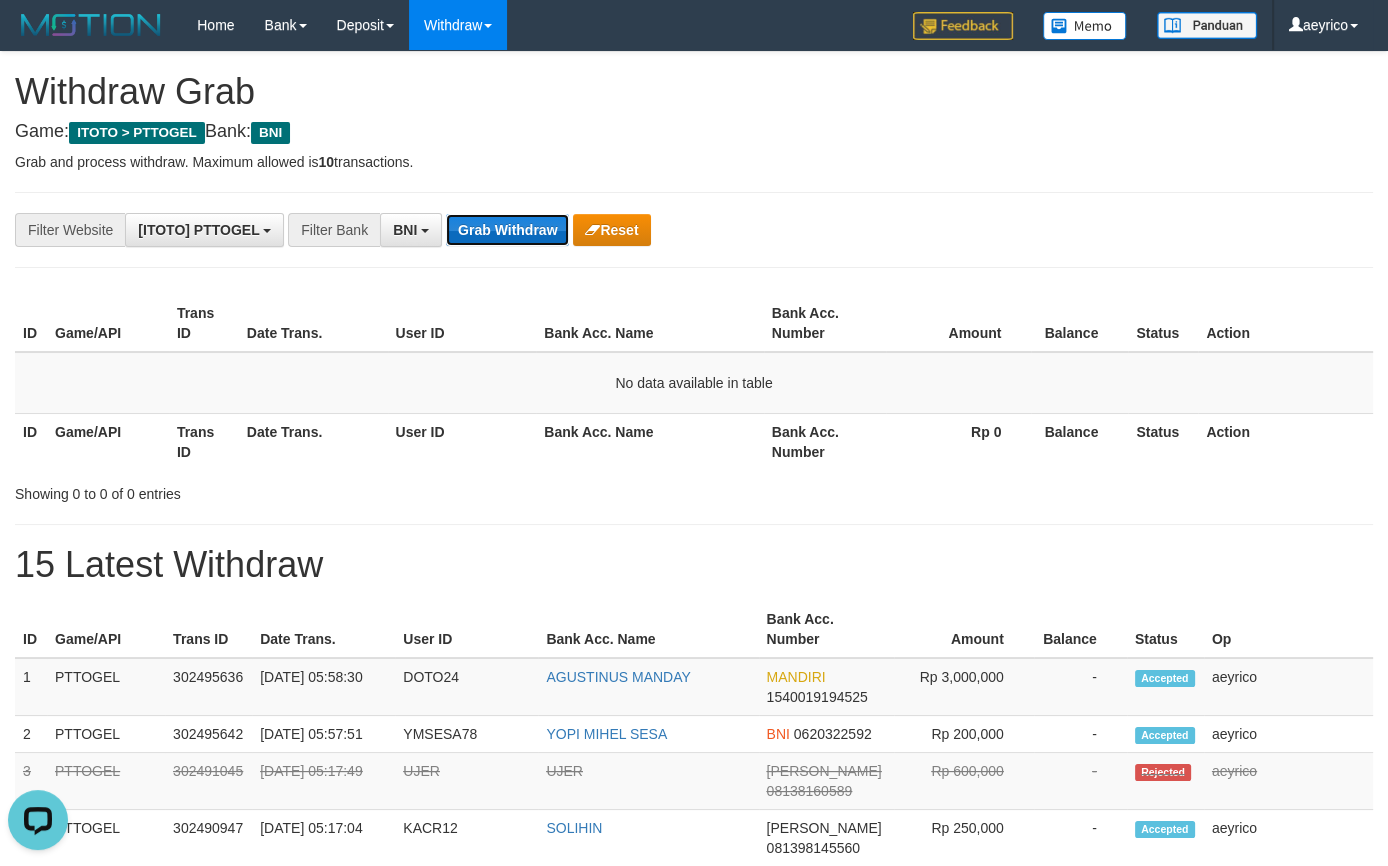 click on "Grab Withdraw" at bounding box center (507, 230) 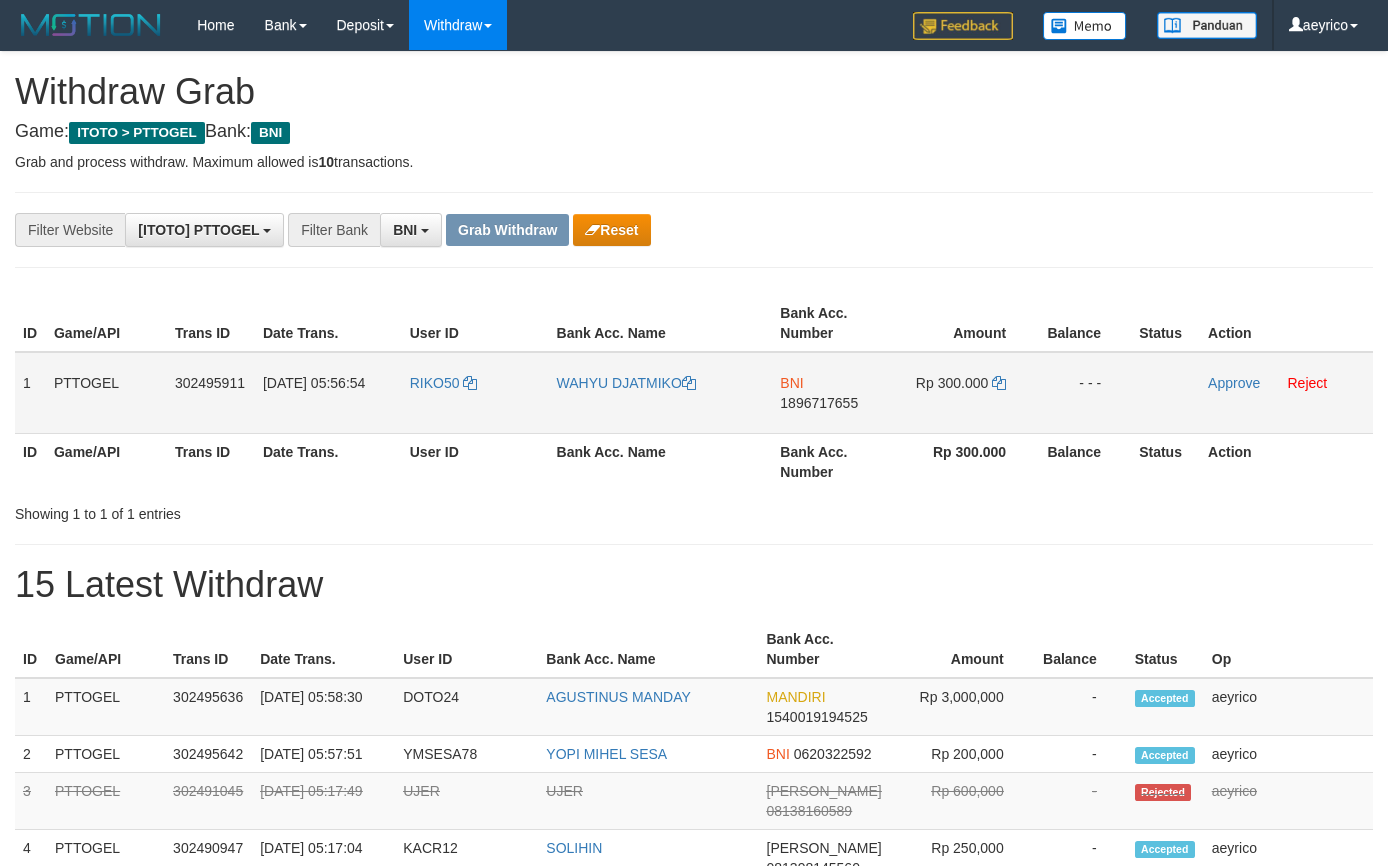 scroll, scrollTop: 0, scrollLeft: 0, axis: both 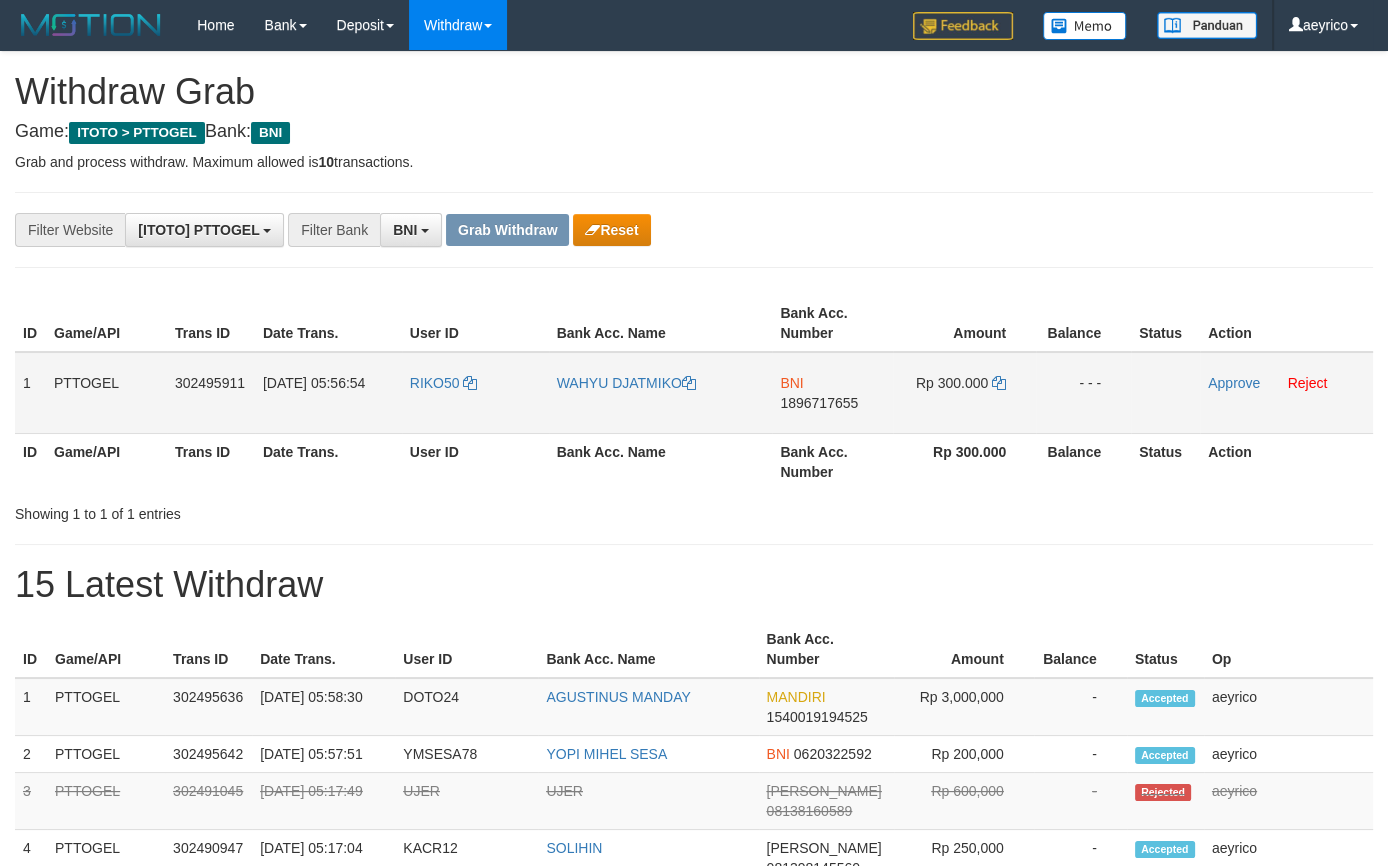 drag, startPoint x: 501, startPoint y: 416, endPoint x: 943, endPoint y: 394, distance: 442.54718 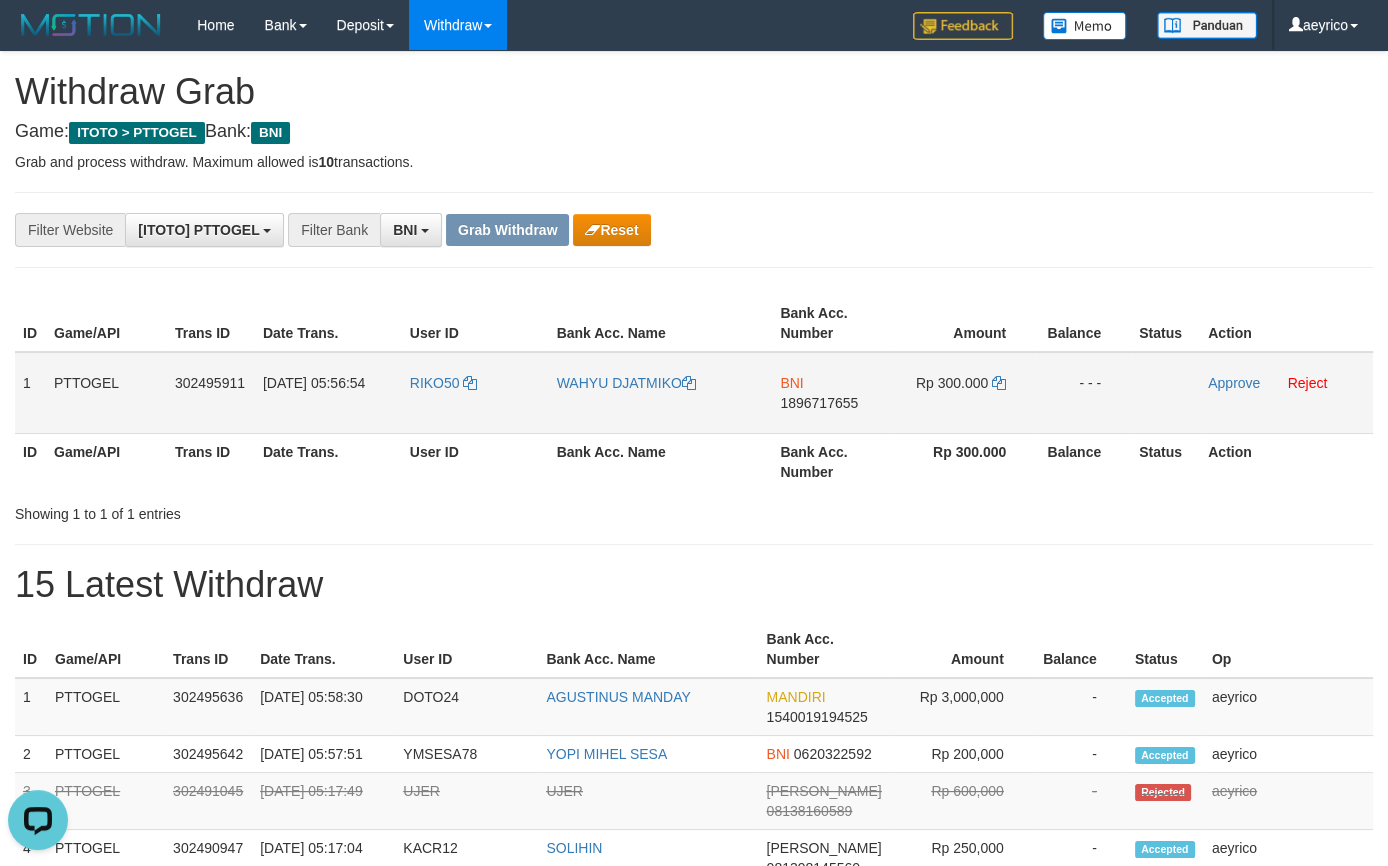 scroll, scrollTop: 0, scrollLeft: 0, axis: both 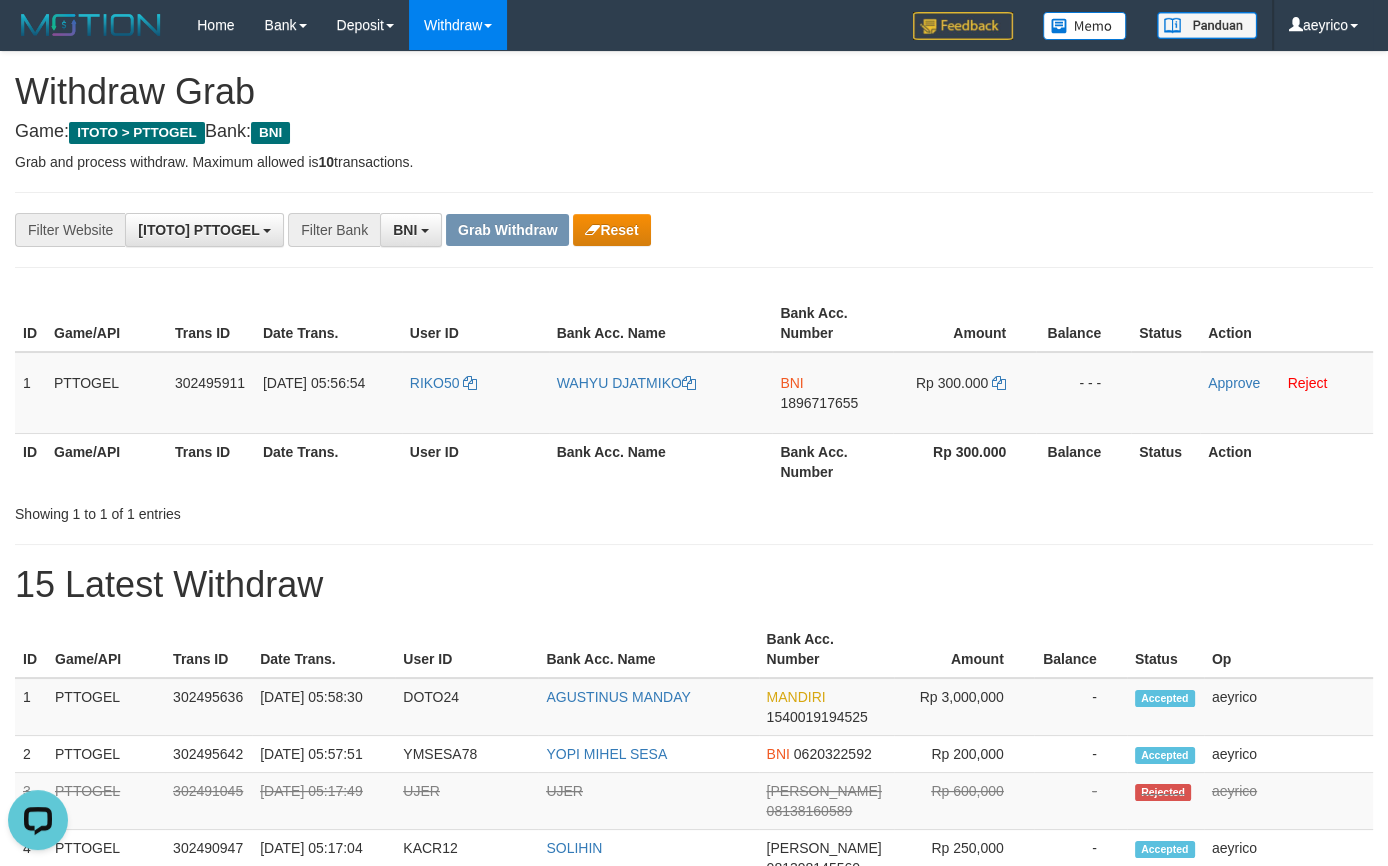 click on "**********" at bounding box center (578, 230) 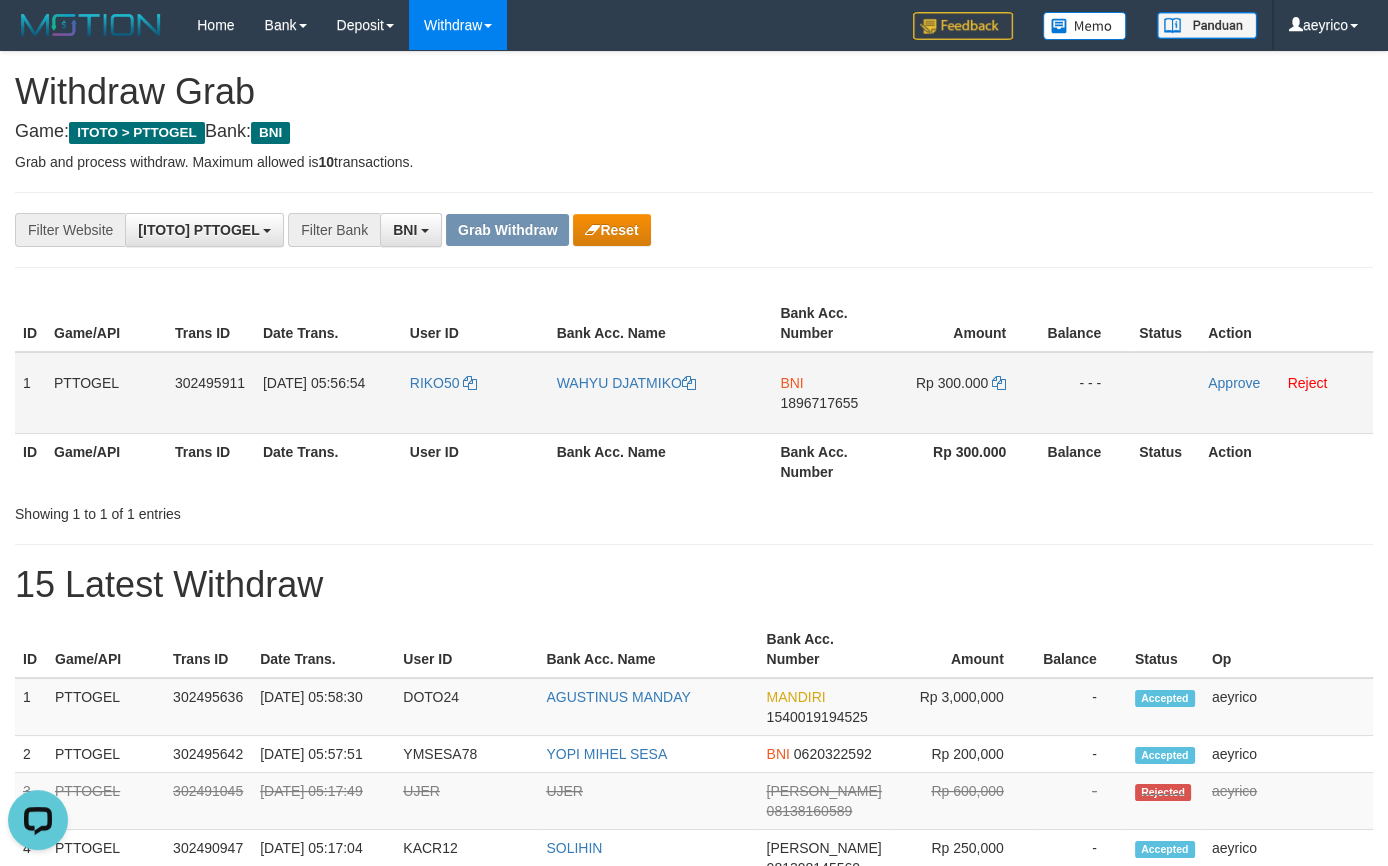 click on "1896717655" at bounding box center [819, 403] 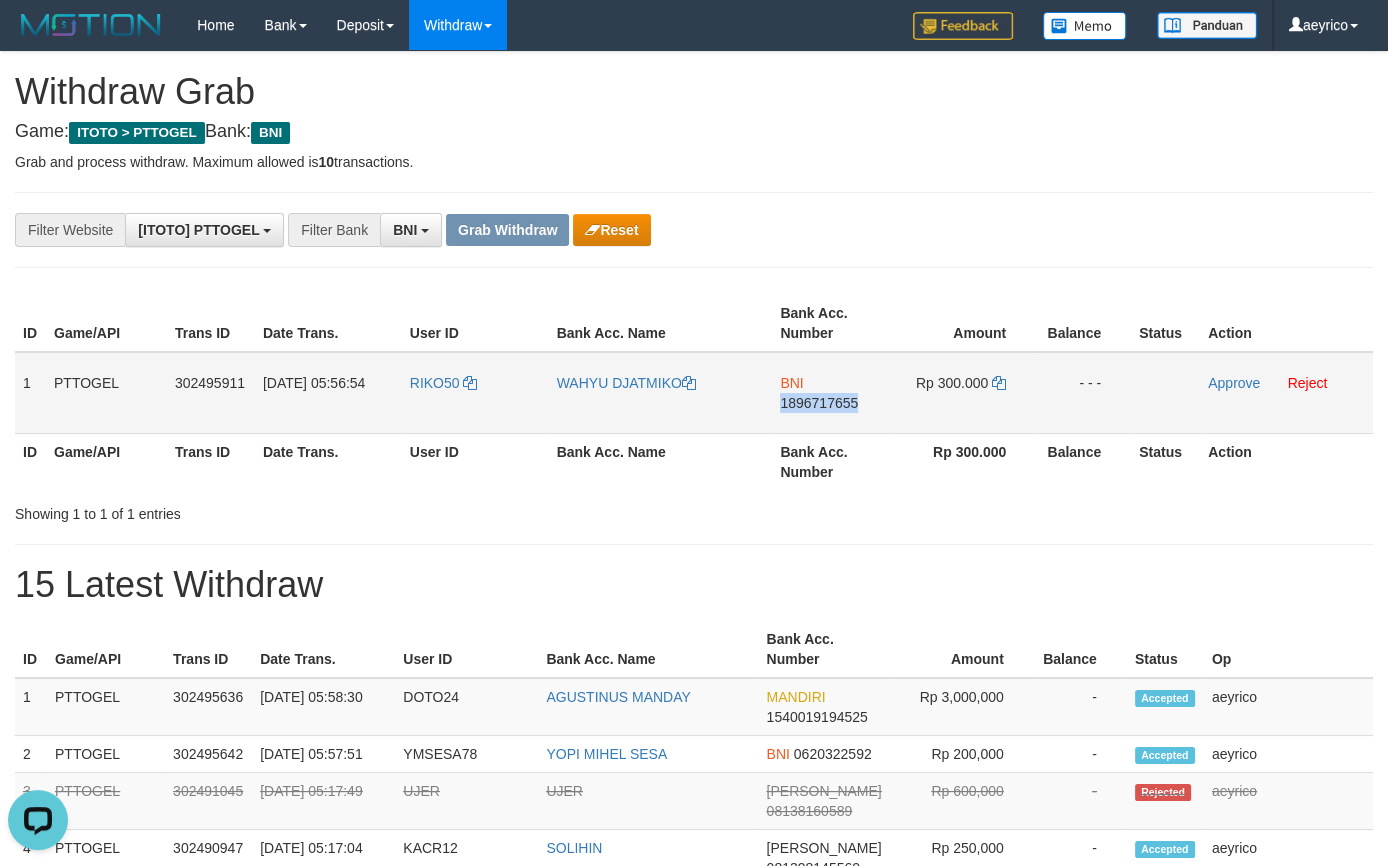 click on "1896717655" at bounding box center [819, 403] 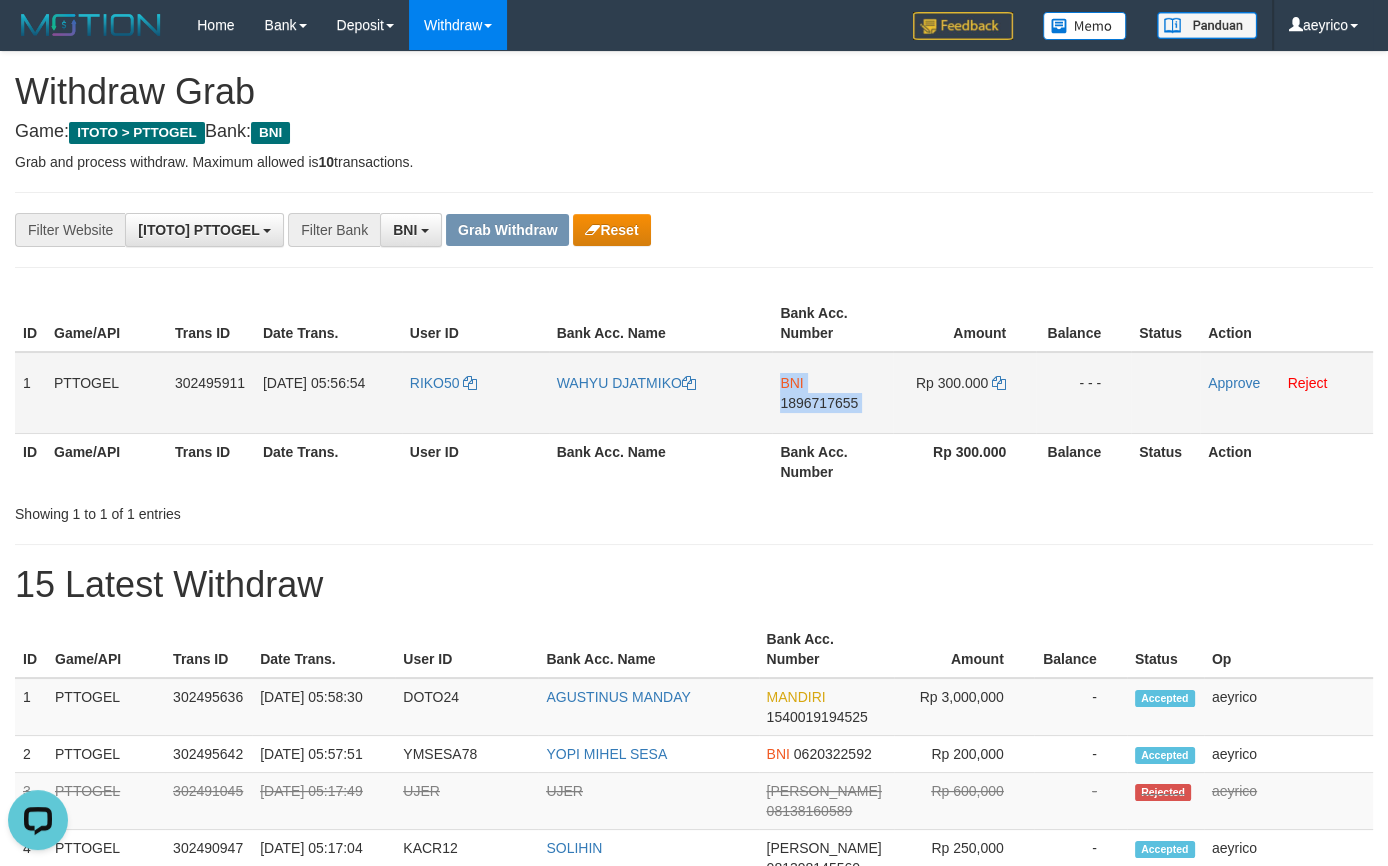 click on "1896717655" at bounding box center [819, 403] 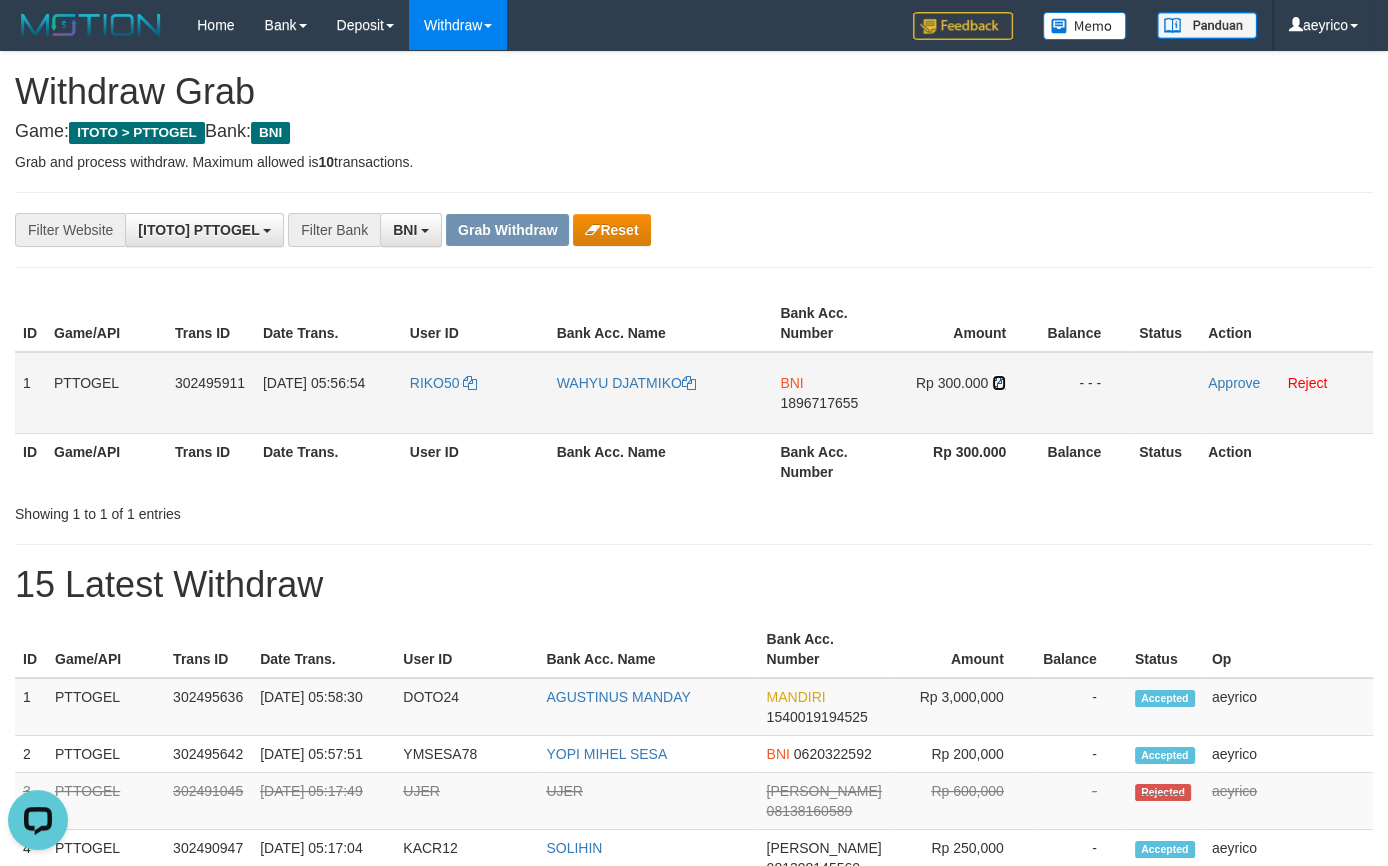 click at bounding box center [999, 383] 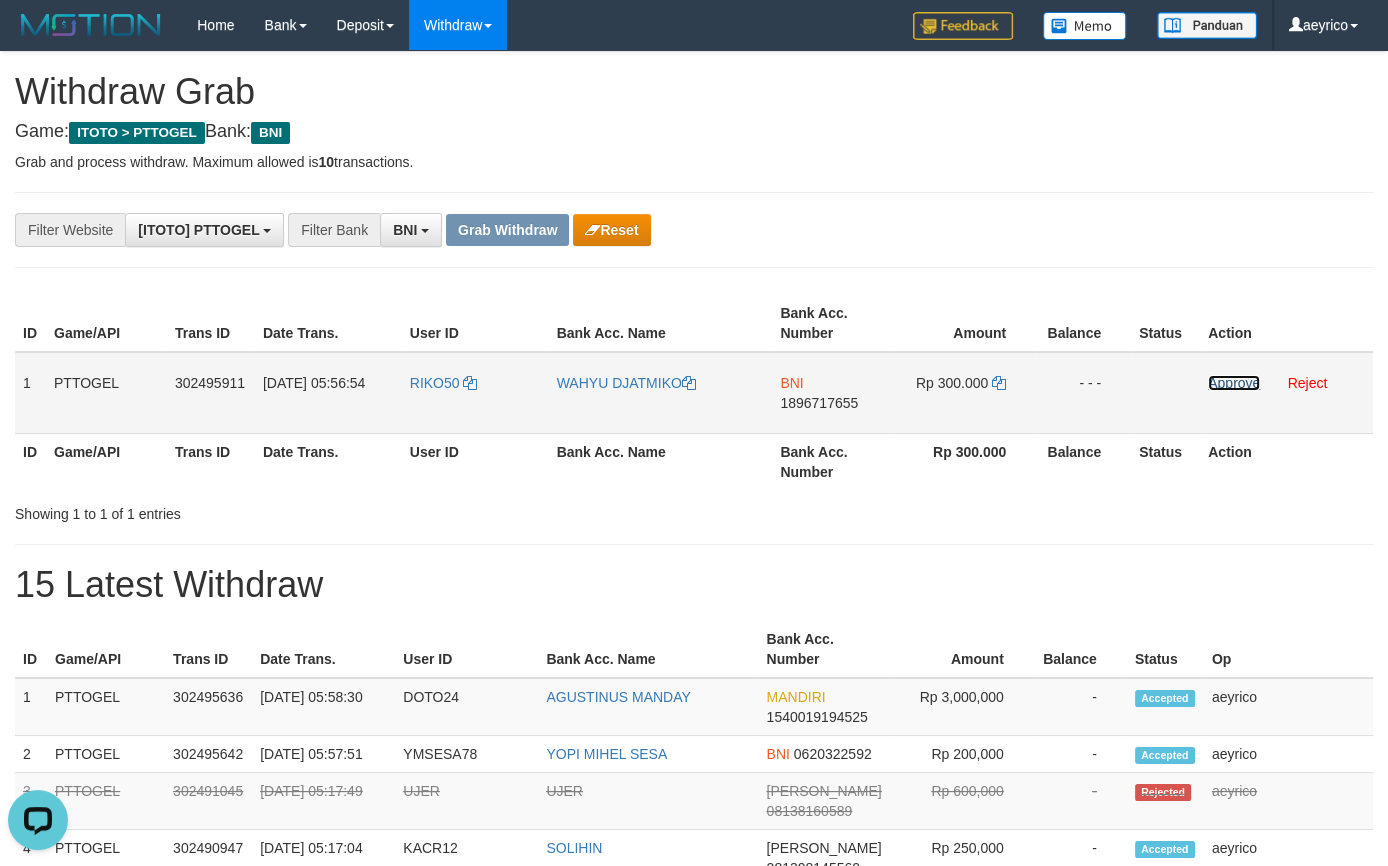 click on "Approve" at bounding box center (1234, 383) 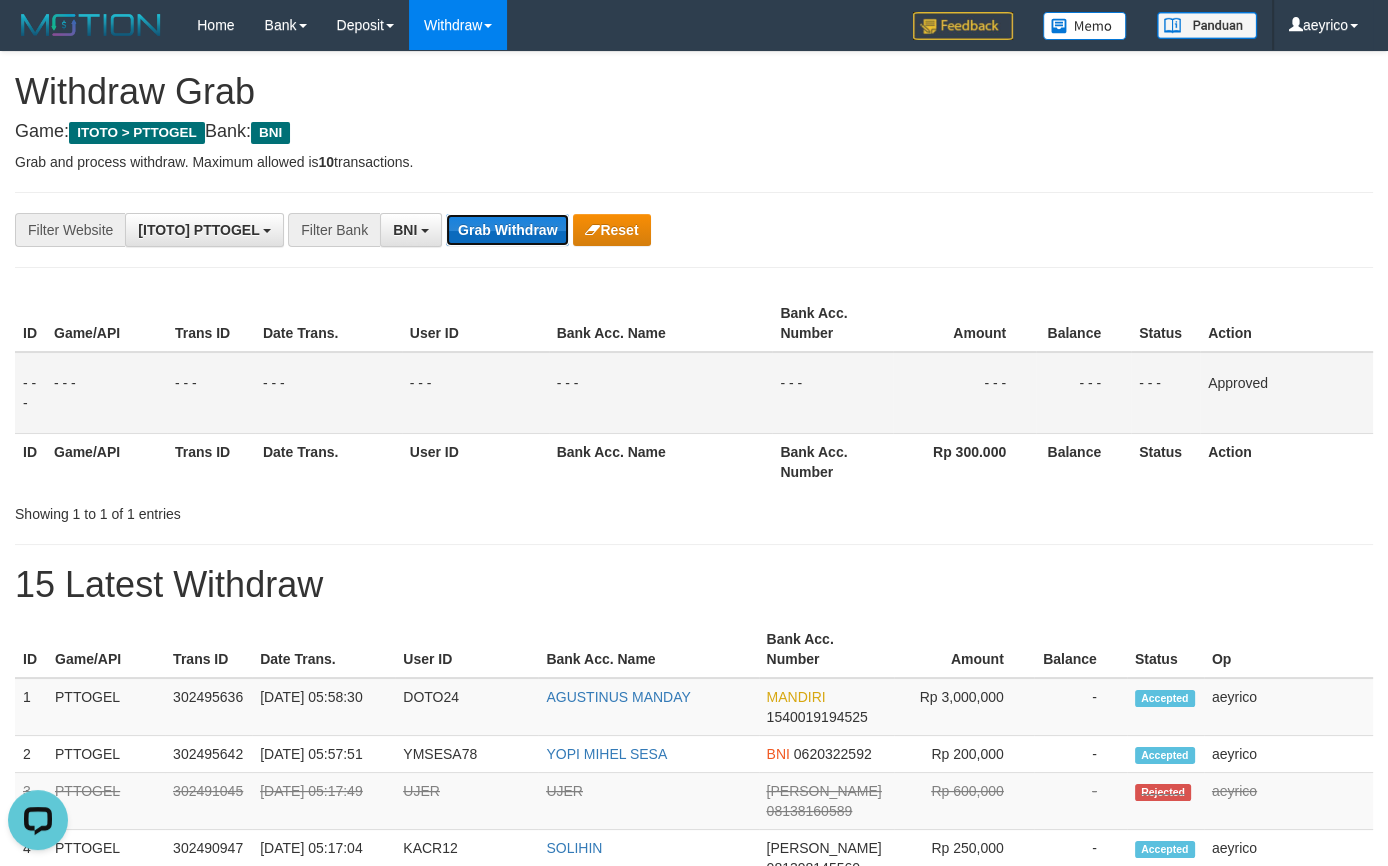click on "Grab Withdraw" at bounding box center (507, 230) 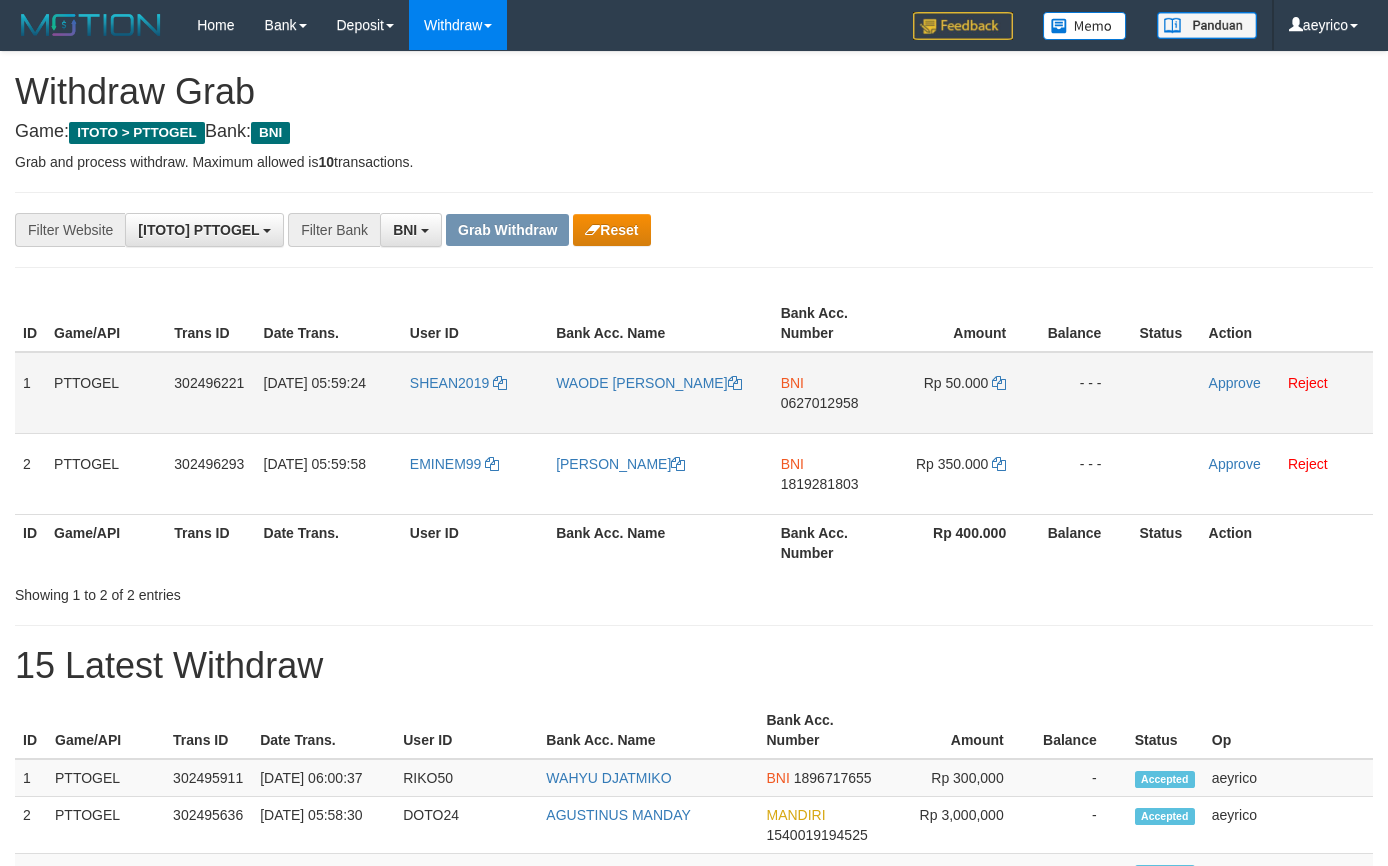 scroll, scrollTop: 0, scrollLeft: 0, axis: both 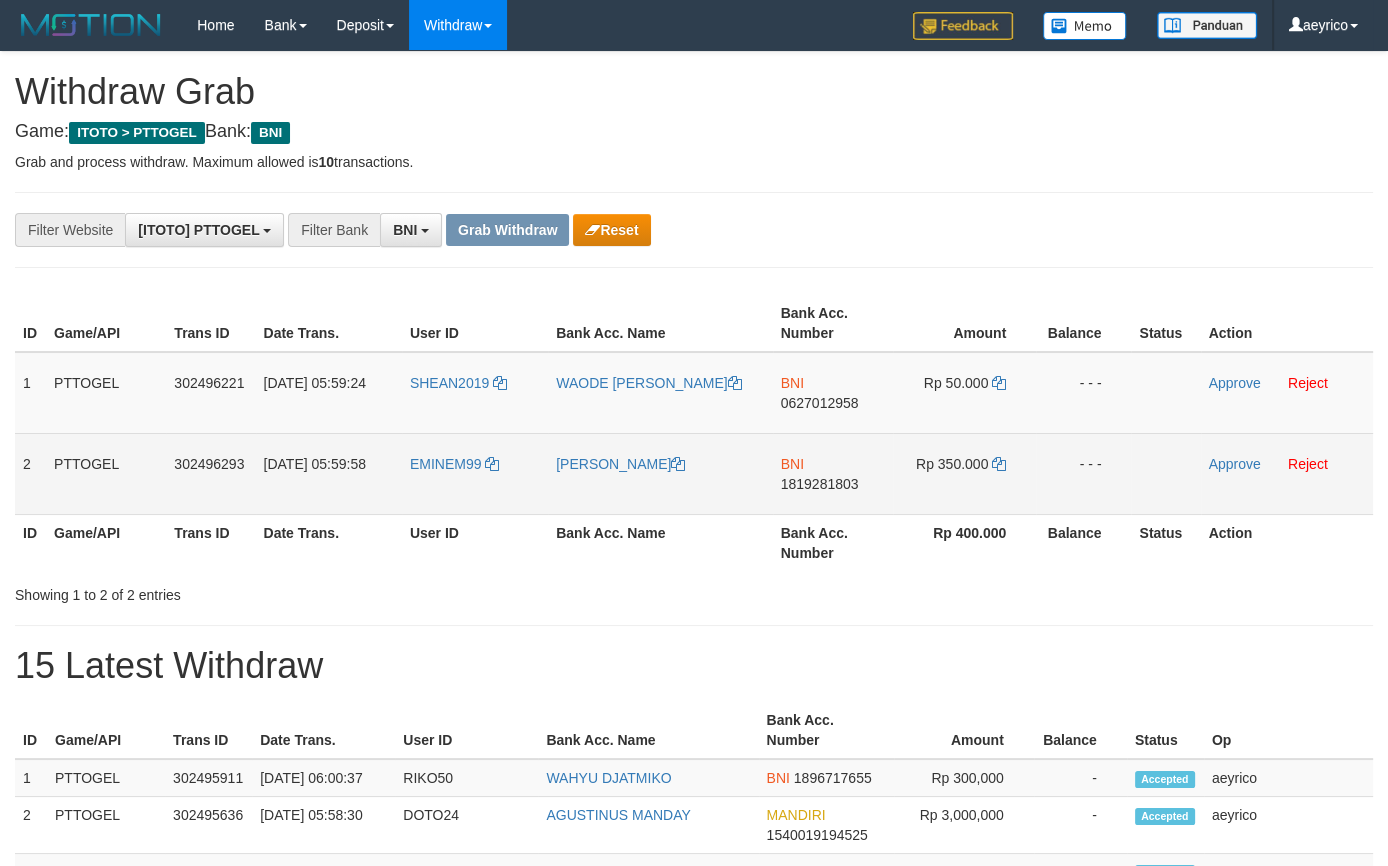 drag, startPoint x: 469, startPoint y: 368, endPoint x: 974, endPoint y: 449, distance: 511.45477 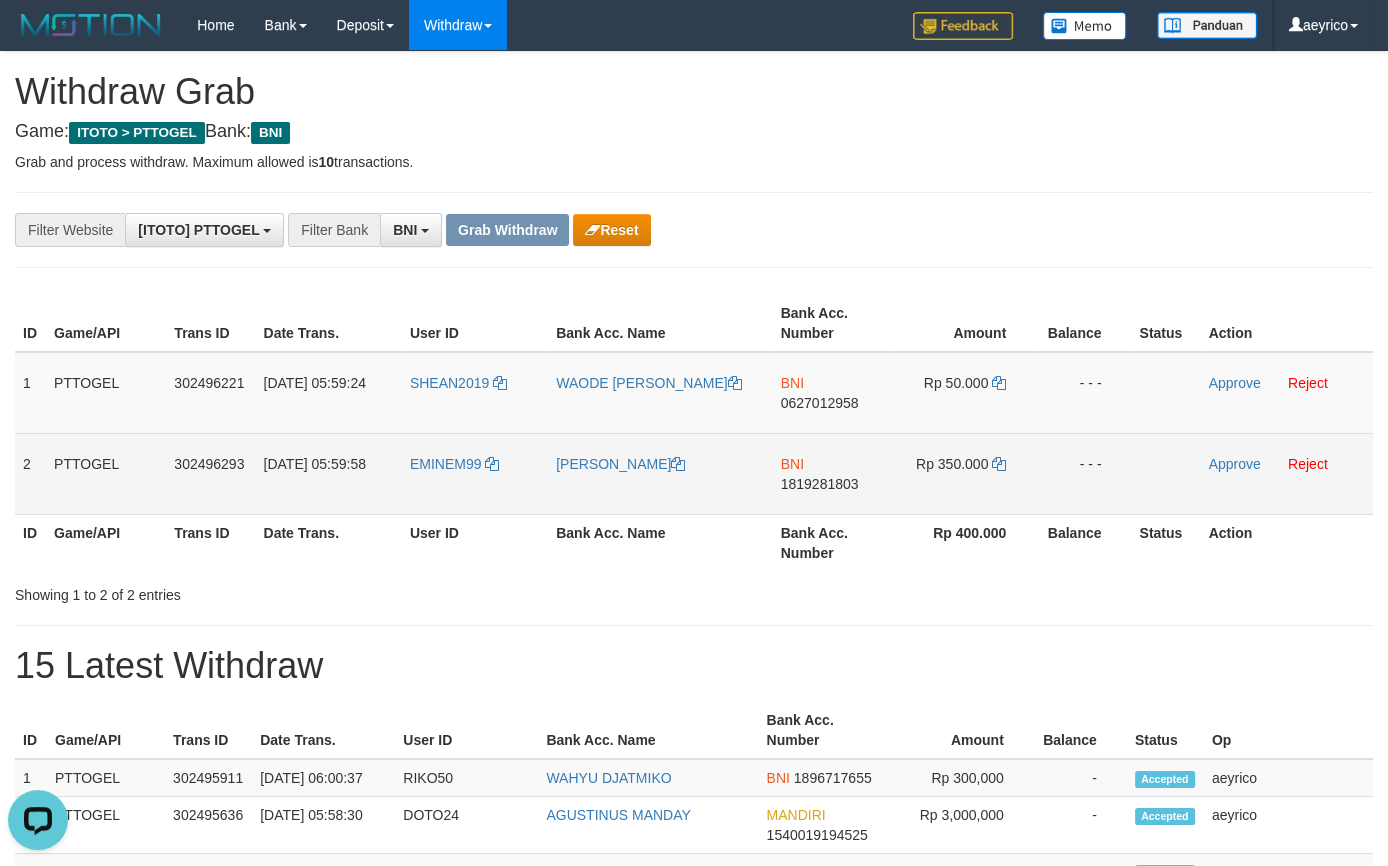 scroll, scrollTop: 0, scrollLeft: 0, axis: both 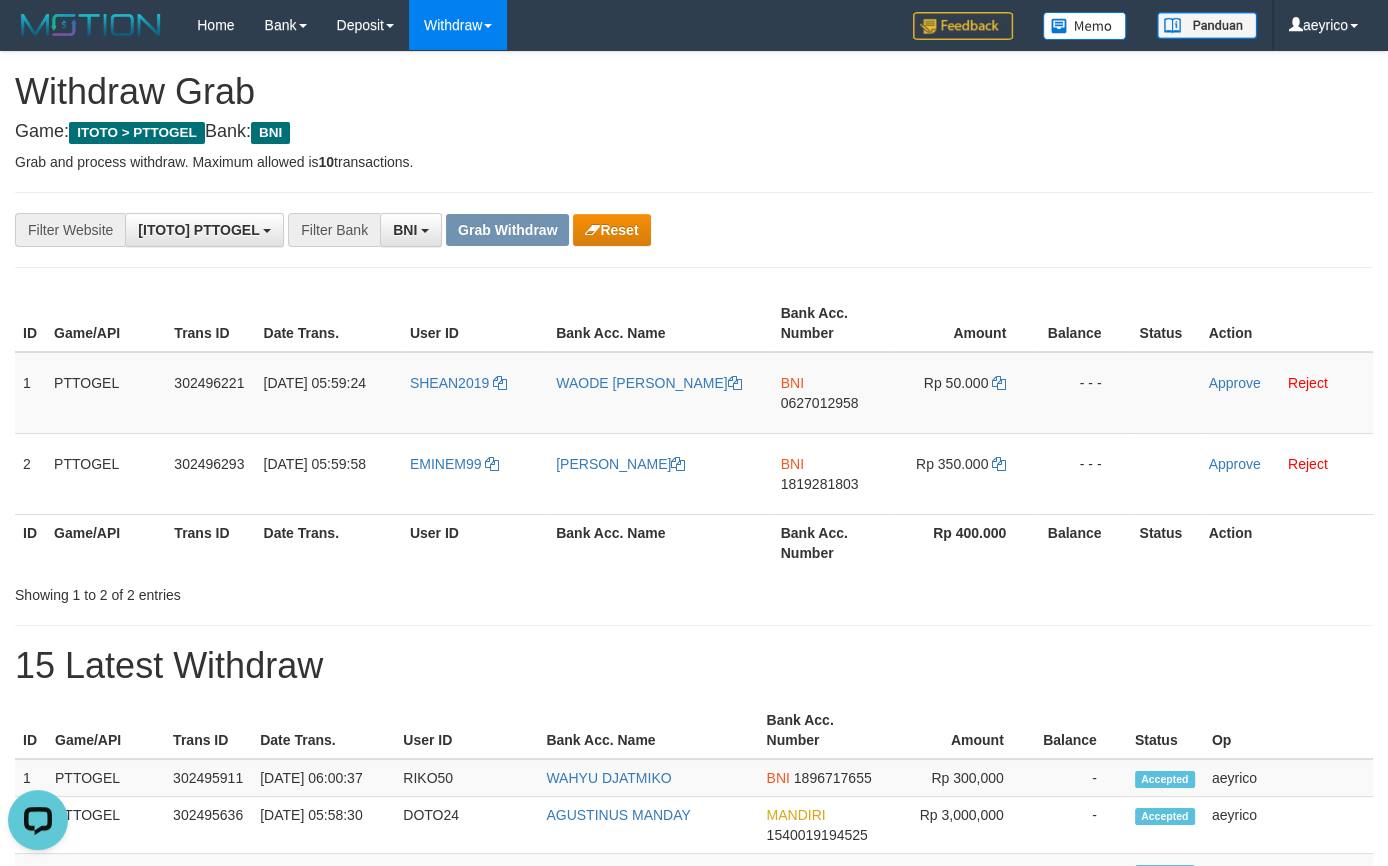 click at bounding box center (1041, 288) 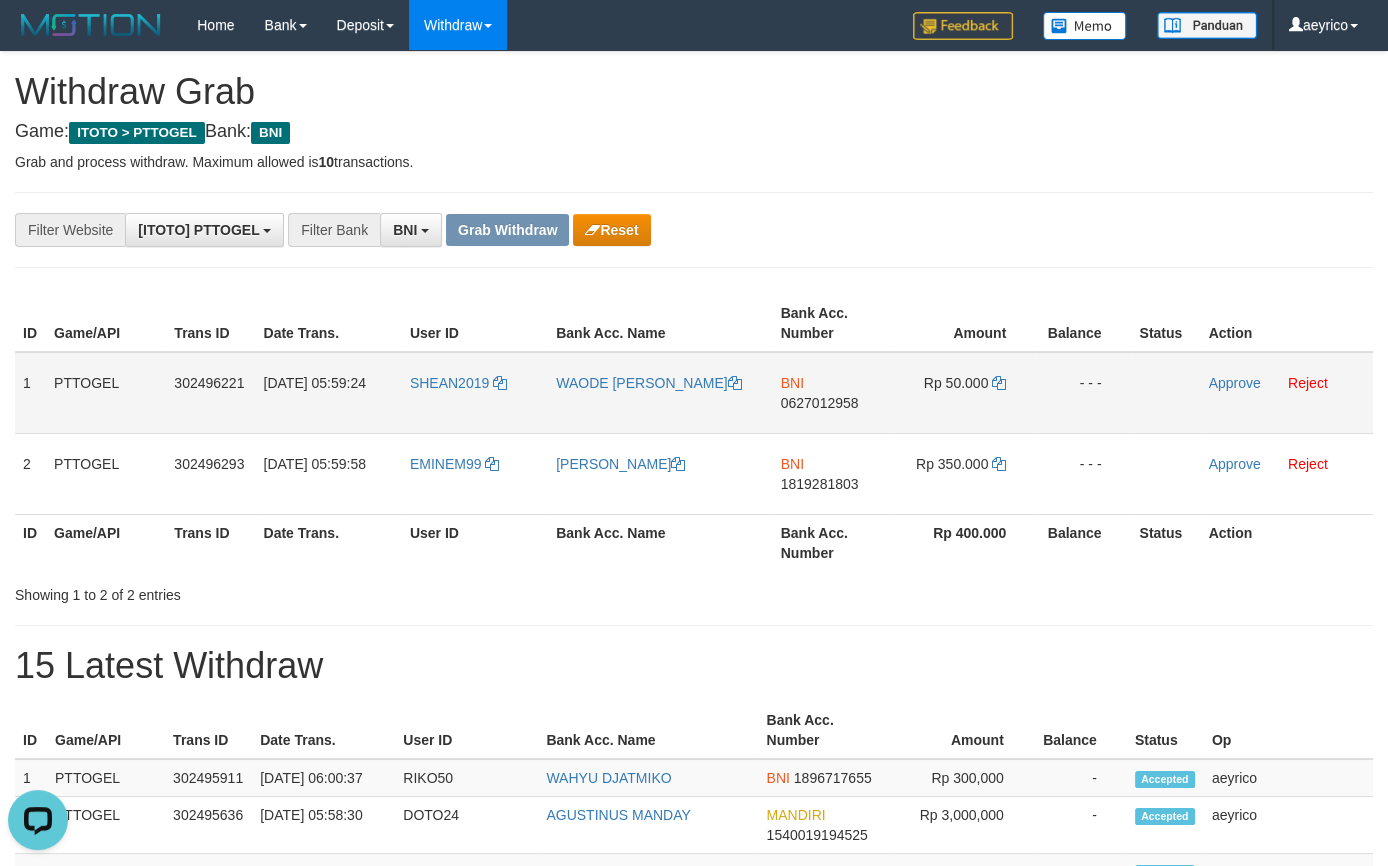click on "0627012958" at bounding box center [820, 403] 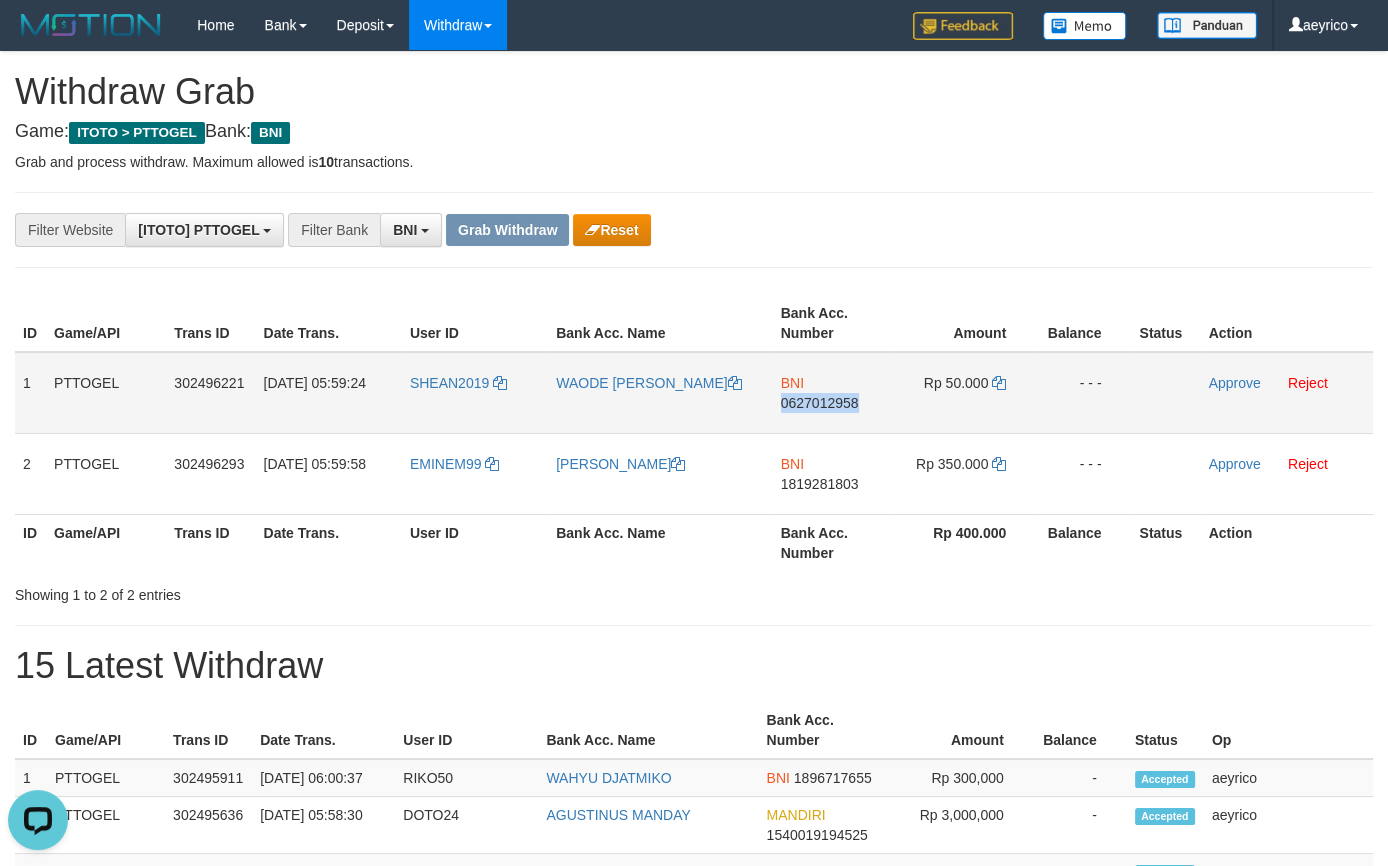 click on "0627012958" at bounding box center [820, 403] 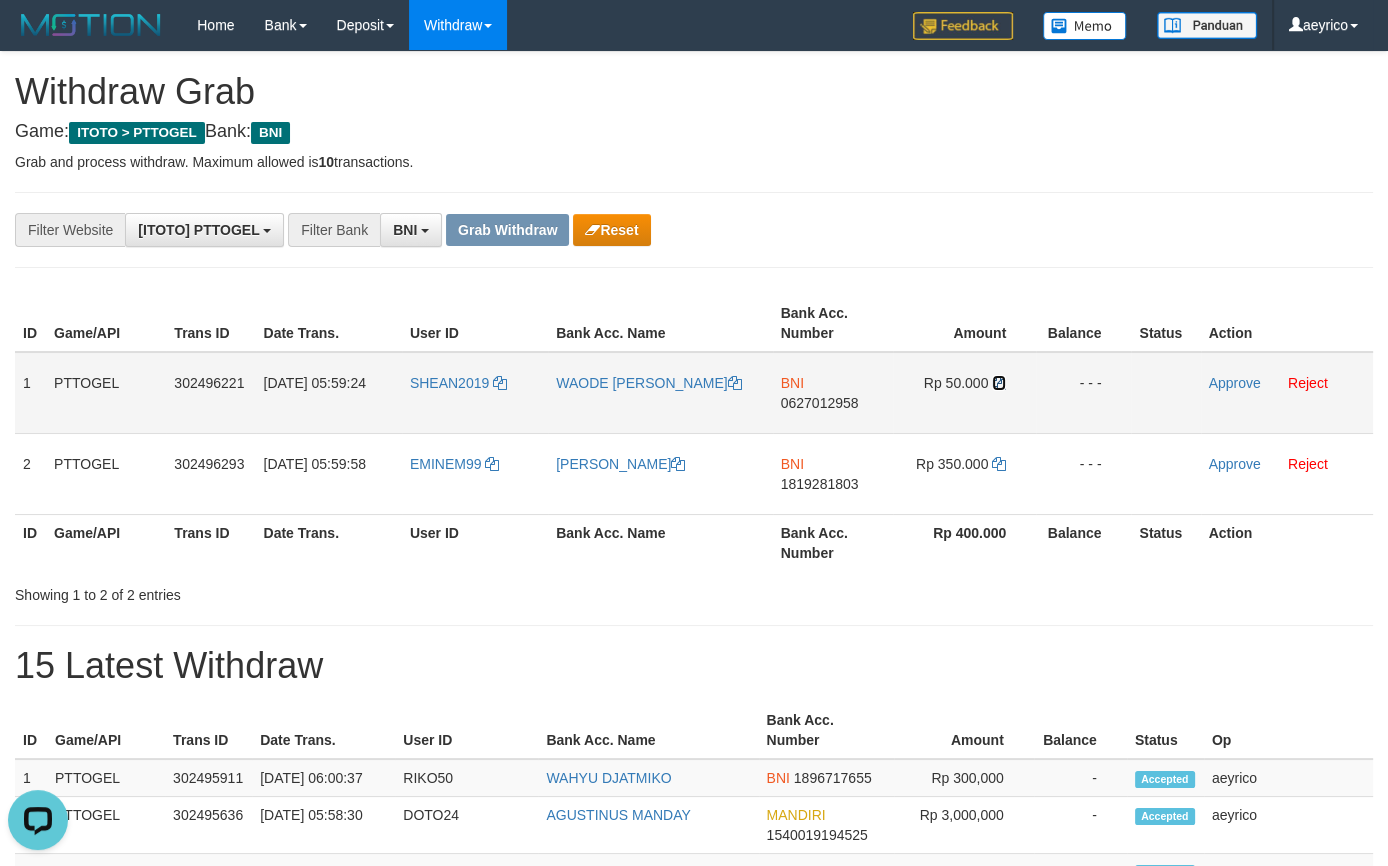 click at bounding box center (999, 383) 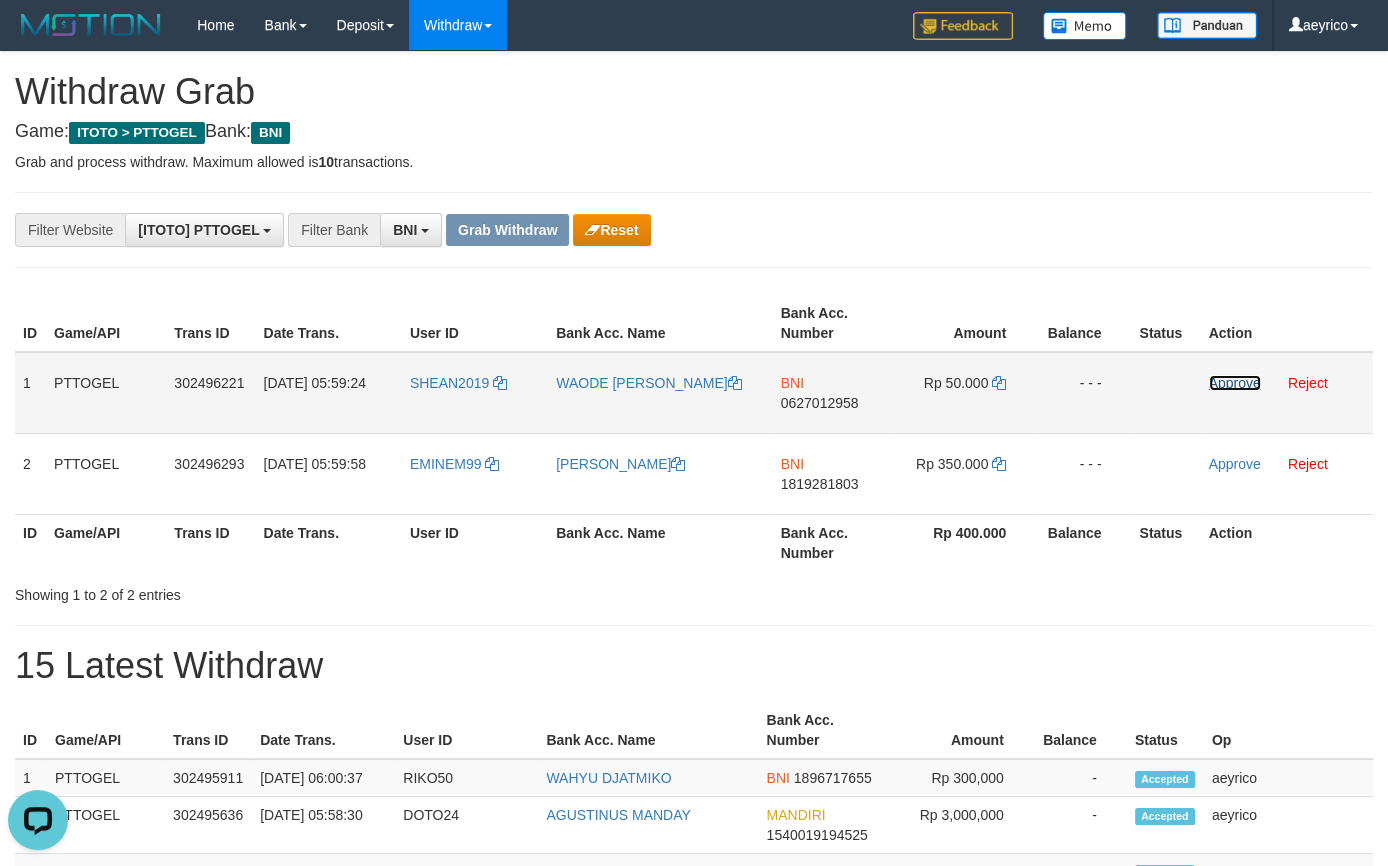 click on "Approve" at bounding box center [1235, 383] 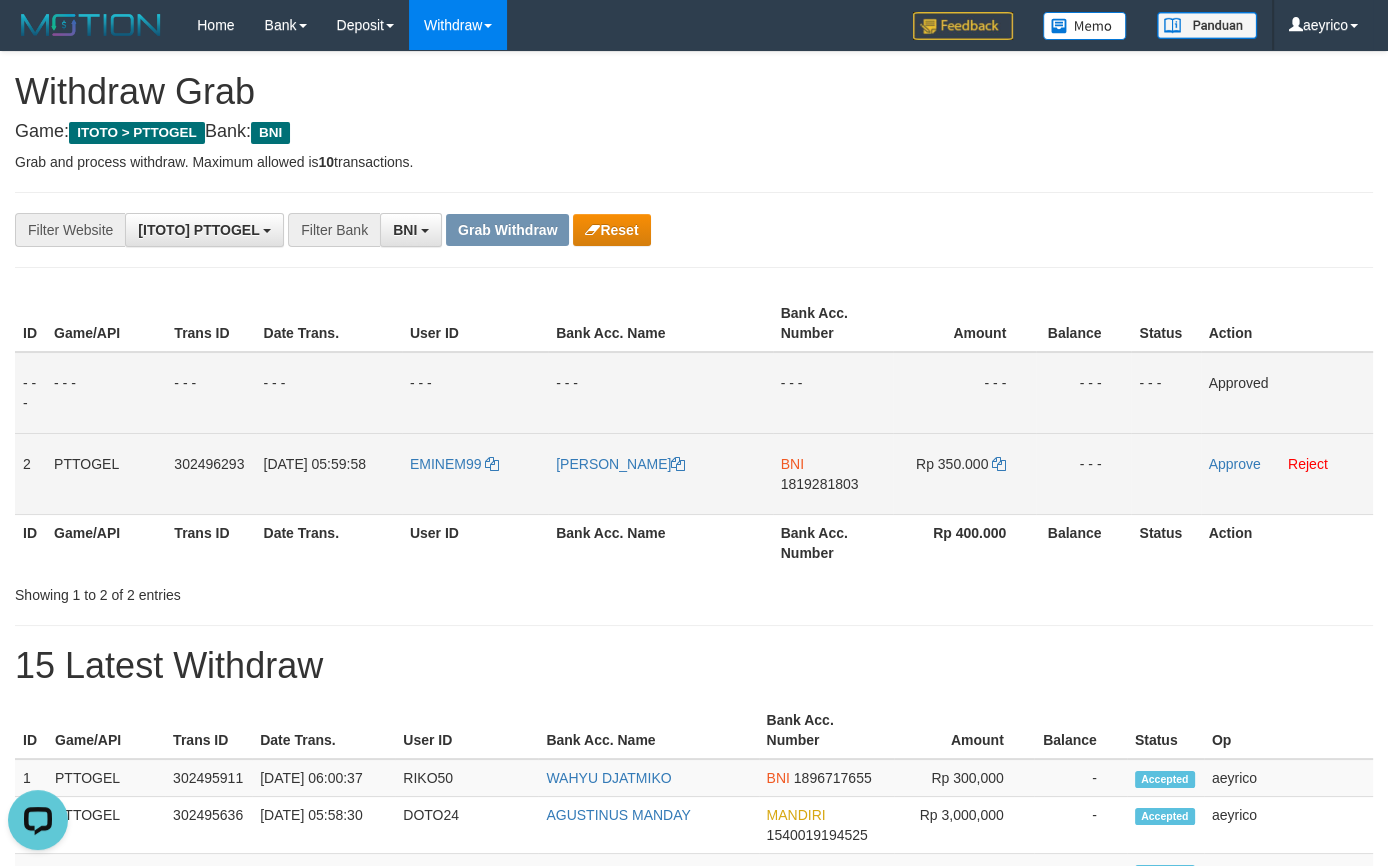 click on "1819281803" at bounding box center (820, 484) 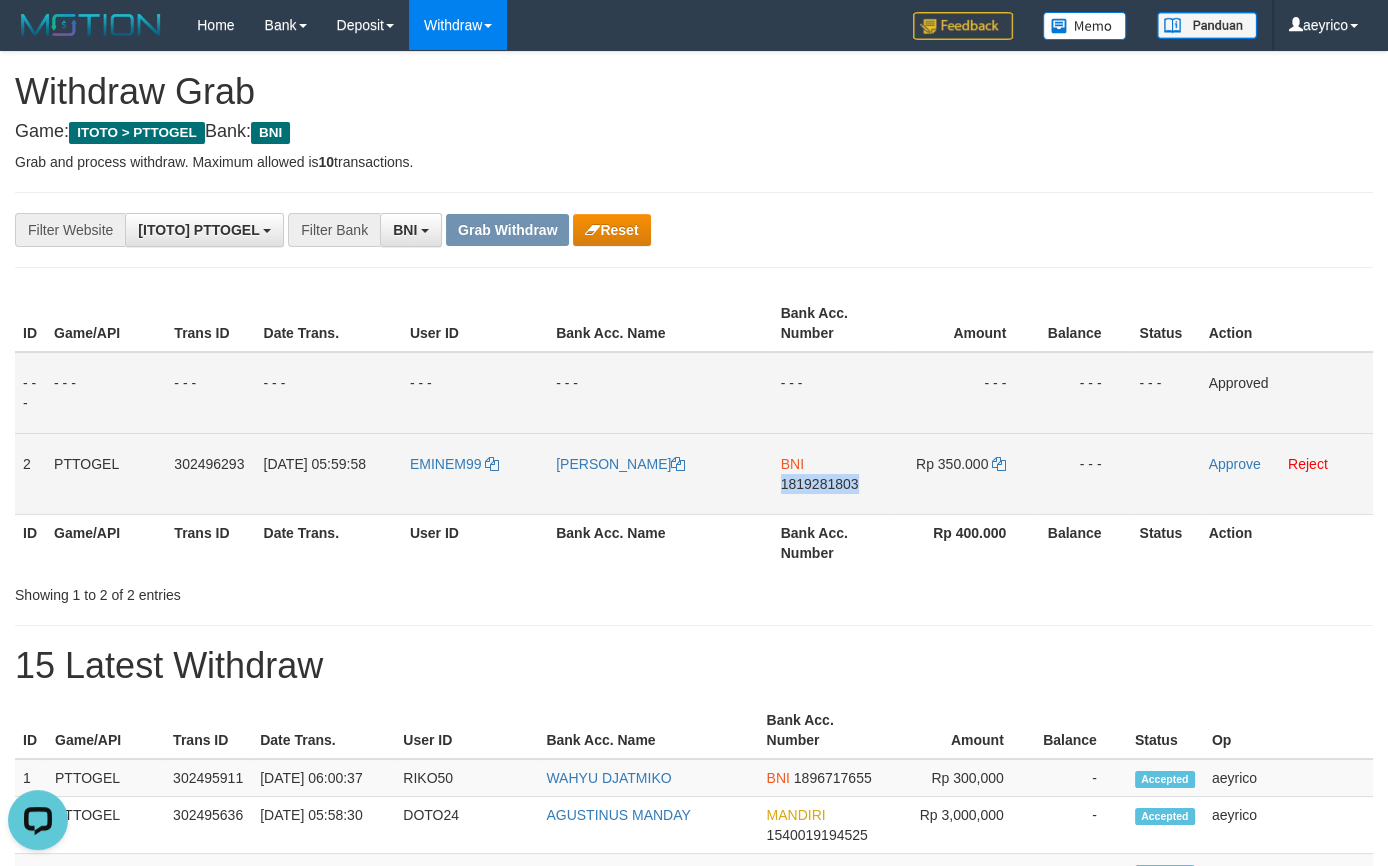 click on "1819281803" at bounding box center (820, 484) 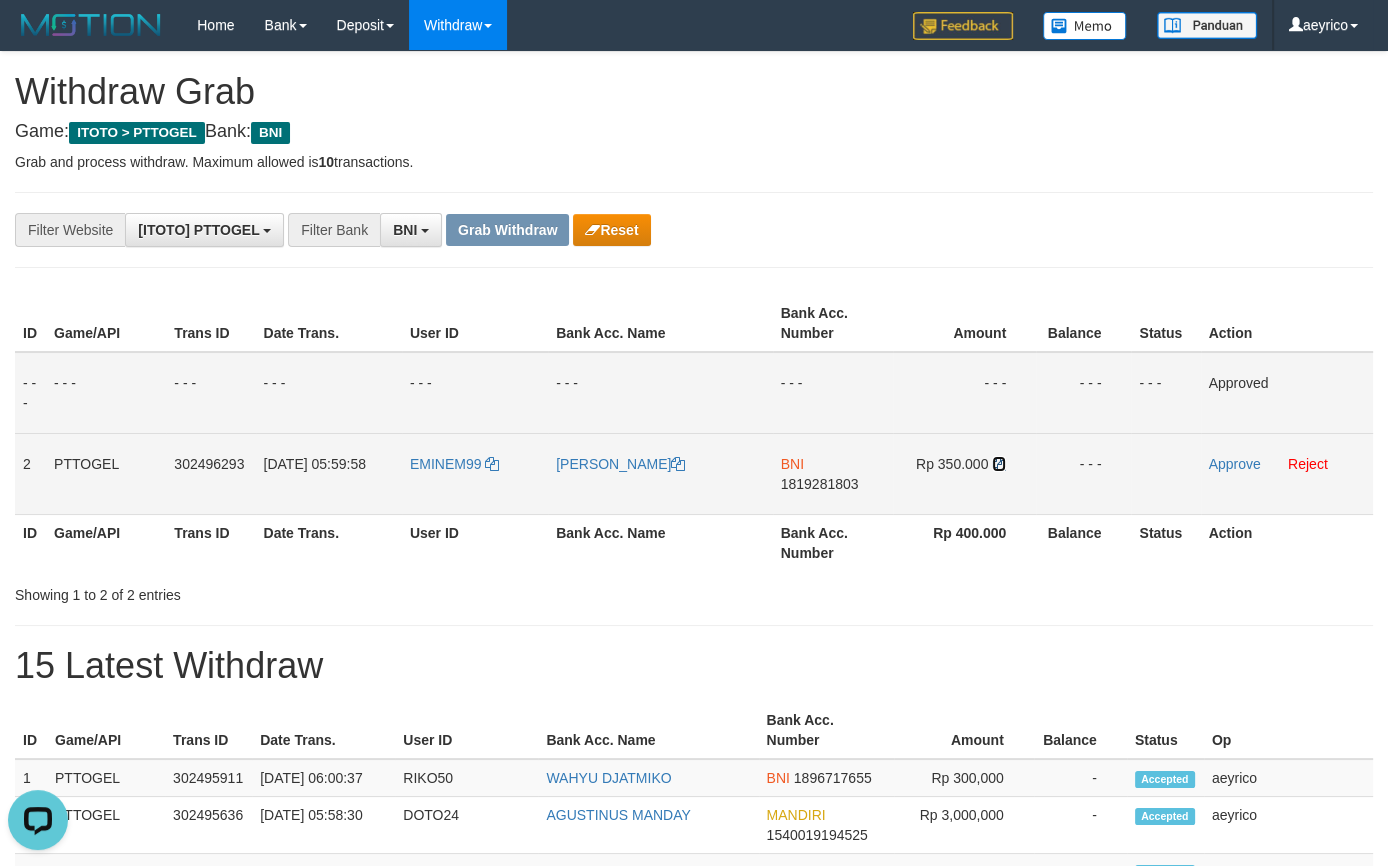click at bounding box center (999, 464) 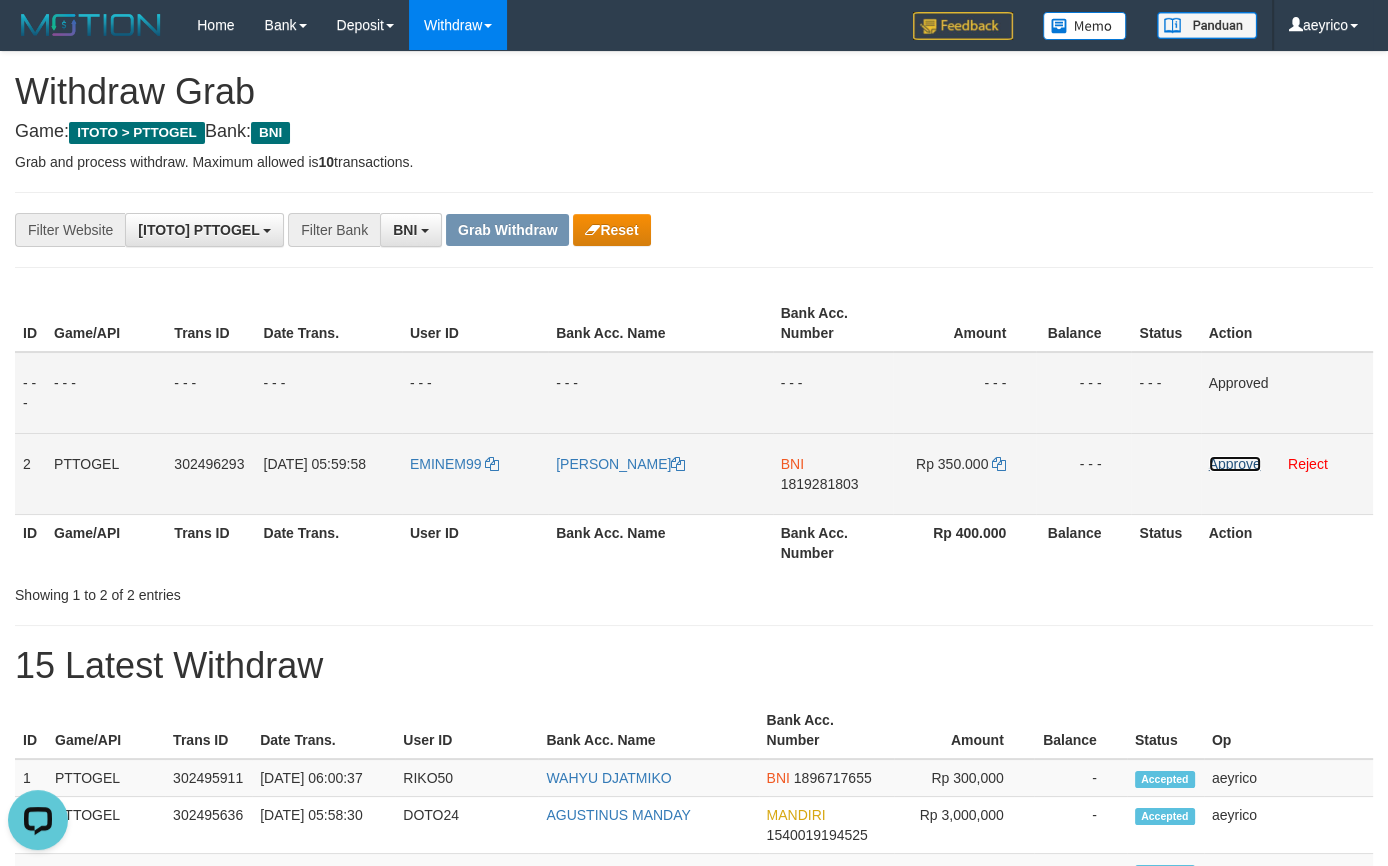 click on "Approve" at bounding box center [1235, 464] 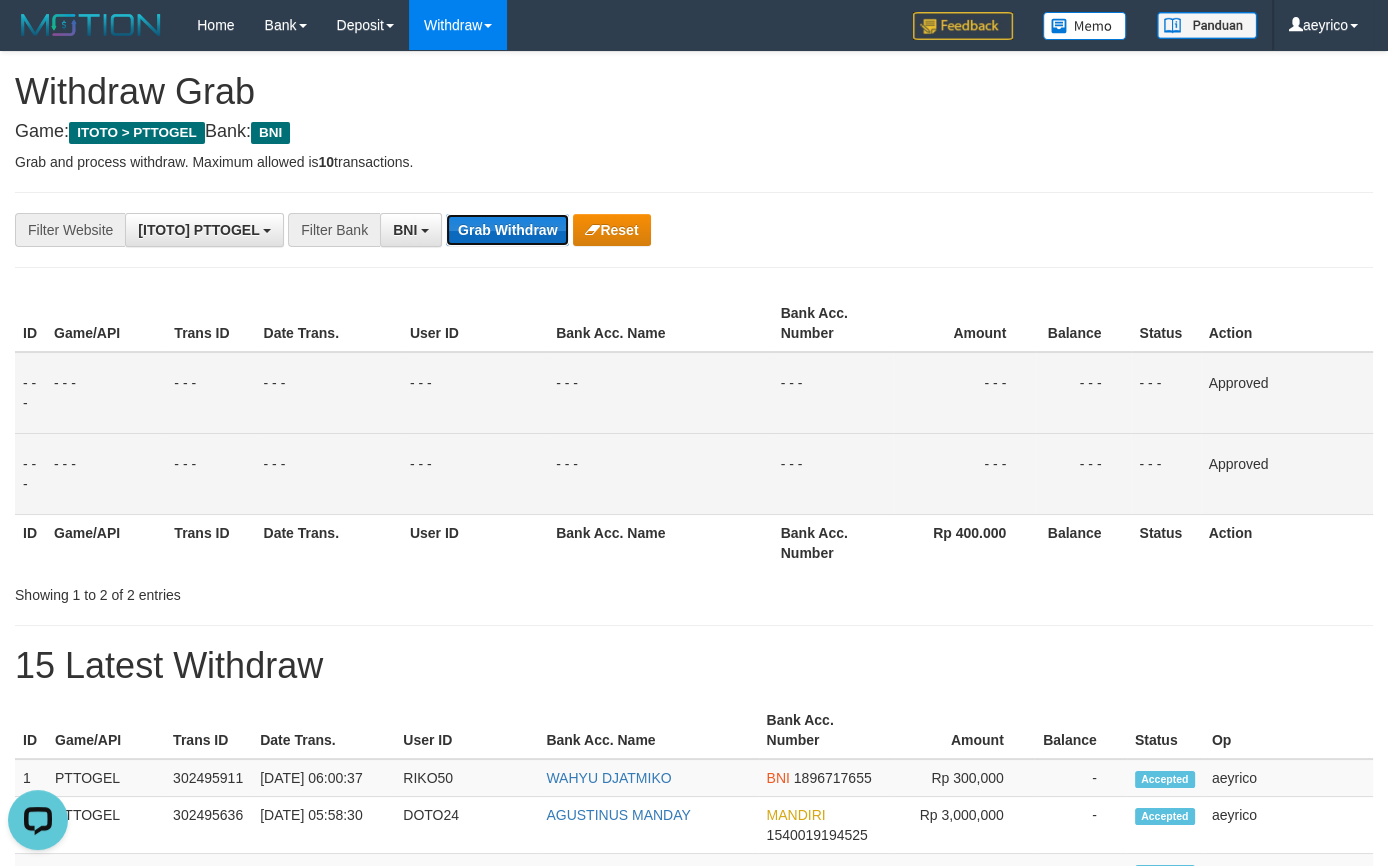 click on "Grab Withdraw" at bounding box center (507, 230) 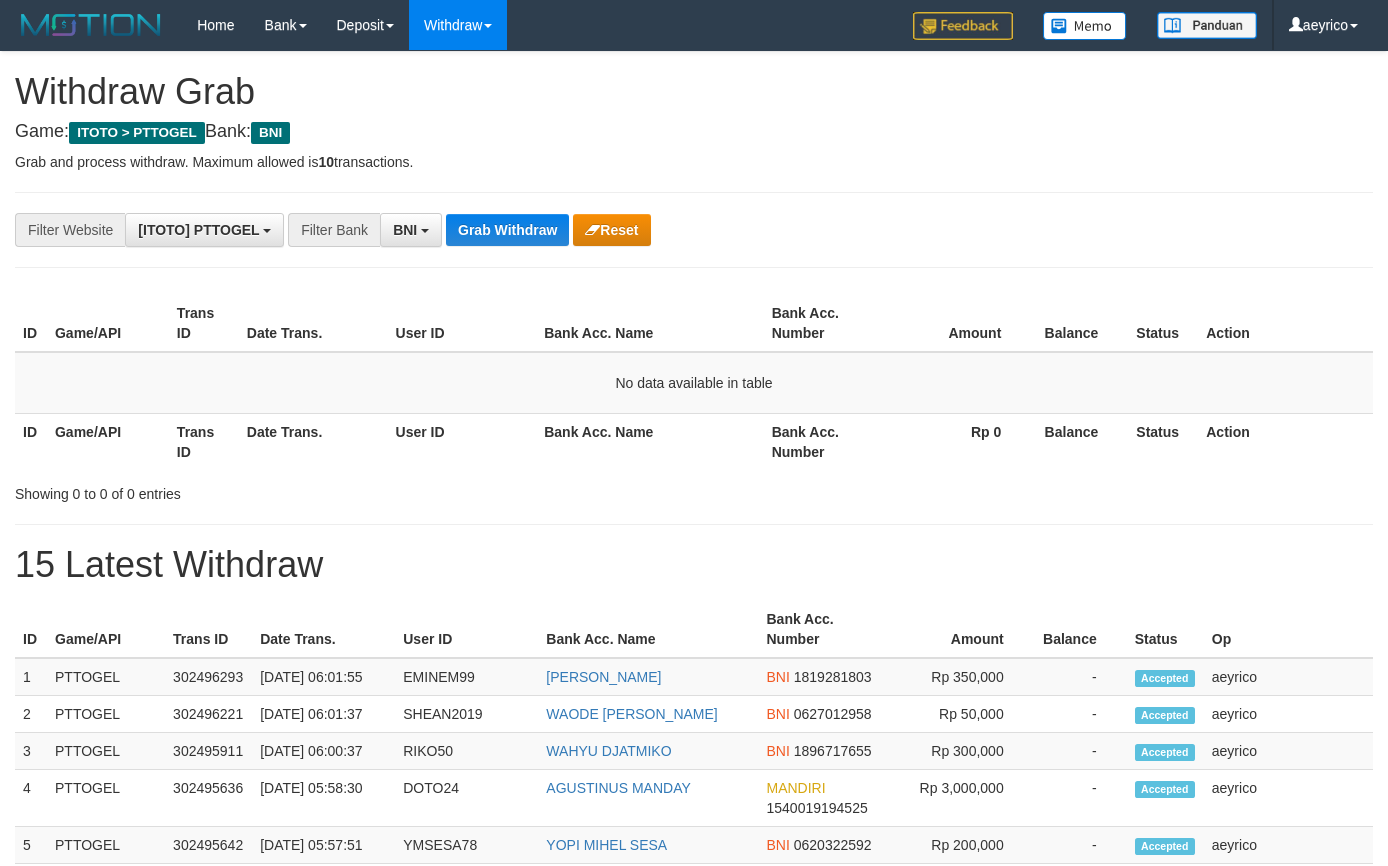 scroll, scrollTop: 0, scrollLeft: 0, axis: both 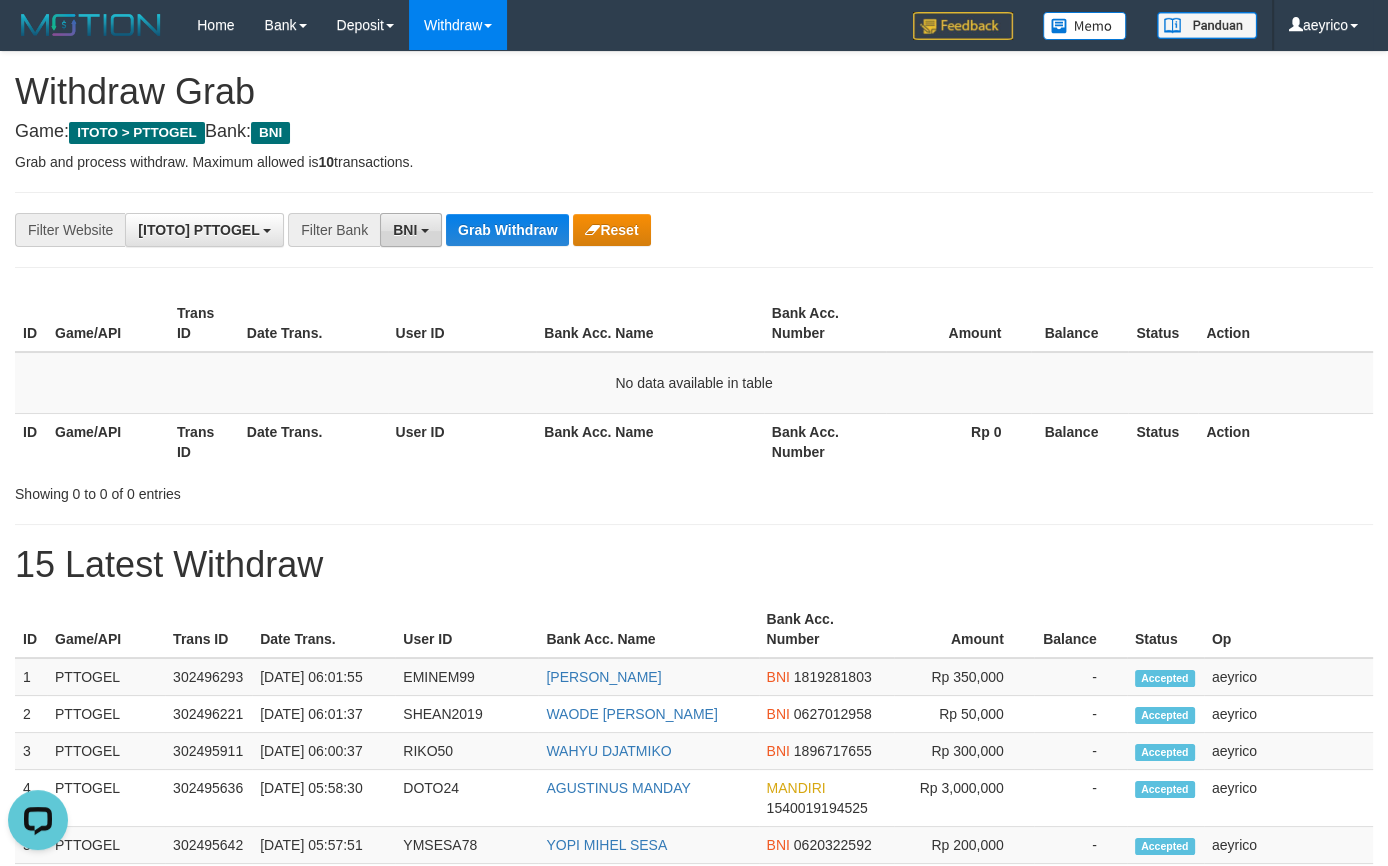 click on "BNI" at bounding box center (411, 230) 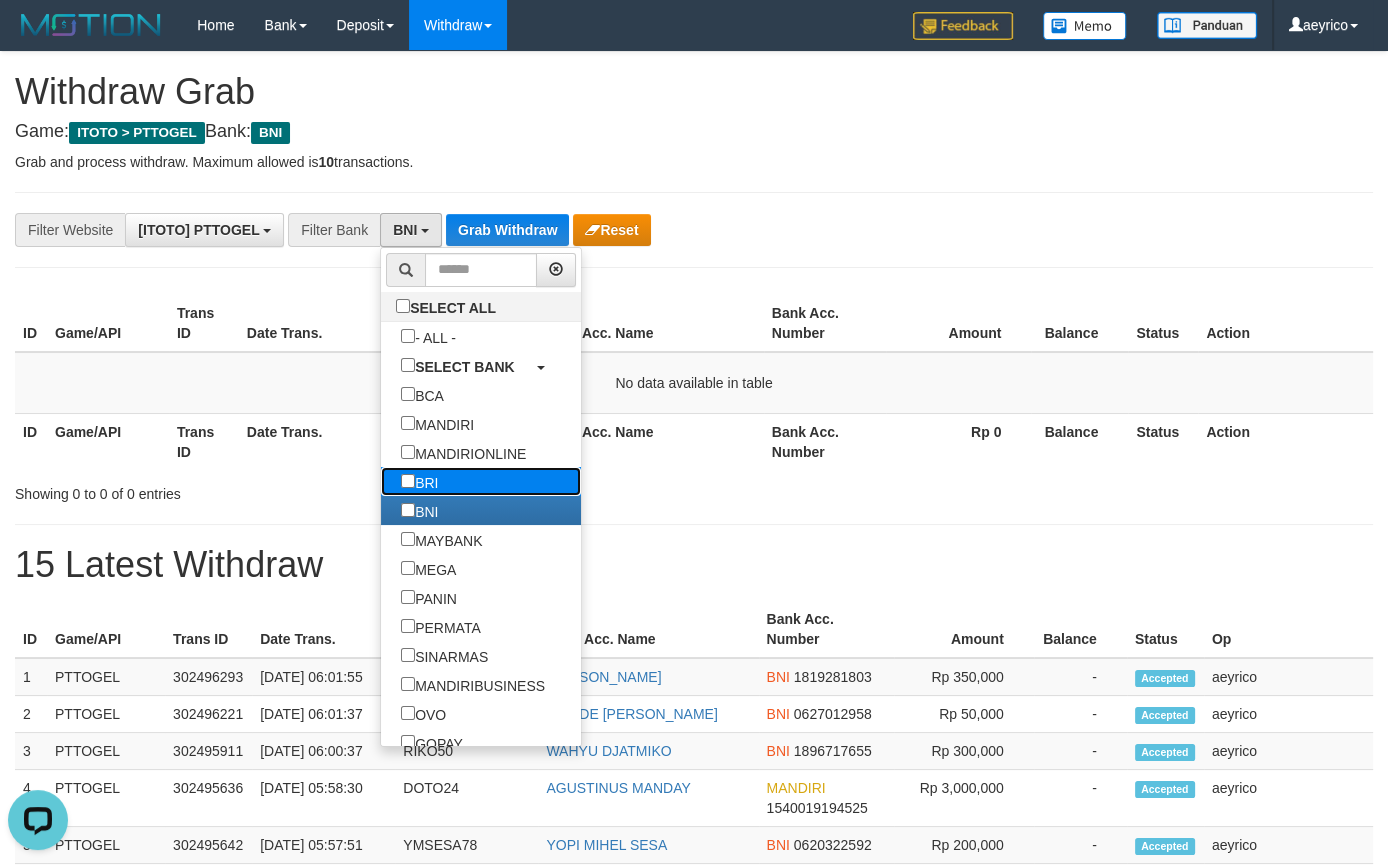 click on "BRI" at bounding box center [419, 481] 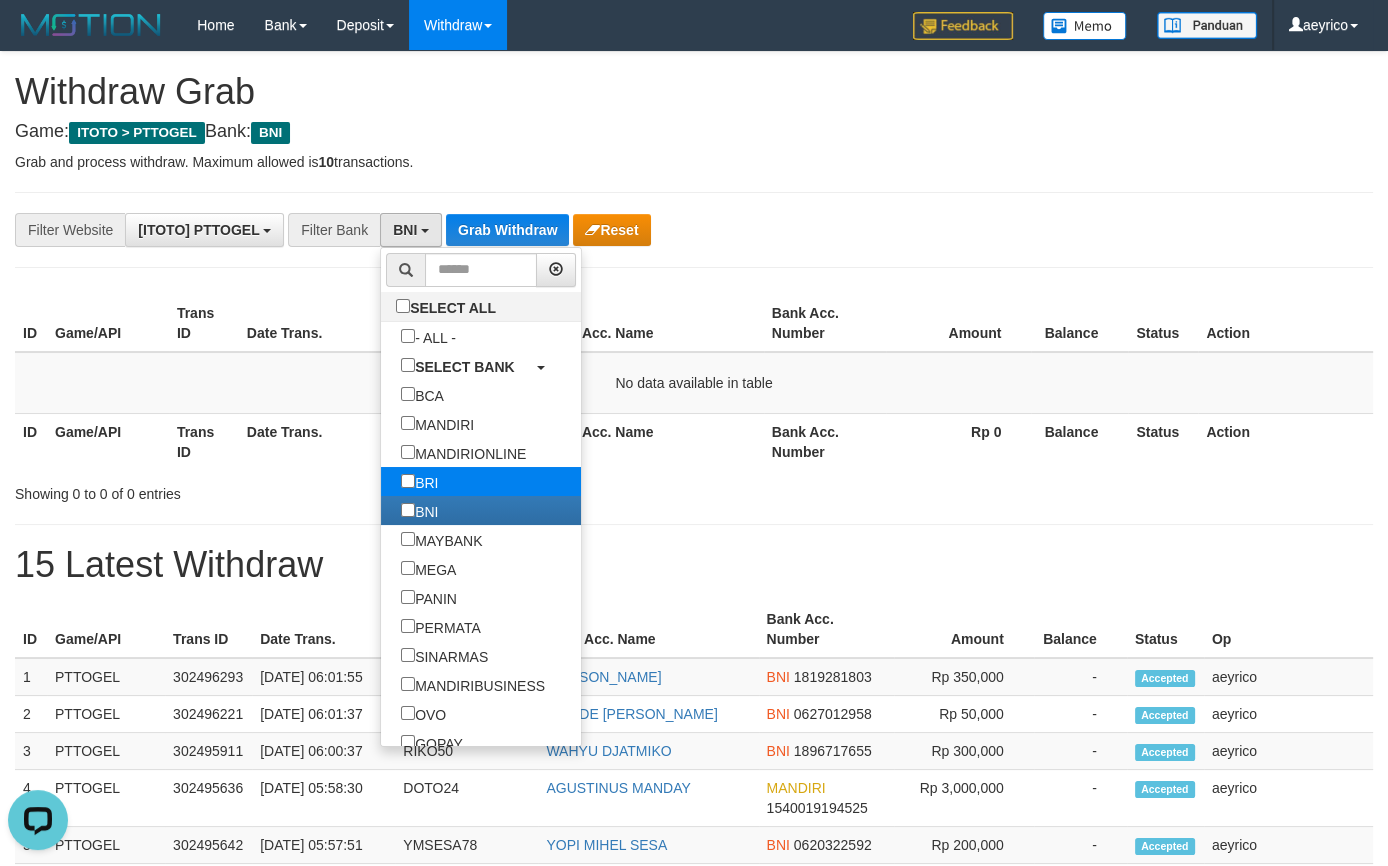select on "***" 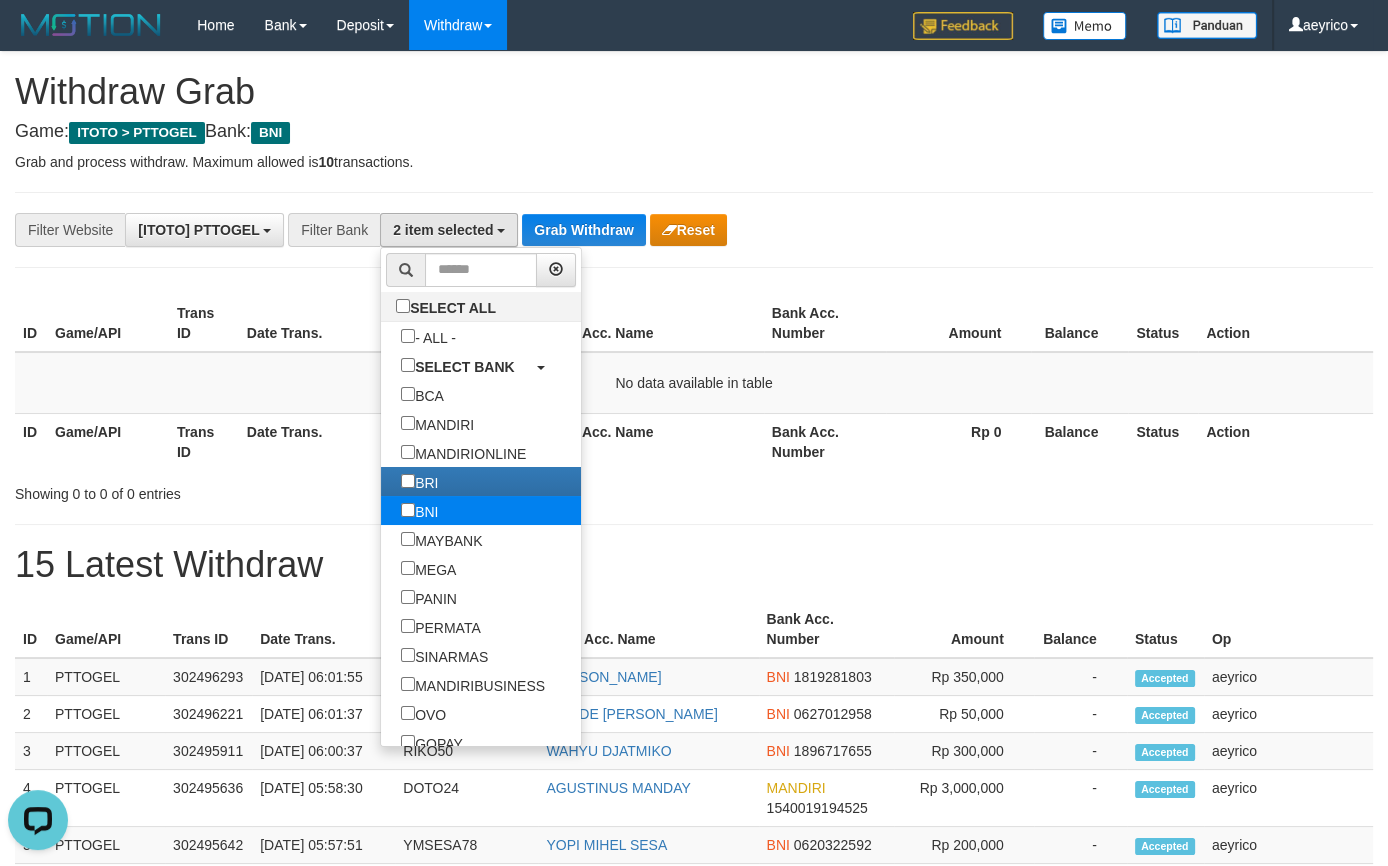 click on "BNI" at bounding box center [419, 510] 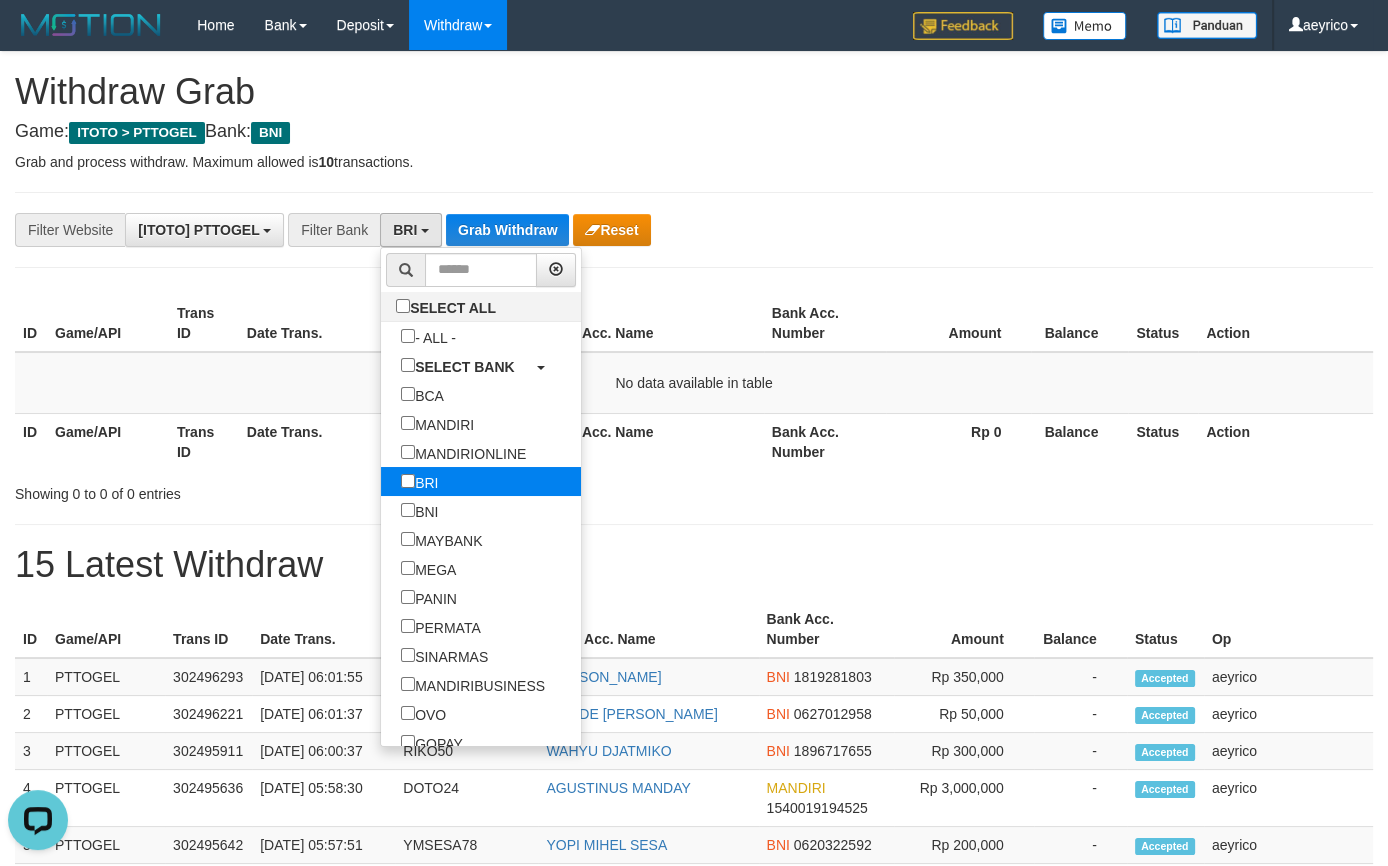 click on "BRI" at bounding box center [419, 481] 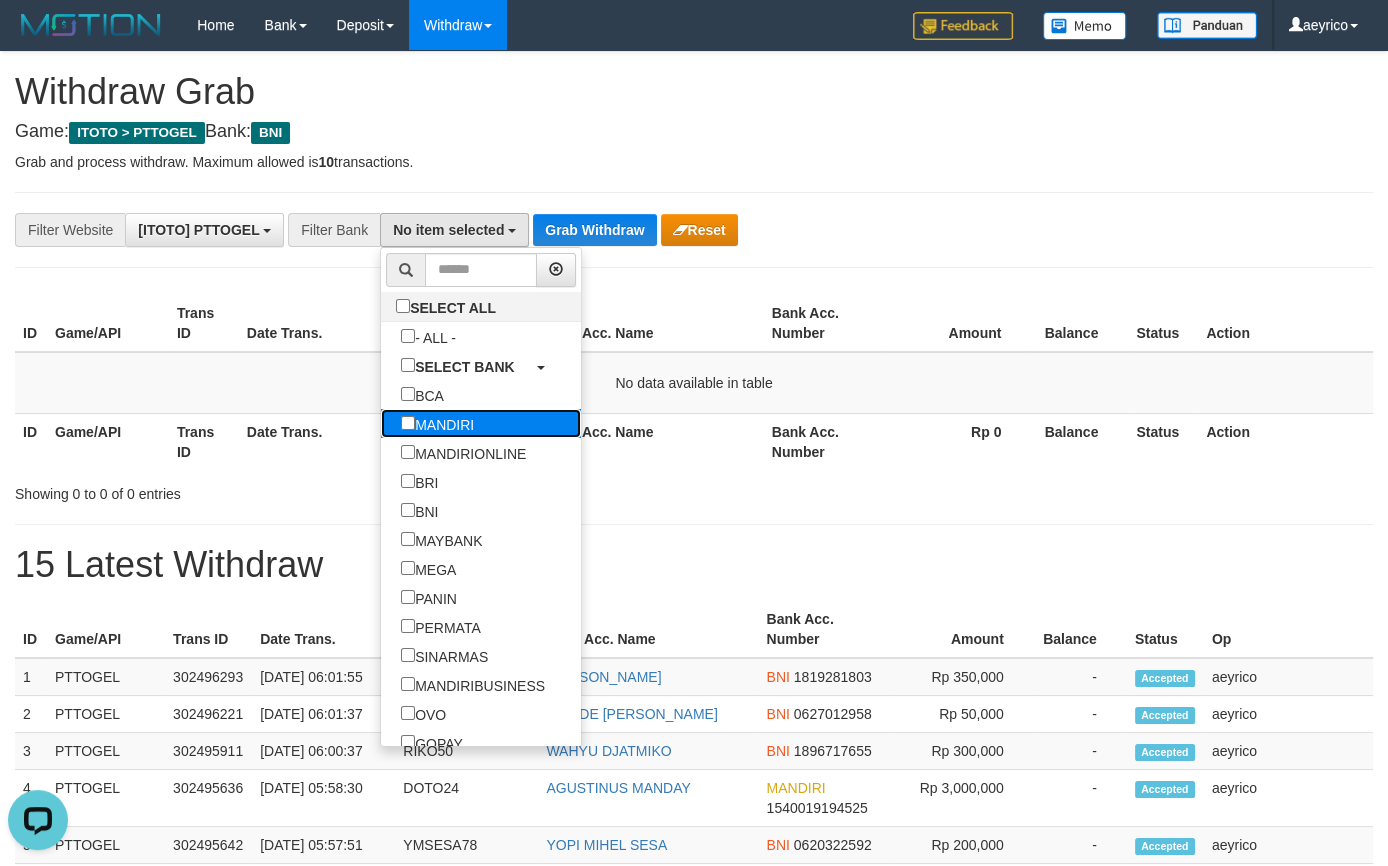 click on "MANDIRI" at bounding box center (437, 423) 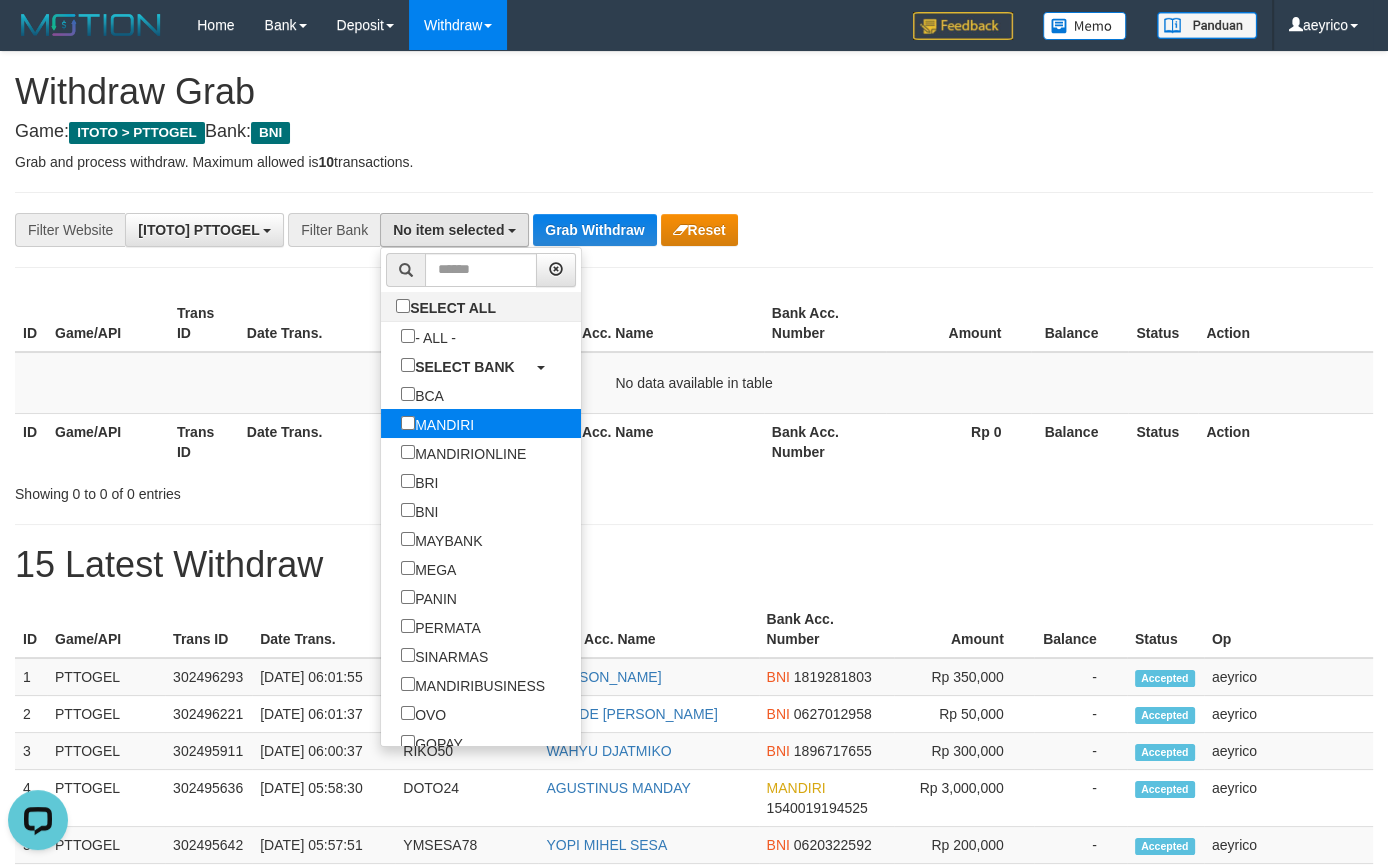 select on "*******" 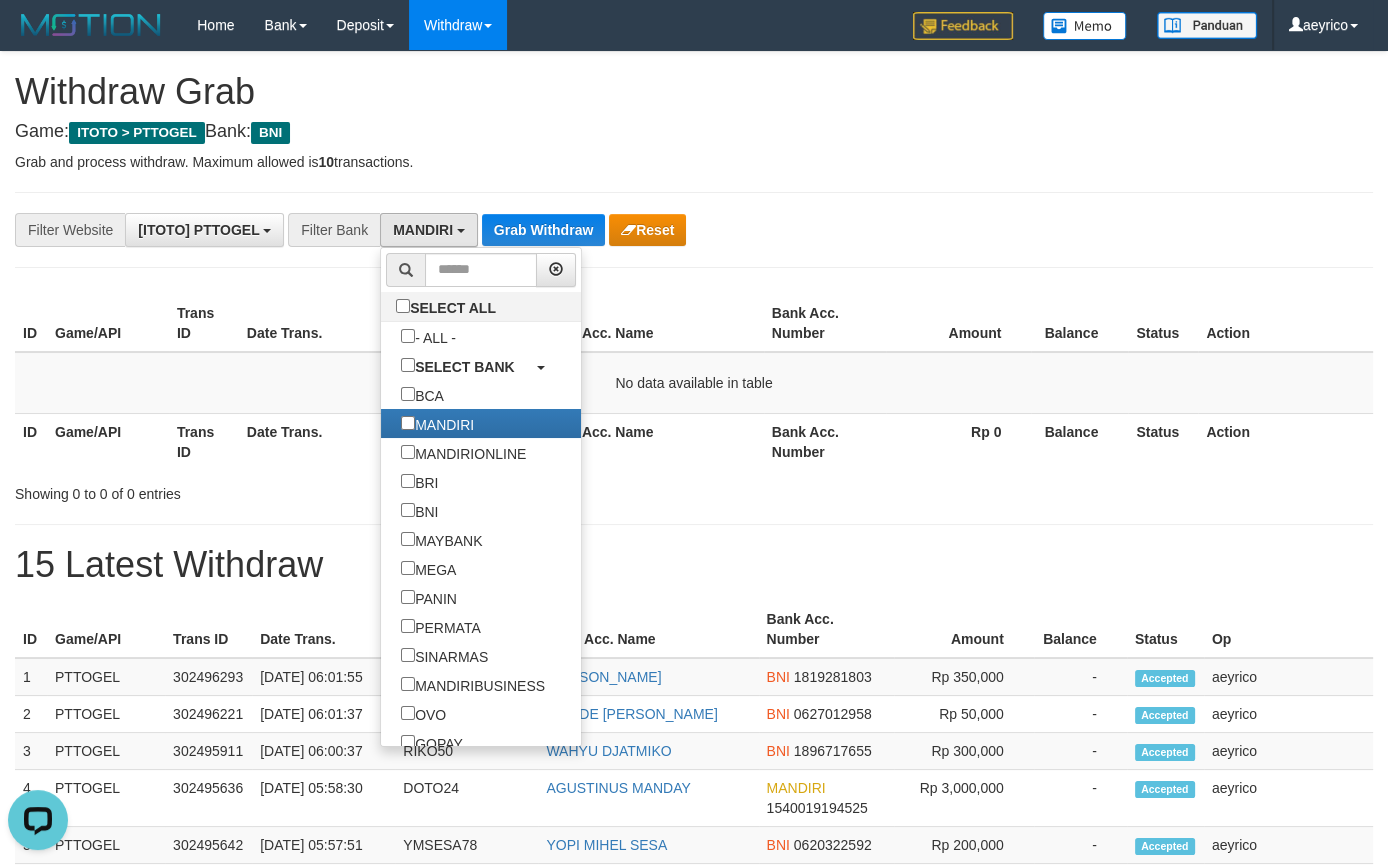 scroll, scrollTop: 77, scrollLeft: 0, axis: vertical 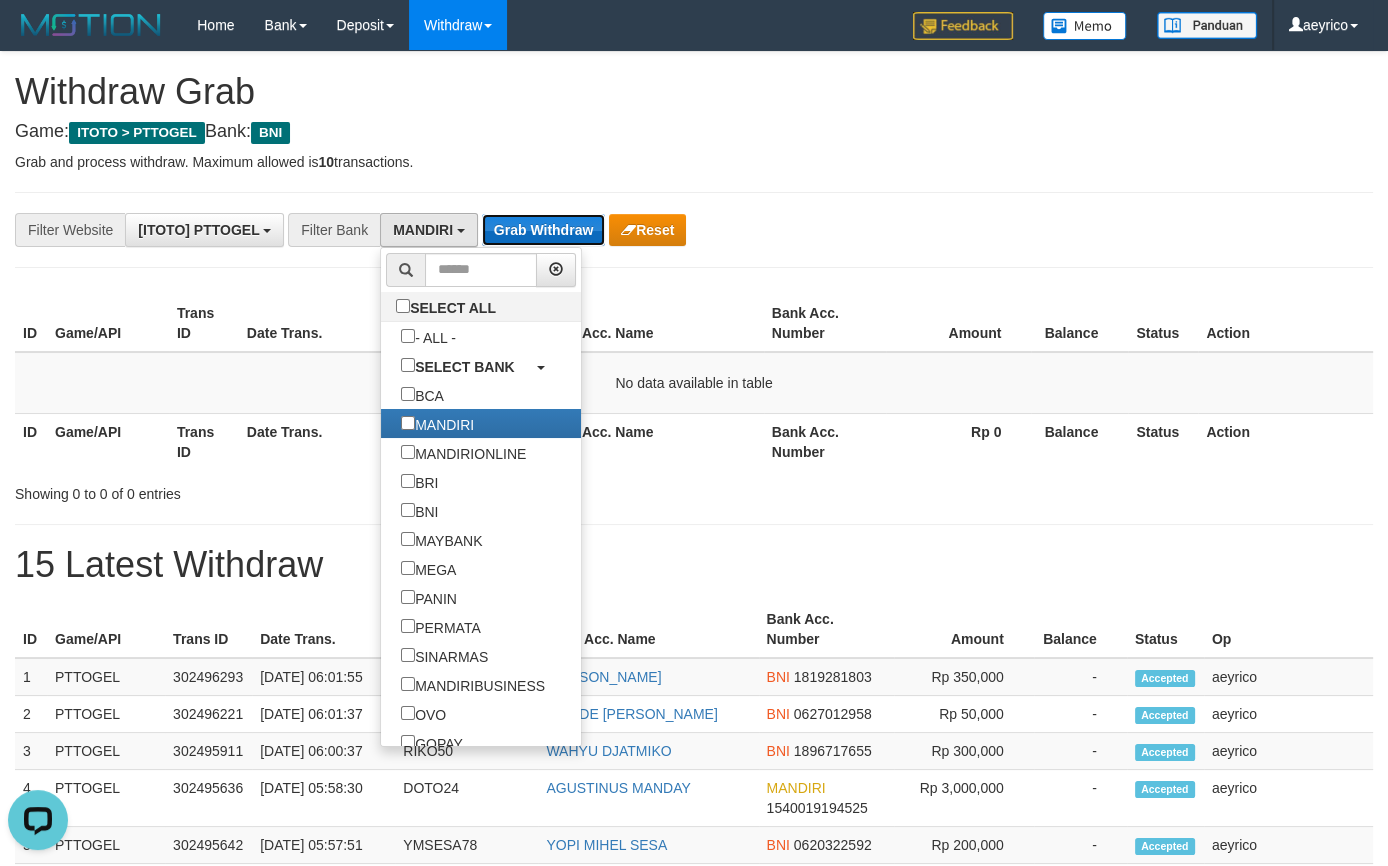 click on "Grab Withdraw" at bounding box center (543, 230) 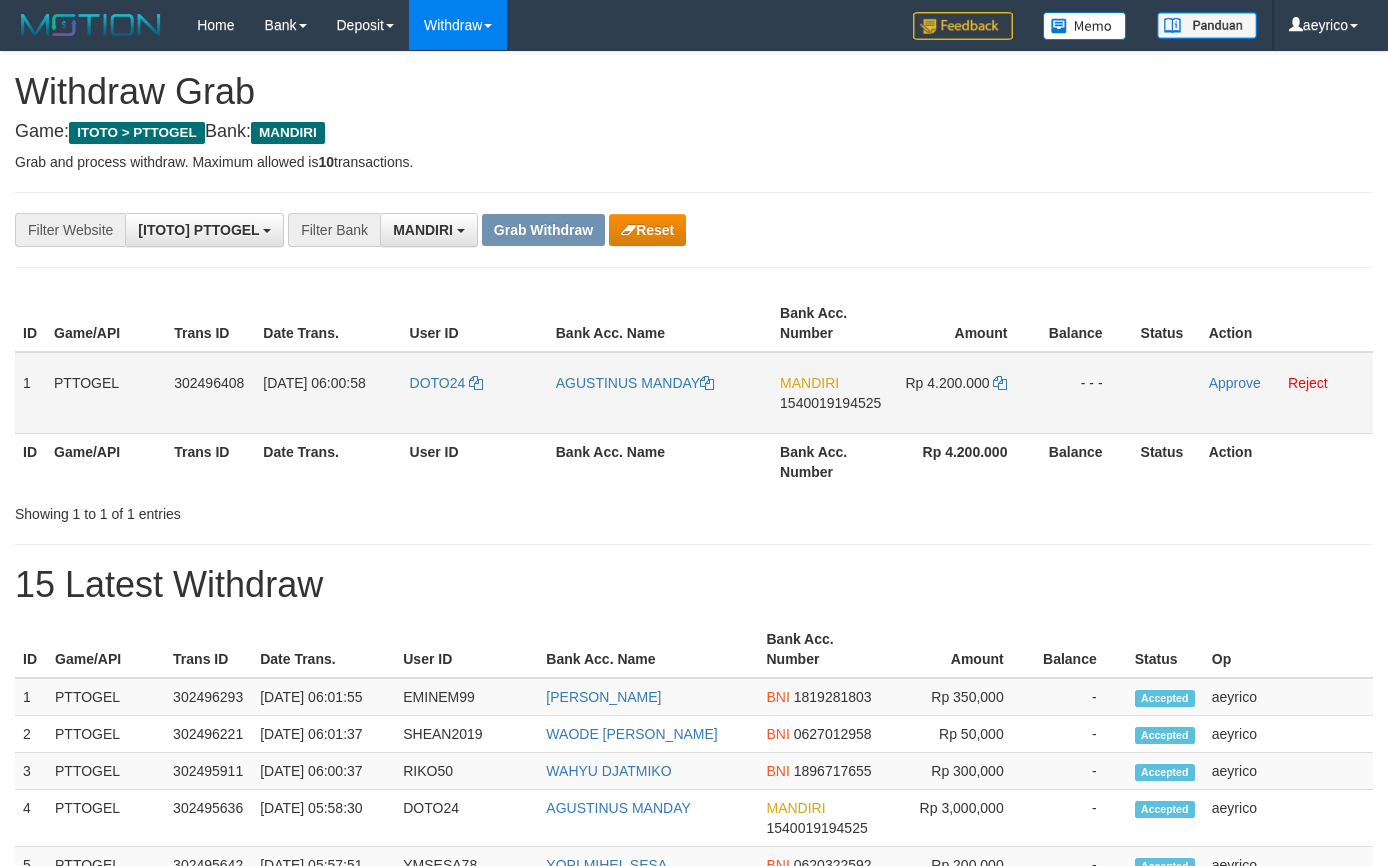 scroll, scrollTop: 0, scrollLeft: 0, axis: both 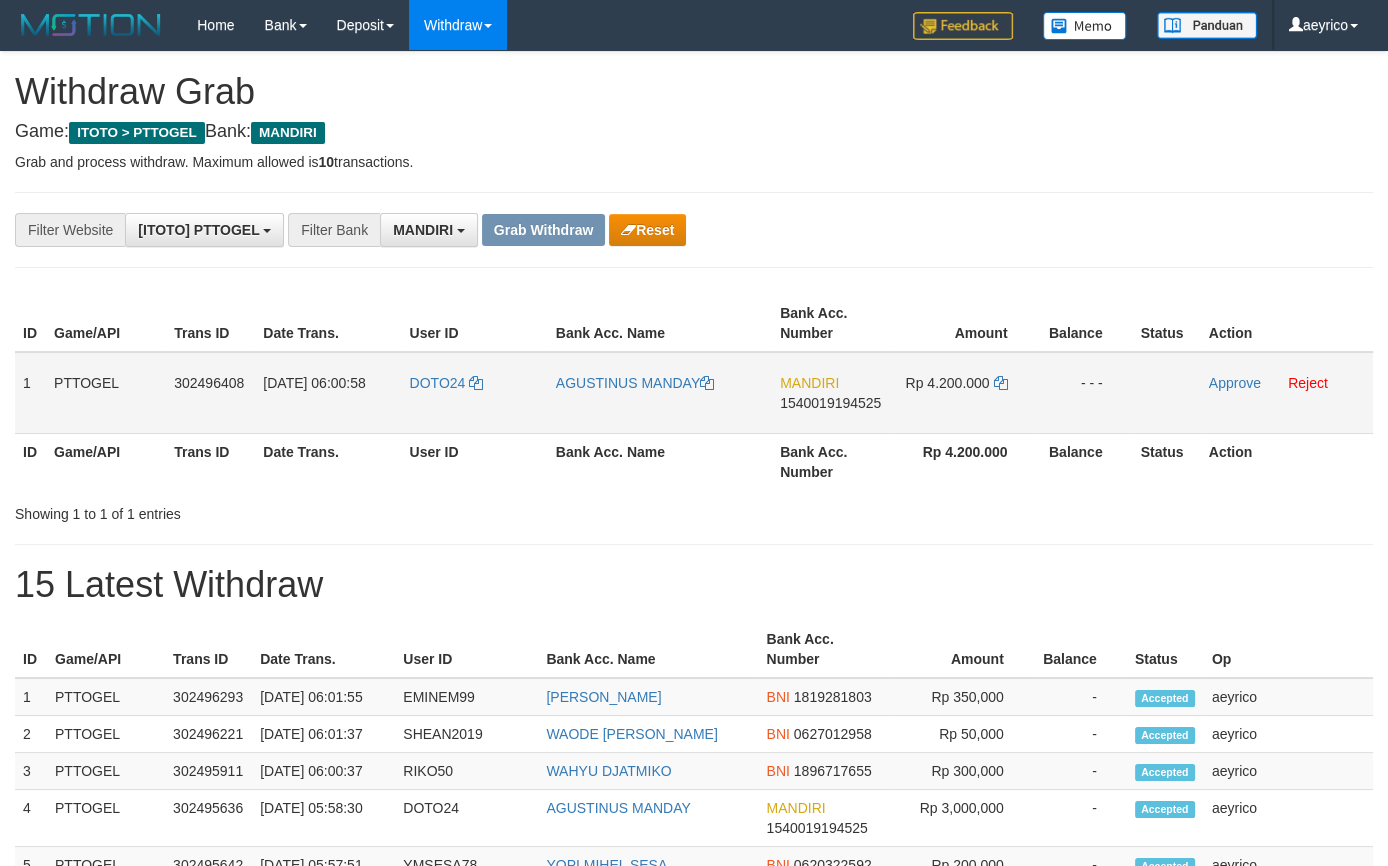 drag, startPoint x: 432, startPoint y: 403, endPoint x: 958, endPoint y: 407, distance: 526.0152 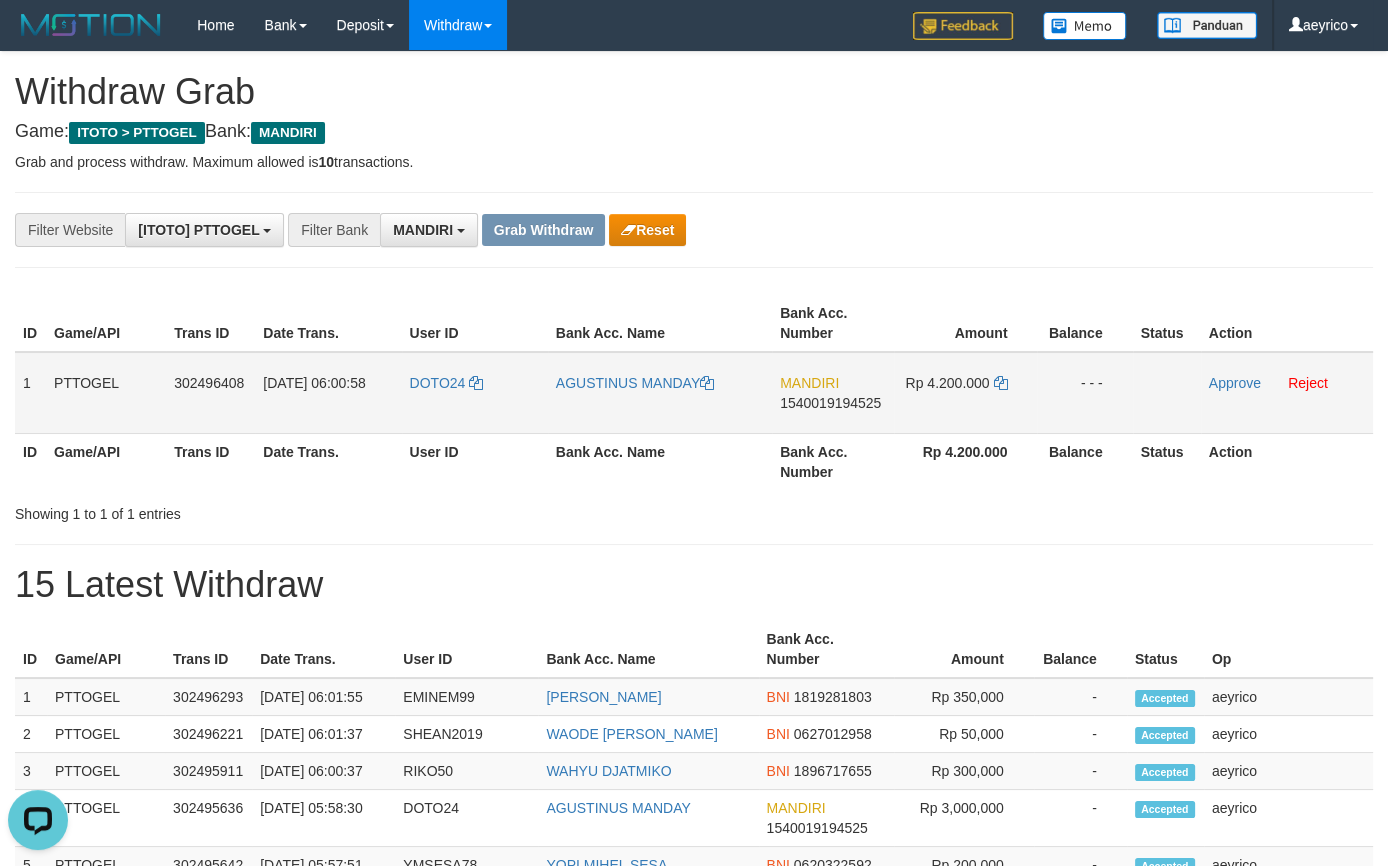scroll, scrollTop: 0, scrollLeft: 0, axis: both 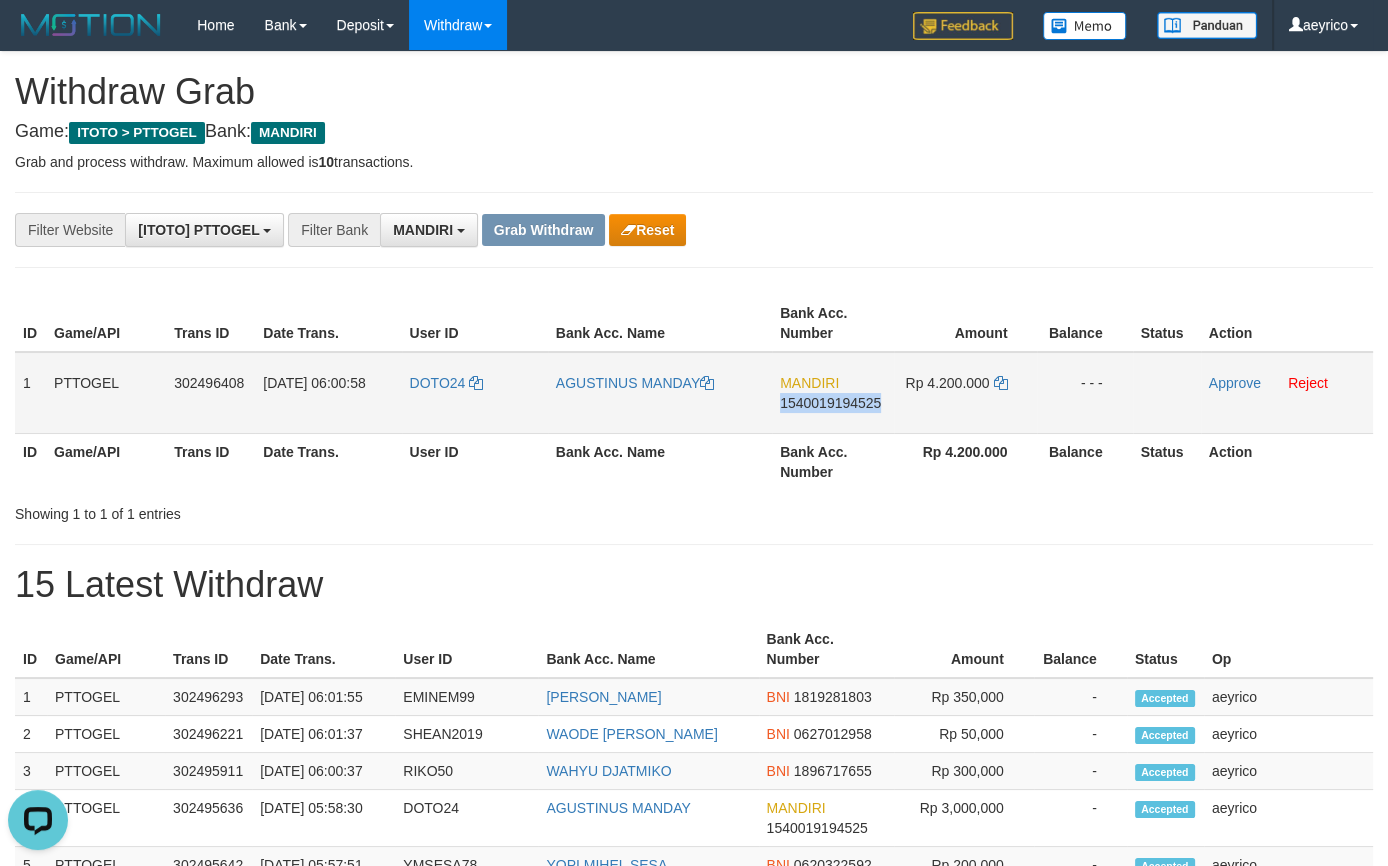 click on "1540019194525" at bounding box center (830, 403) 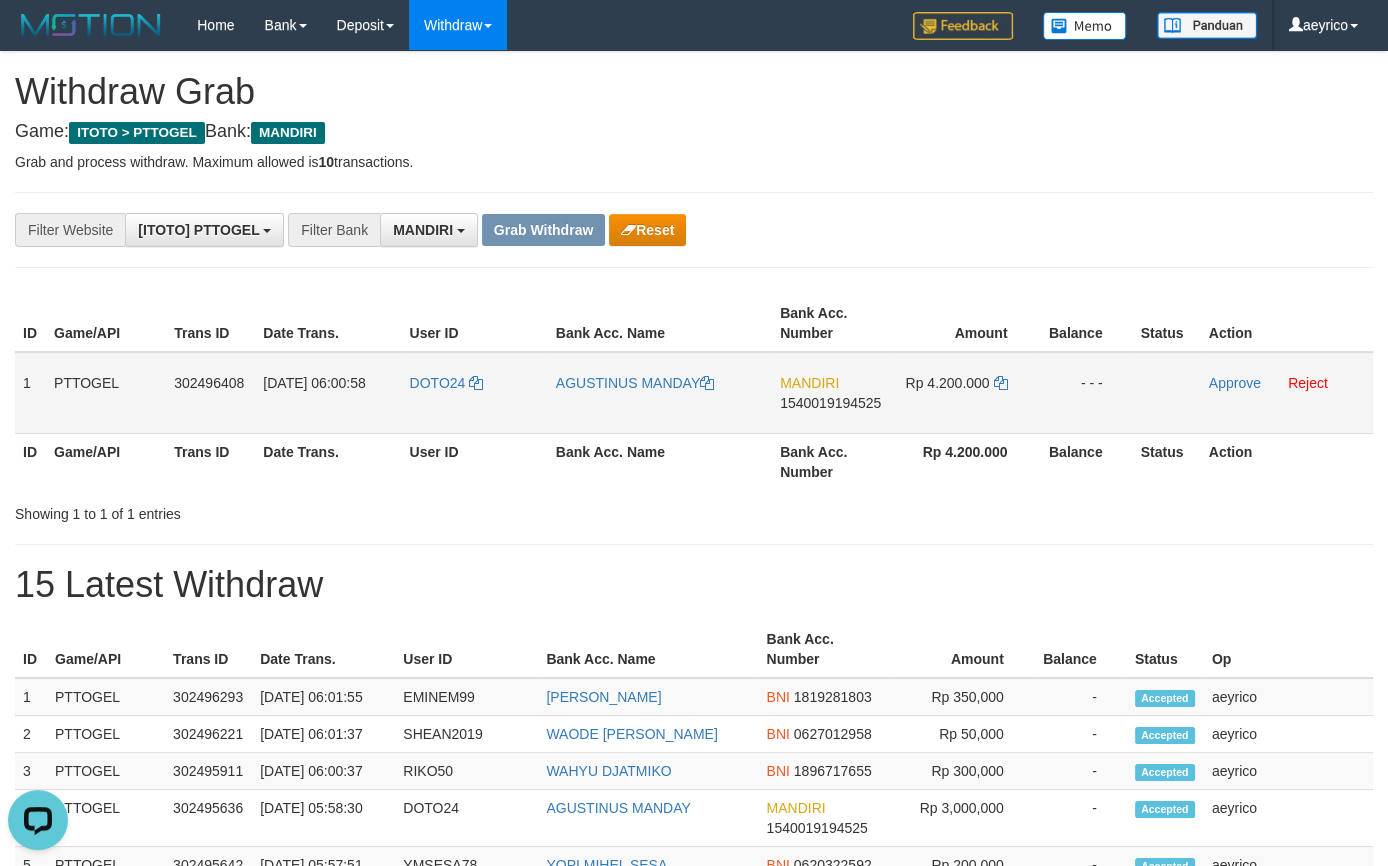 click on "Rp 4.200.000" at bounding box center [965, 393] 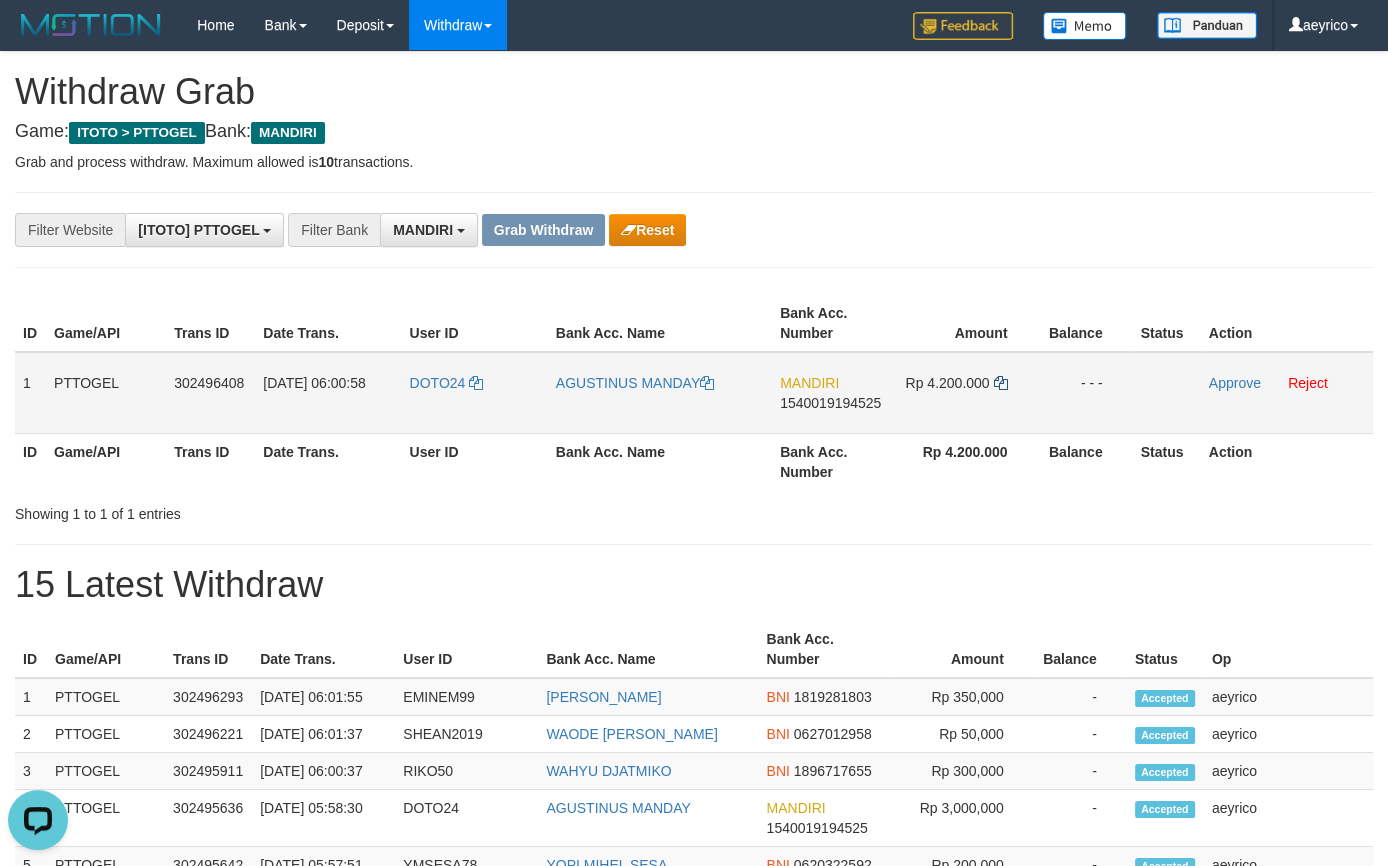 click on "Rp 4.200.000" at bounding box center [965, 393] 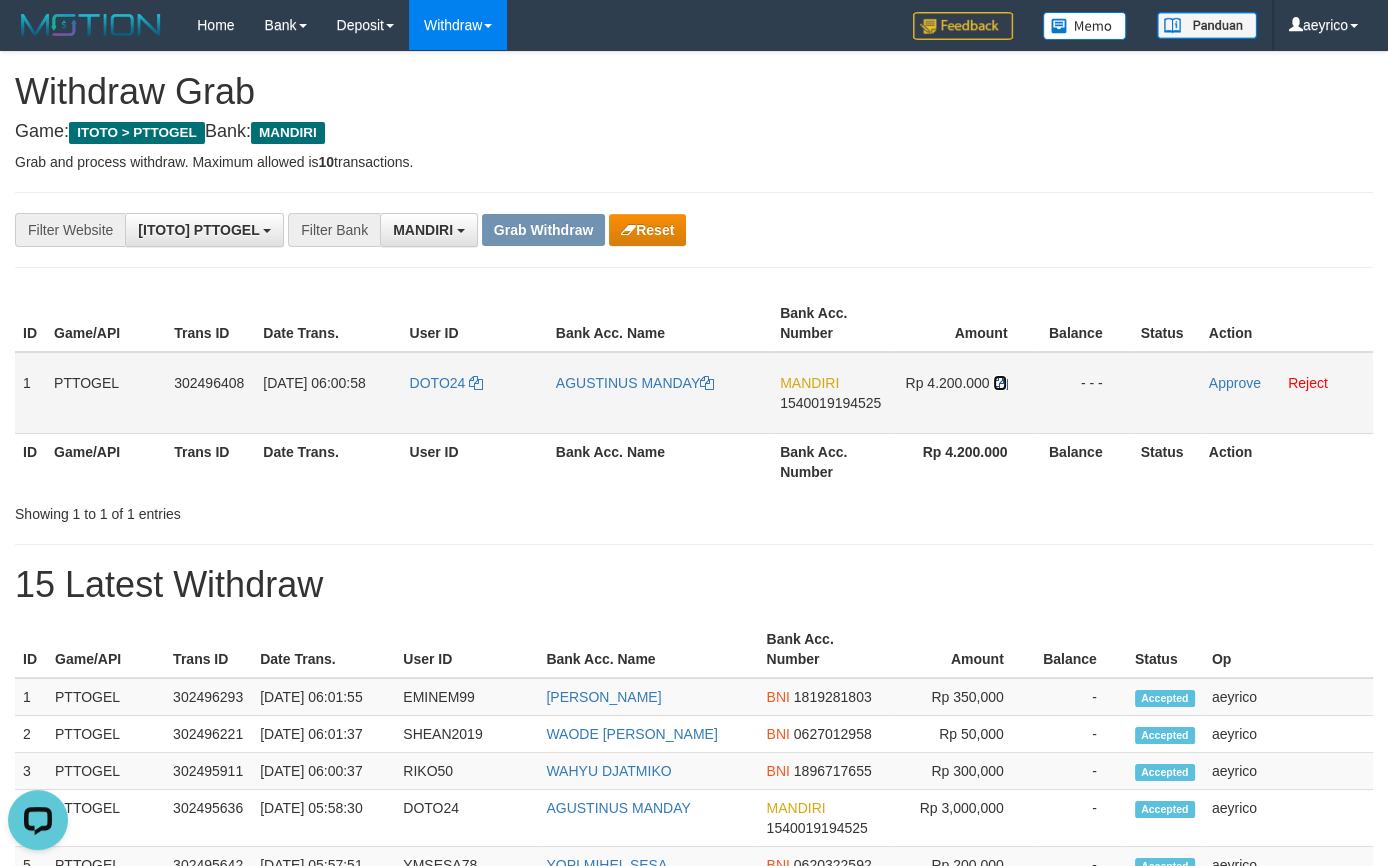 click at bounding box center (1000, 383) 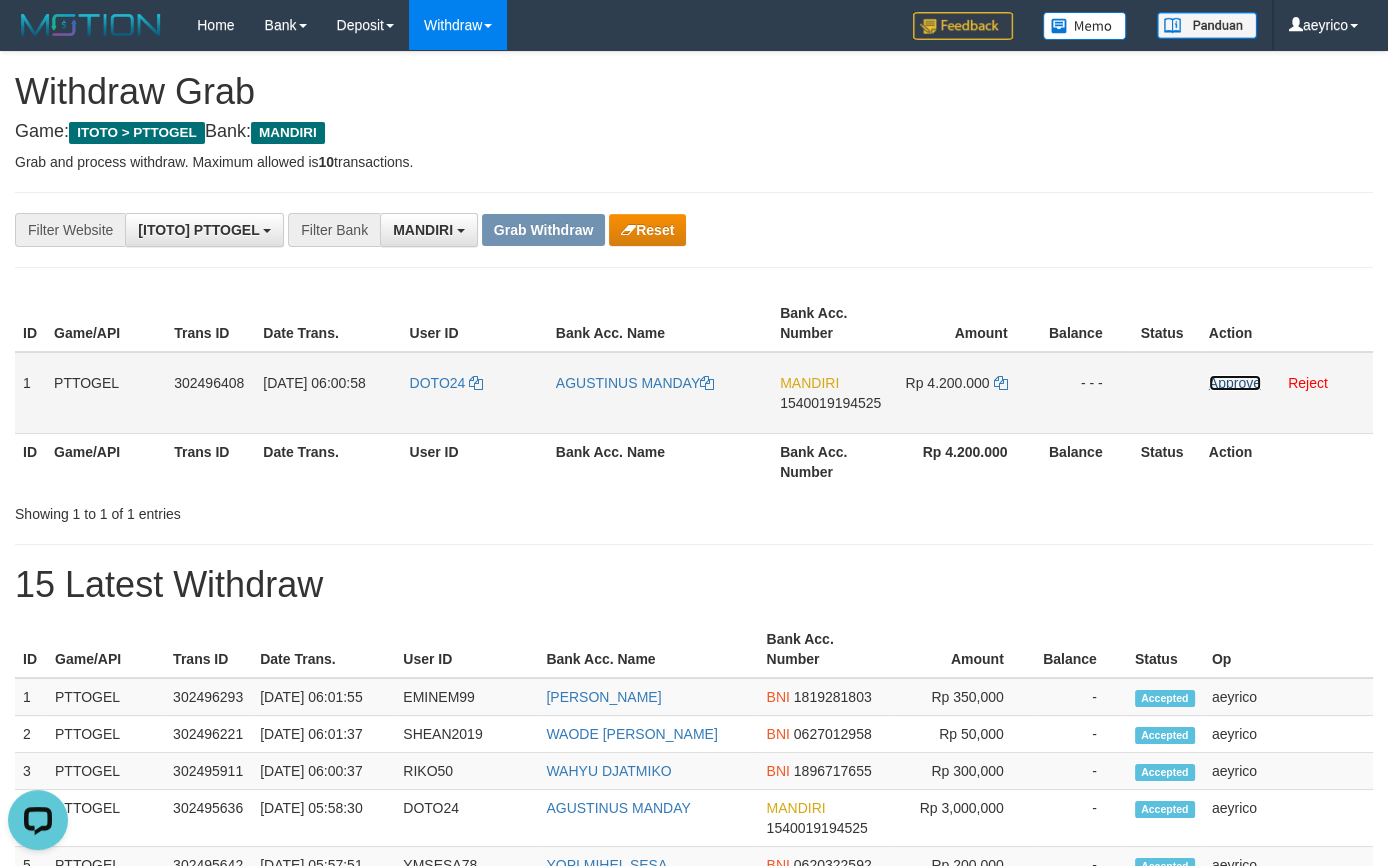 click on "Approve" at bounding box center (1235, 383) 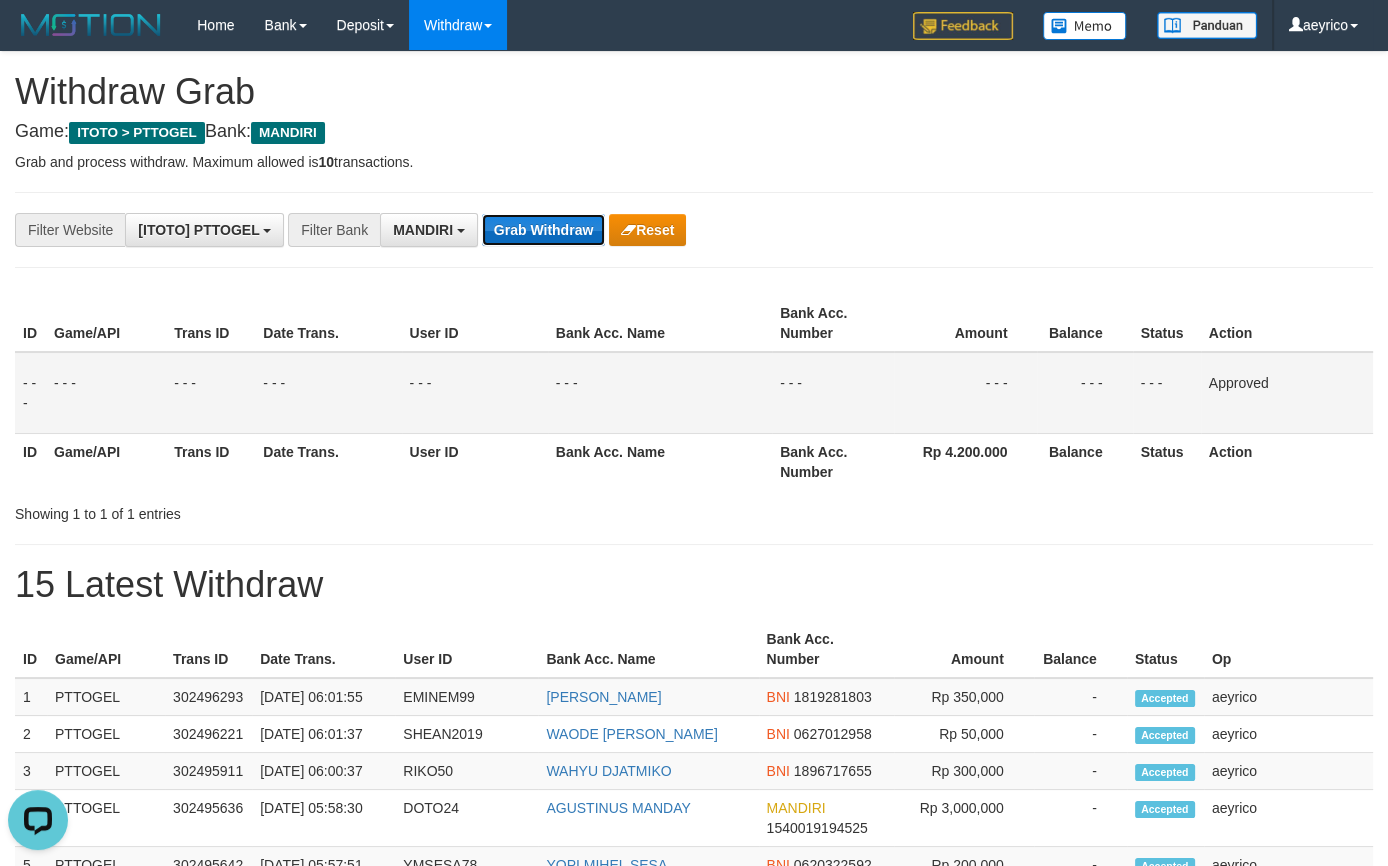 click on "Grab Withdraw" at bounding box center [543, 230] 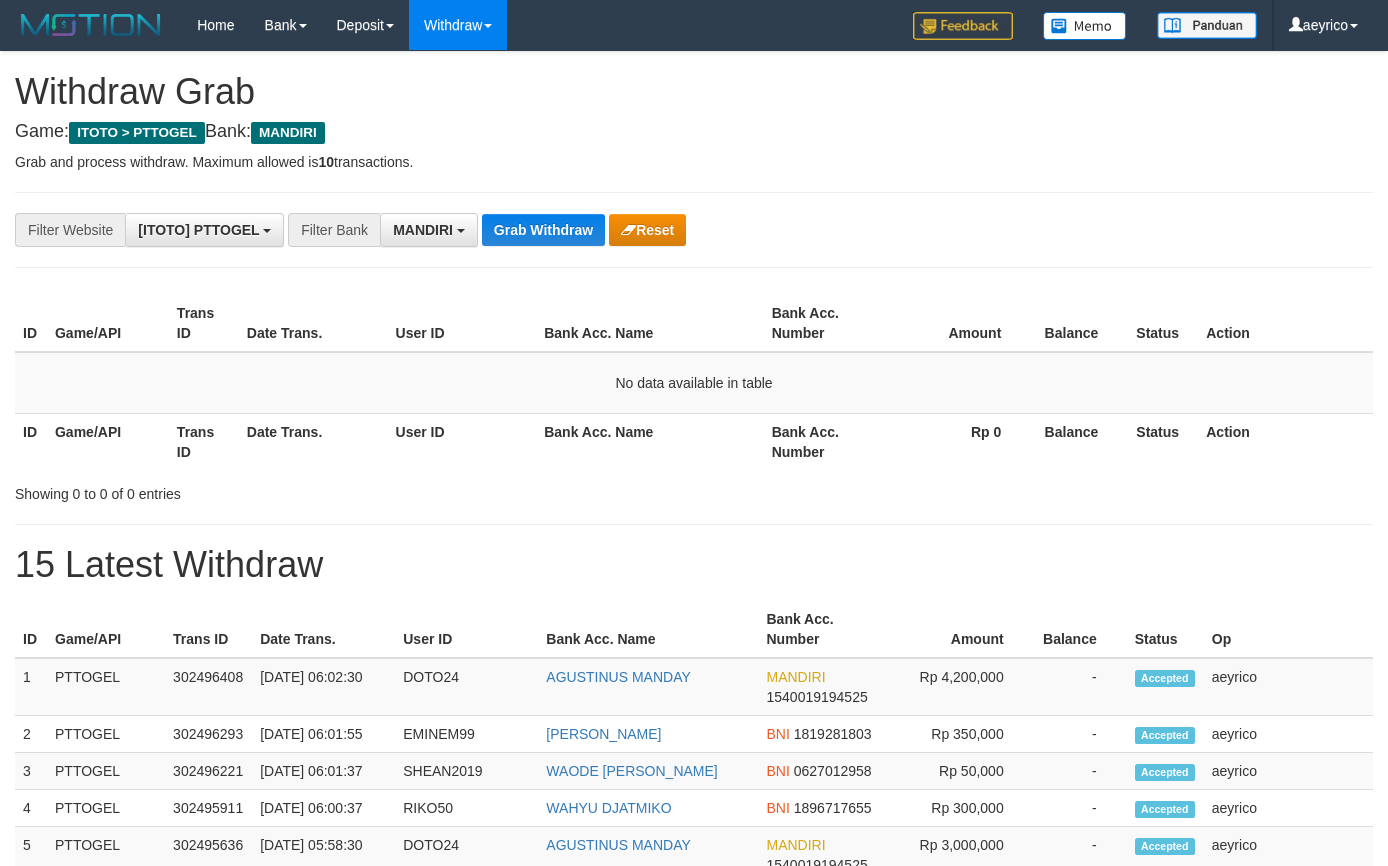scroll, scrollTop: 0, scrollLeft: 0, axis: both 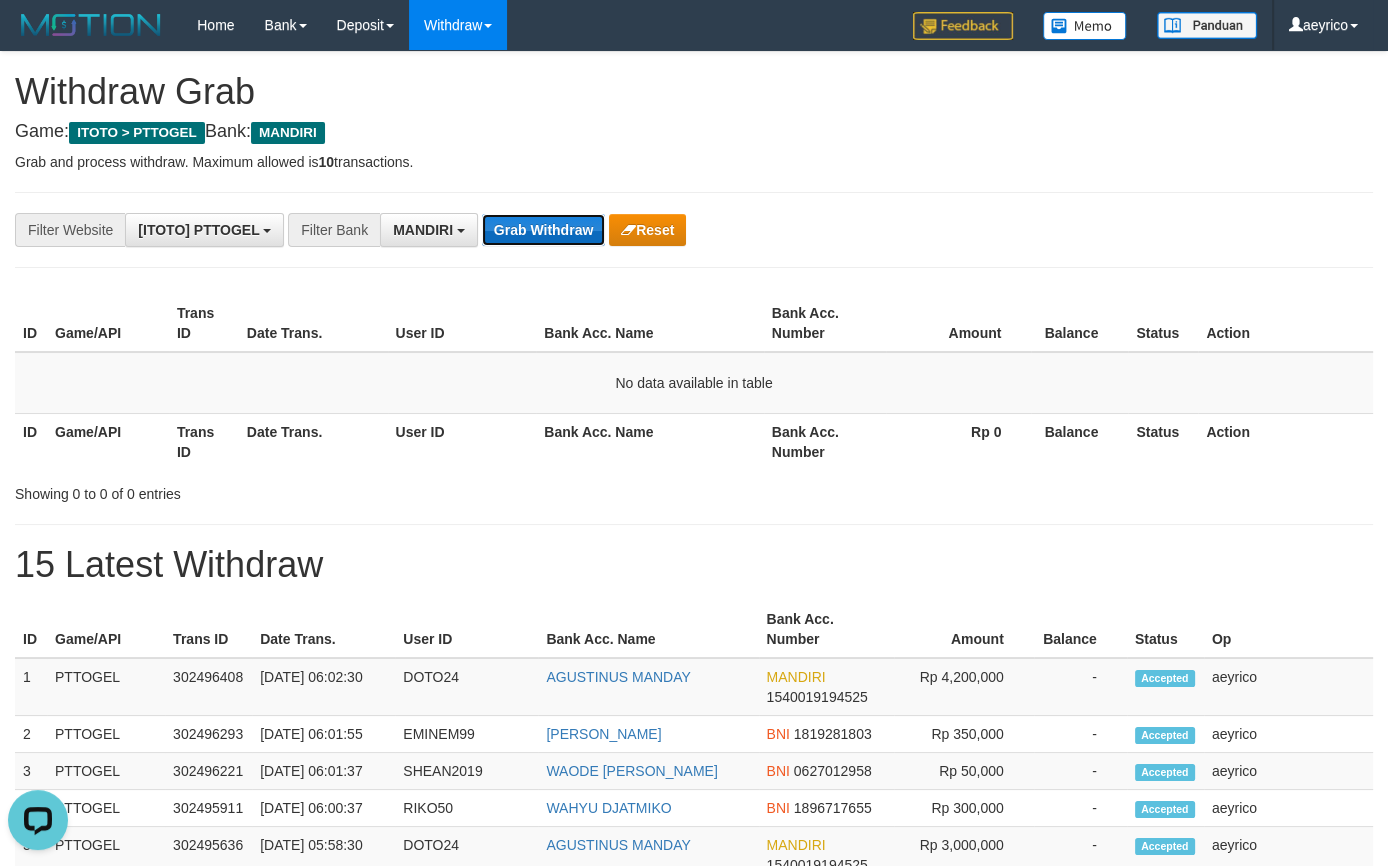 click on "Grab Withdraw" at bounding box center [543, 230] 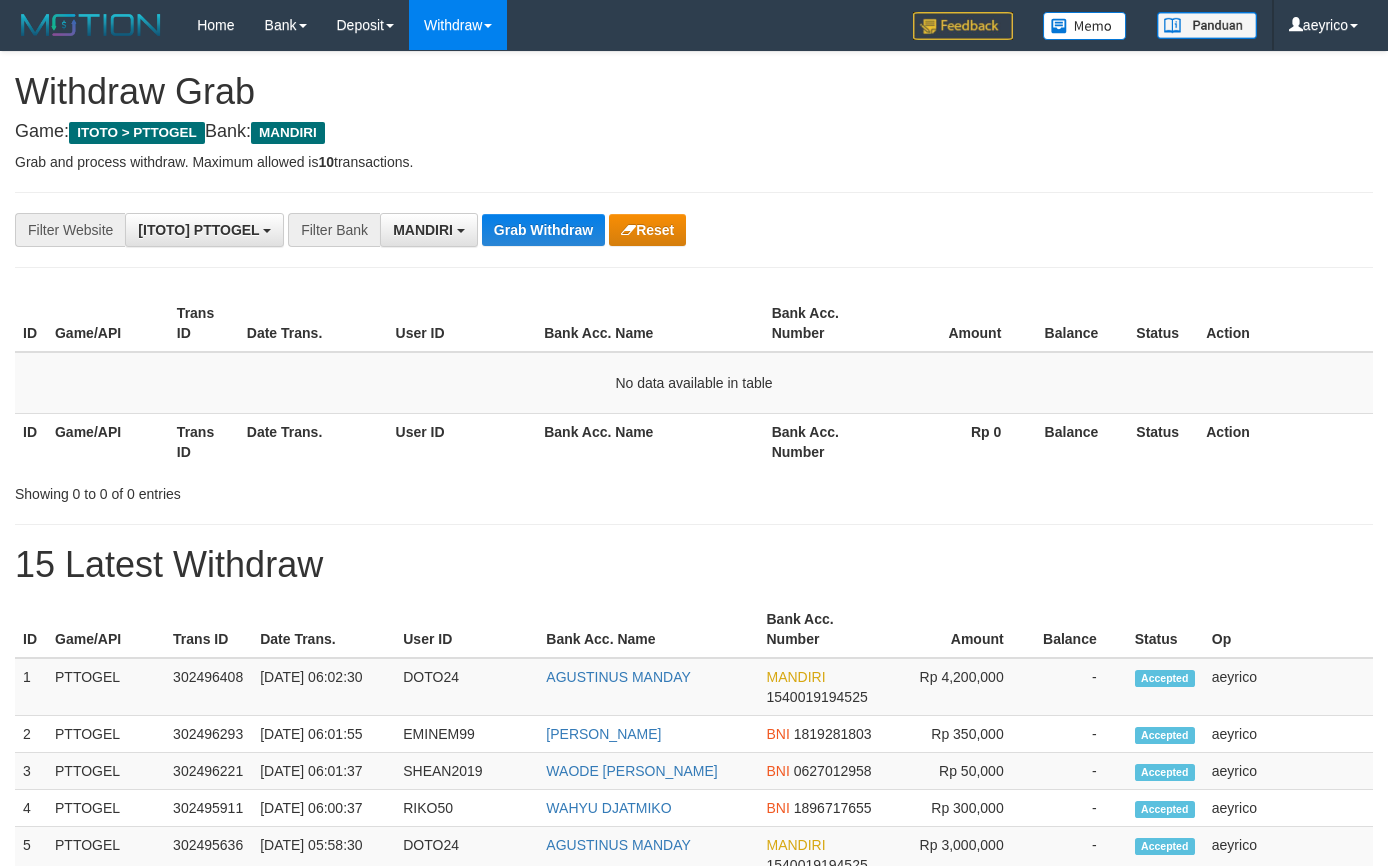 scroll, scrollTop: 0, scrollLeft: 0, axis: both 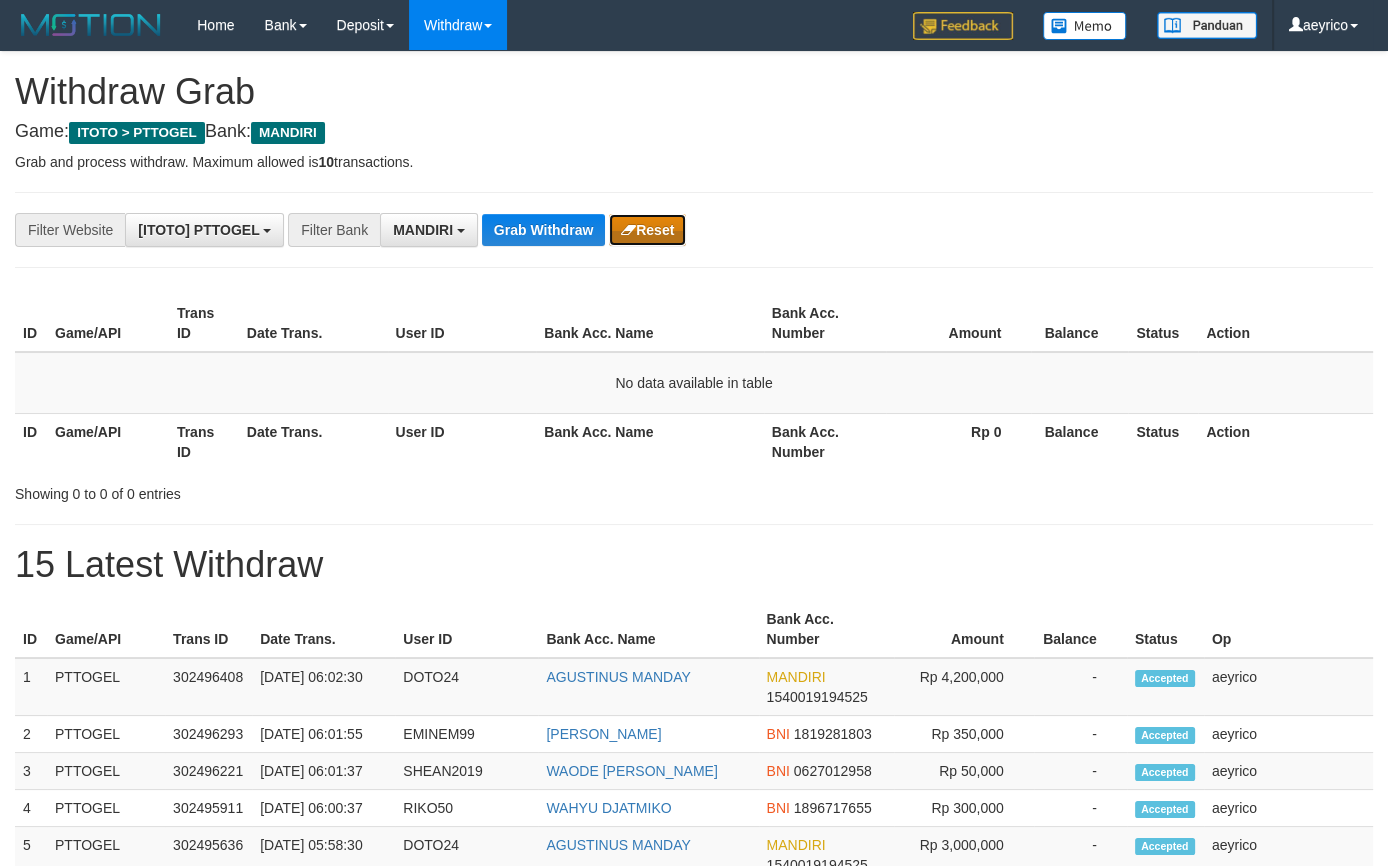 click at bounding box center [628, 230] 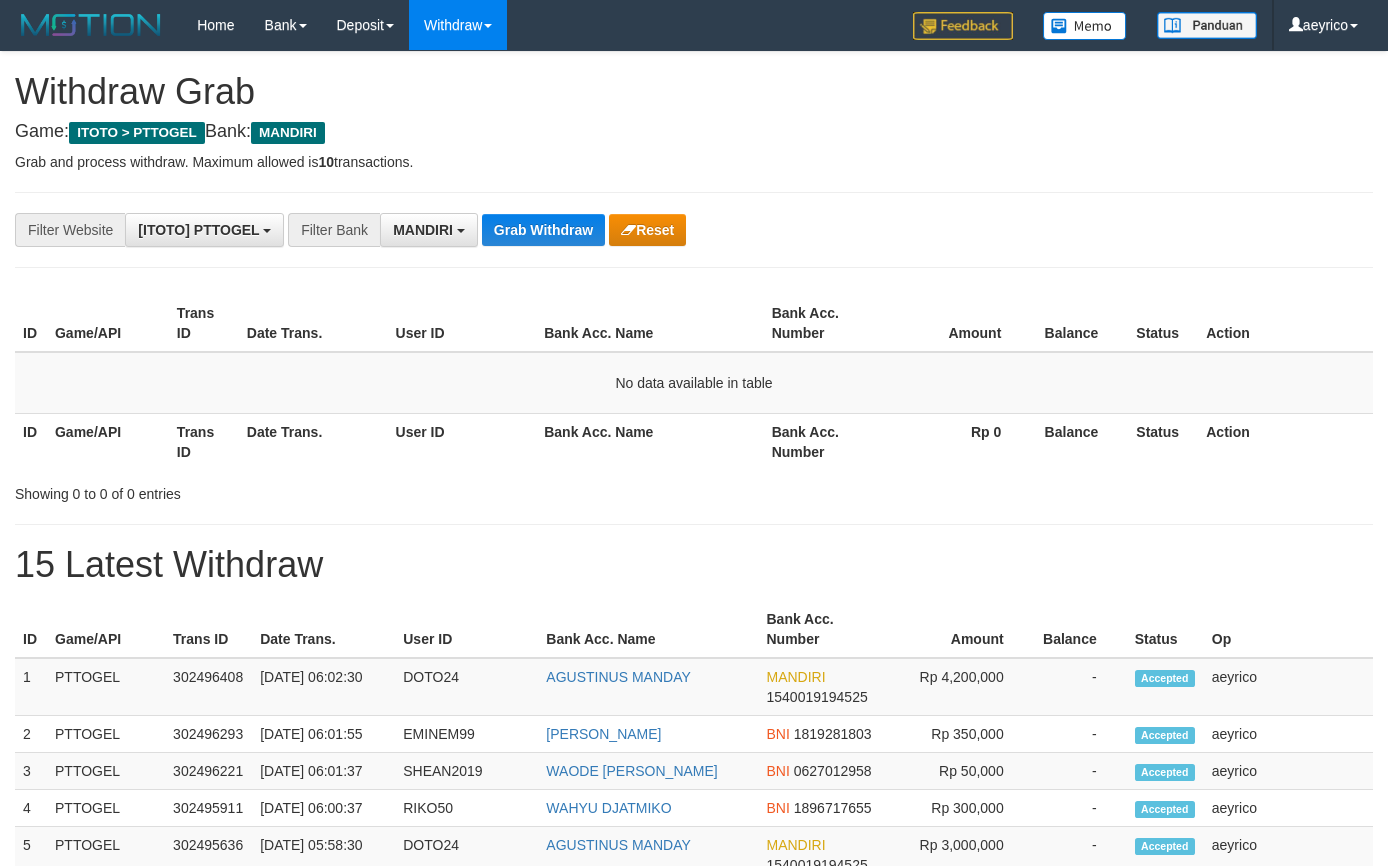 click on "**********" at bounding box center (694, 1073) 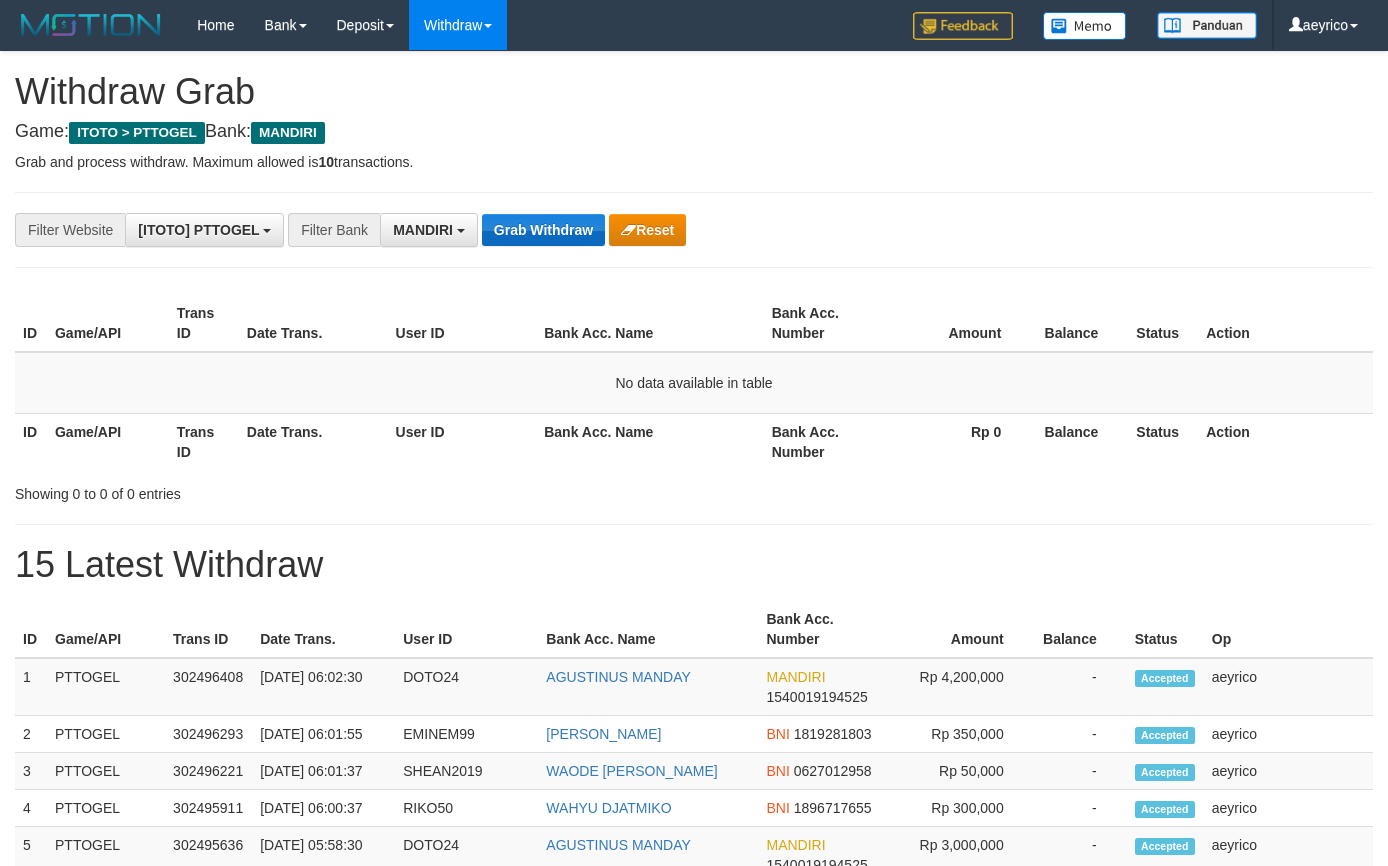 scroll, scrollTop: 0, scrollLeft: 0, axis: both 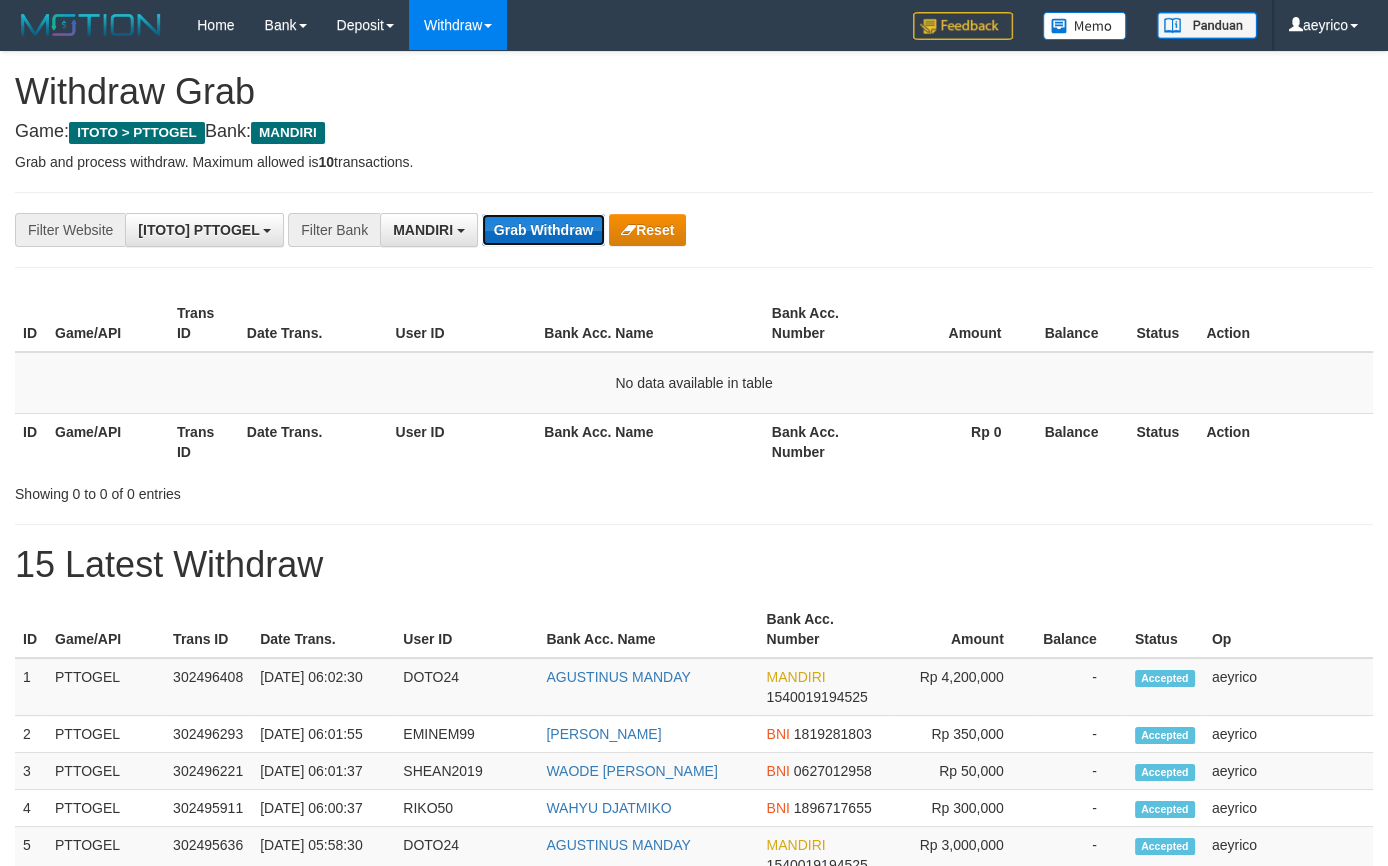click on "Grab Withdraw" at bounding box center [543, 230] 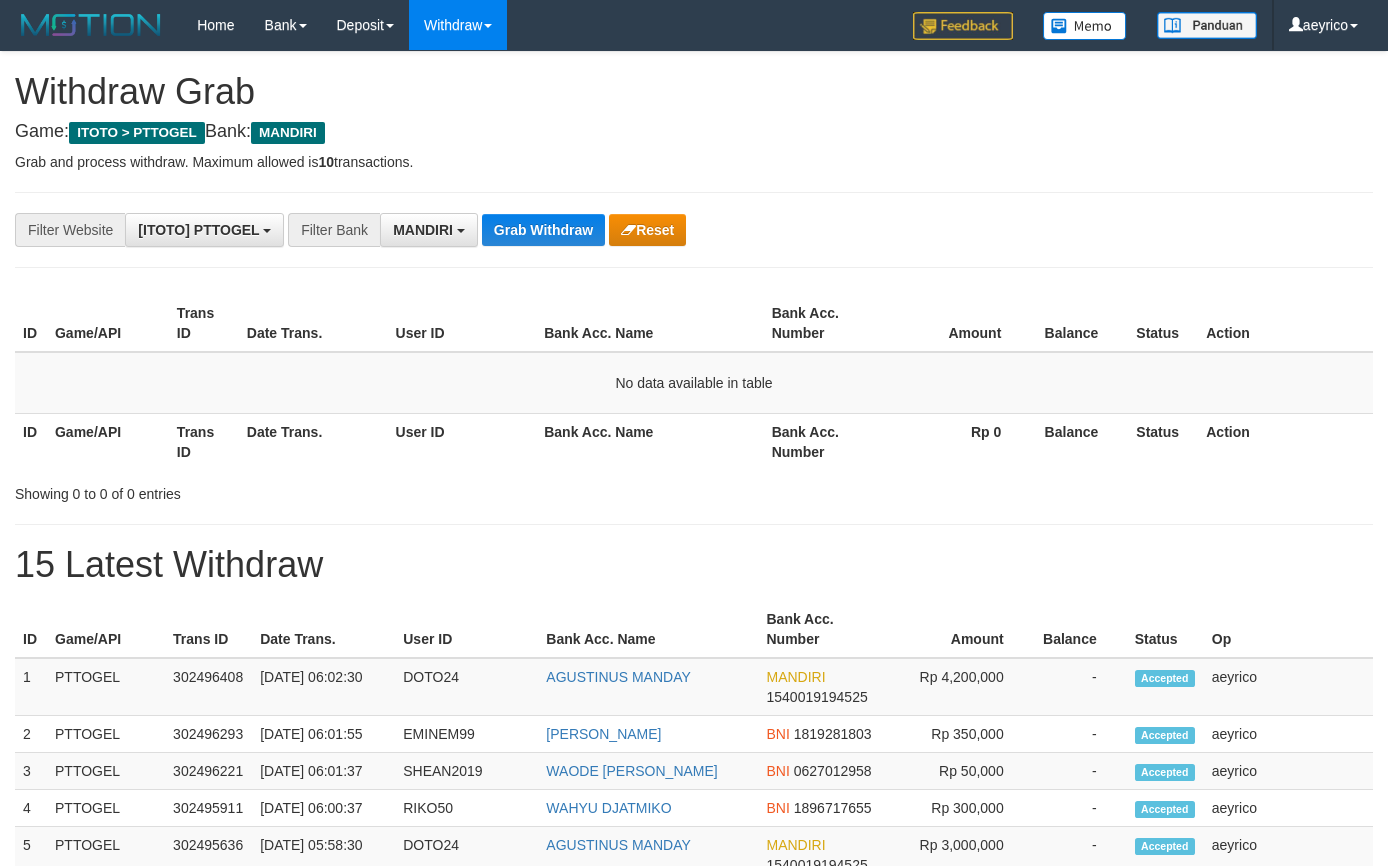 scroll, scrollTop: 0, scrollLeft: 0, axis: both 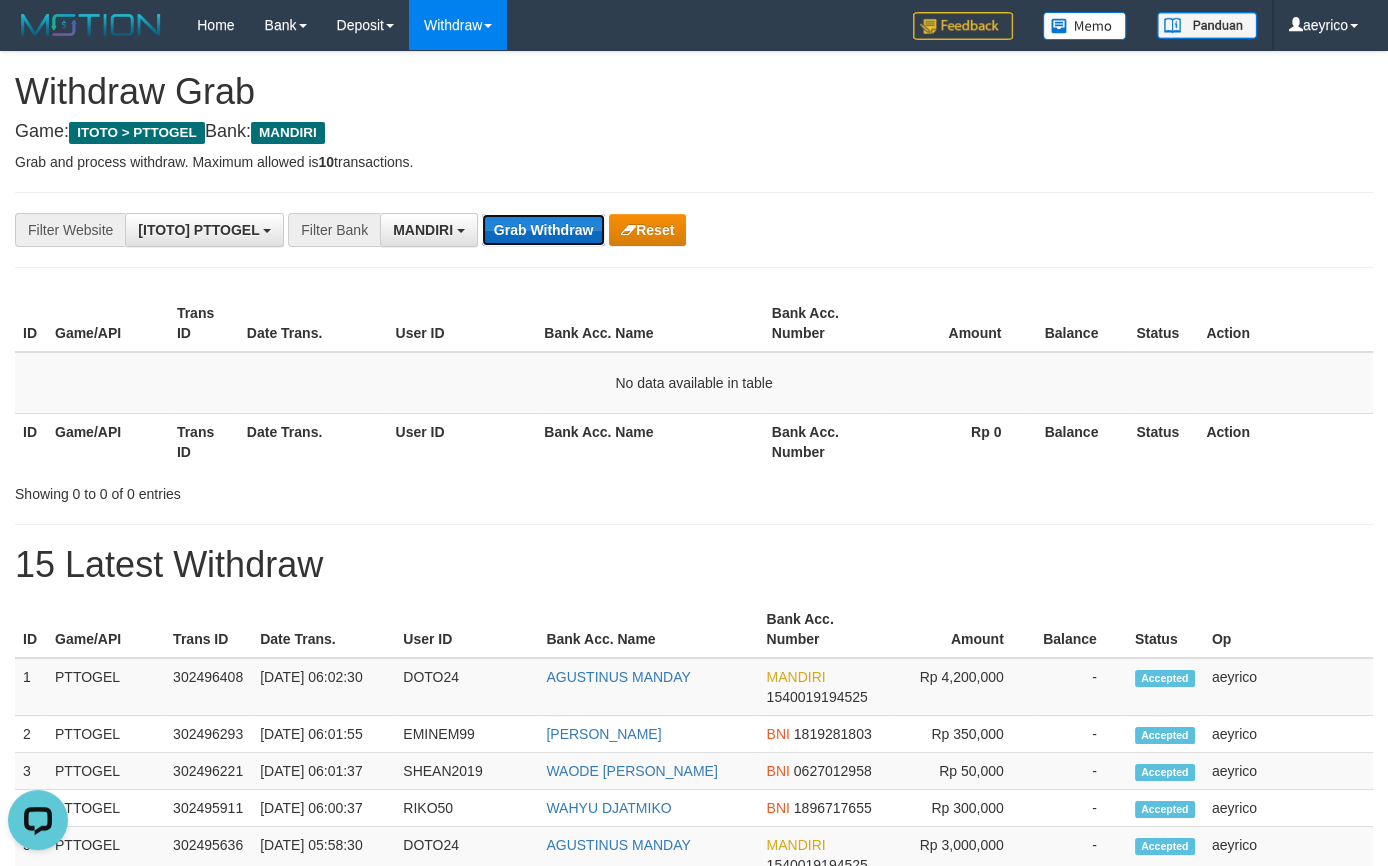 click on "Grab Withdraw" at bounding box center [543, 230] 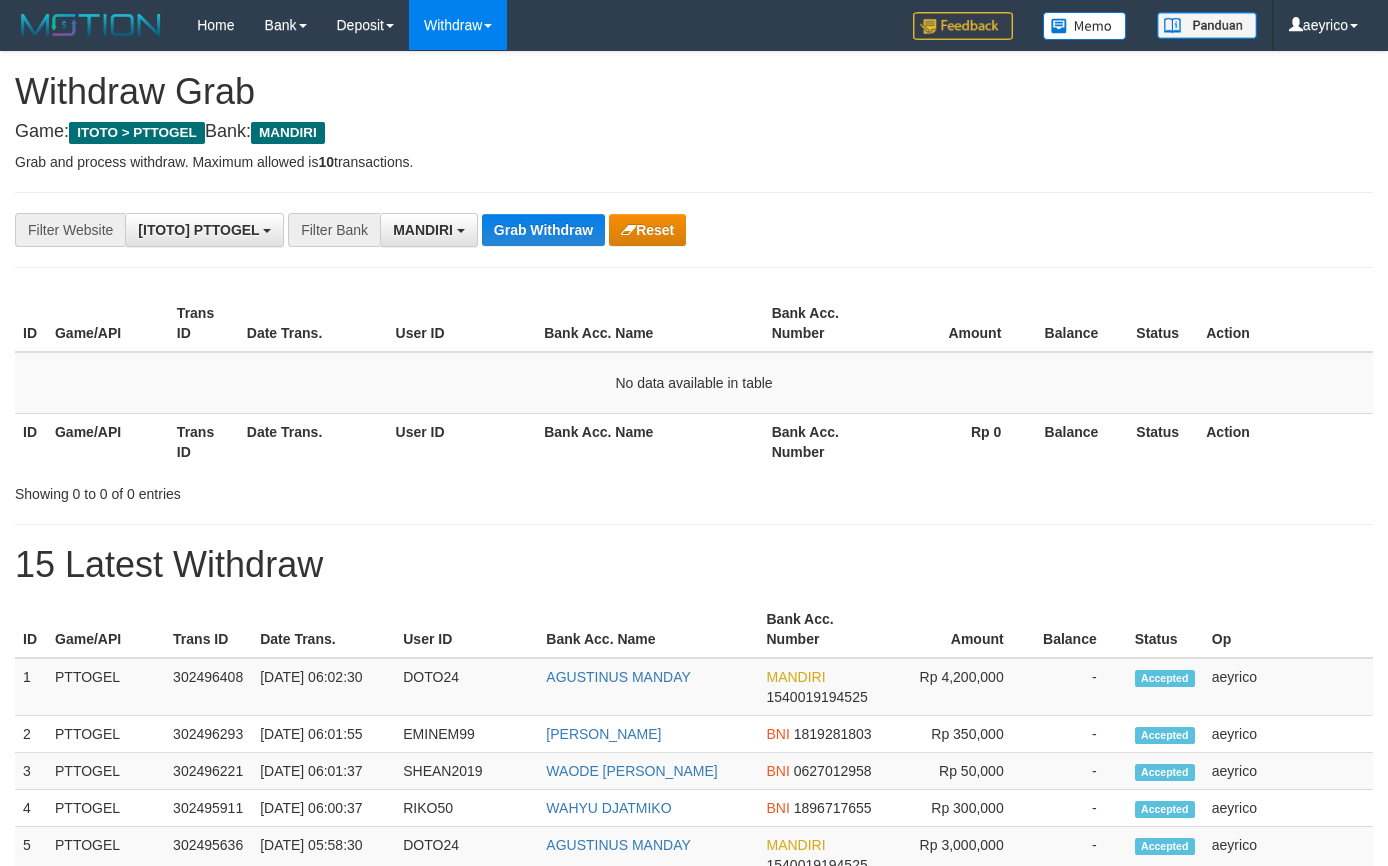 scroll, scrollTop: 0, scrollLeft: 0, axis: both 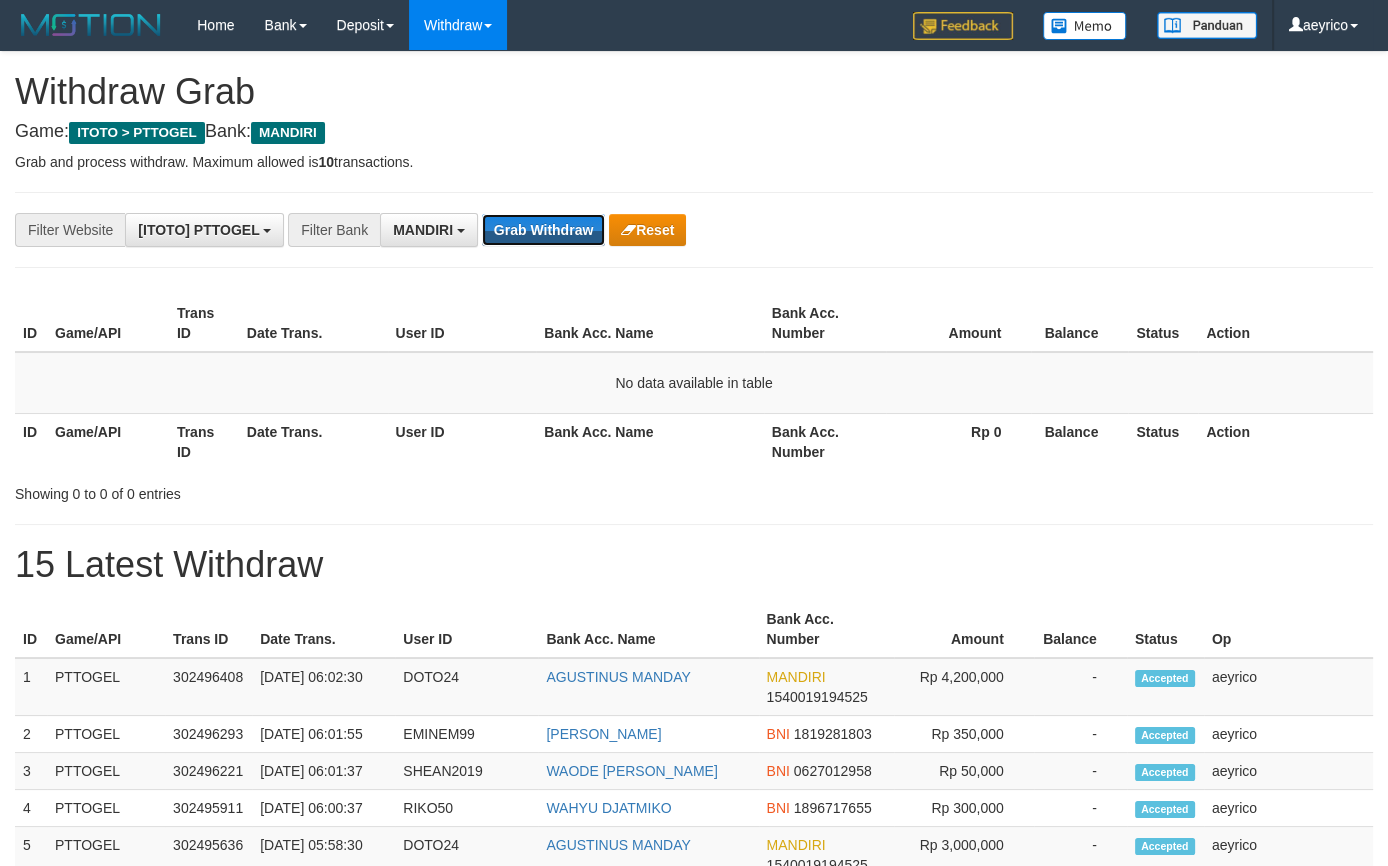 click on "Grab Withdraw" at bounding box center [543, 230] 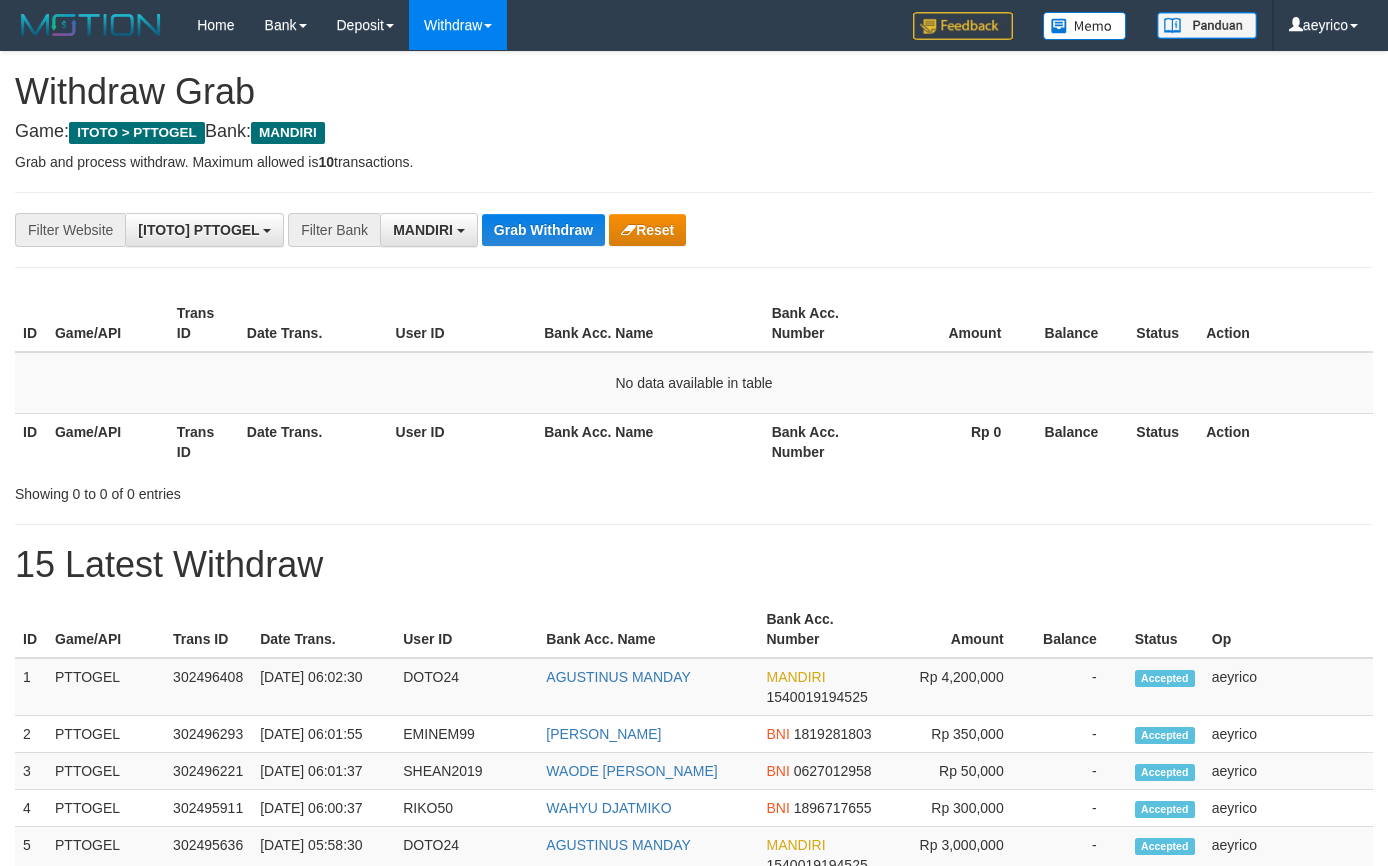 scroll, scrollTop: 0, scrollLeft: 0, axis: both 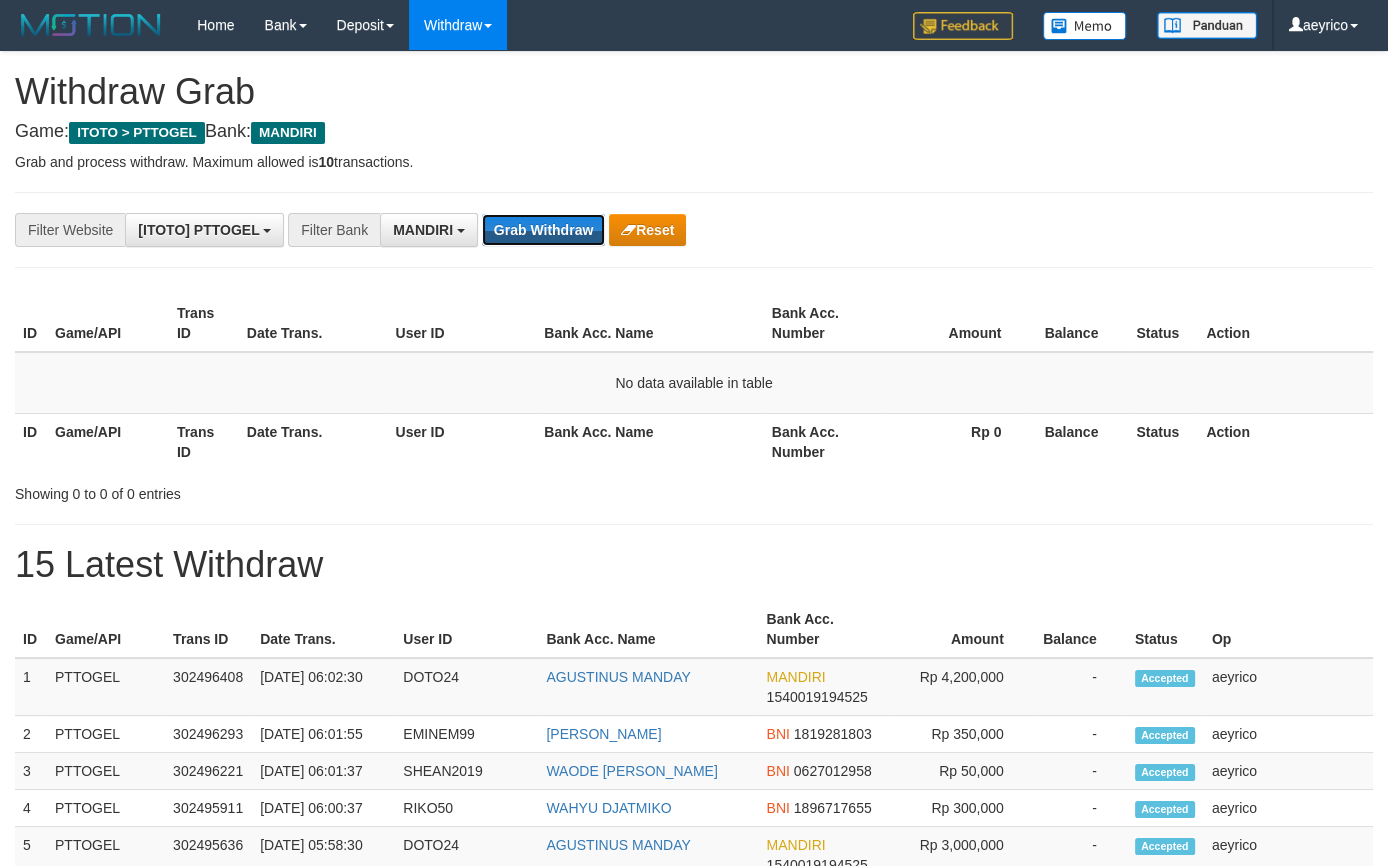 click on "Grab Withdraw" at bounding box center [543, 230] 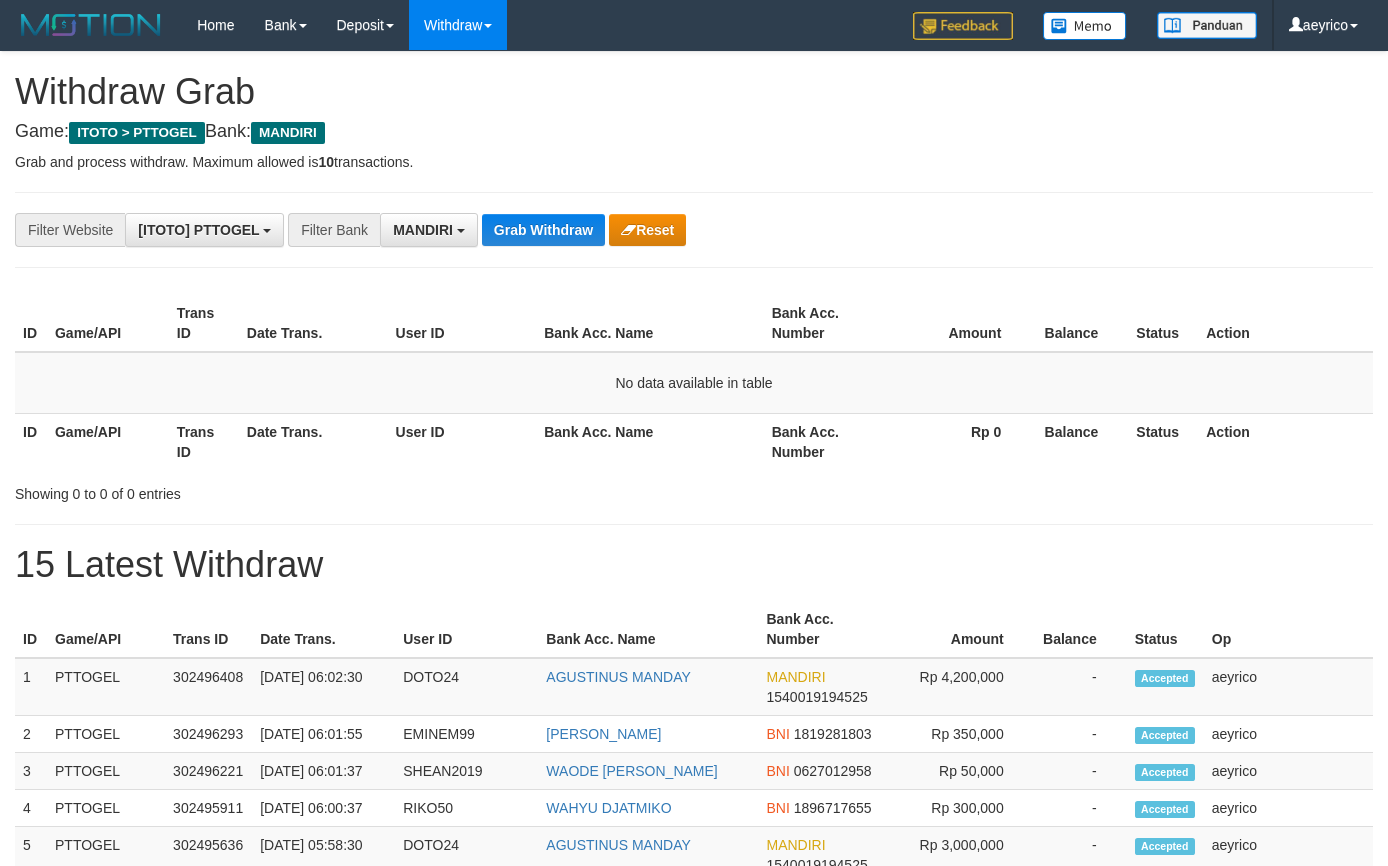 scroll, scrollTop: 0, scrollLeft: 0, axis: both 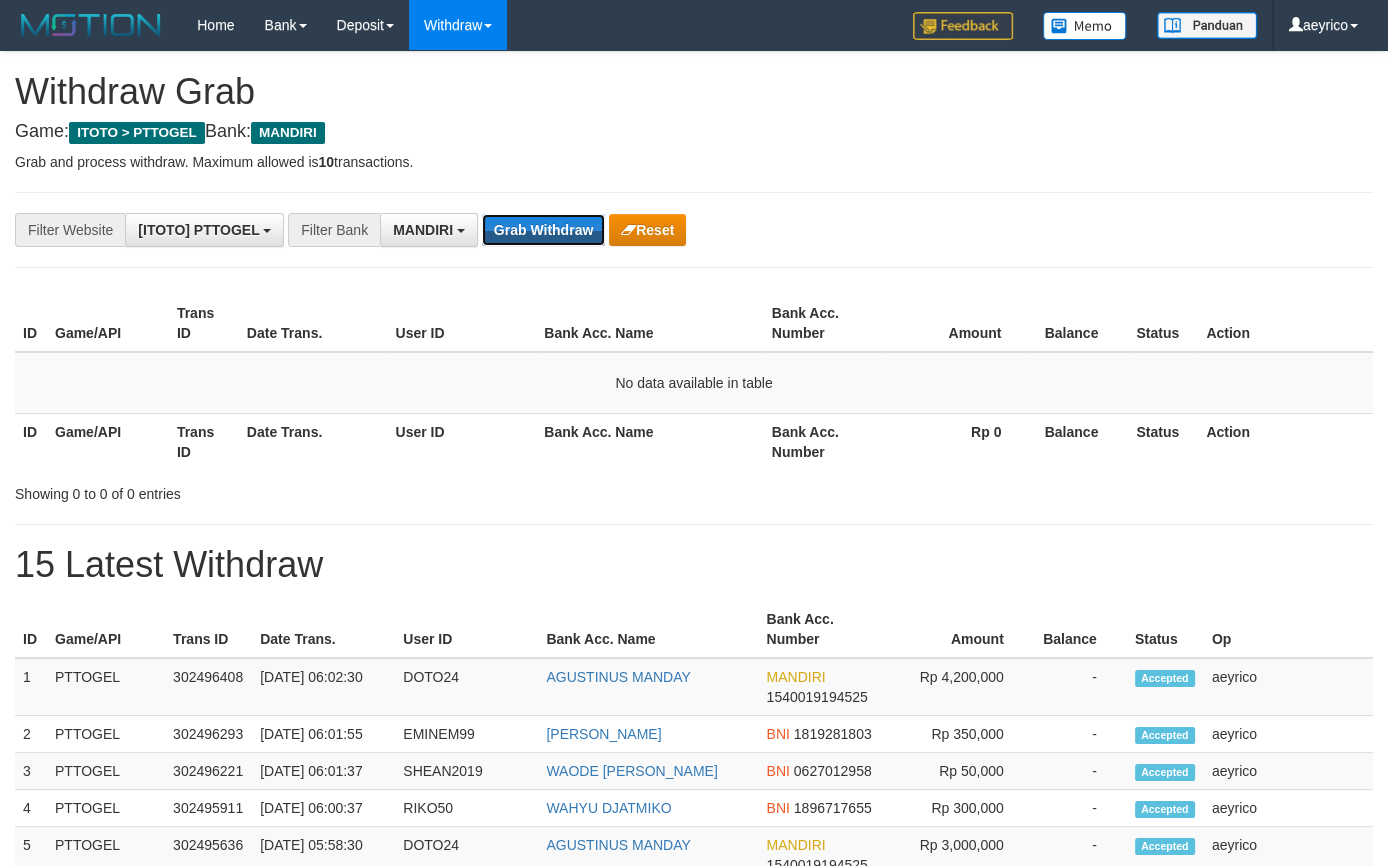 click on "Grab Withdraw" at bounding box center (543, 230) 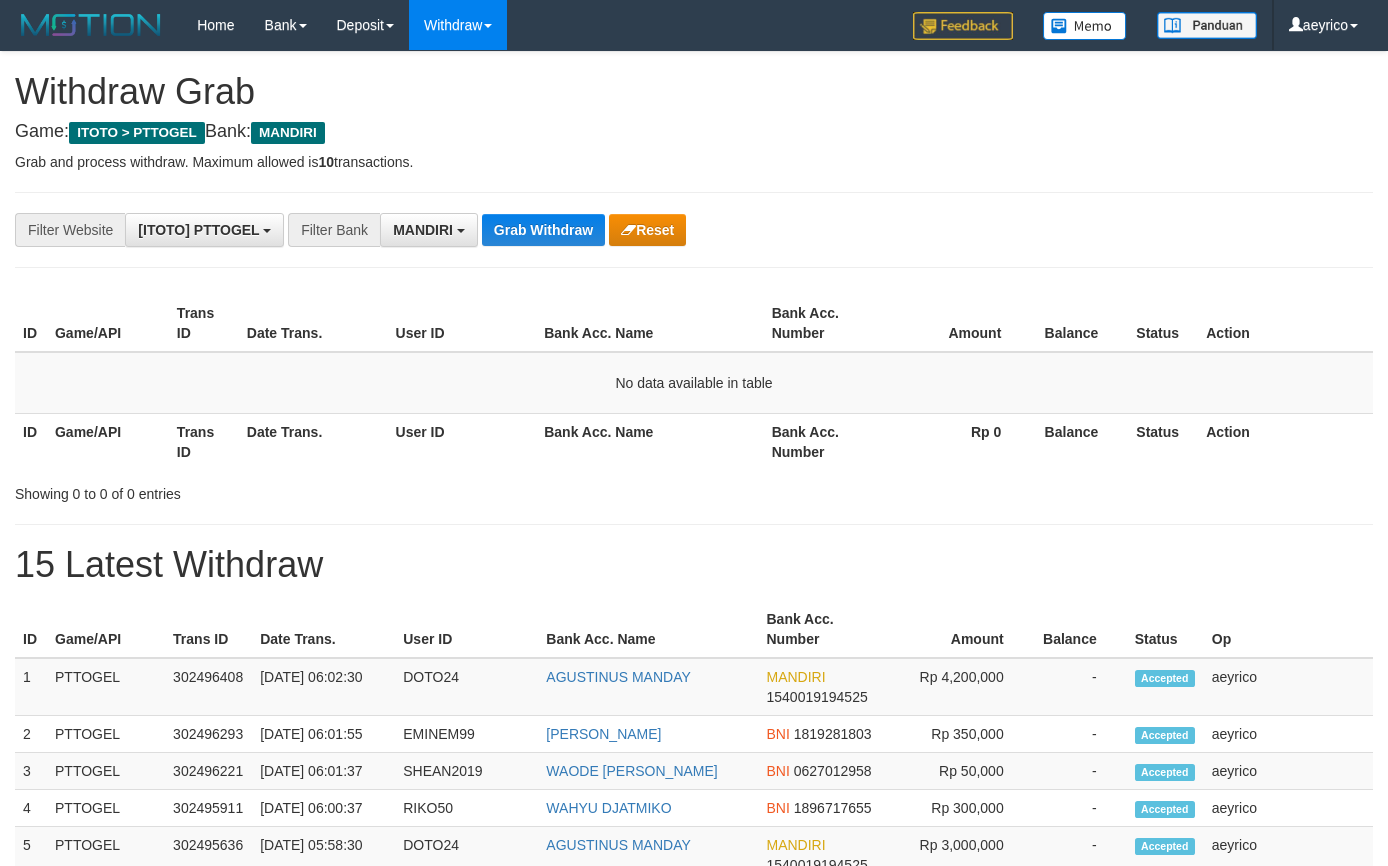 scroll, scrollTop: 0, scrollLeft: 0, axis: both 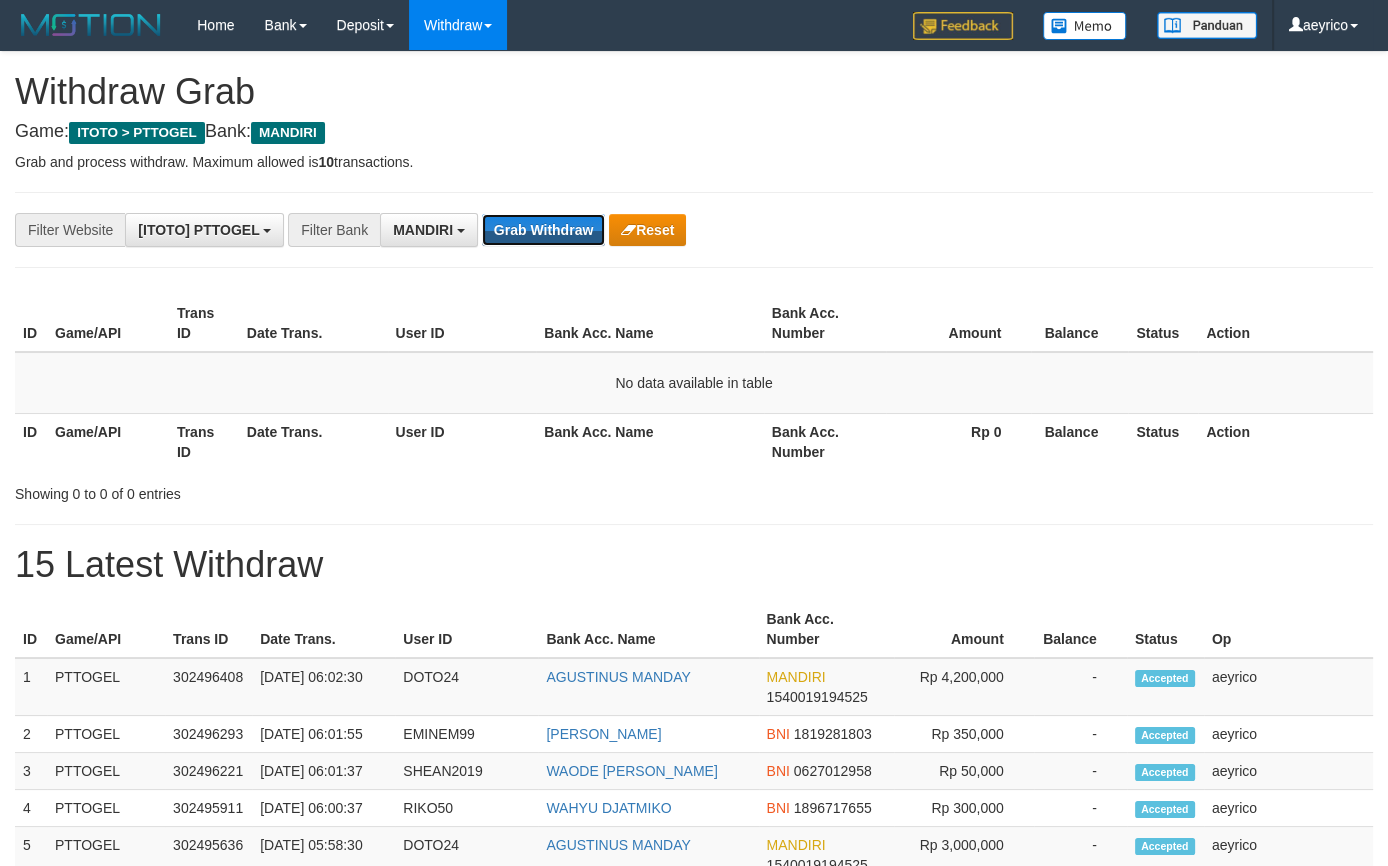 click on "Grab Withdraw" at bounding box center [543, 230] 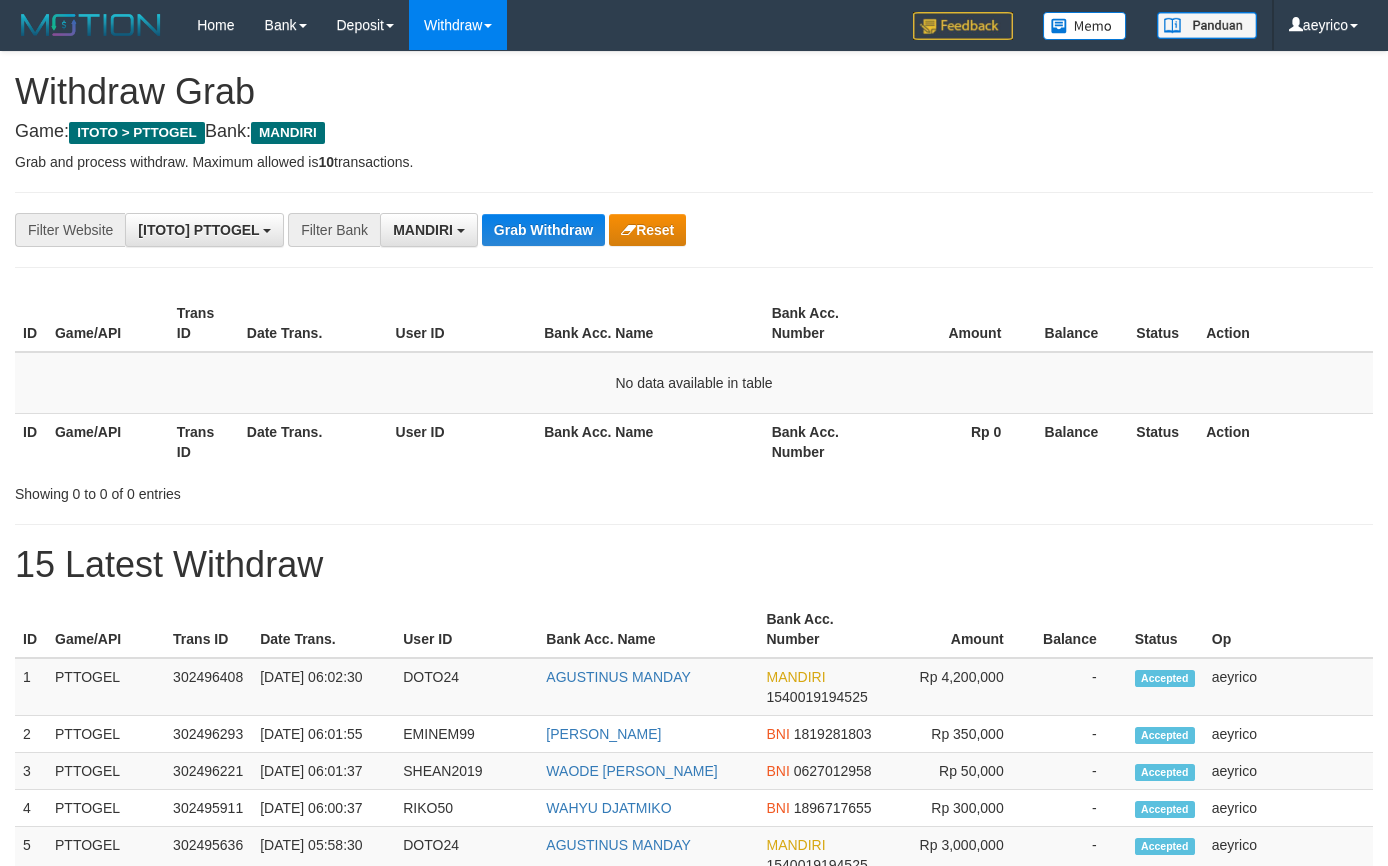 scroll, scrollTop: 0, scrollLeft: 0, axis: both 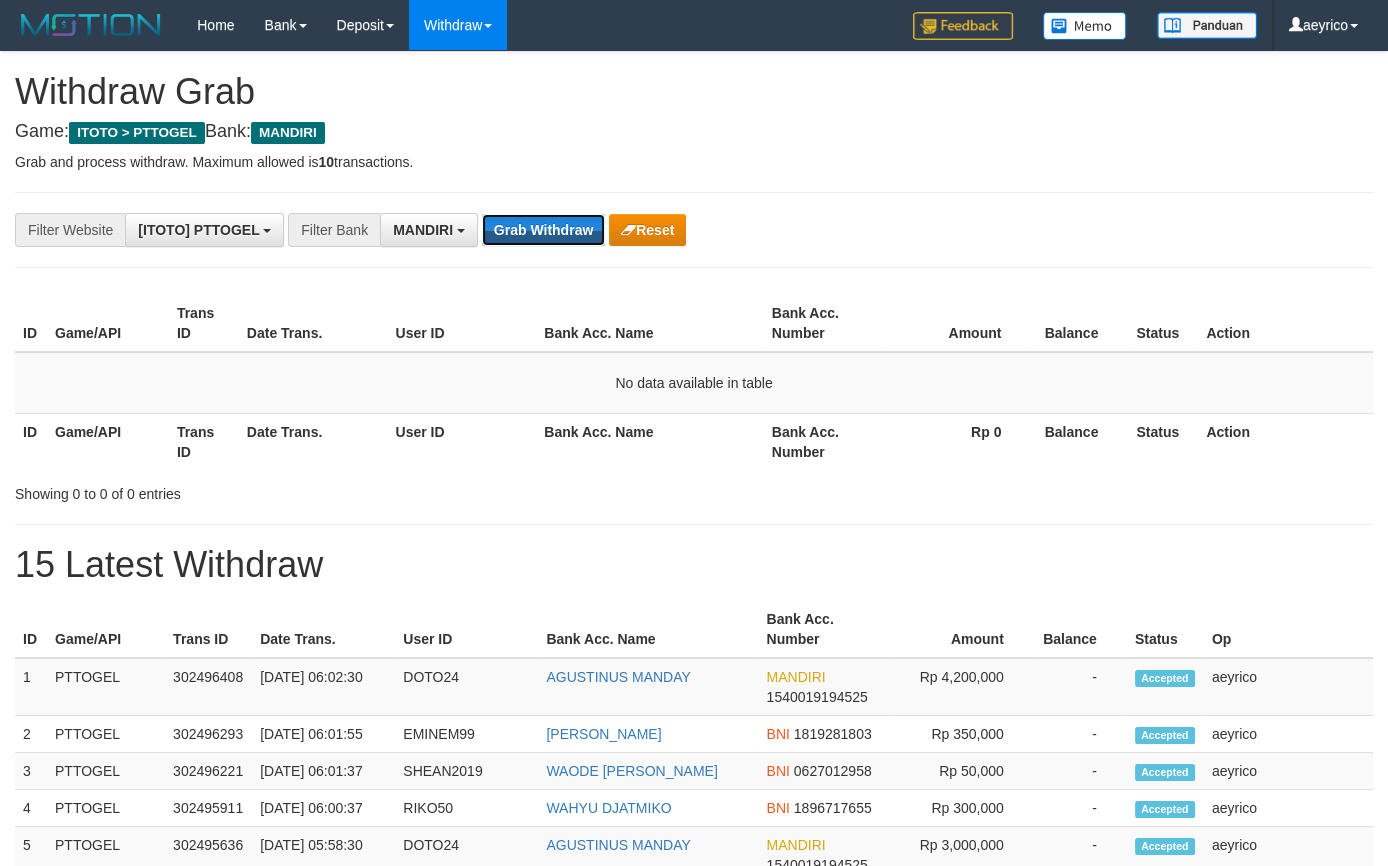 click on "Grab Withdraw" at bounding box center (543, 230) 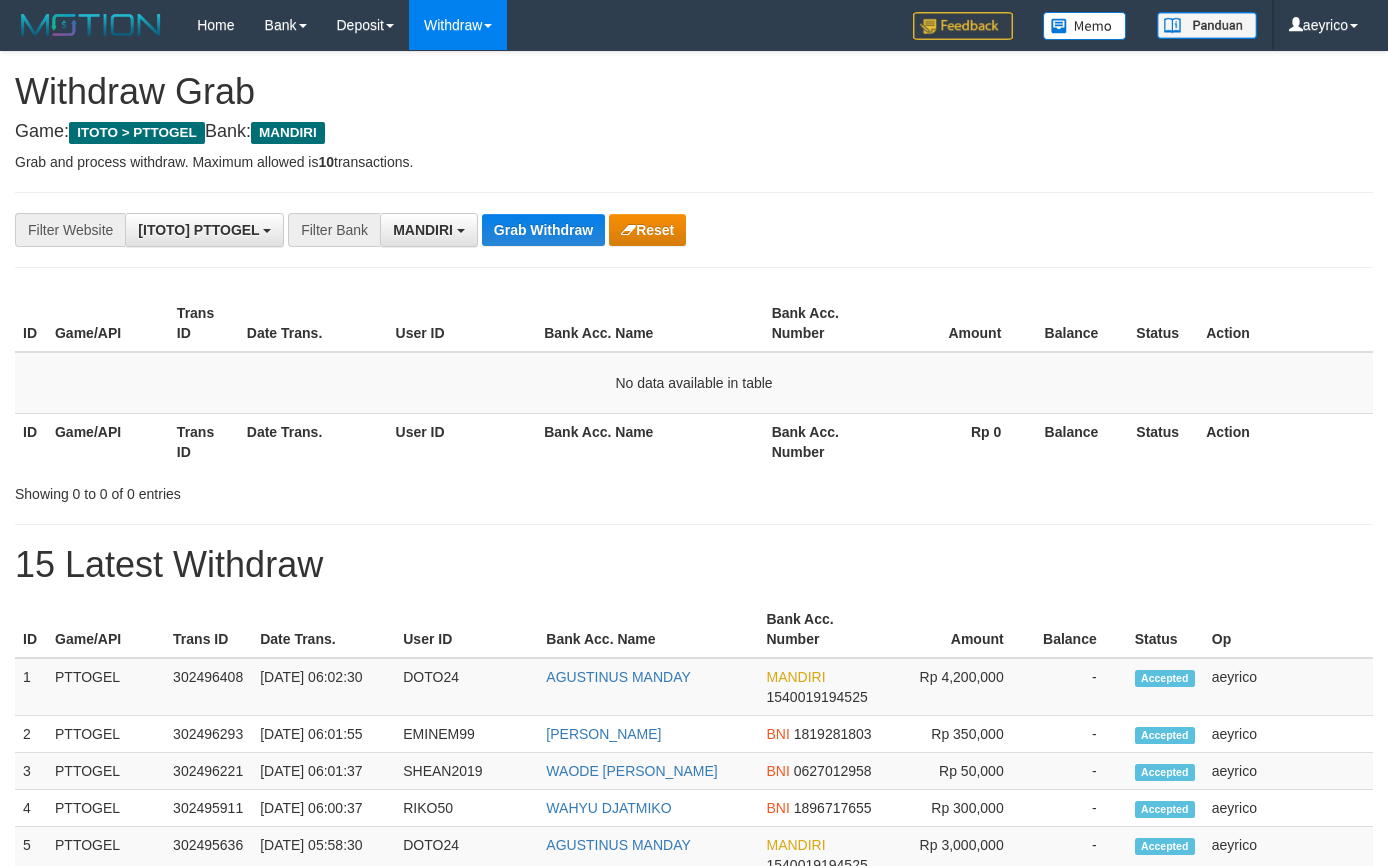 scroll, scrollTop: 0, scrollLeft: 0, axis: both 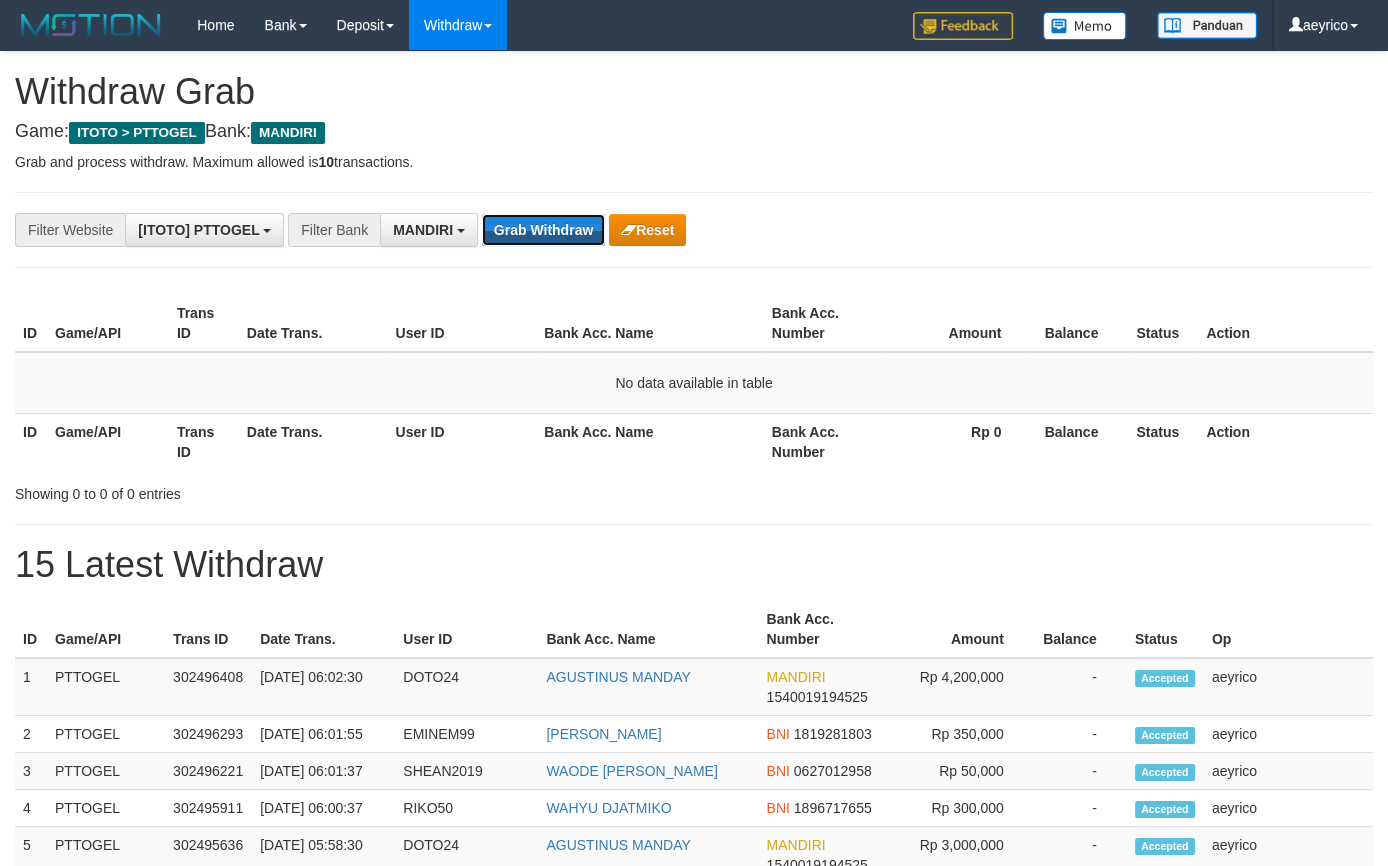 click on "Grab Withdraw" at bounding box center [543, 230] 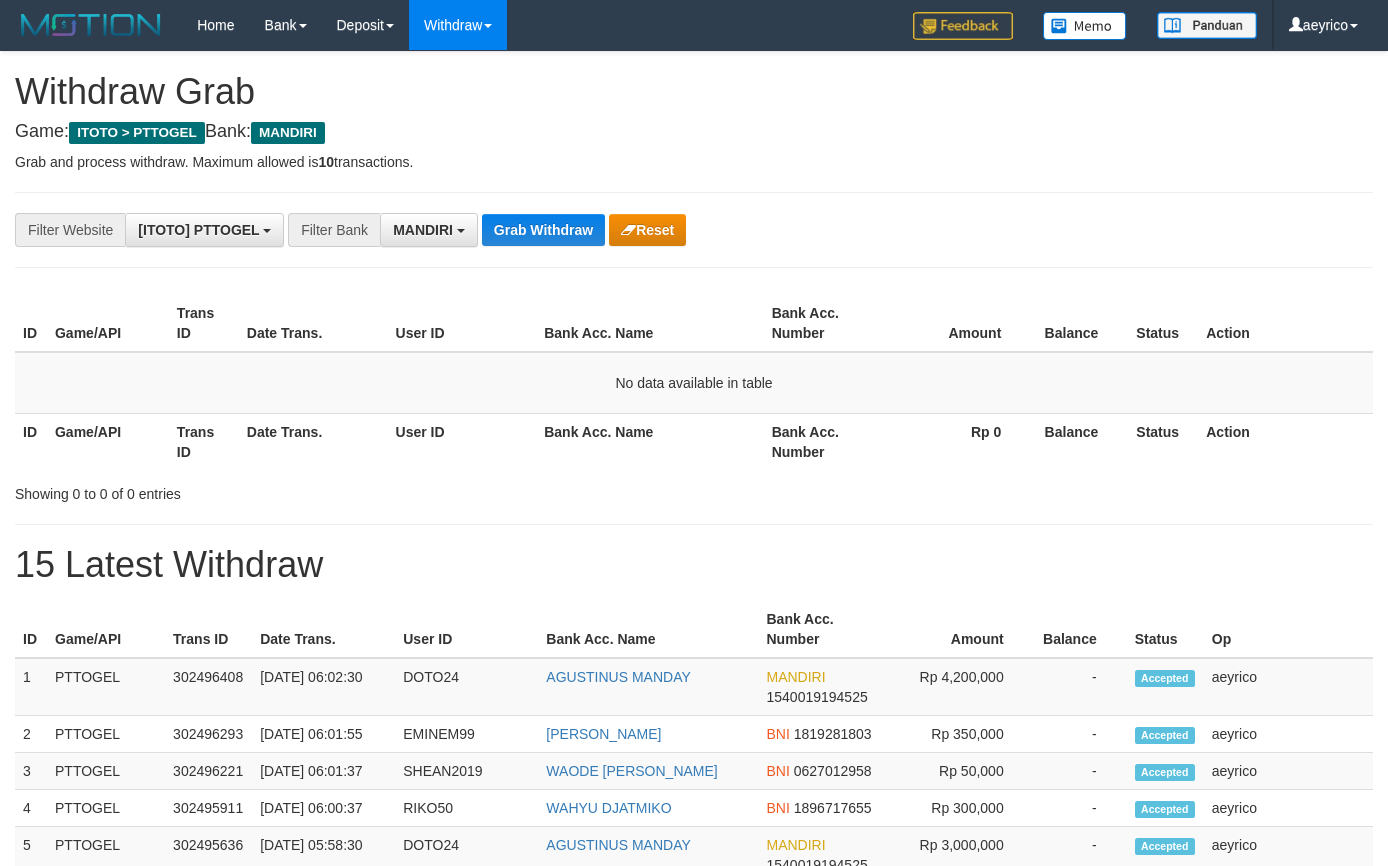 scroll, scrollTop: 0, scrollLeft: 0, axis: both 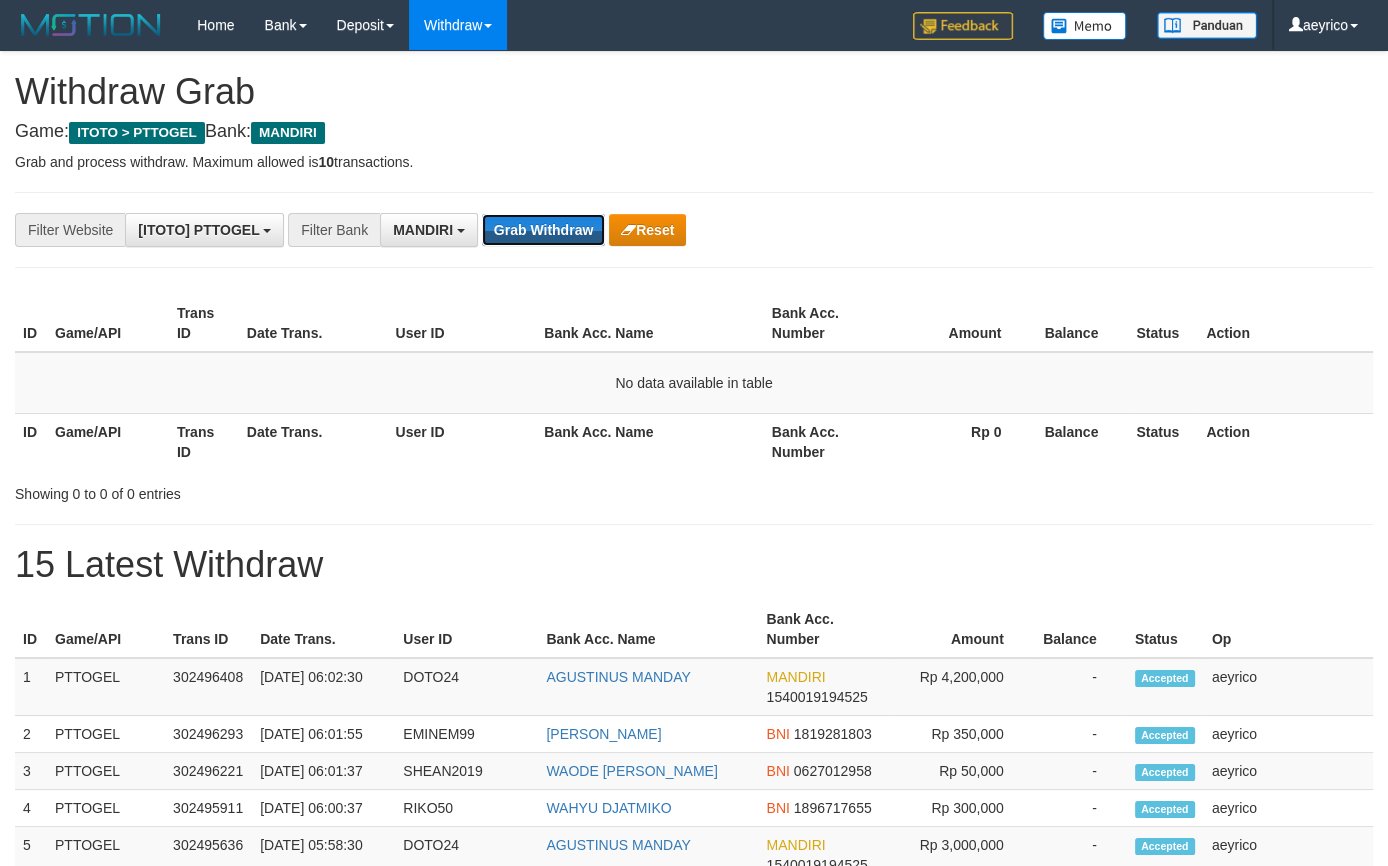 click on "Grab Withdraw" at bounding box center (543, 230) 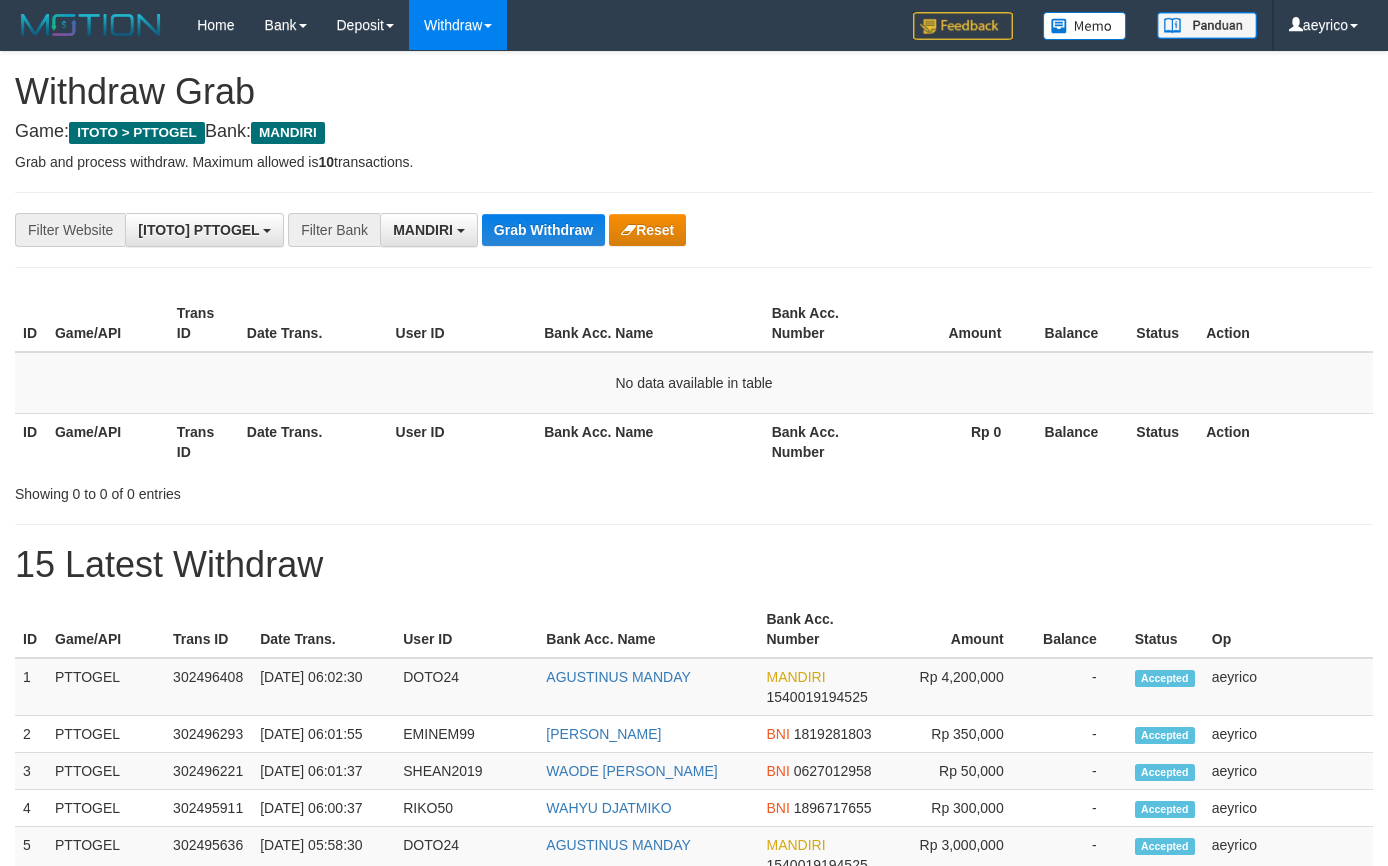 scroll, scrollTop: 0, scrollLeft: 0, axis: both 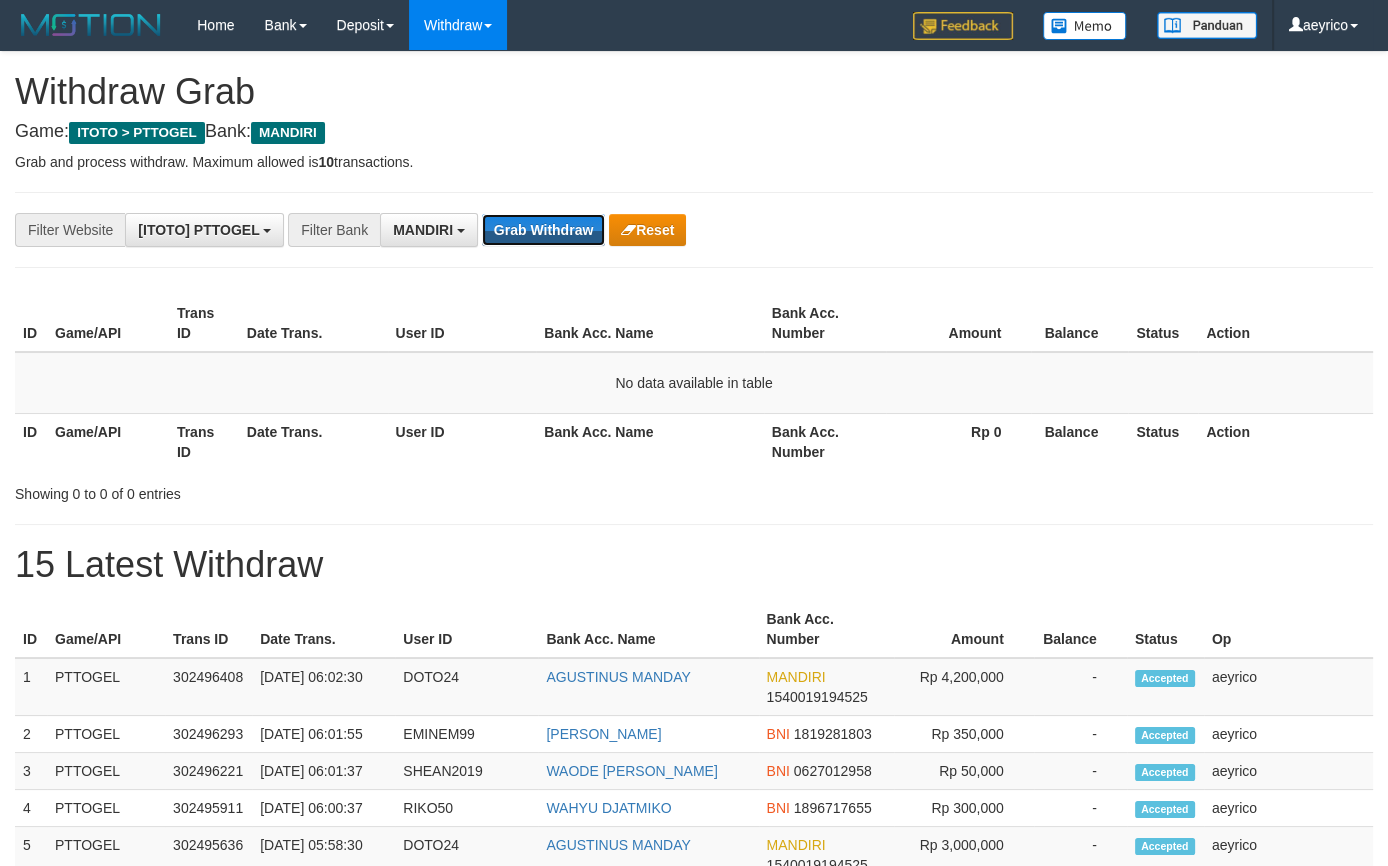 click on "Grab Withdraw" at bounding box center (543, 230) 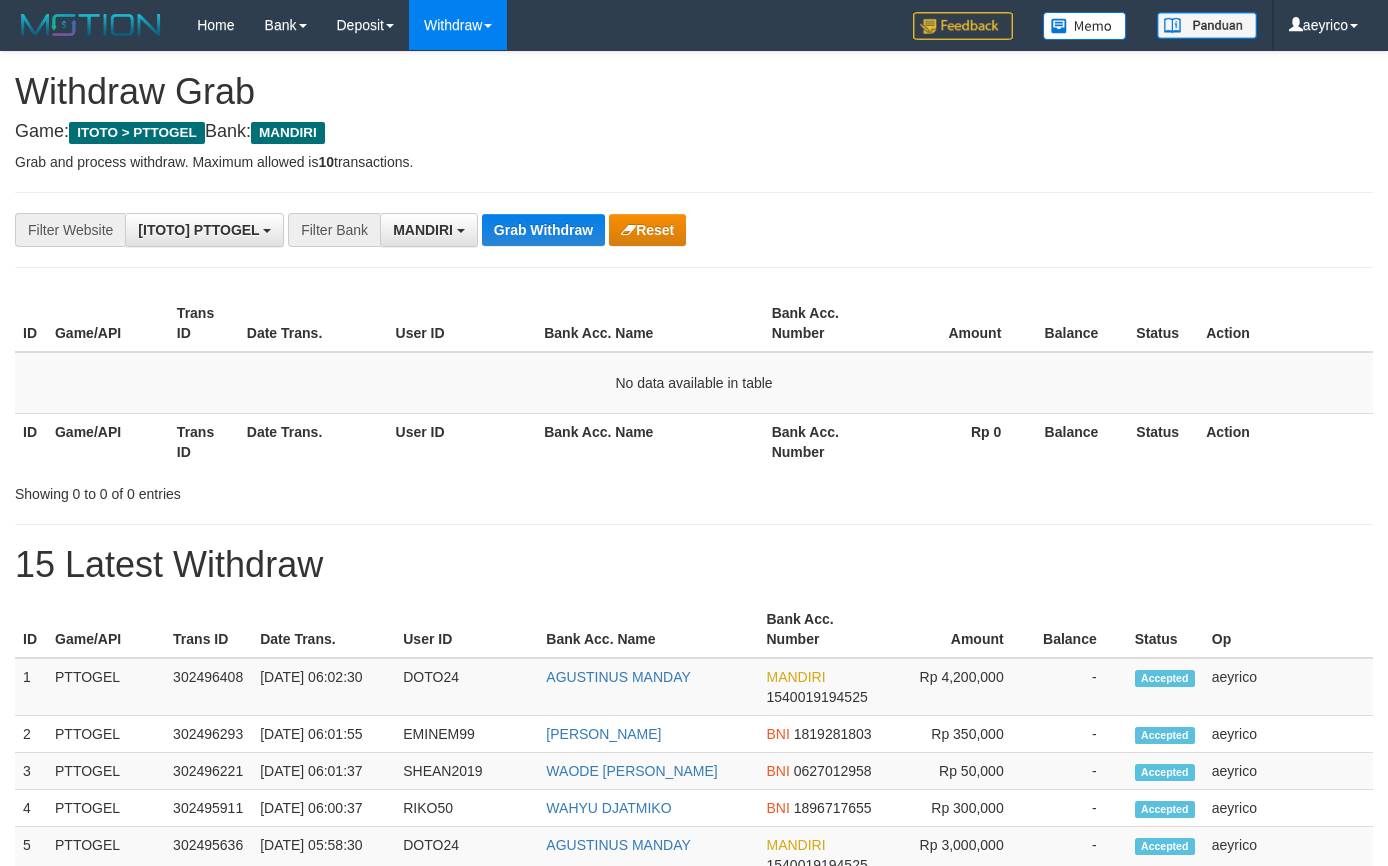 scroll, scrollTop: 0, scrollLeft: 0, axis: both 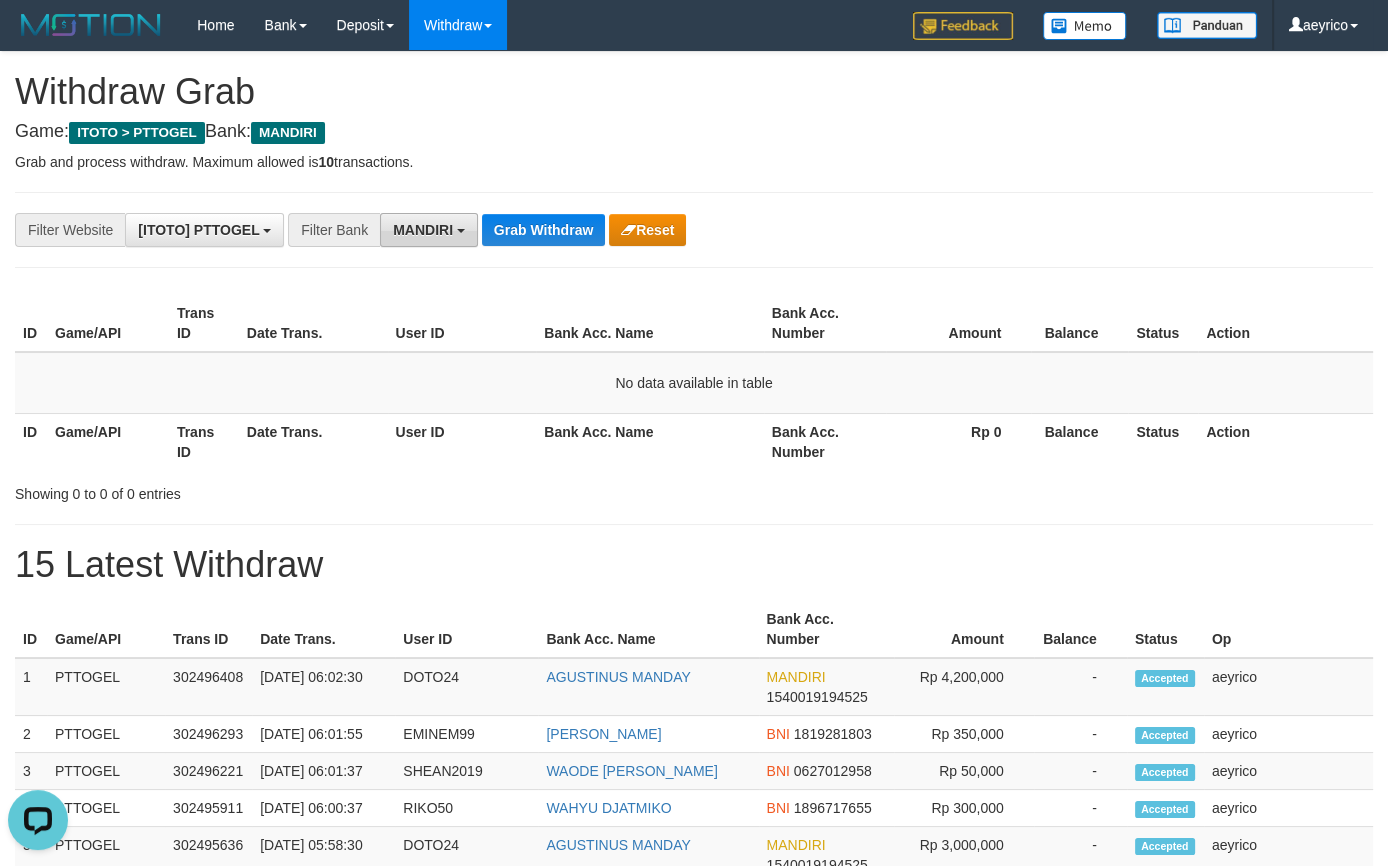 click on "MANDIRI" at bounding box center (429, 230) 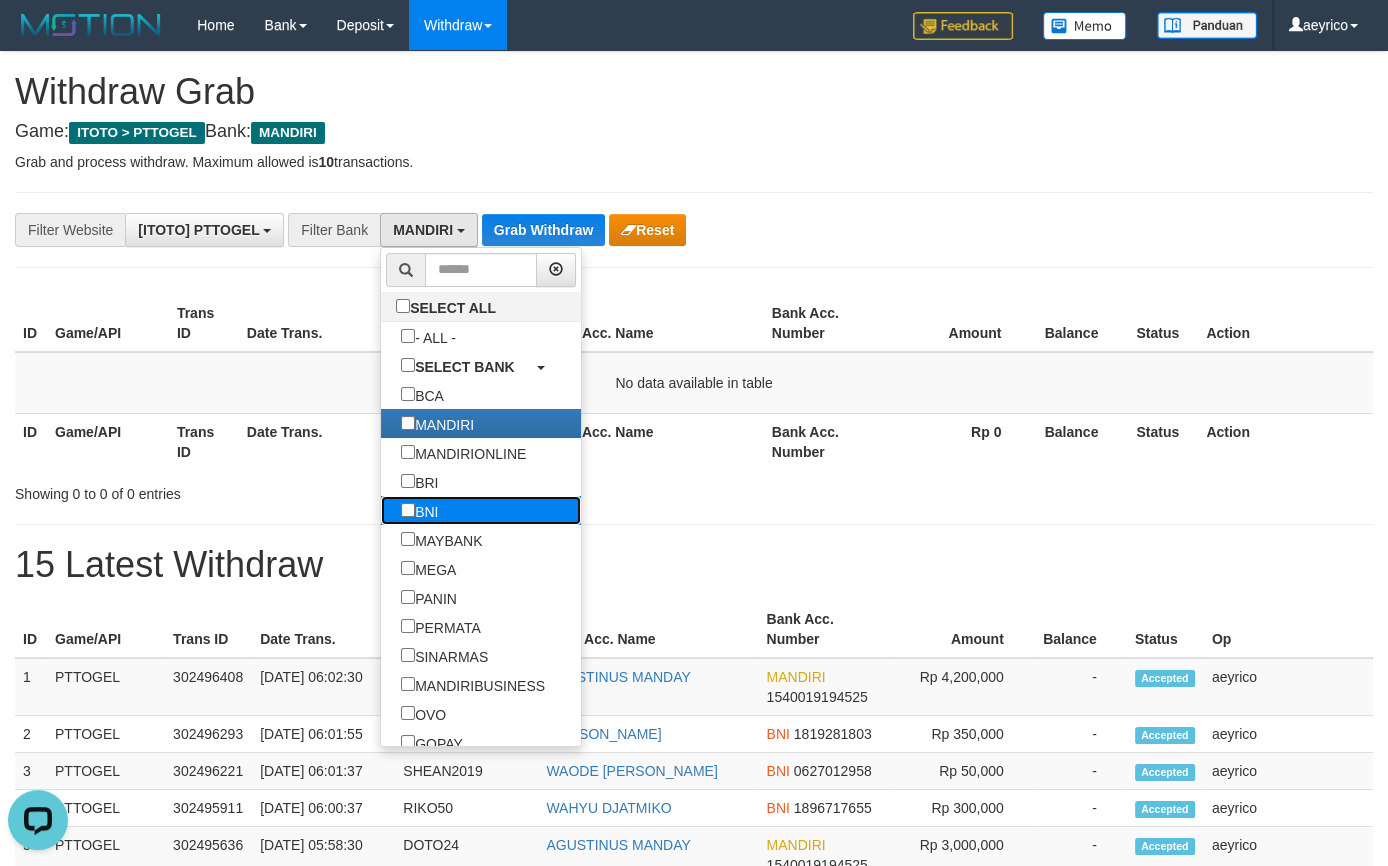 click on "BNI" at bounding box center (419, 510) 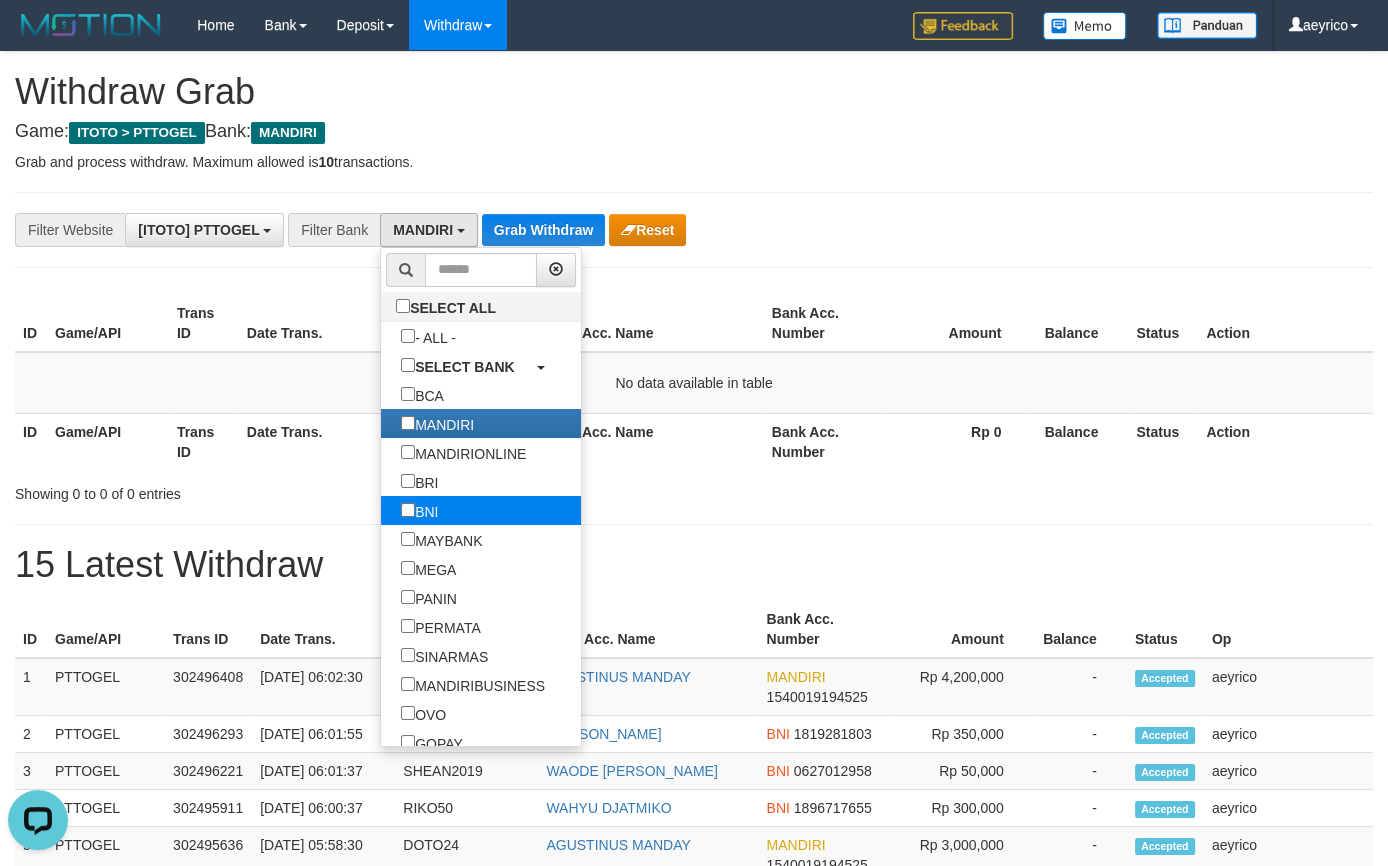 scroll, scrollTop: 119, scrollLeft: 0, axis: vertical 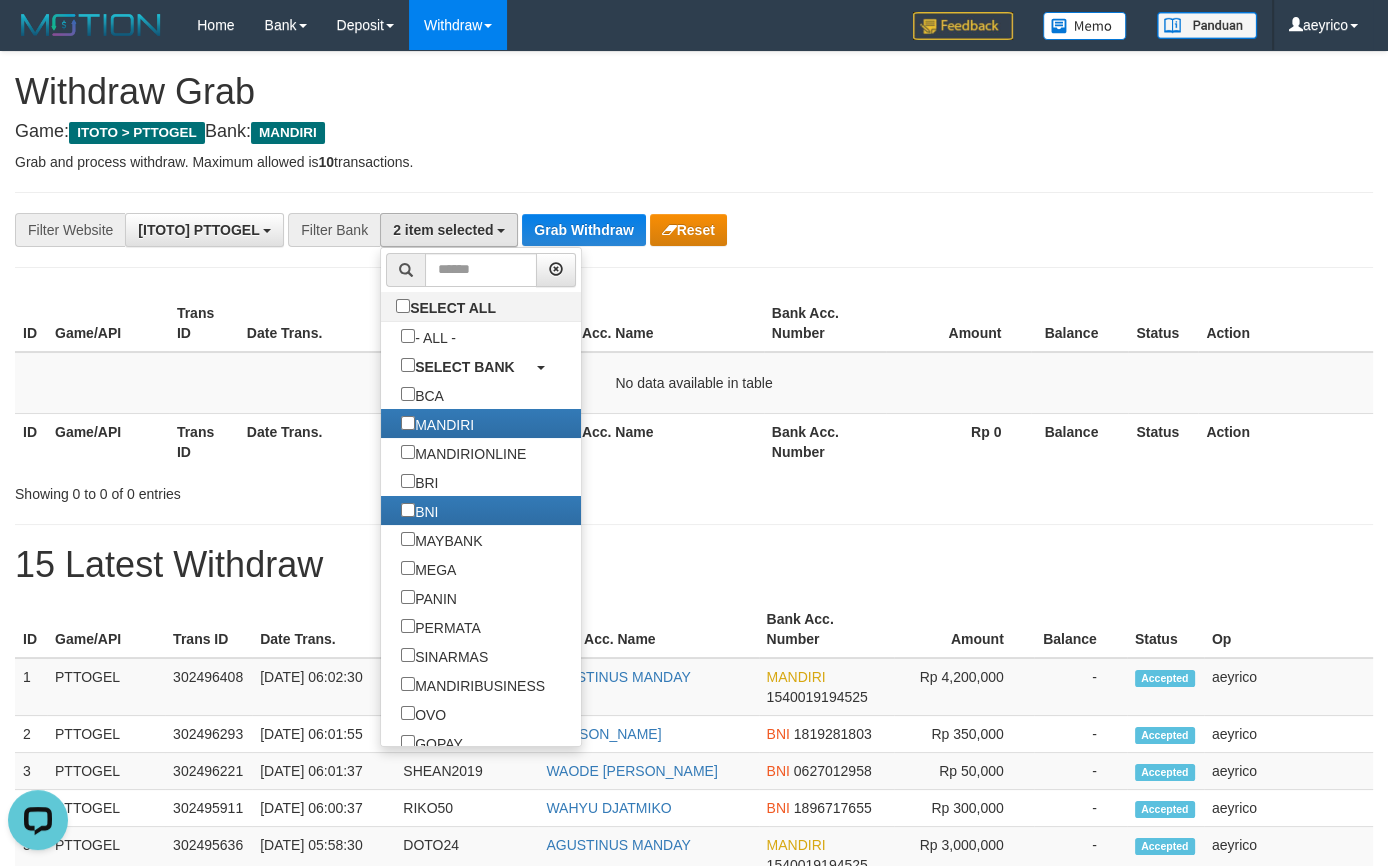 click on "**********" at bounding box center (694, 1073) 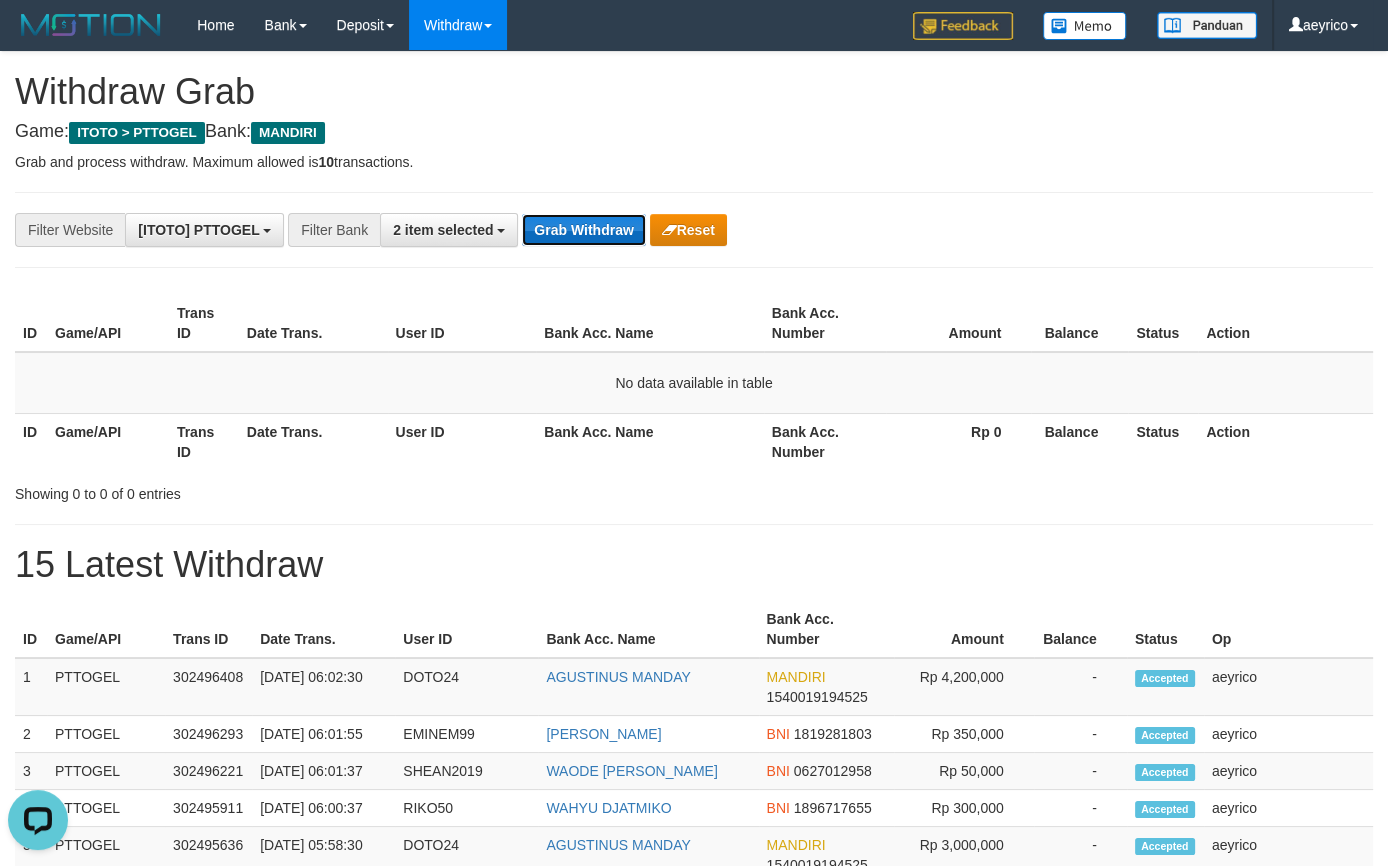 click on "Grab Withdraw" at bounding box center [583, 230] 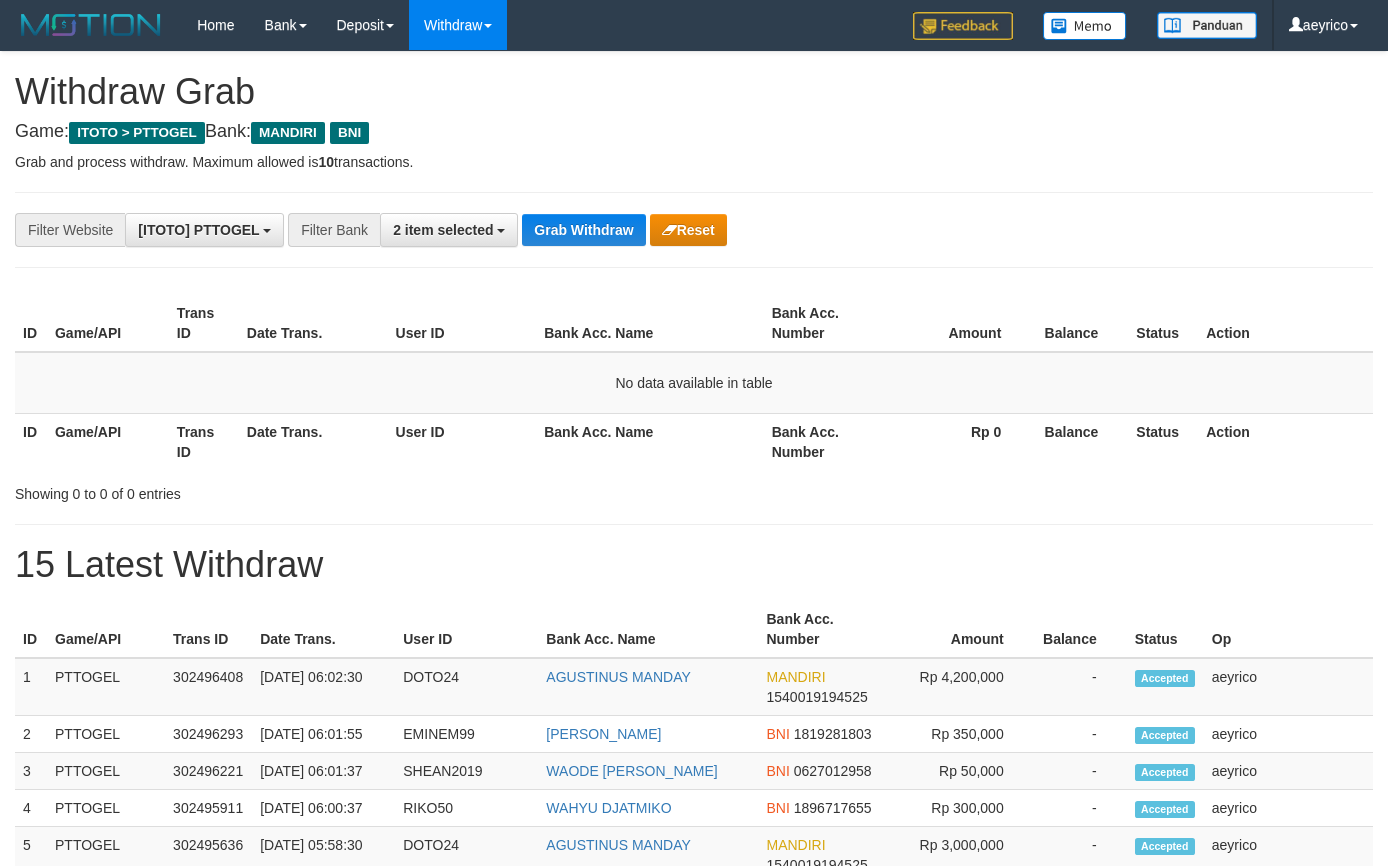 scroll, scrollTop: 0, scrollLeft: 0, axis: both 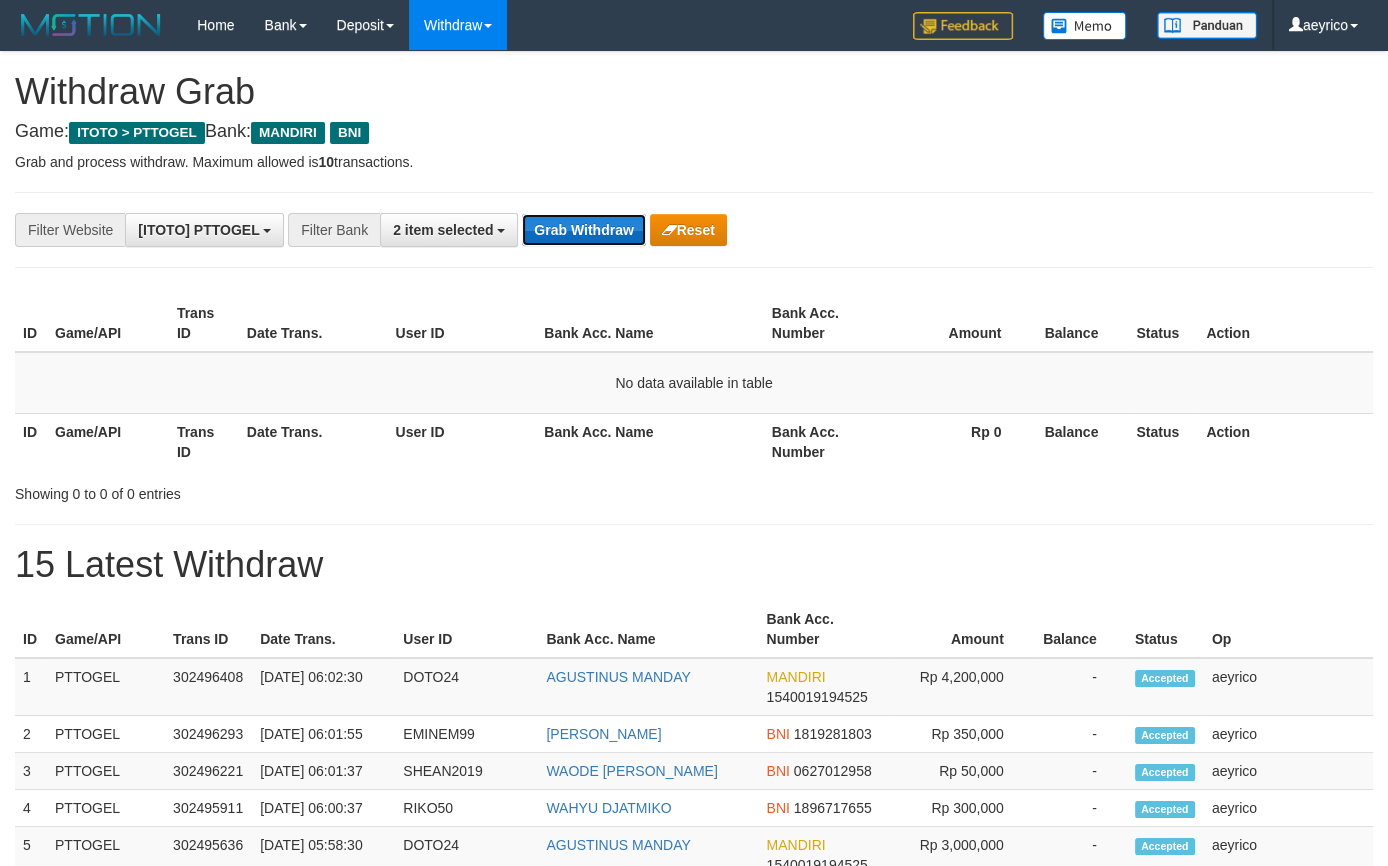 drag, startPoint x: 552, startPoint y: 243, endPoint x: 575, endPoint y: 220, distance: 32.526913 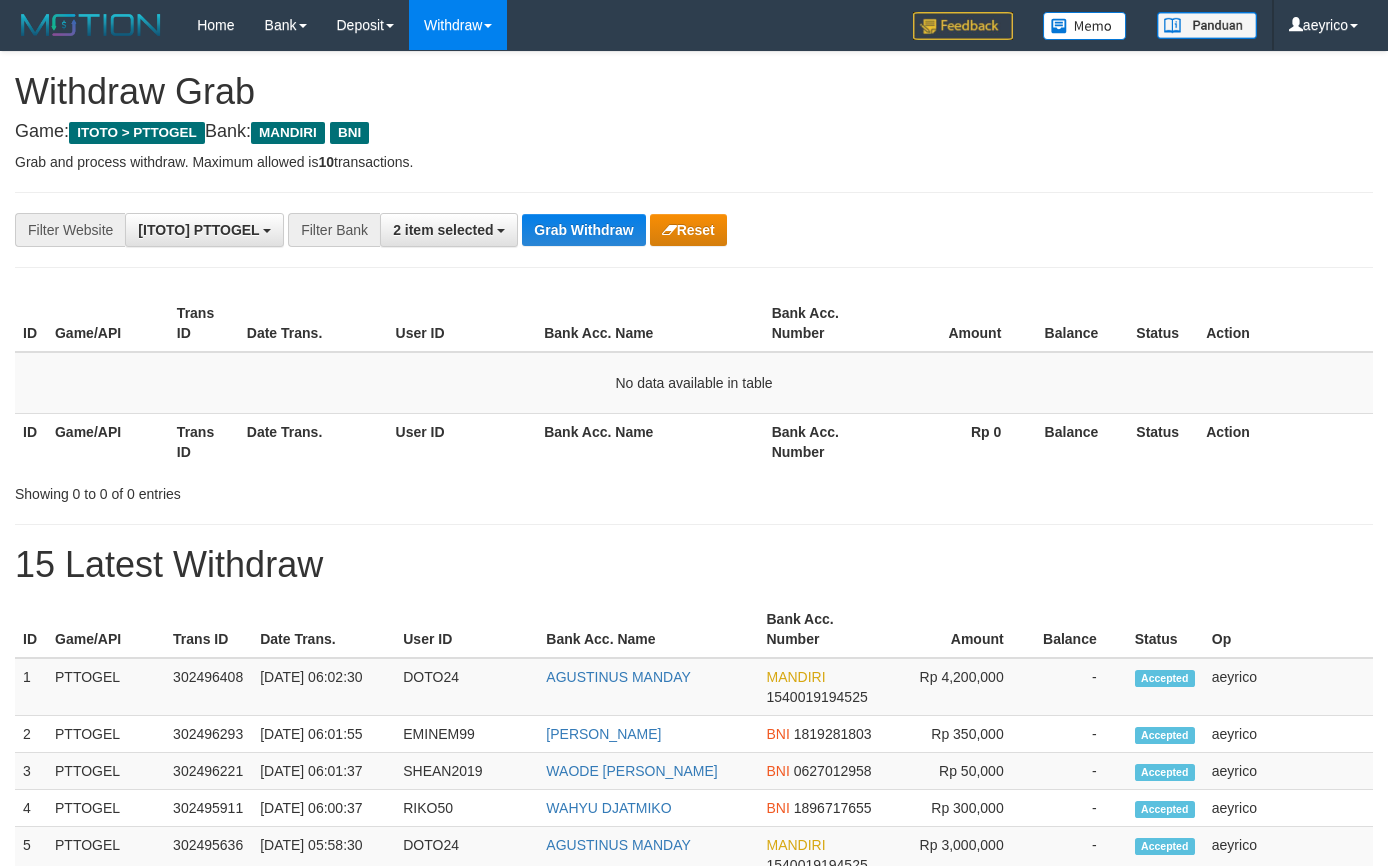 scroll, scrollTop: 0, scrollLeft: 0, axis: both 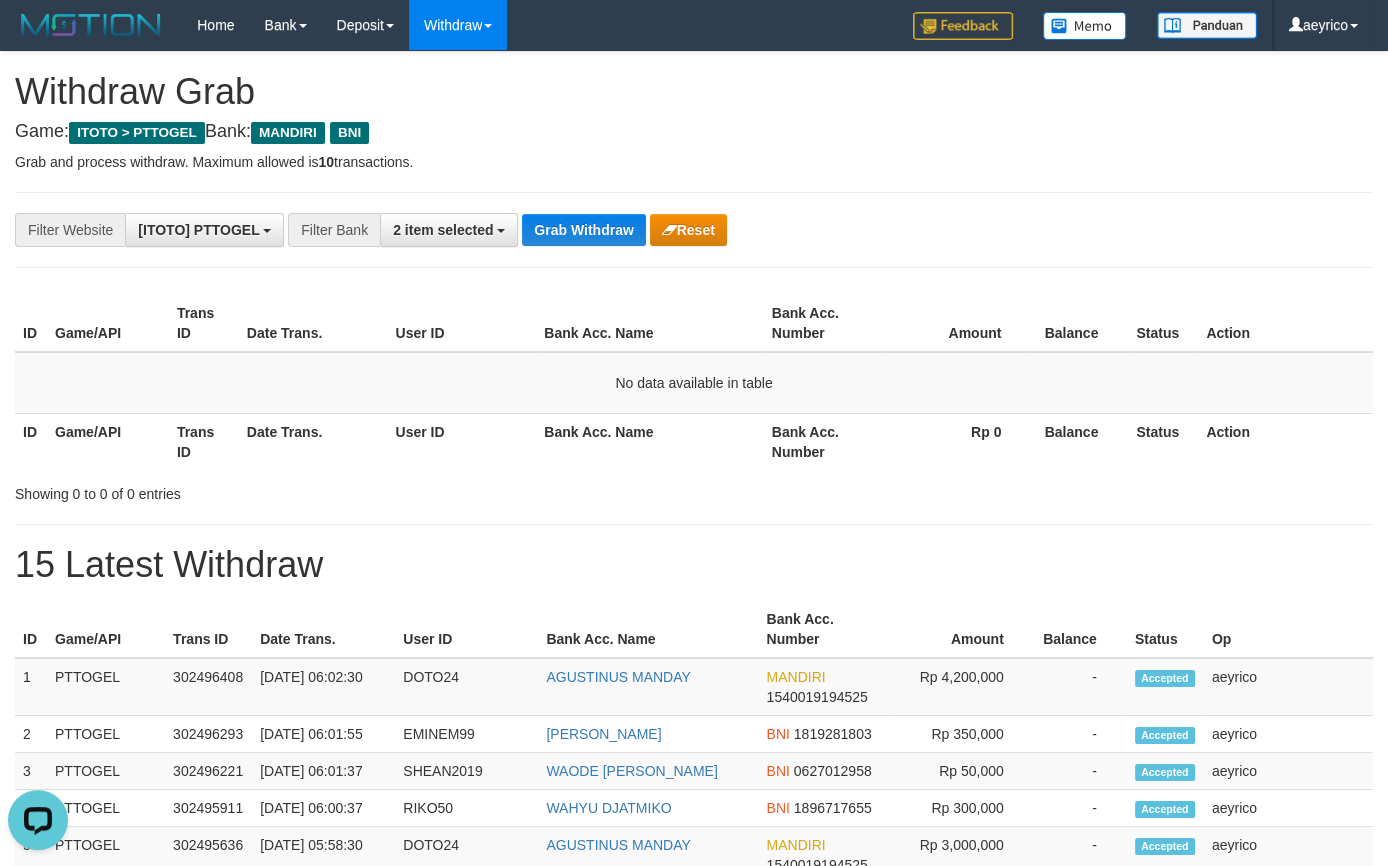 click on "**********" at bounding box center [694, 1073] 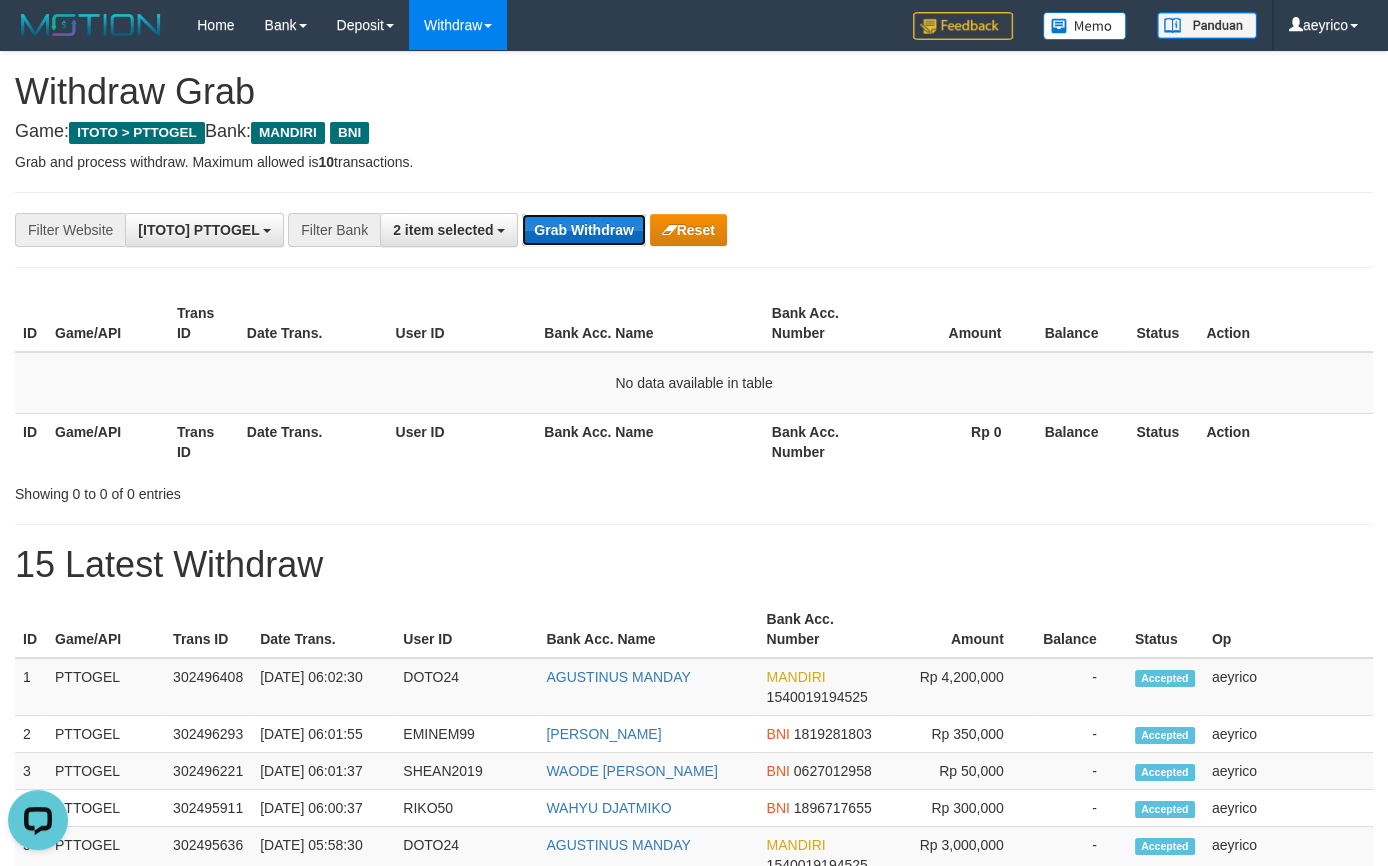click on "Grab Withdraw" at bounding box center [583, 230] 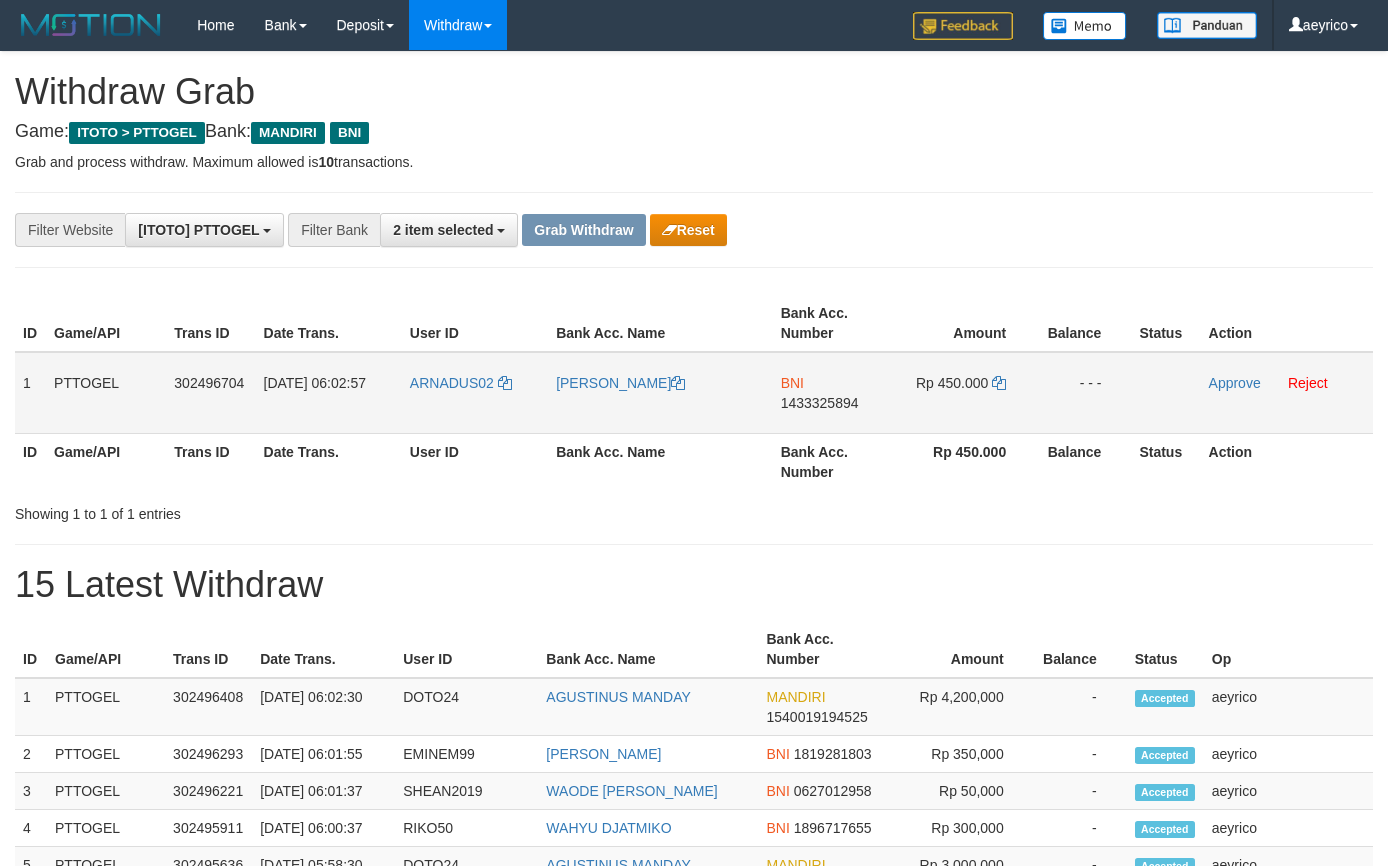 scroll, scrollTop: 0, scrollLeft: 0, axis: both 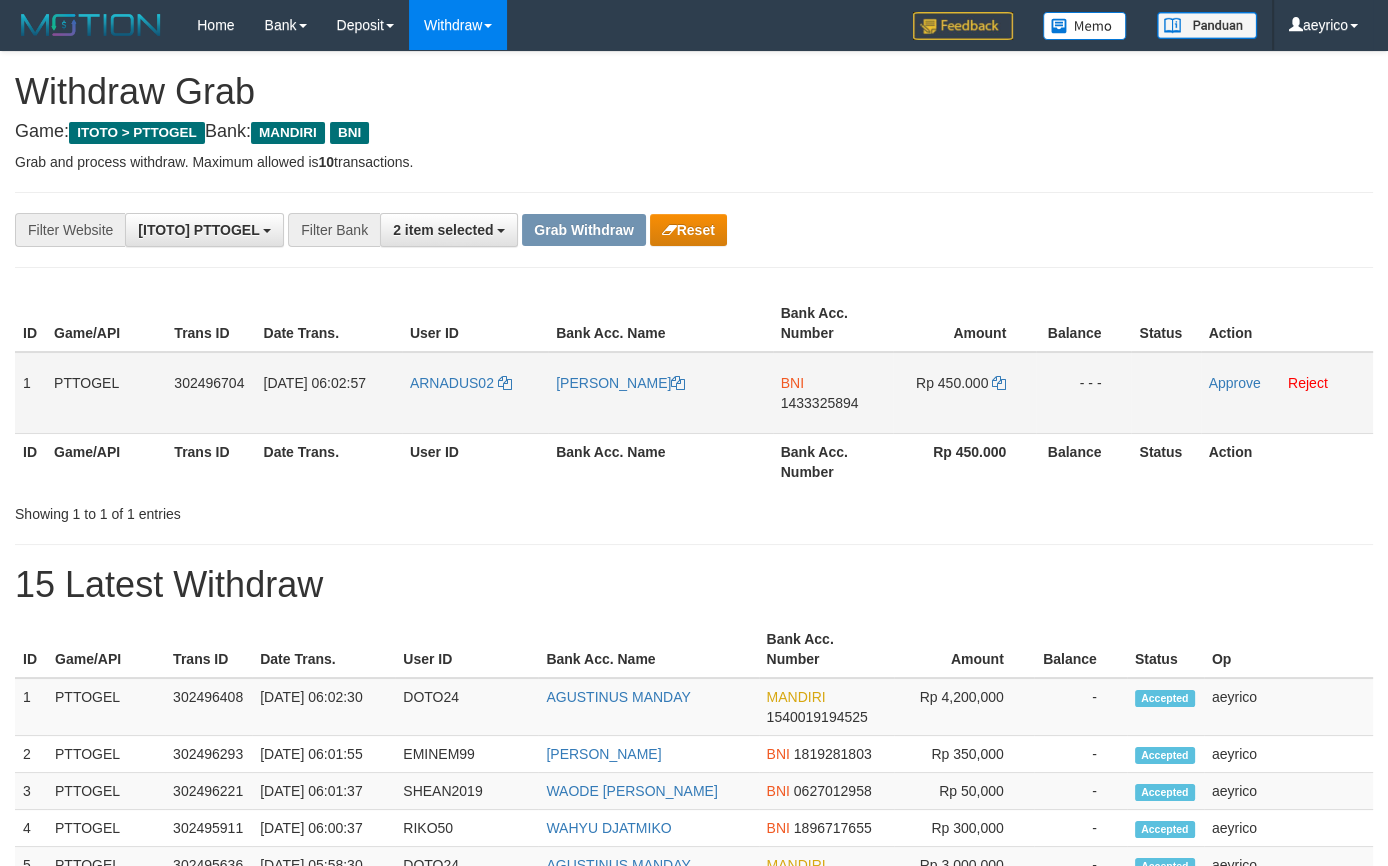 drag, startPoint x: 677, startPoint y: 409, endPoint x: 932, endPoint y: 409, distance: 255 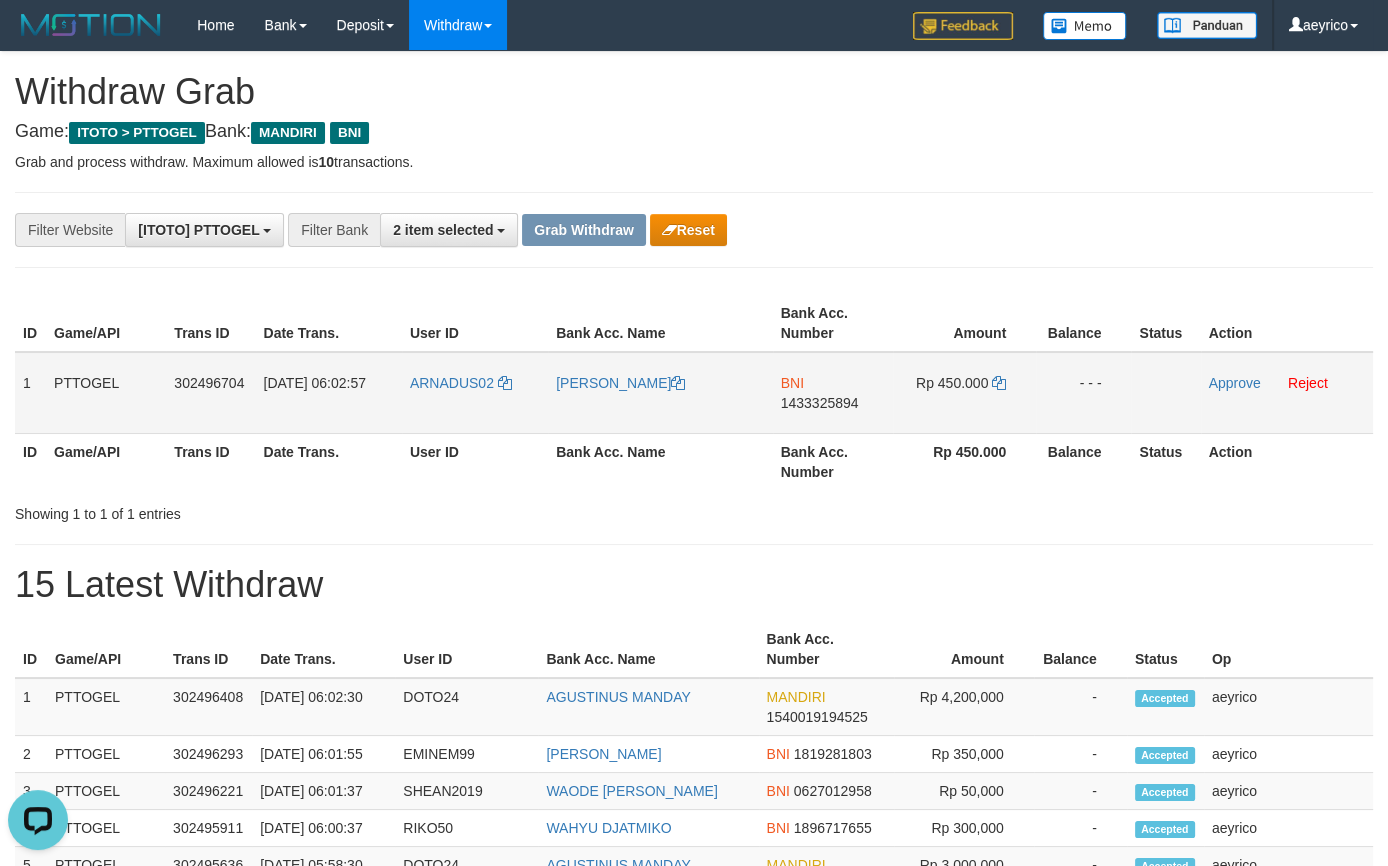 scroll, scrollTop: 0, scrollLeft: 0, axis: both 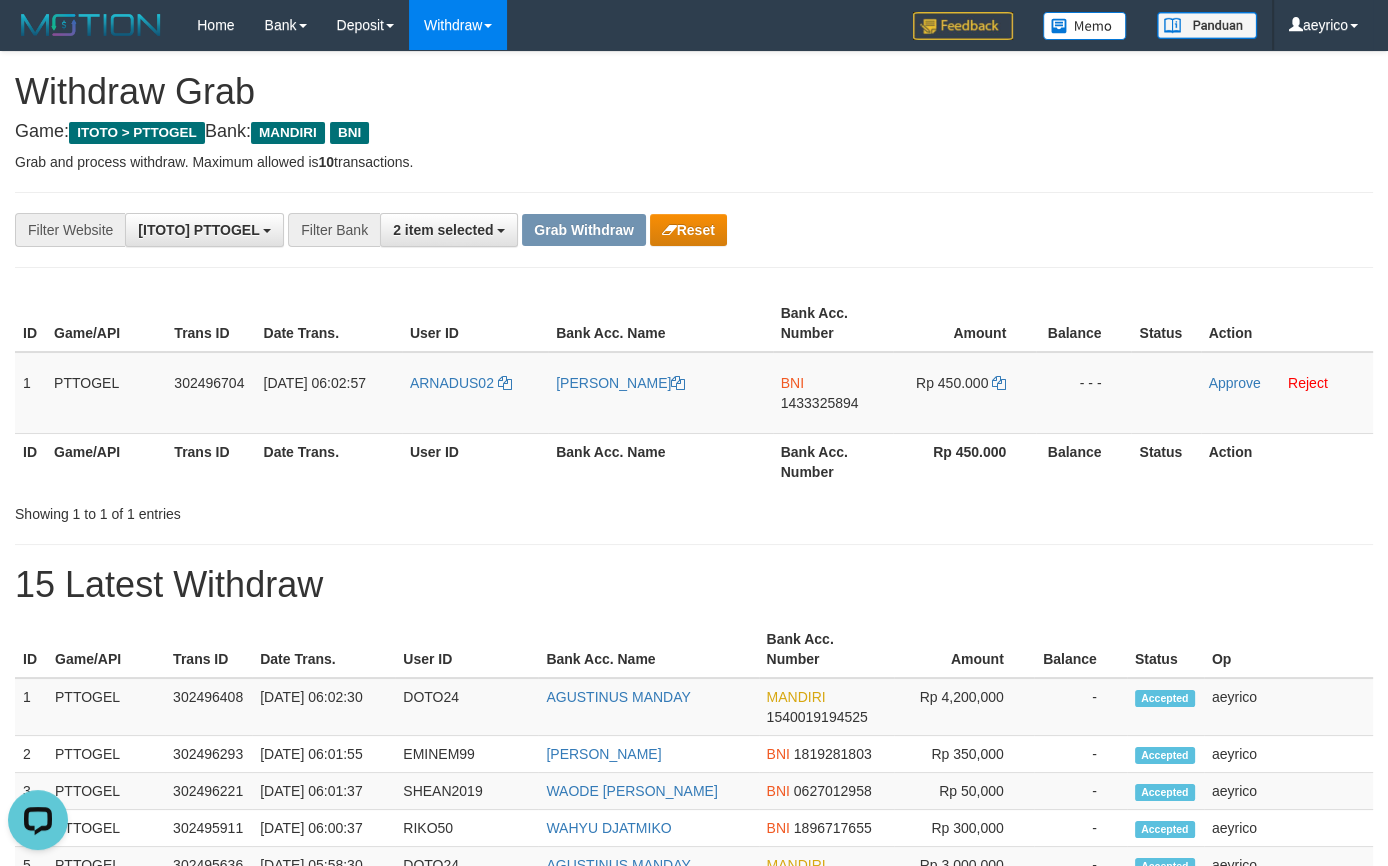 click on "Amount" at bounding box center [964, 323] 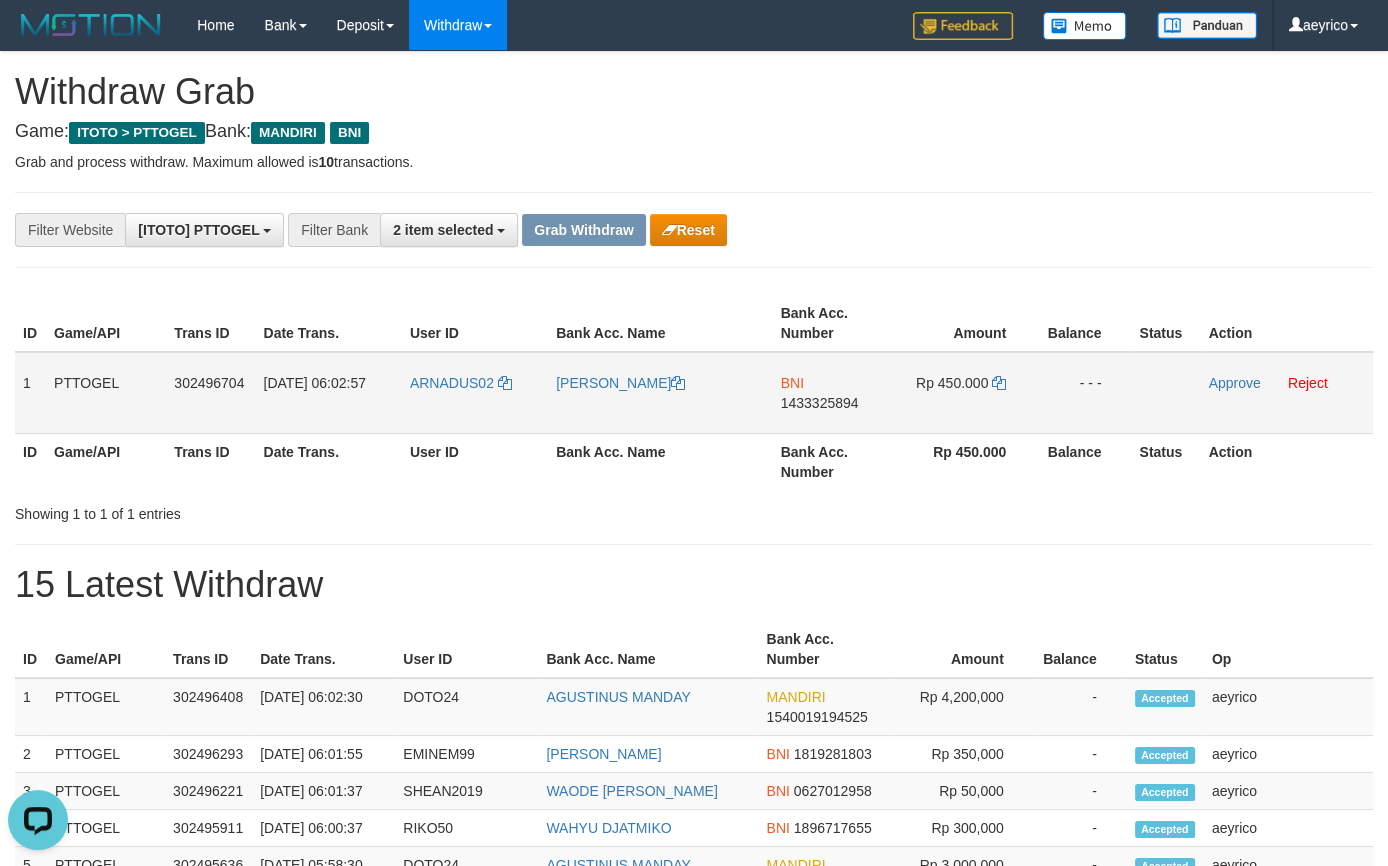 click on "1433325894" at bounding box center [820, 403] 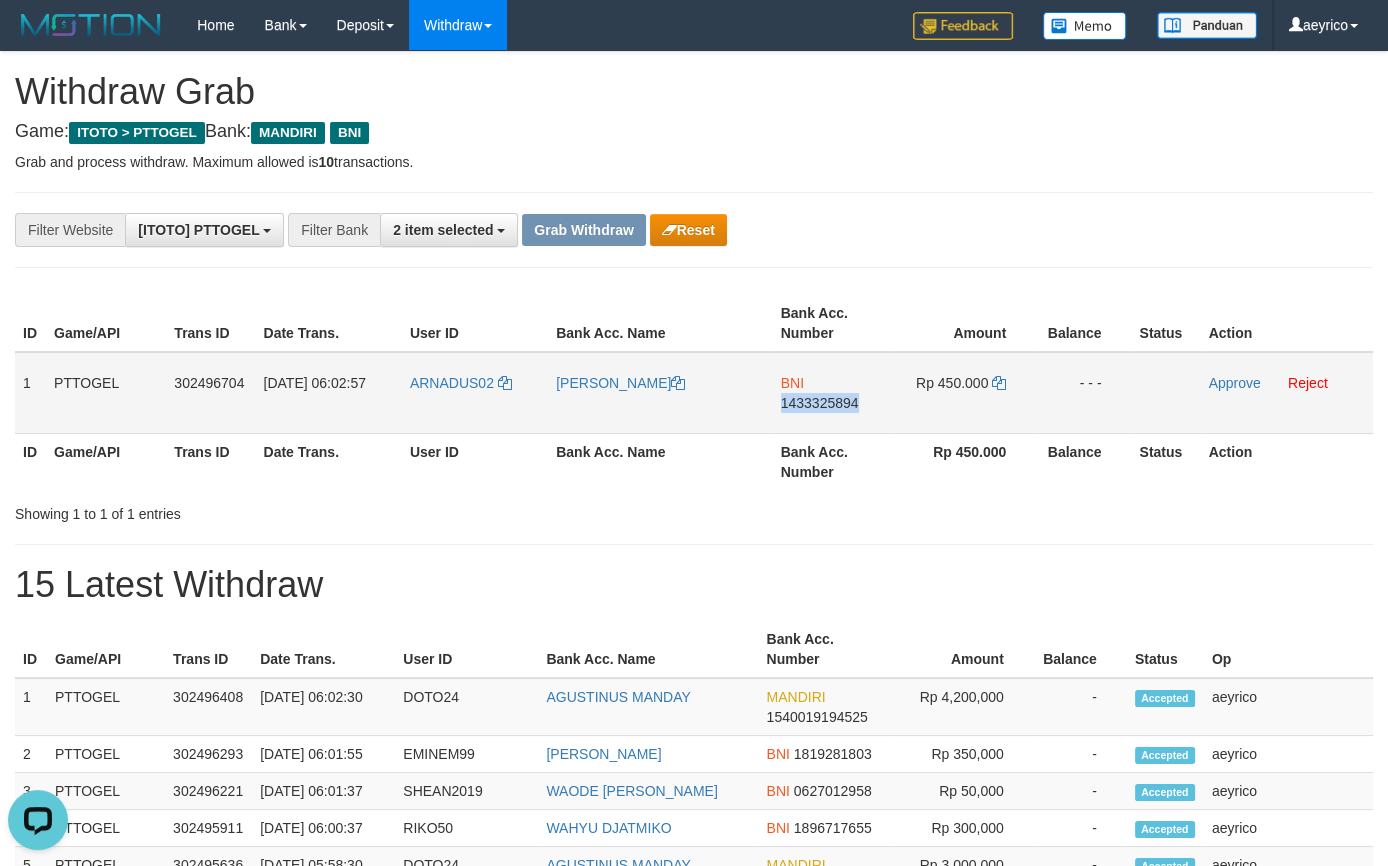 click on "1433325894" at bounding box center [820, 403] 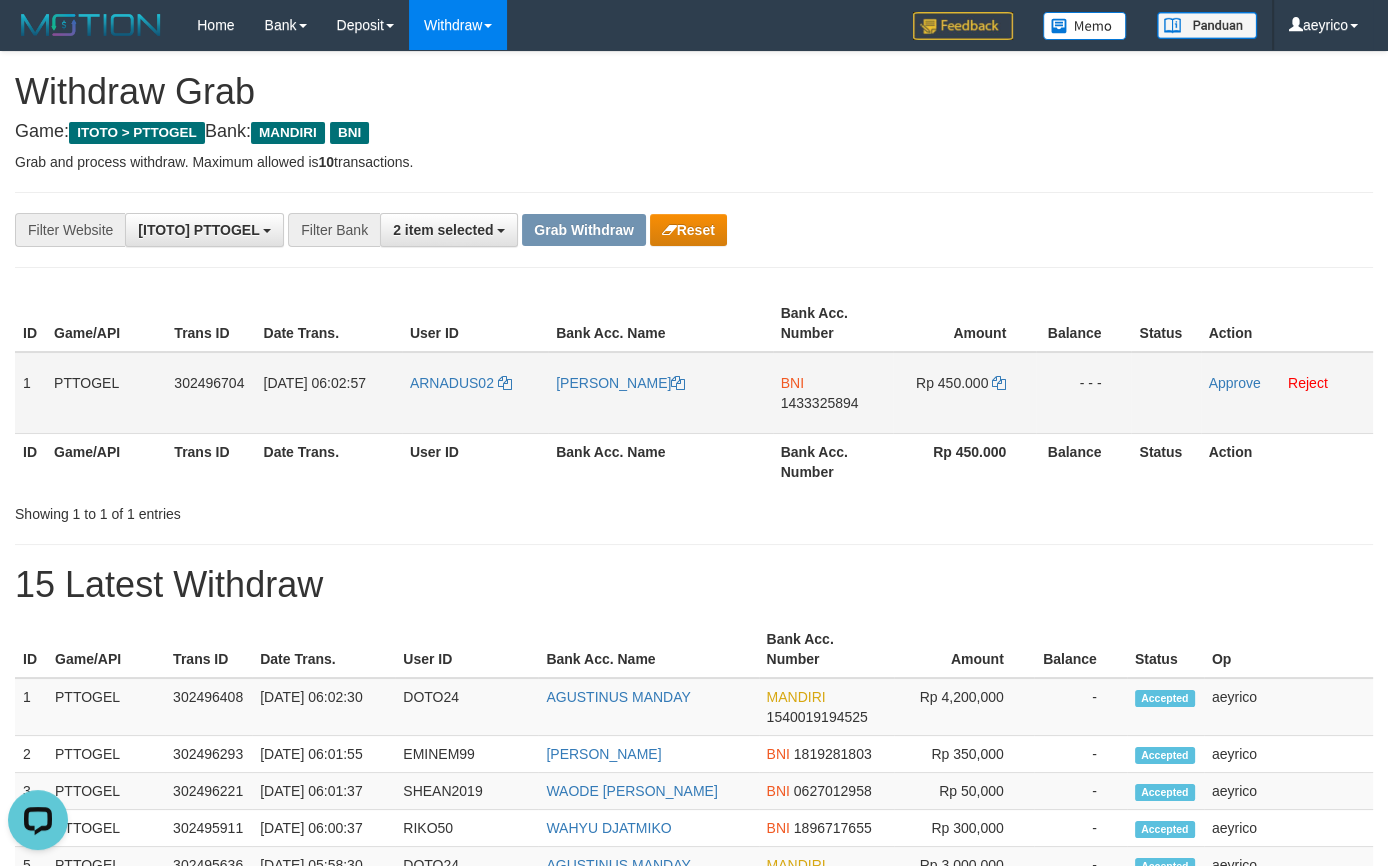 click on "1433325894" at bounding box center (820, 403) 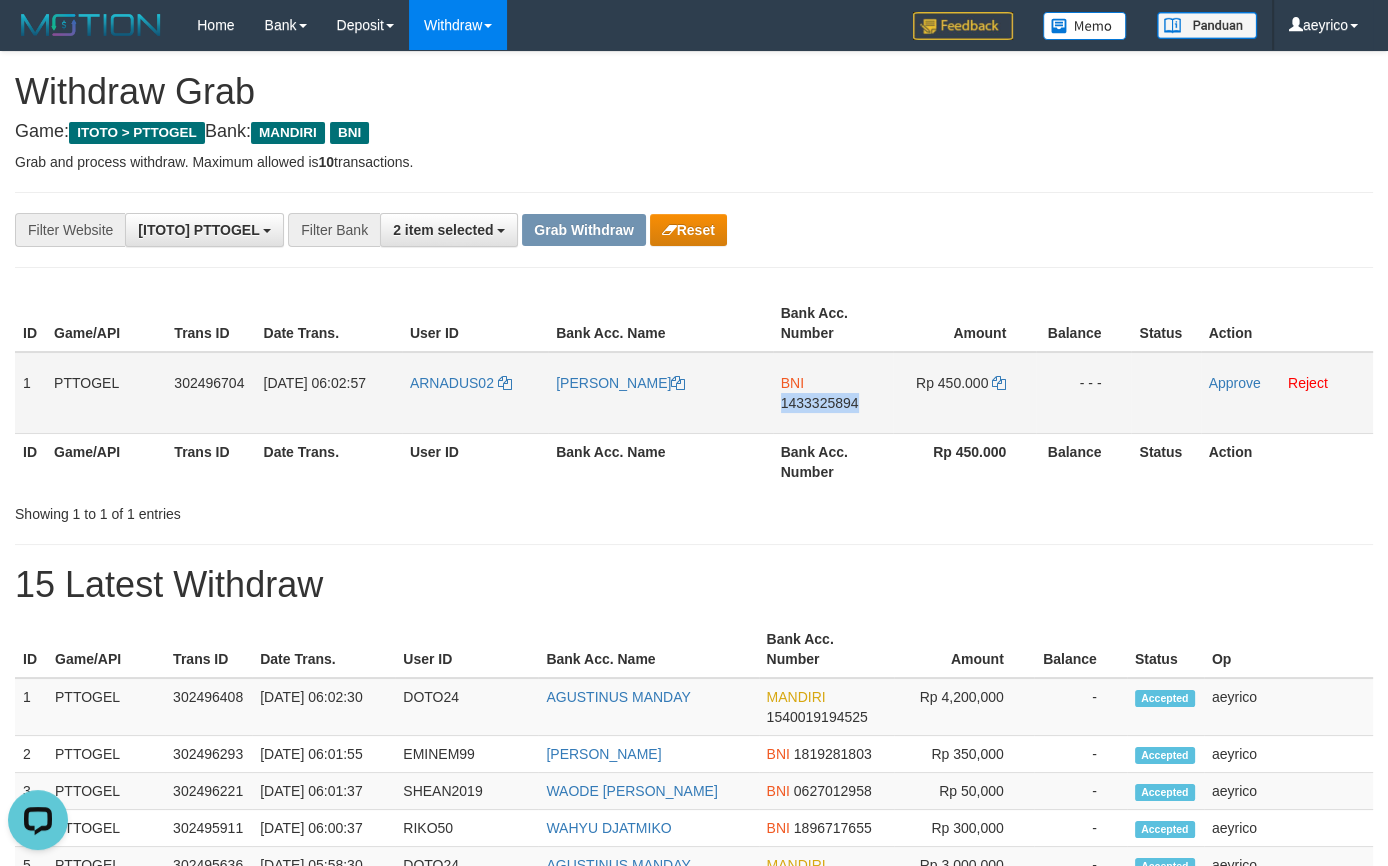 click on "1433325894" at bounding box center [820, 403] 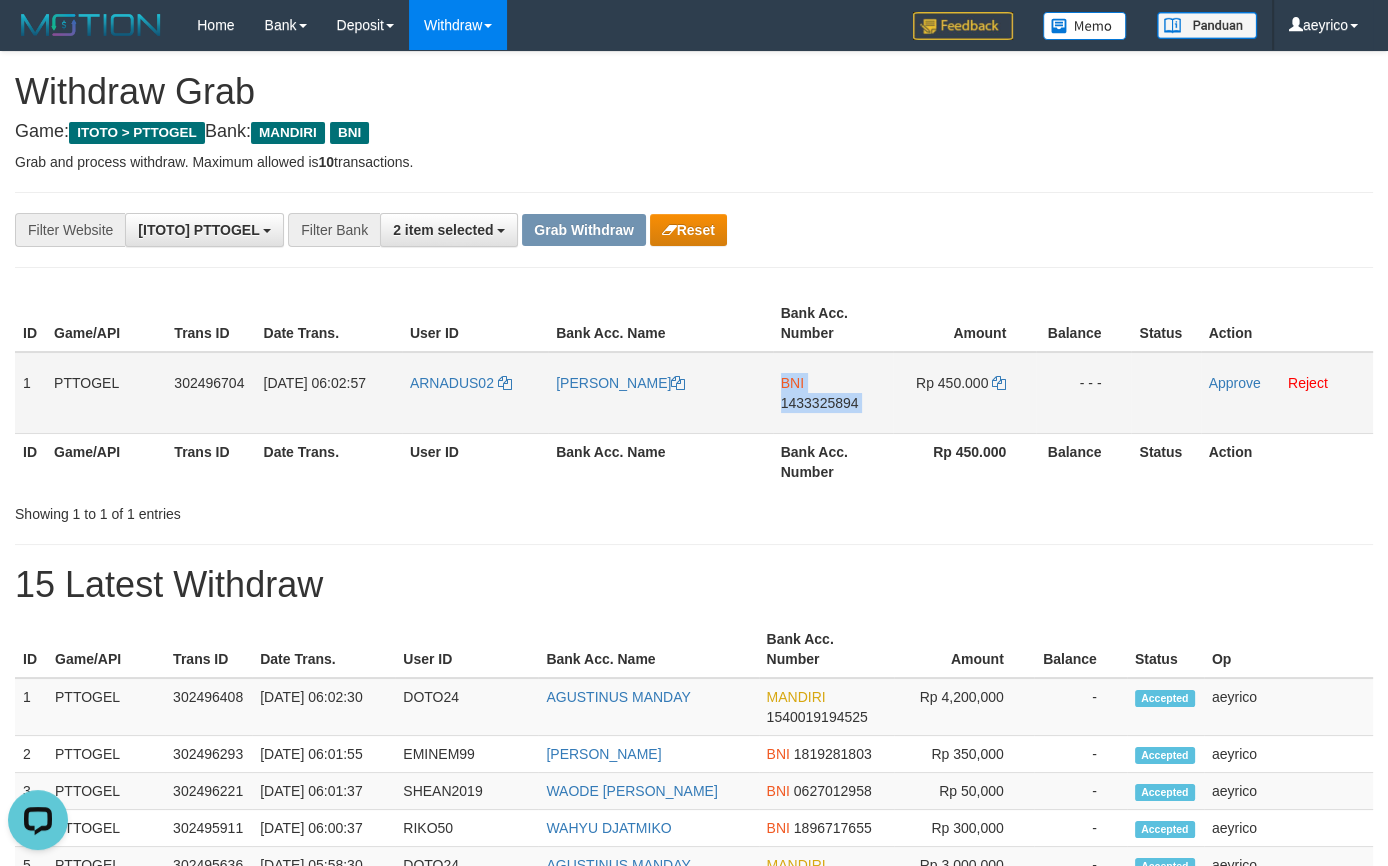 click on "1433325894" at bounding box center [820, 403] 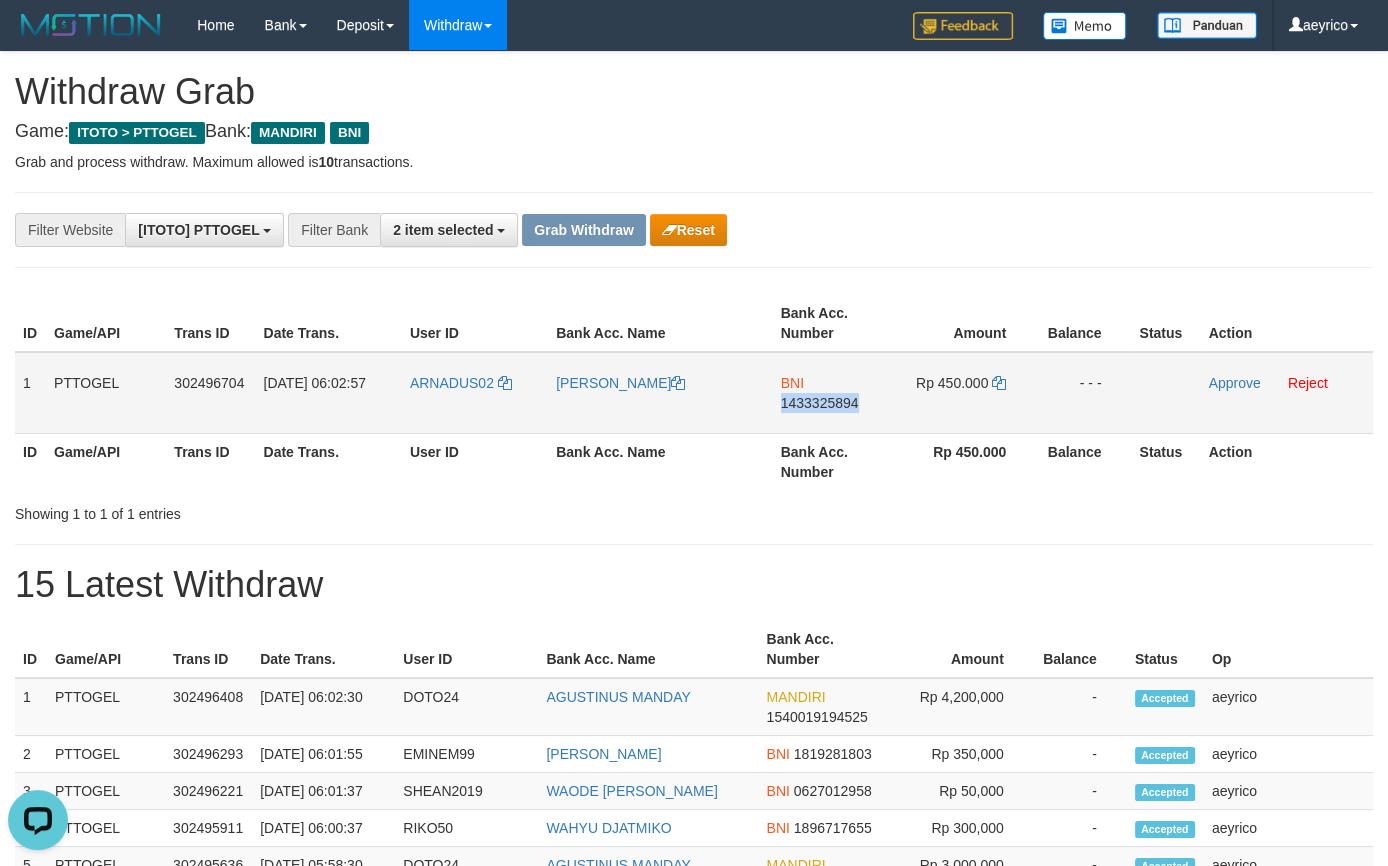 click on "1433325894" at bounding box center [820, 403] 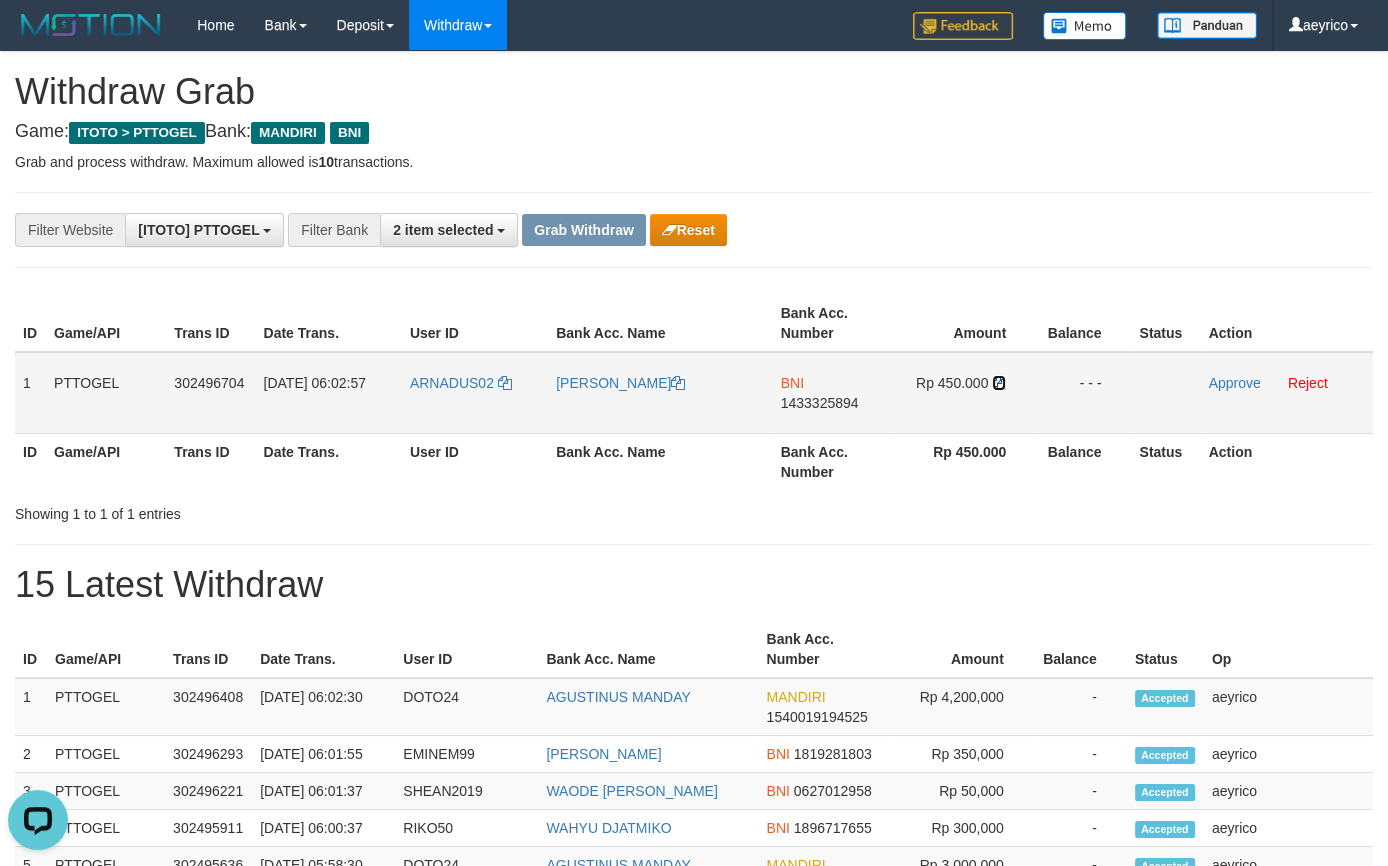 click at bounding box center (999, 383) 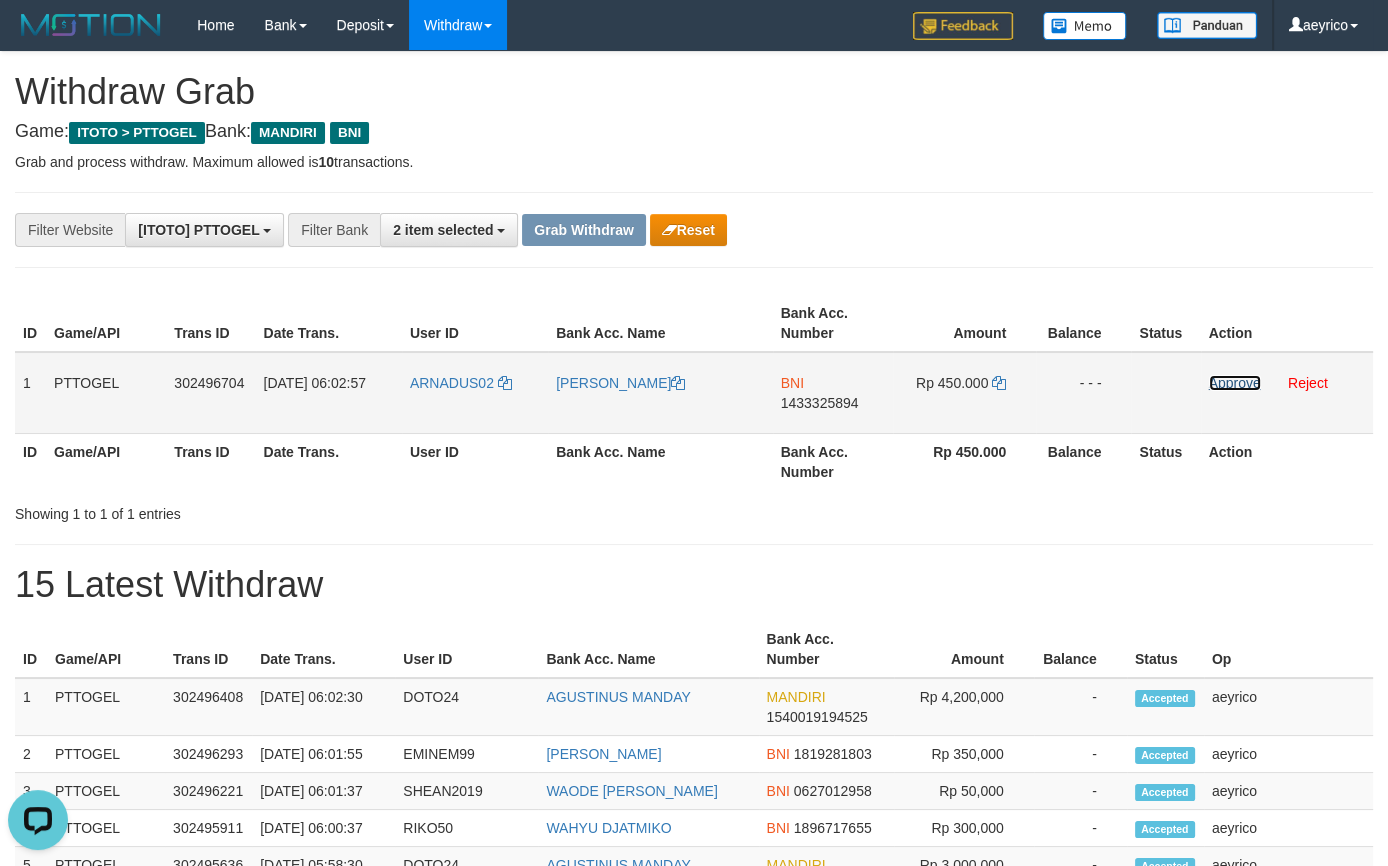 click on "Approve" at bounding box center (1235, 383) 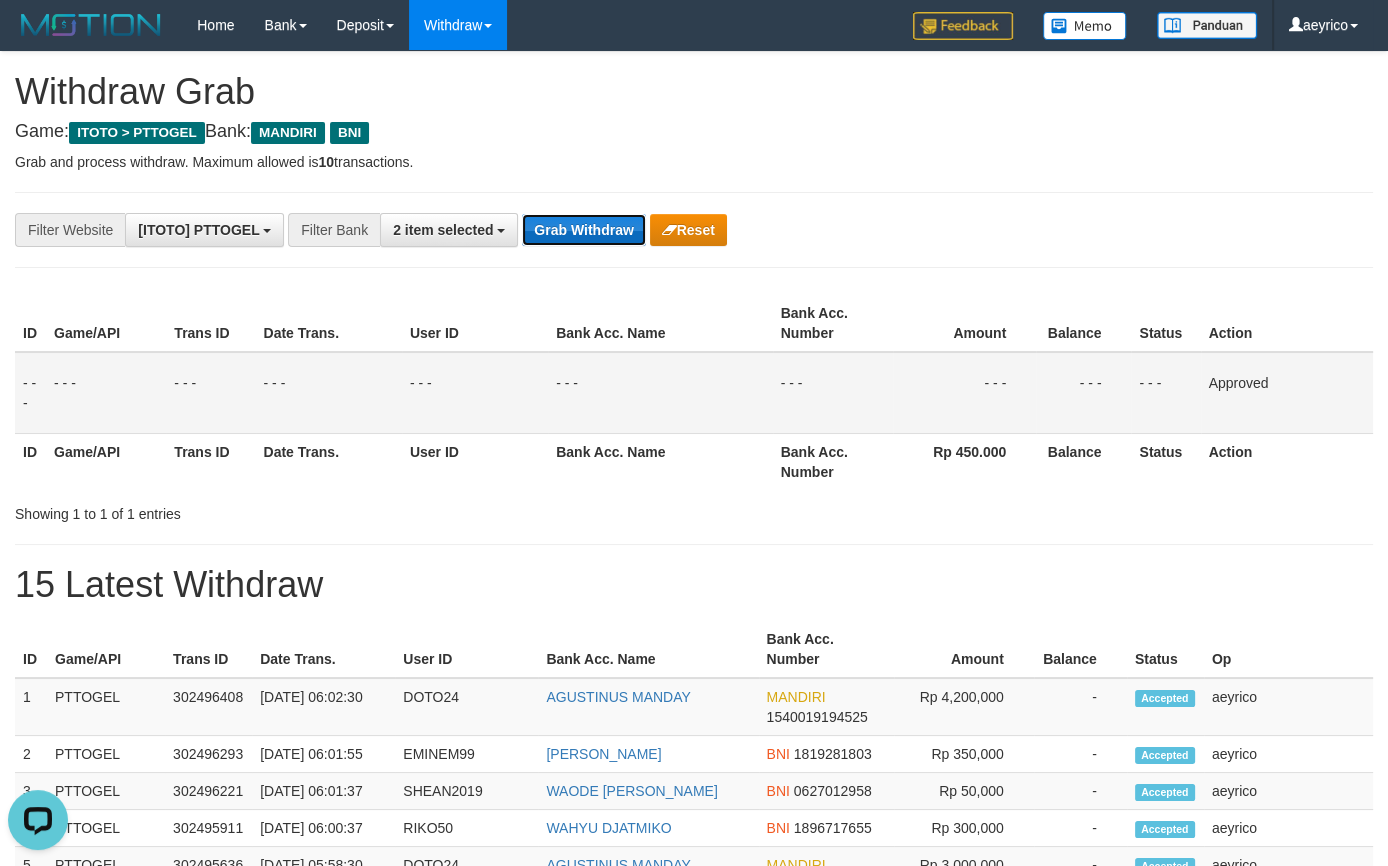 click on "Grab Withdraw" at bounding box center [583, 230] 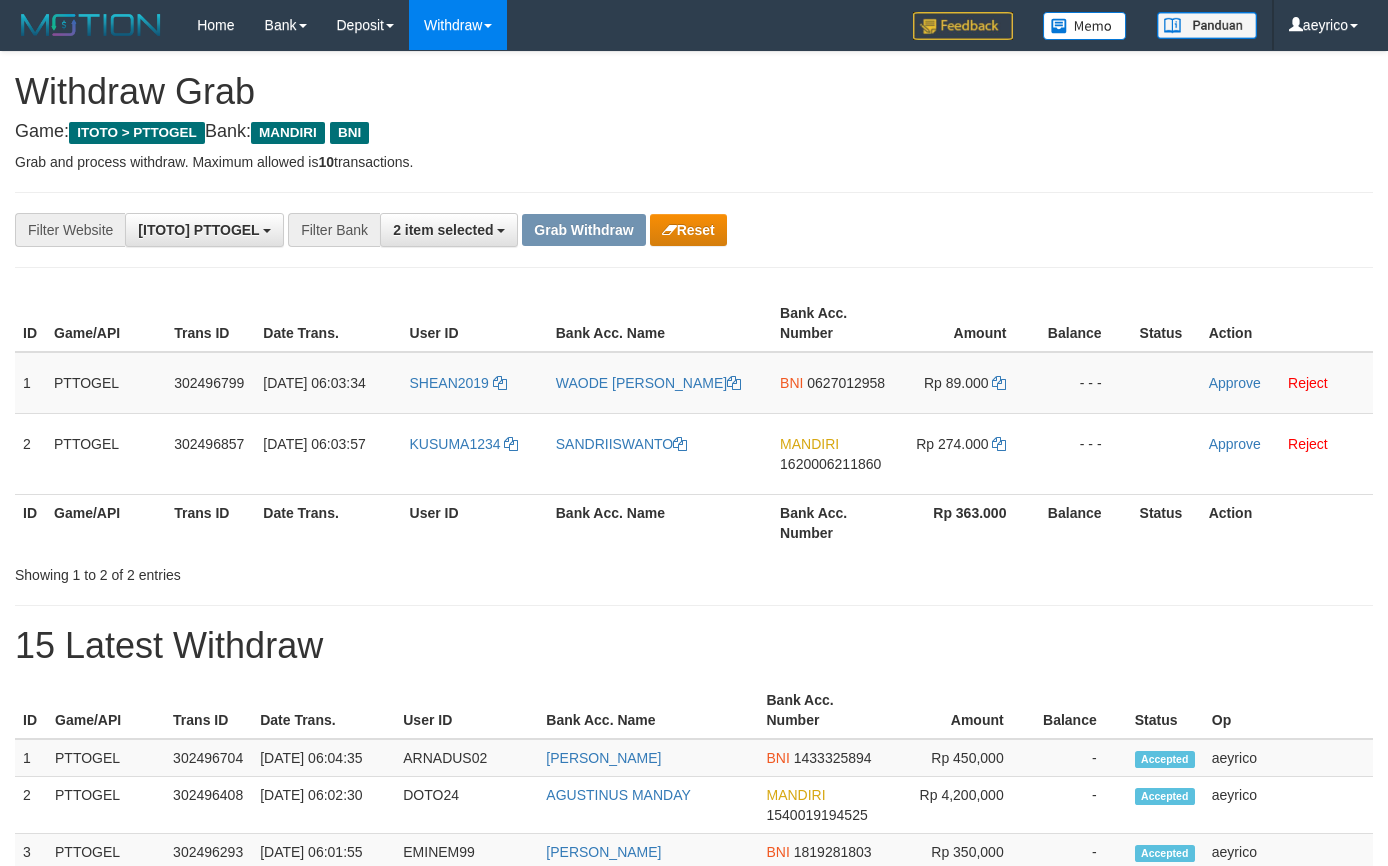 scroll, scrollTop: 0, scrollLeft: 0, axis: both 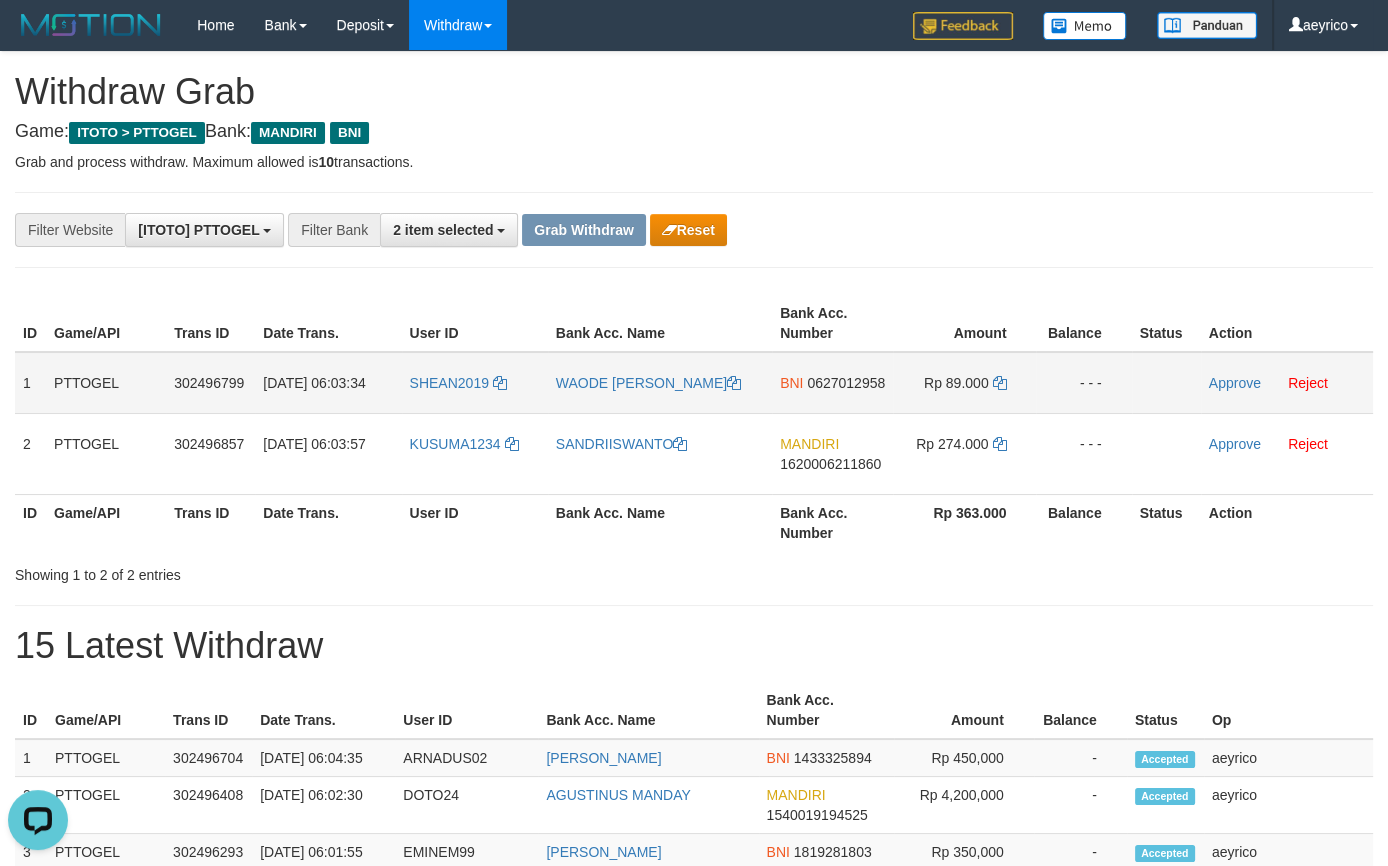drag, startPoint x: 454, startPoint y: 366, endPoint x: 948, endPoint y: 400, distance: 495.16867 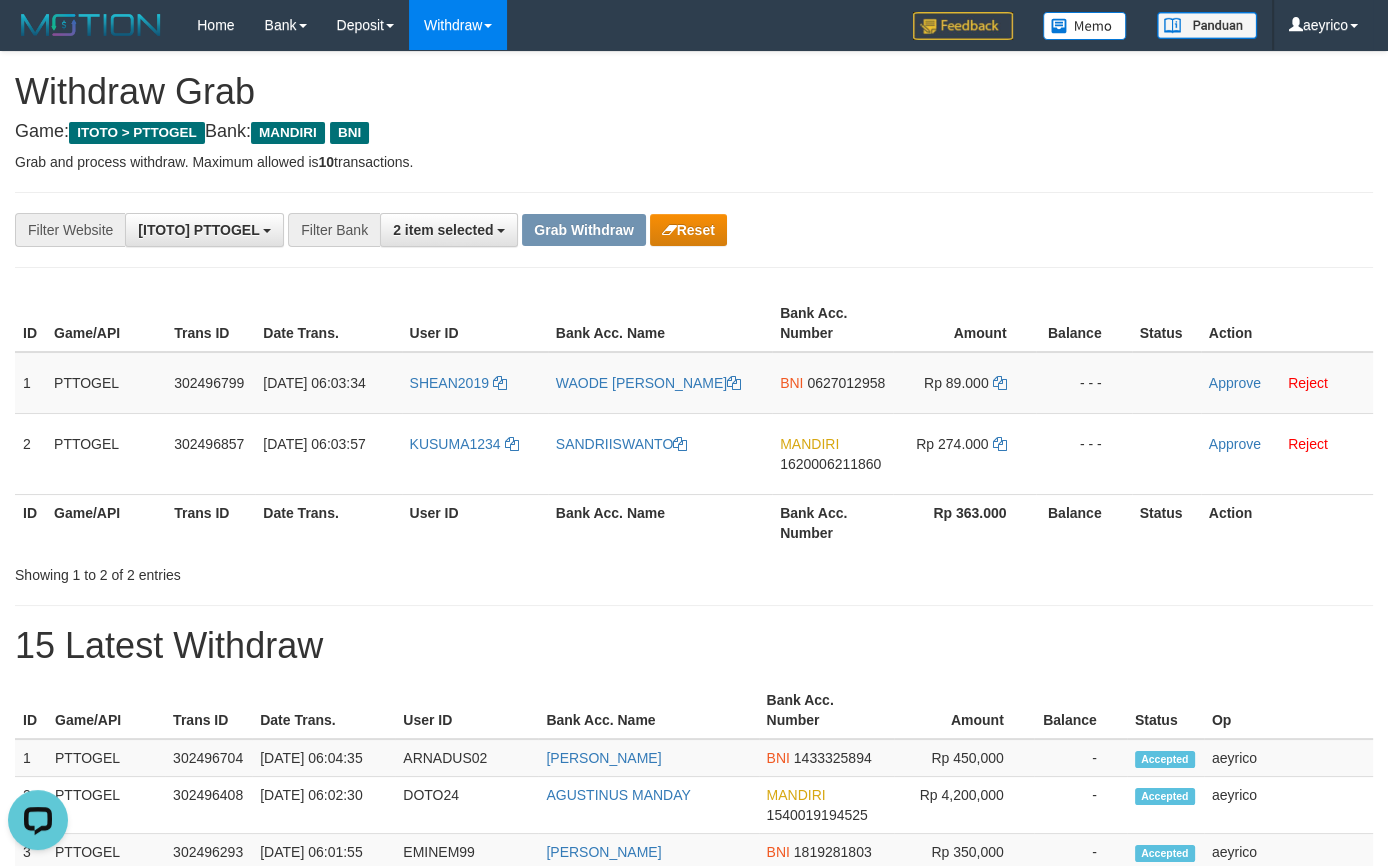 drag, startPoint x: 1002, startPoint y: 320, endPoint x: 993, endPoint y: 328, distance: 12.0415945 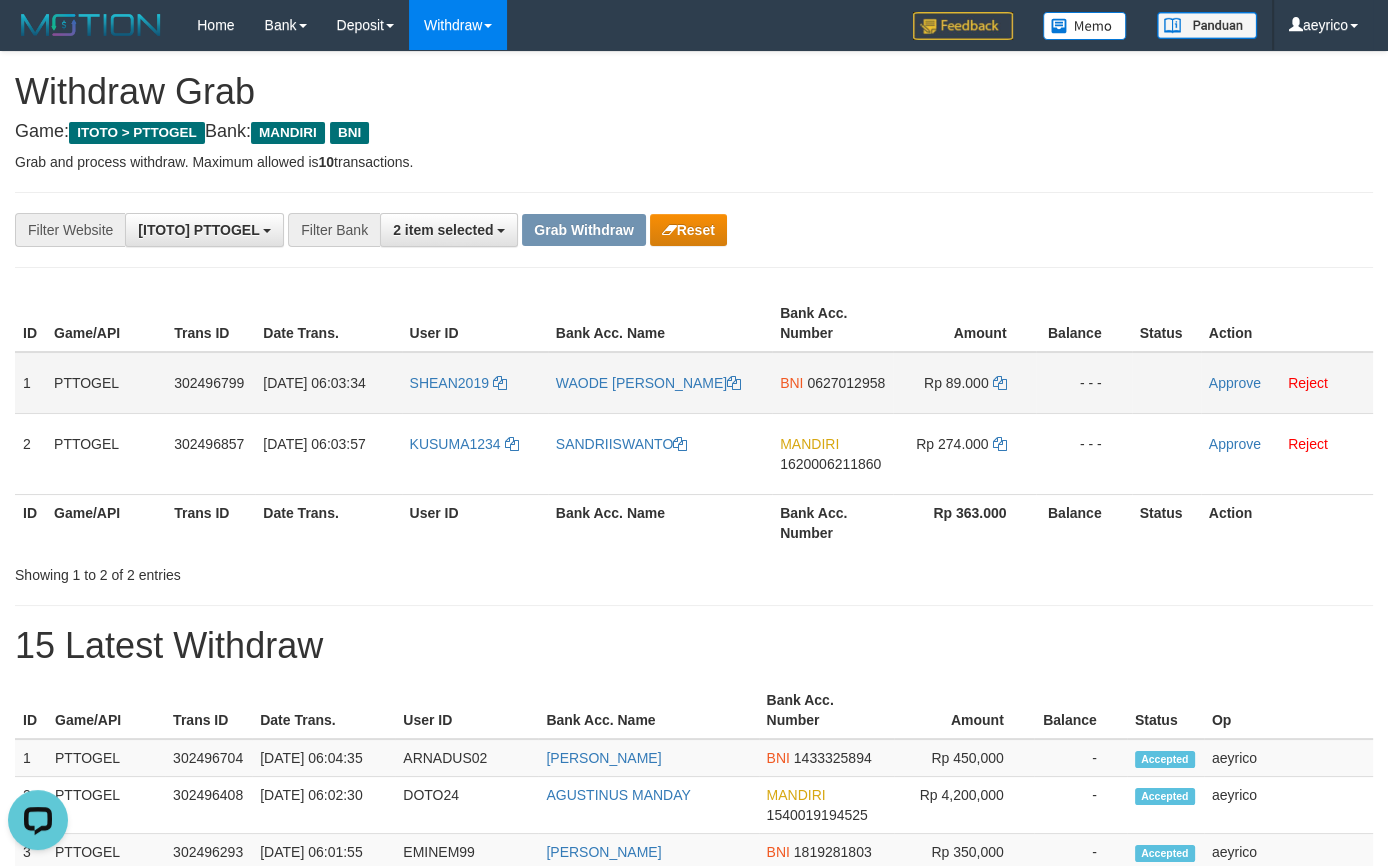 click on "0627012958" at bounding box center [846, 383] 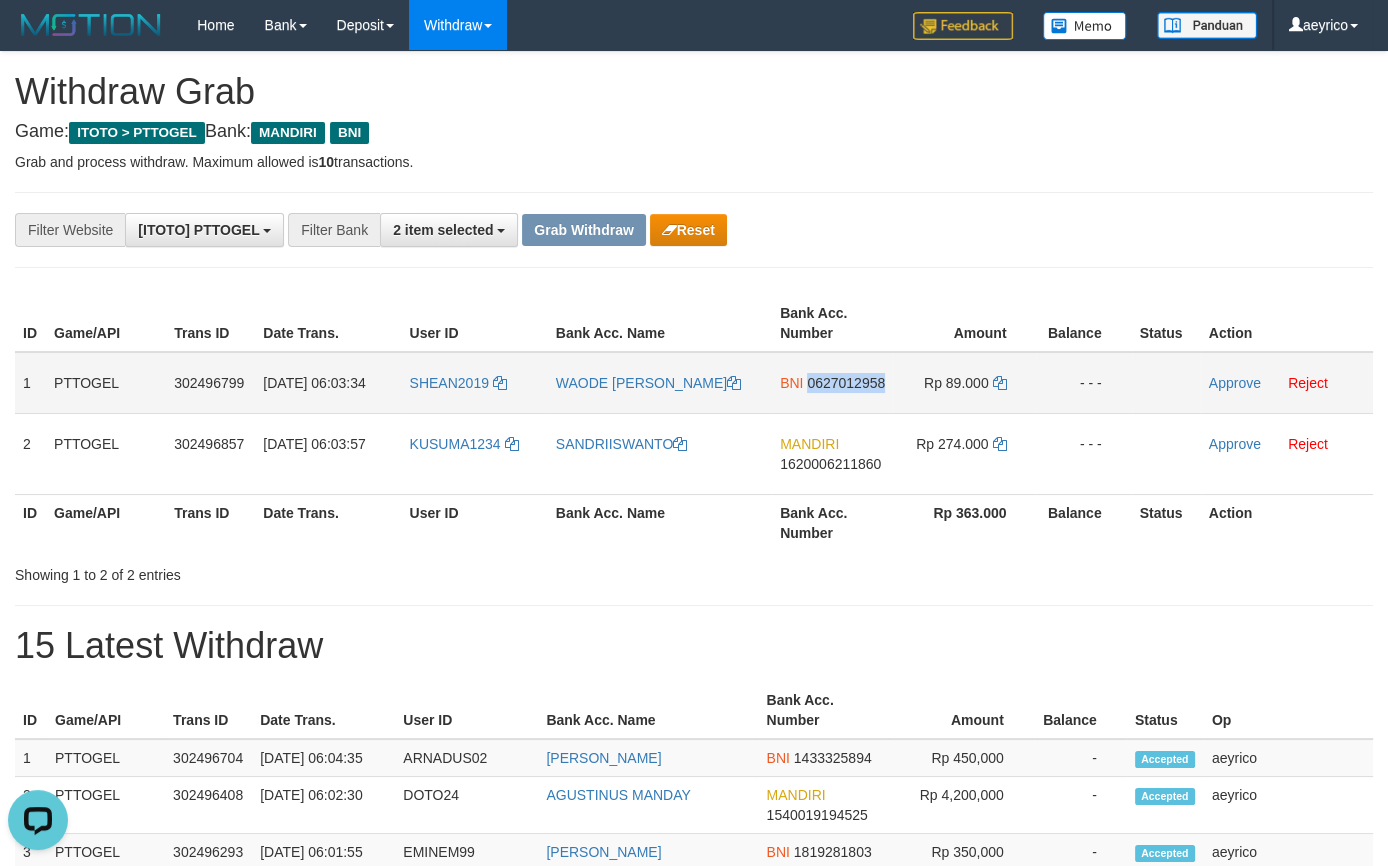 click on "0627012958" at bounding box center (846, 383) 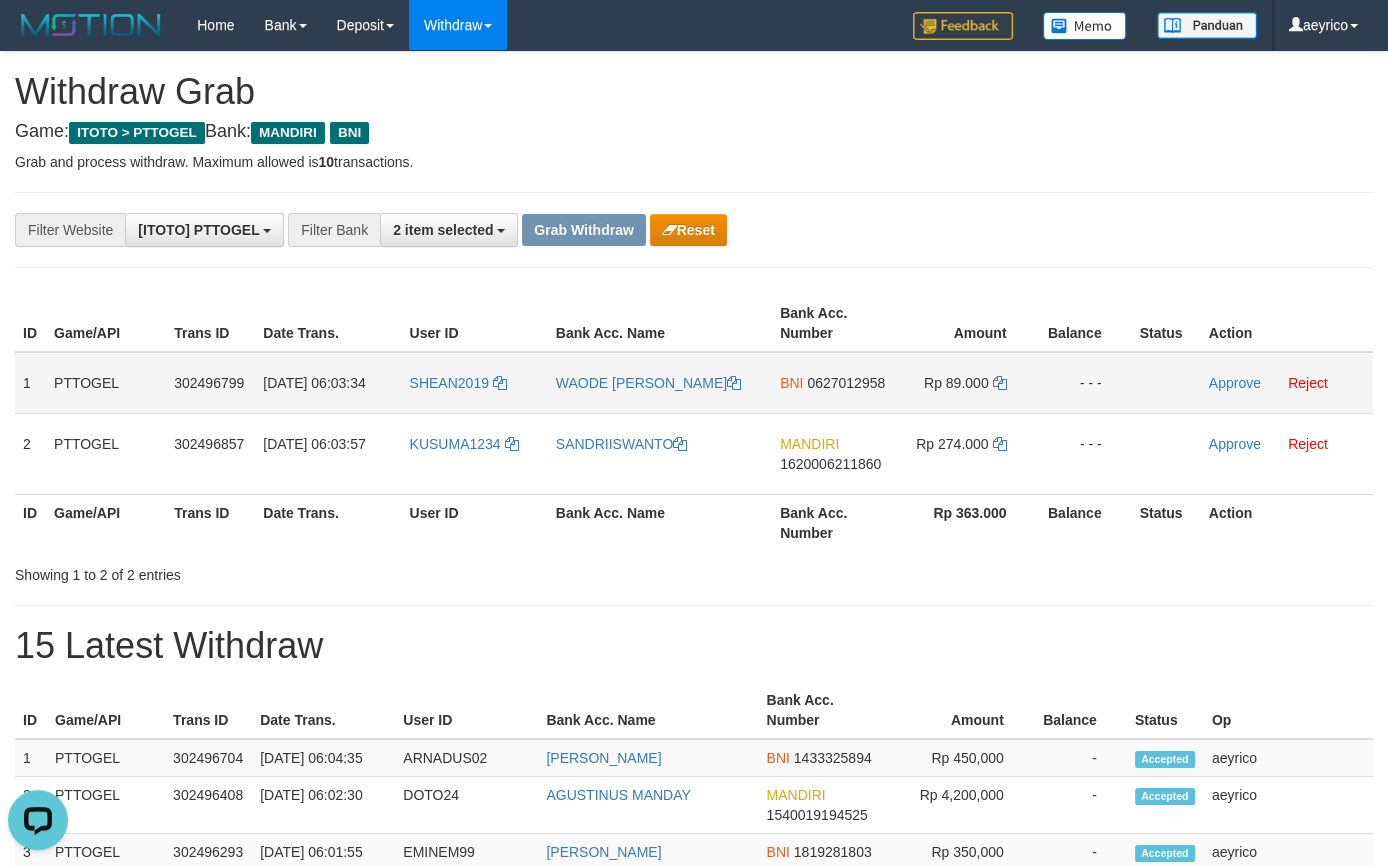 click on "0627012958" at bounding box center (846, 383) 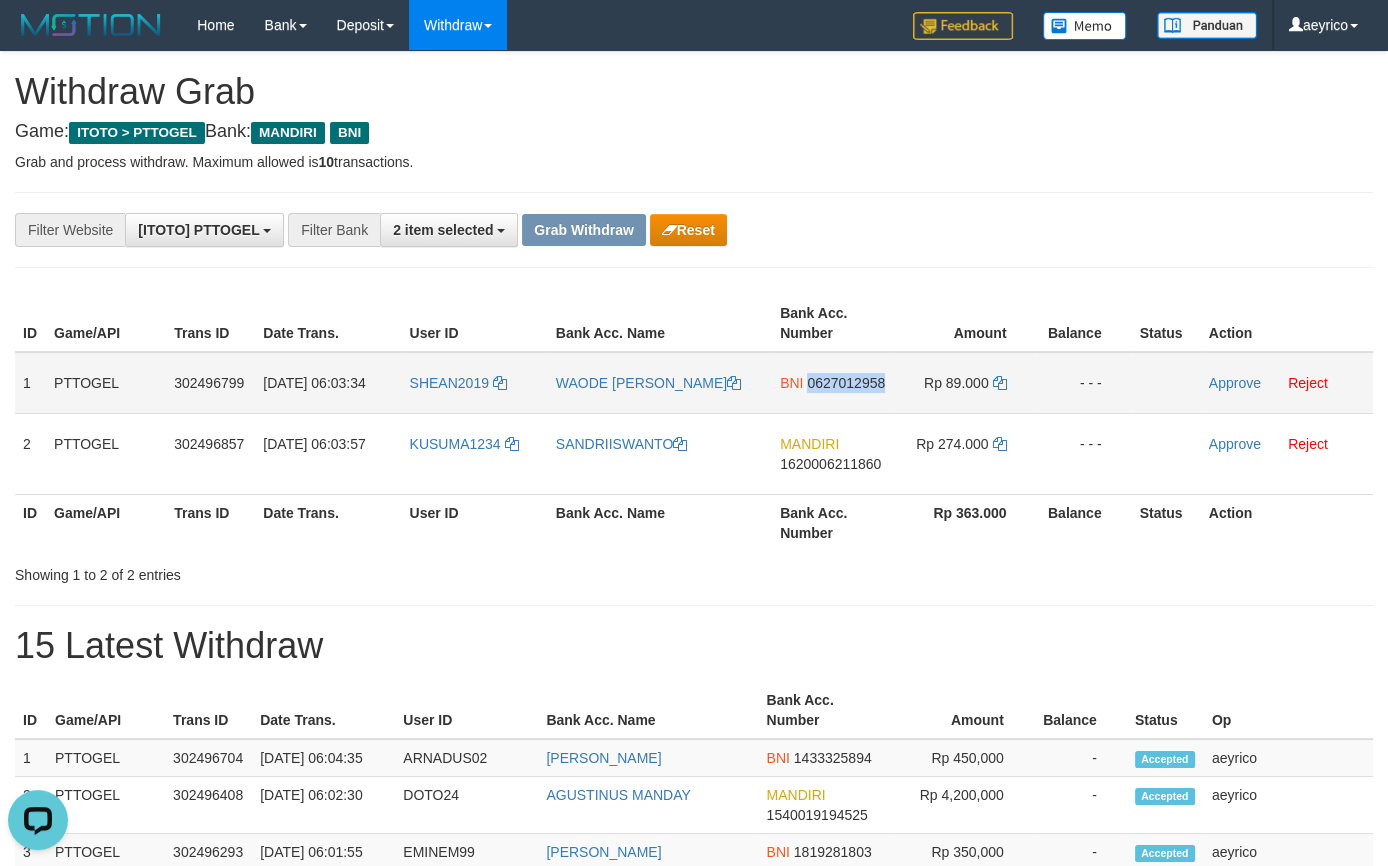drag, startPoint x: 832, startPoint y: 379, endPoint x: 857, endPoint y: 373, distance: 25.70992 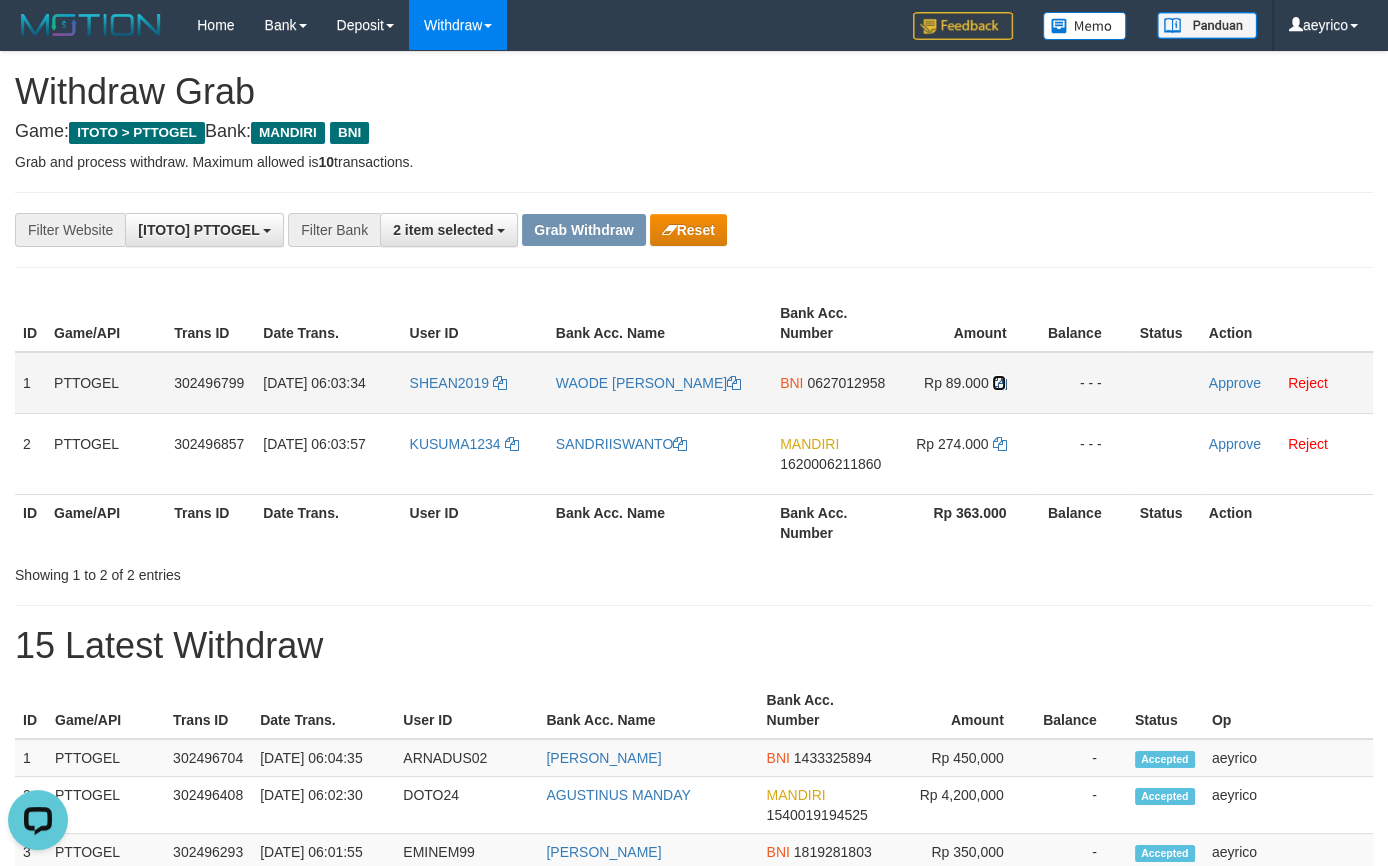 click at bounding box center [999, 383] 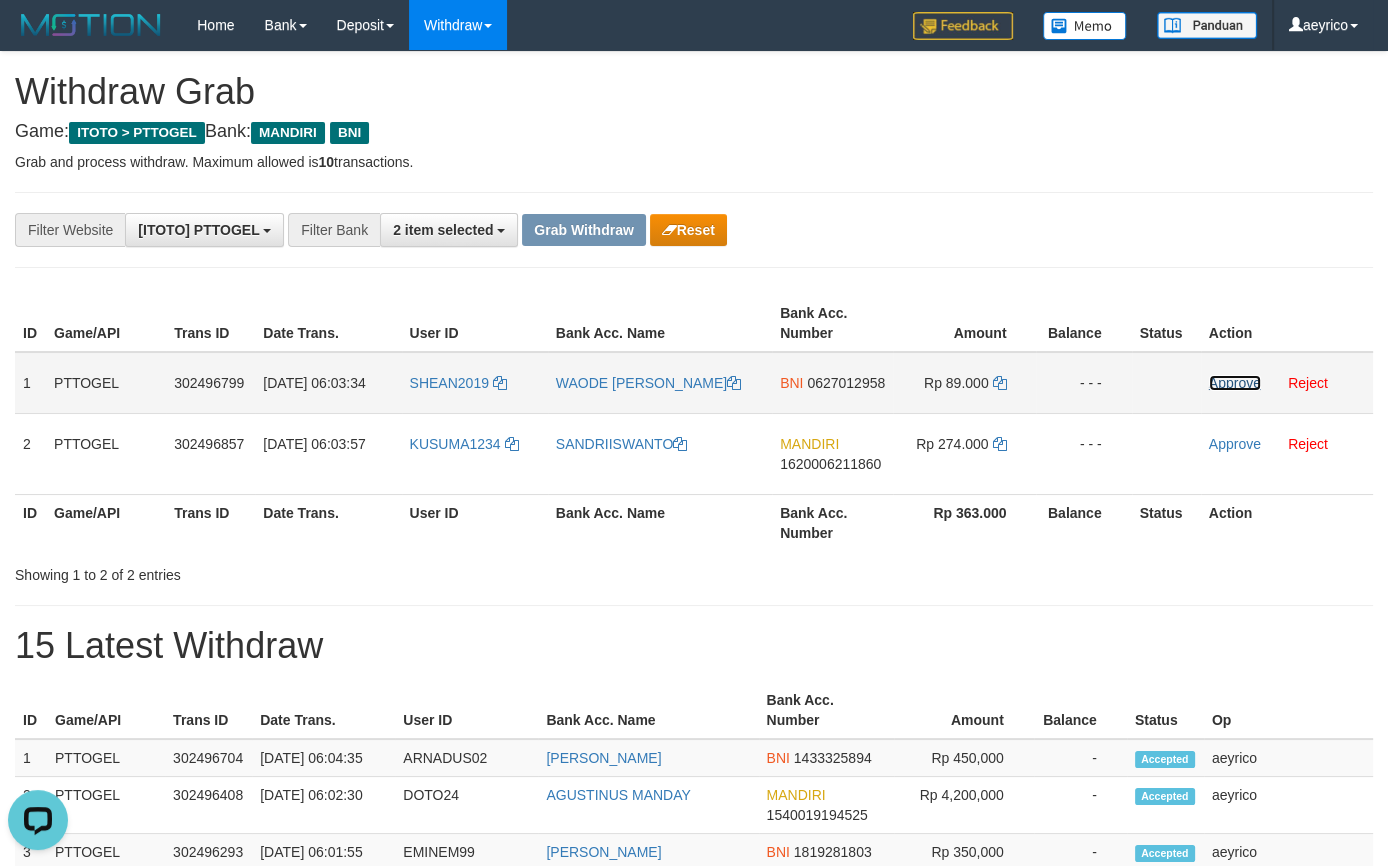 click on "Approve" at bounding box center (1235, 383) 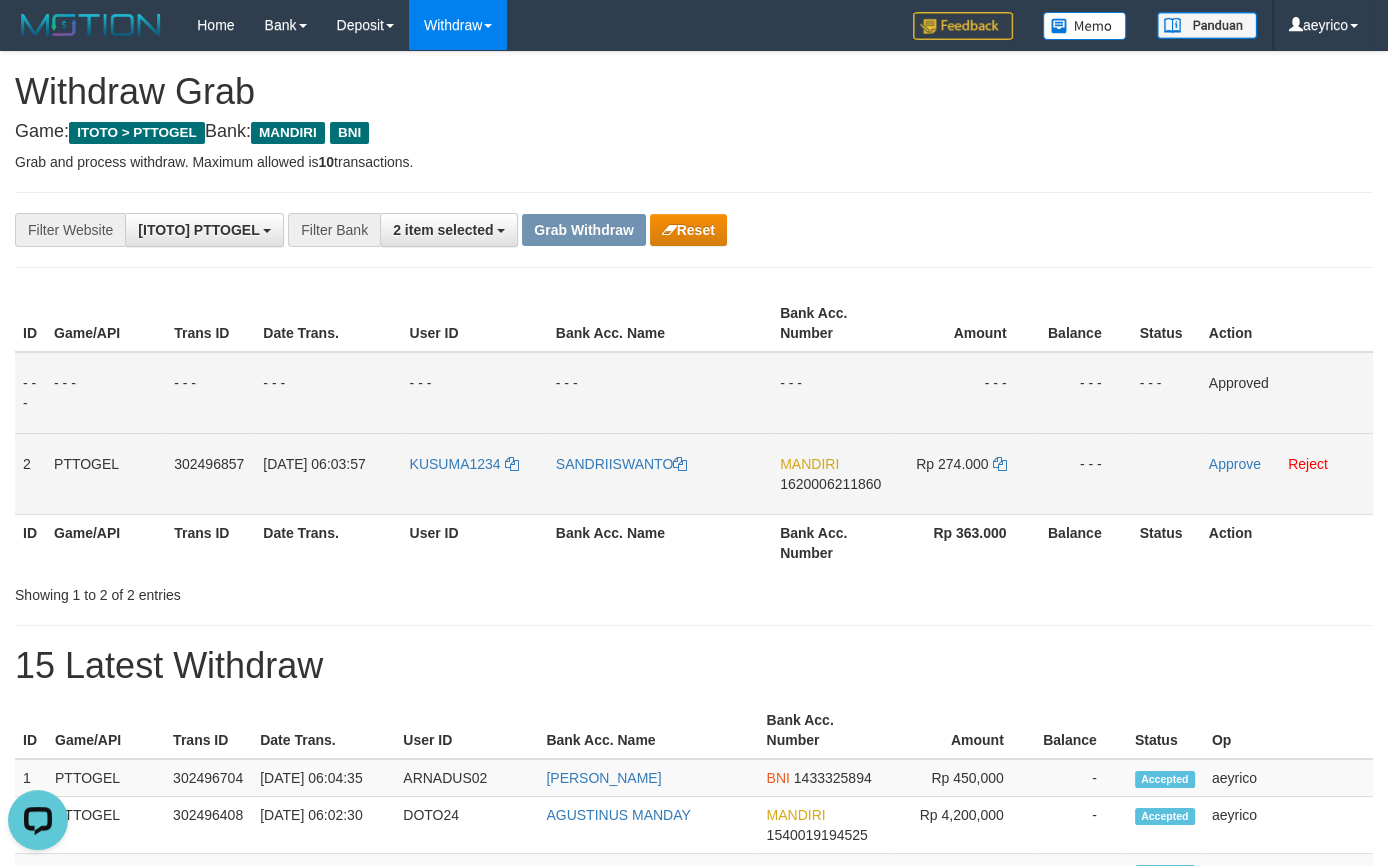 click on "1620006211860" at bounding box center (830, 484) 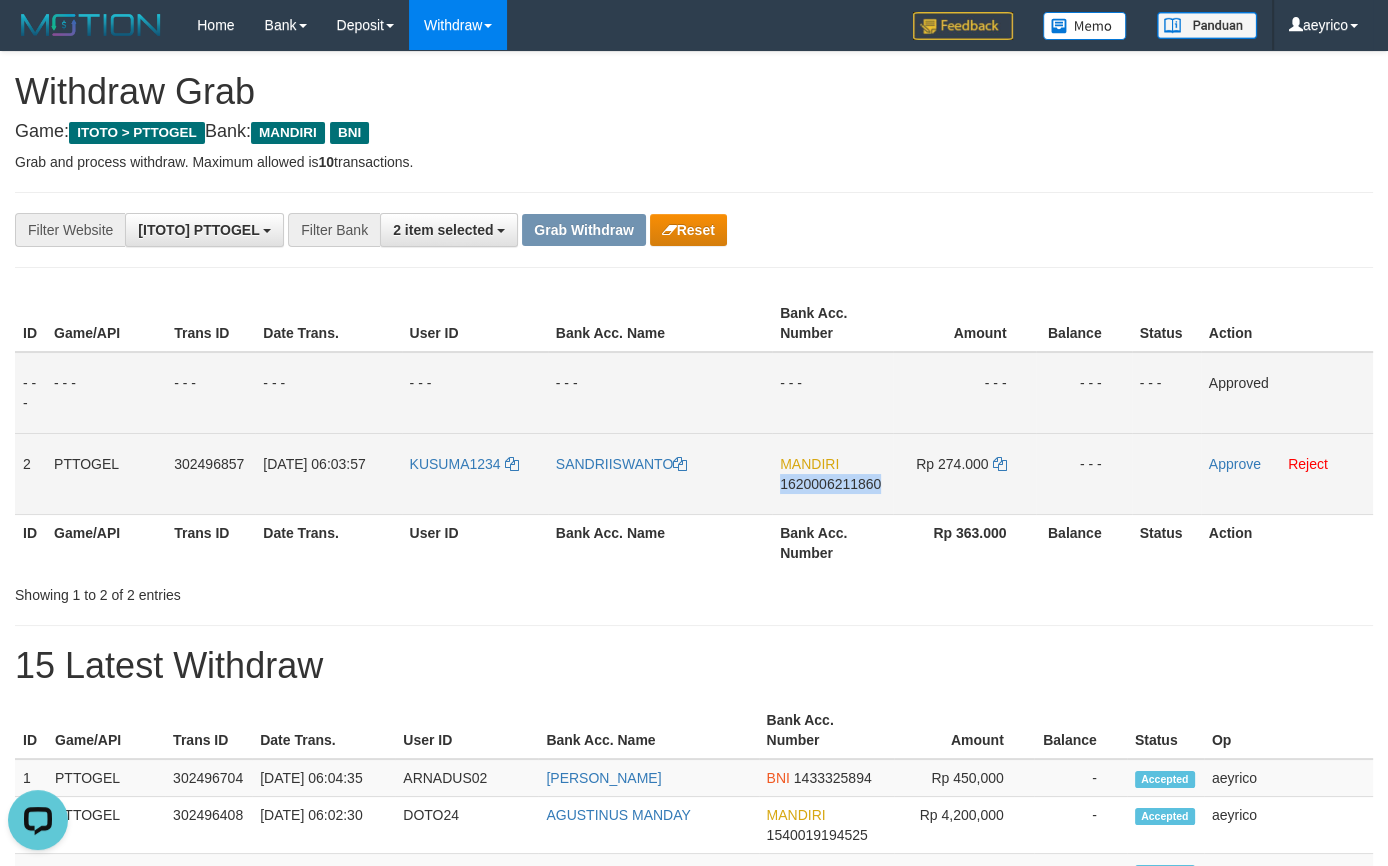 click on "1620006211860" at bounding box center (830, 484) 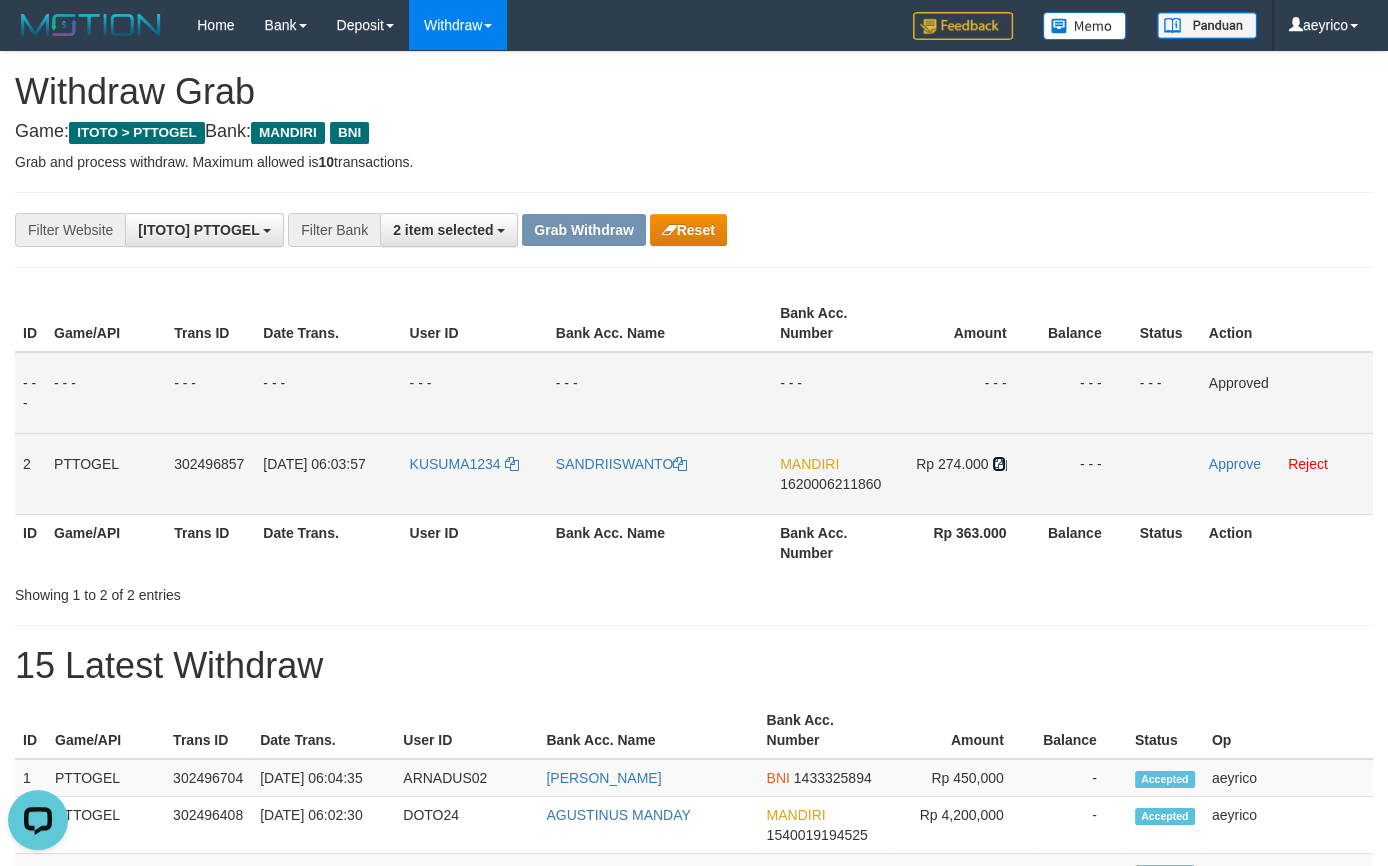 click at bounding box center (999, 464) 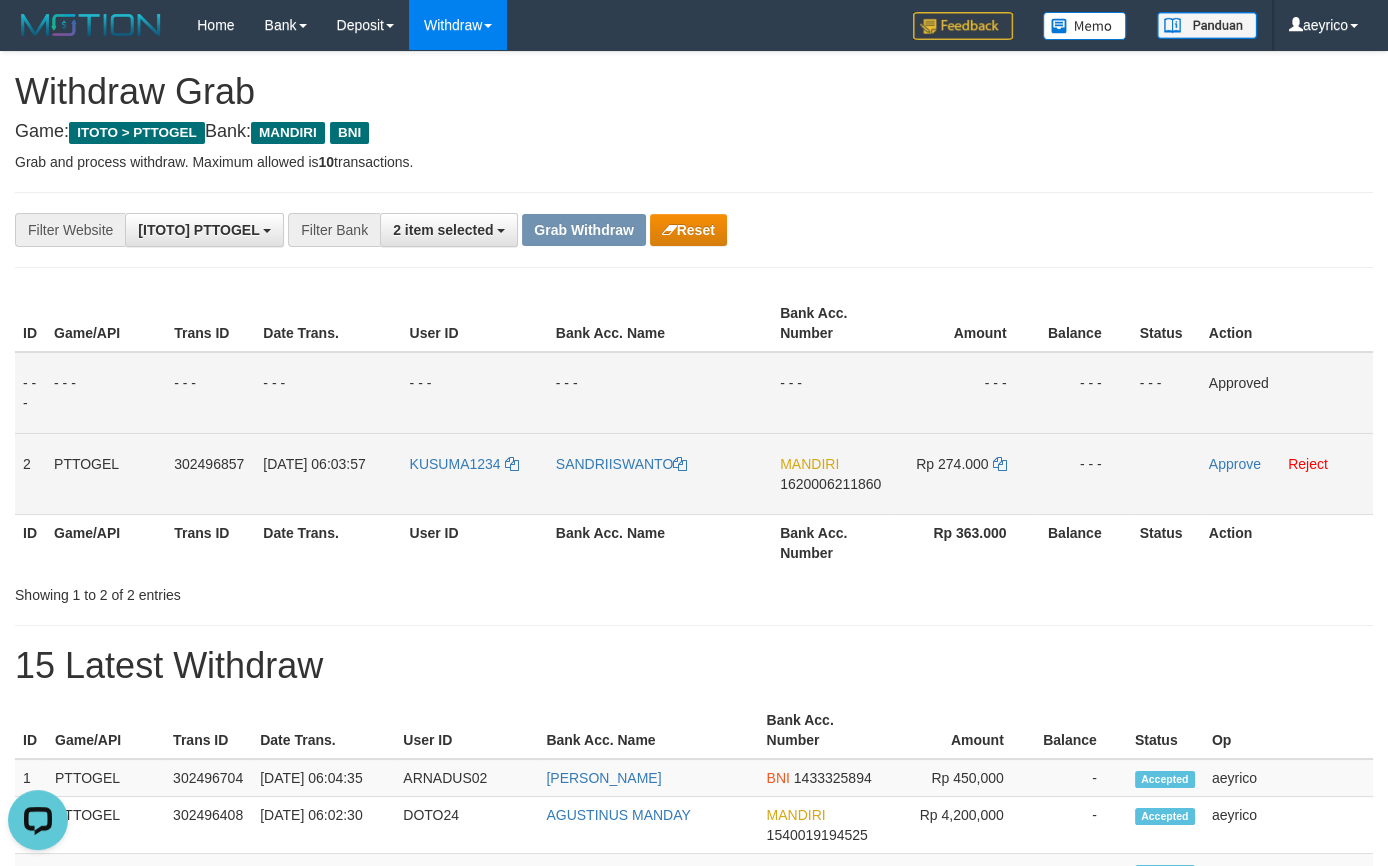 copy 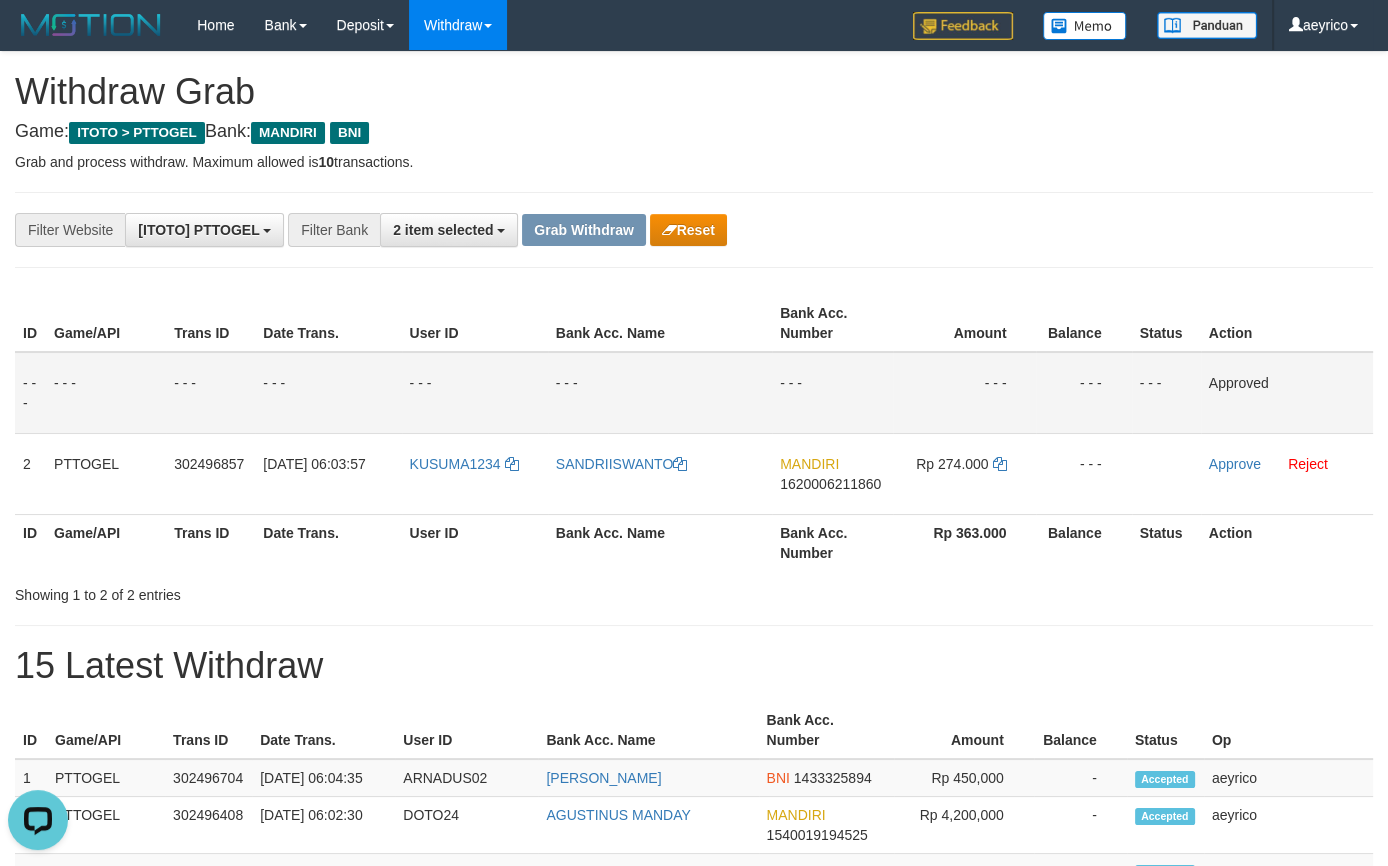 click on "**********" at bounding box center [694, 1113] 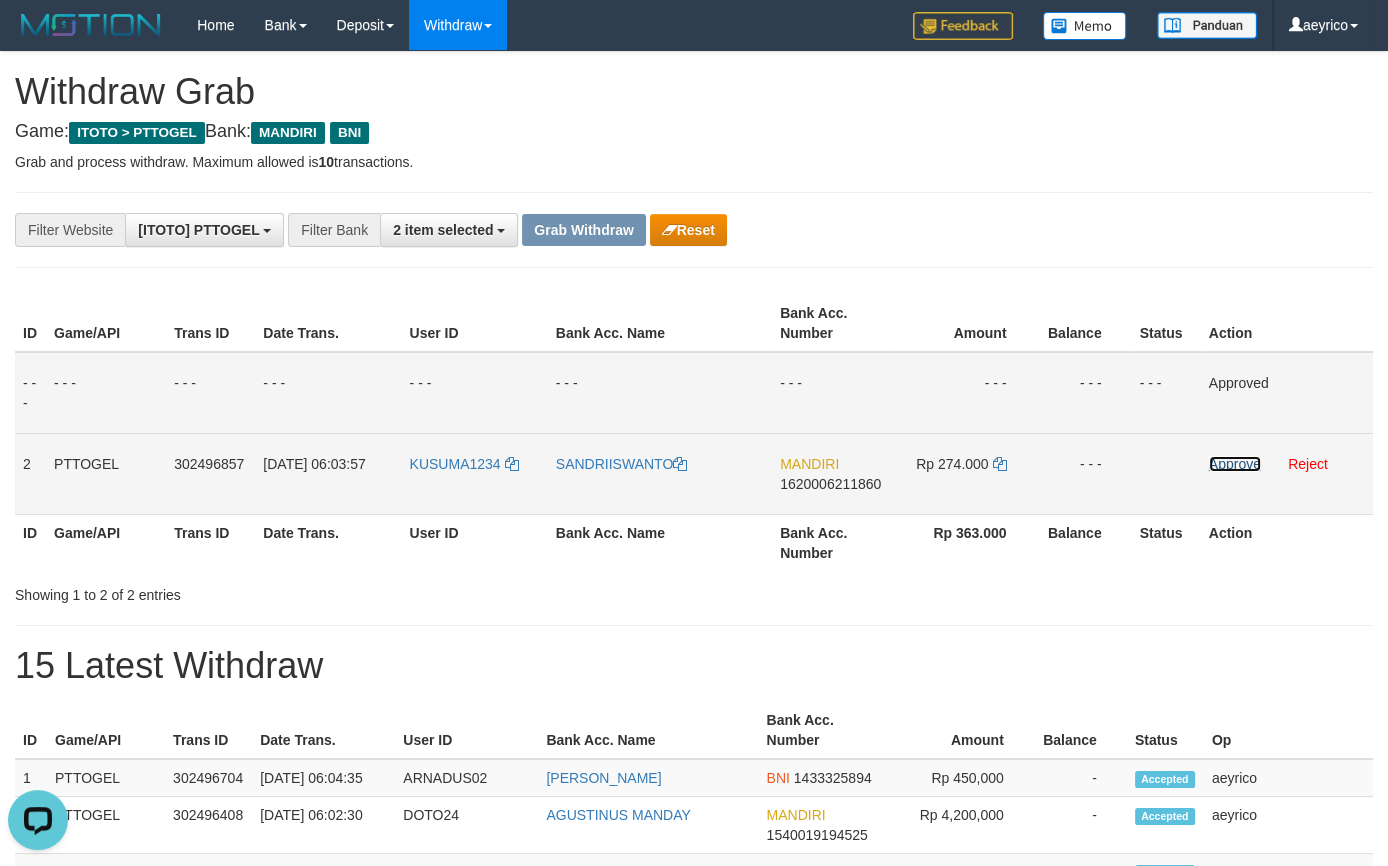 click on "Approve" at bounding box center [1235, 464] 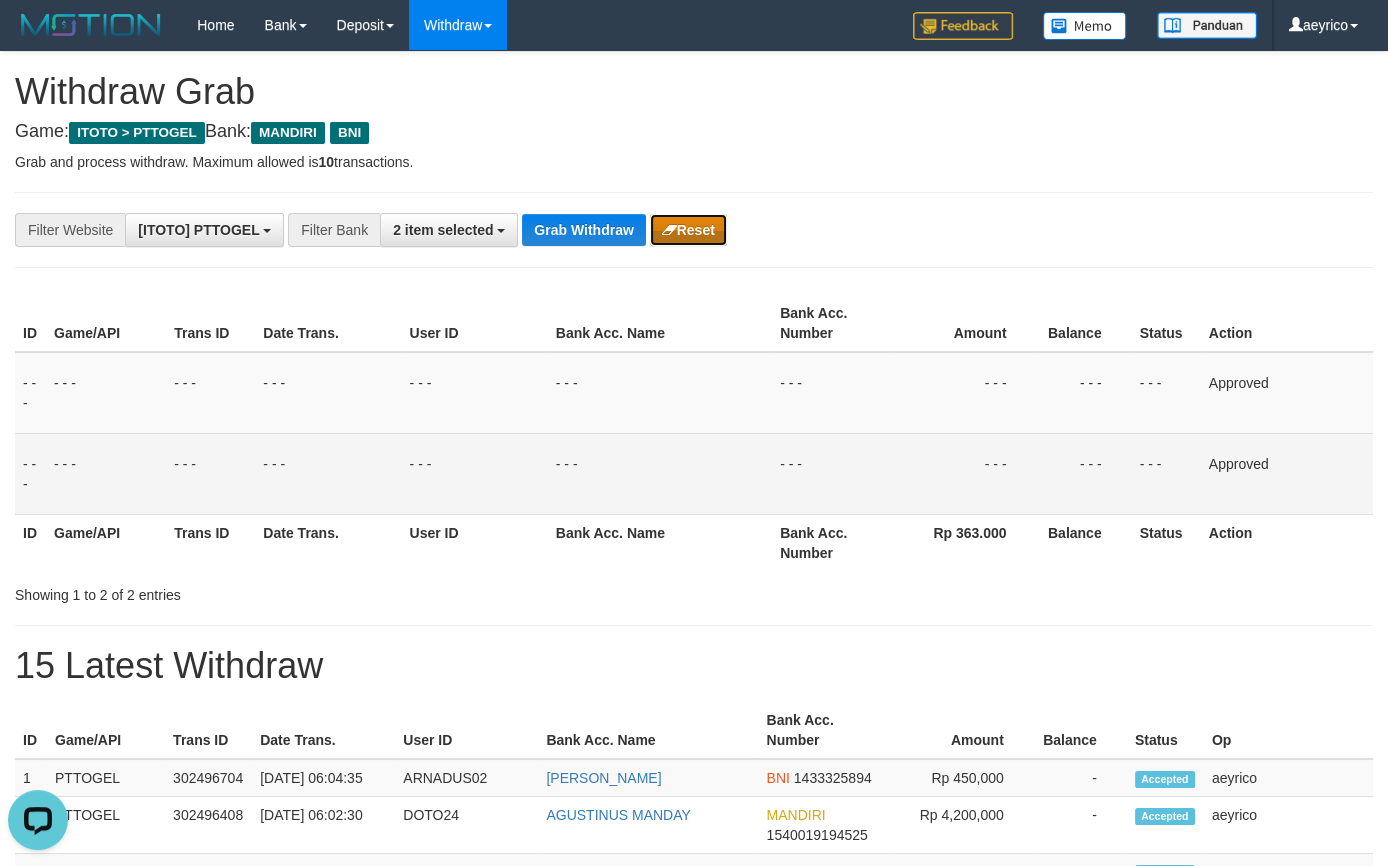click on "Reset" at bounding box center (688, 230) 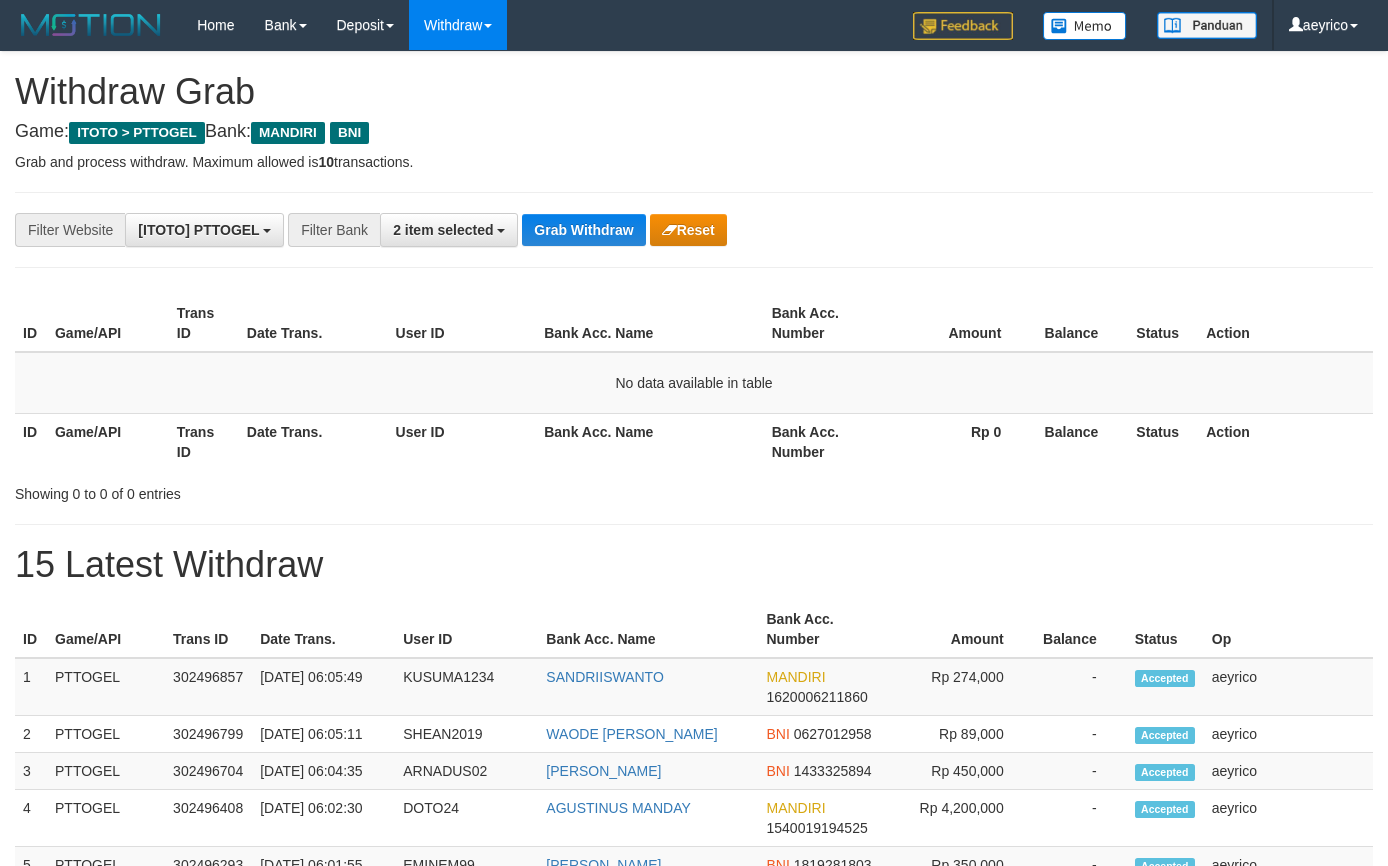 scroll, scrollTop: 0, scrollLeft: 0, axis: both 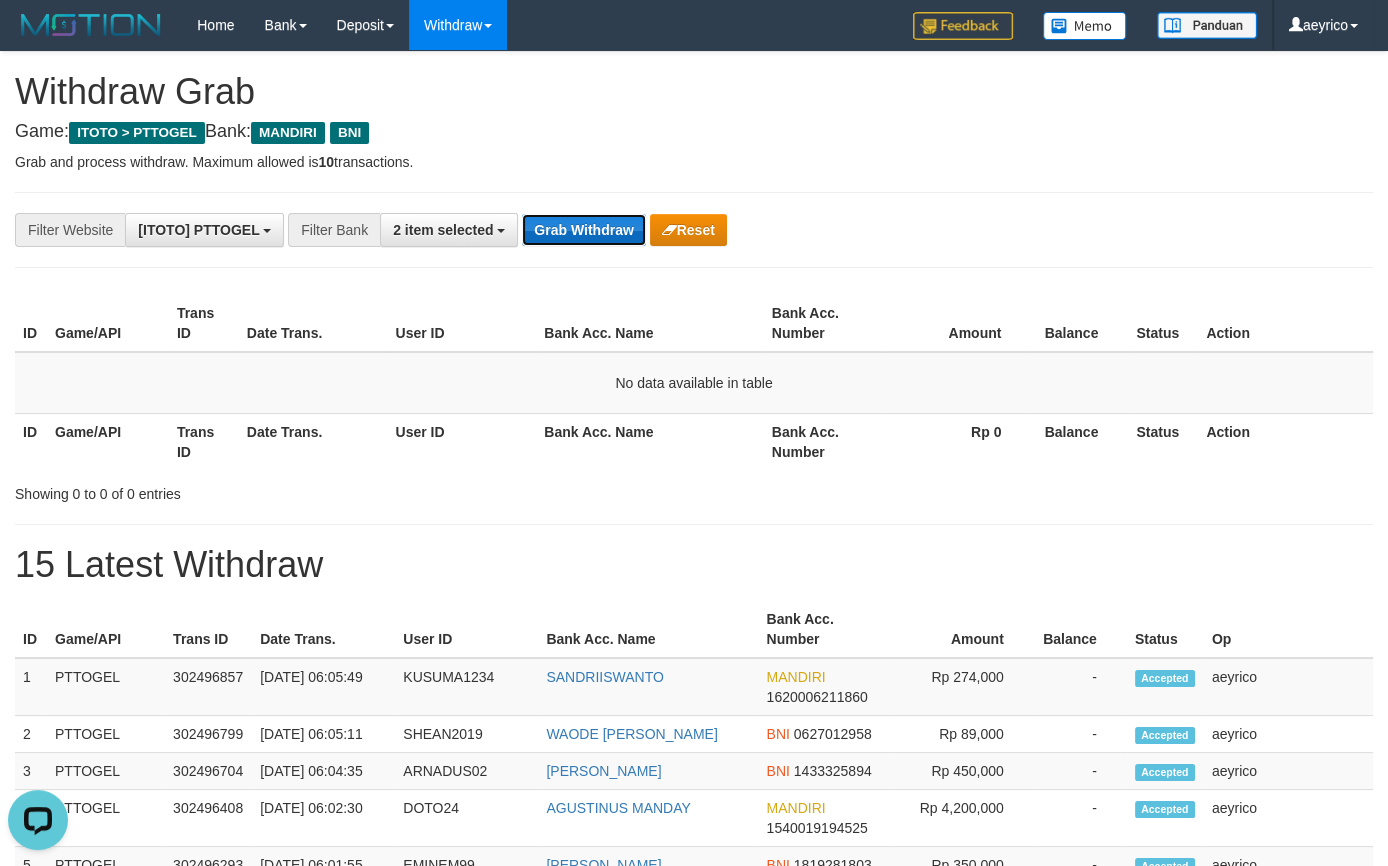 click on "Grab Withdraw" at bounding box center (583, 230) 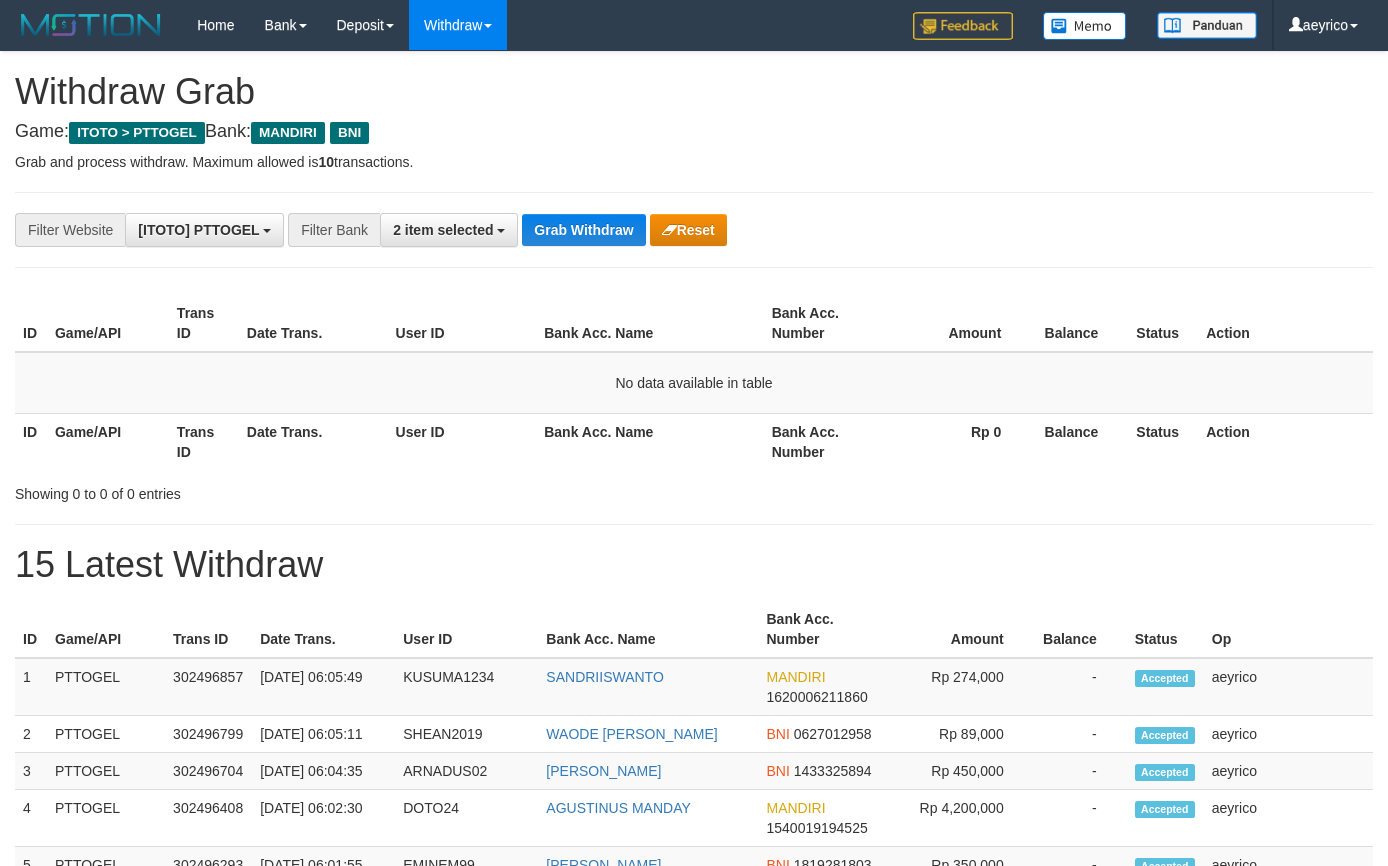 scroll, scrollTop: 0, scrollLeft: 0, axis: both 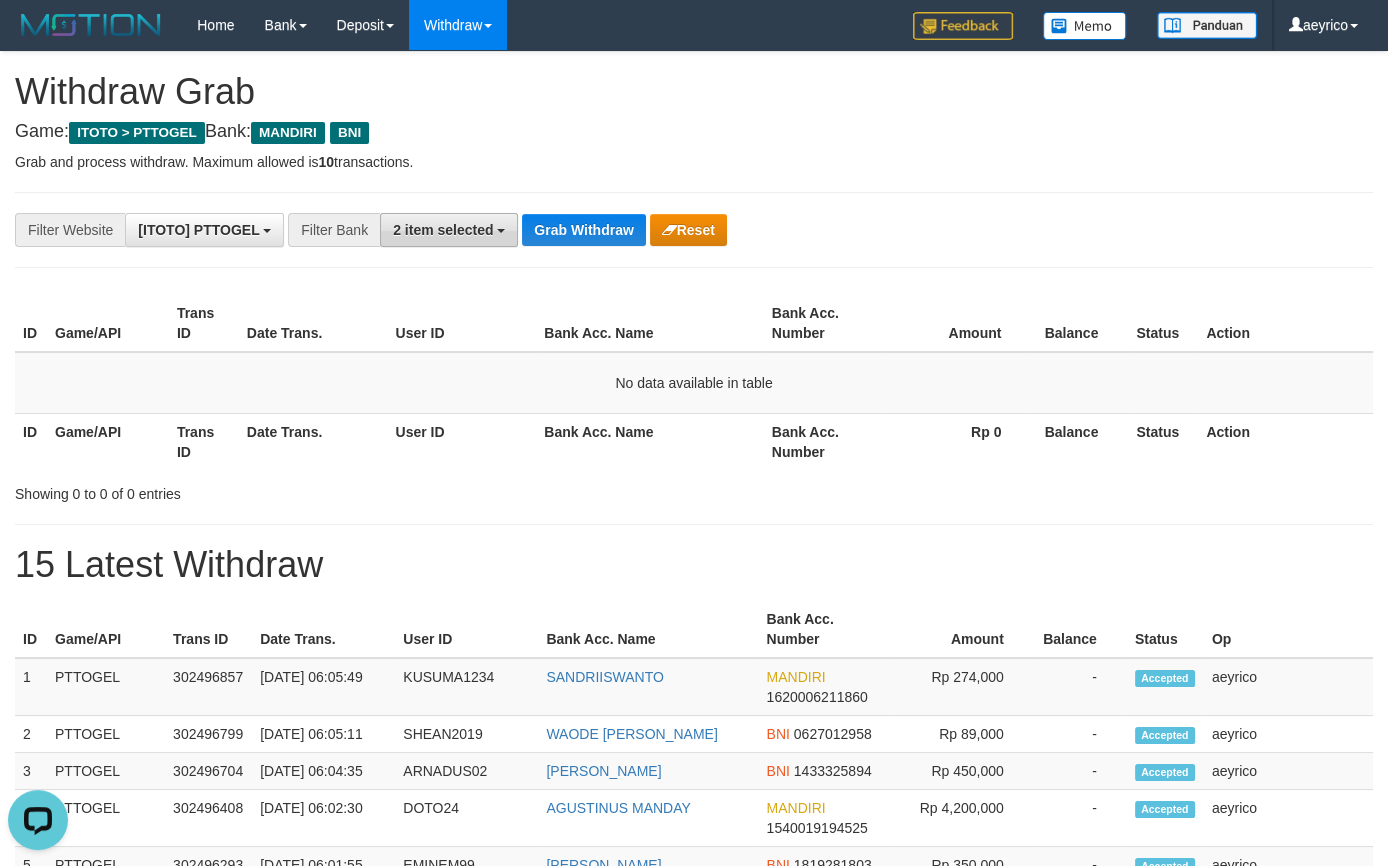 click on "2 item selected" at bounding box center (443, 230) 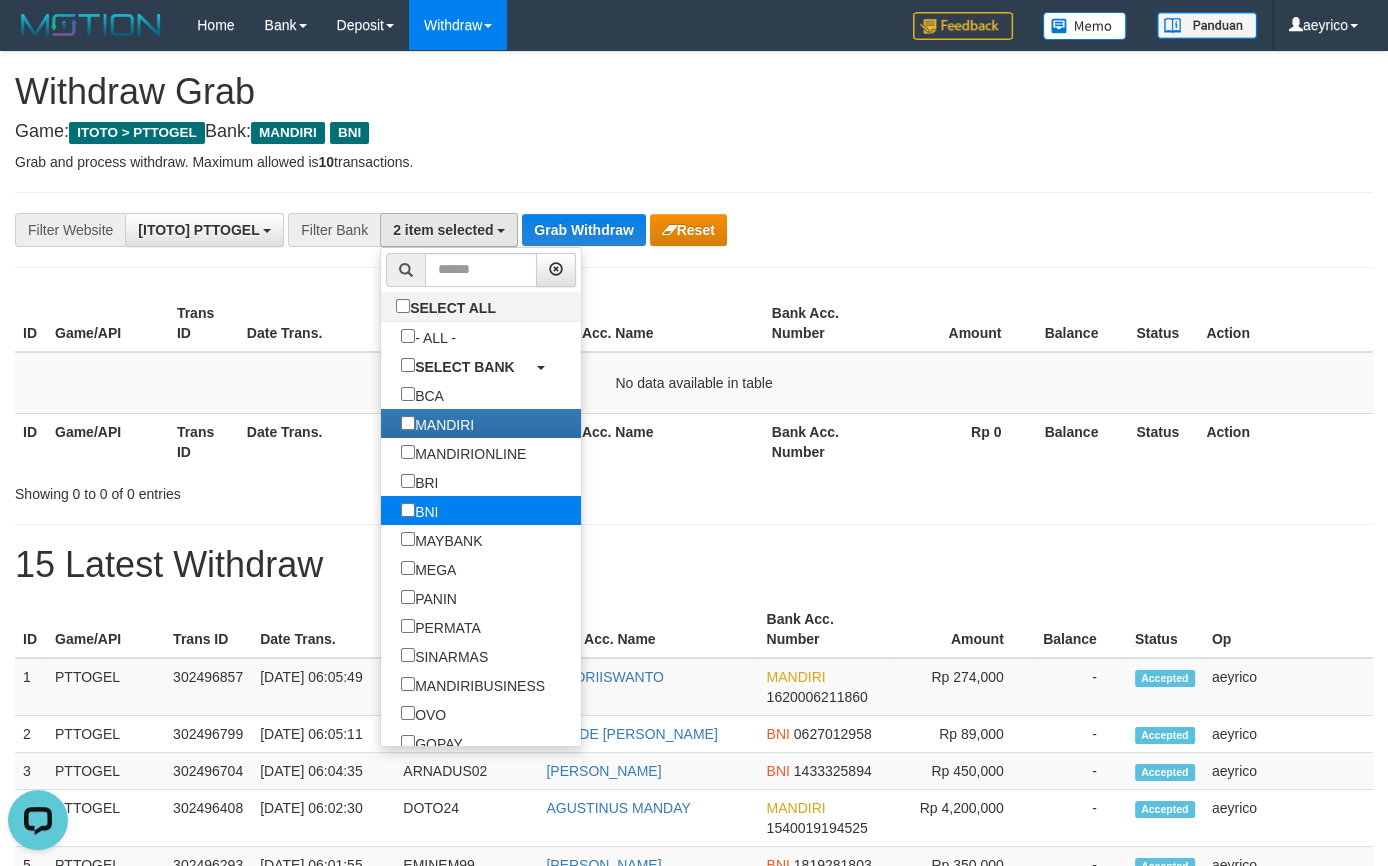 click on "BNI" at bounding box center [419, 510] 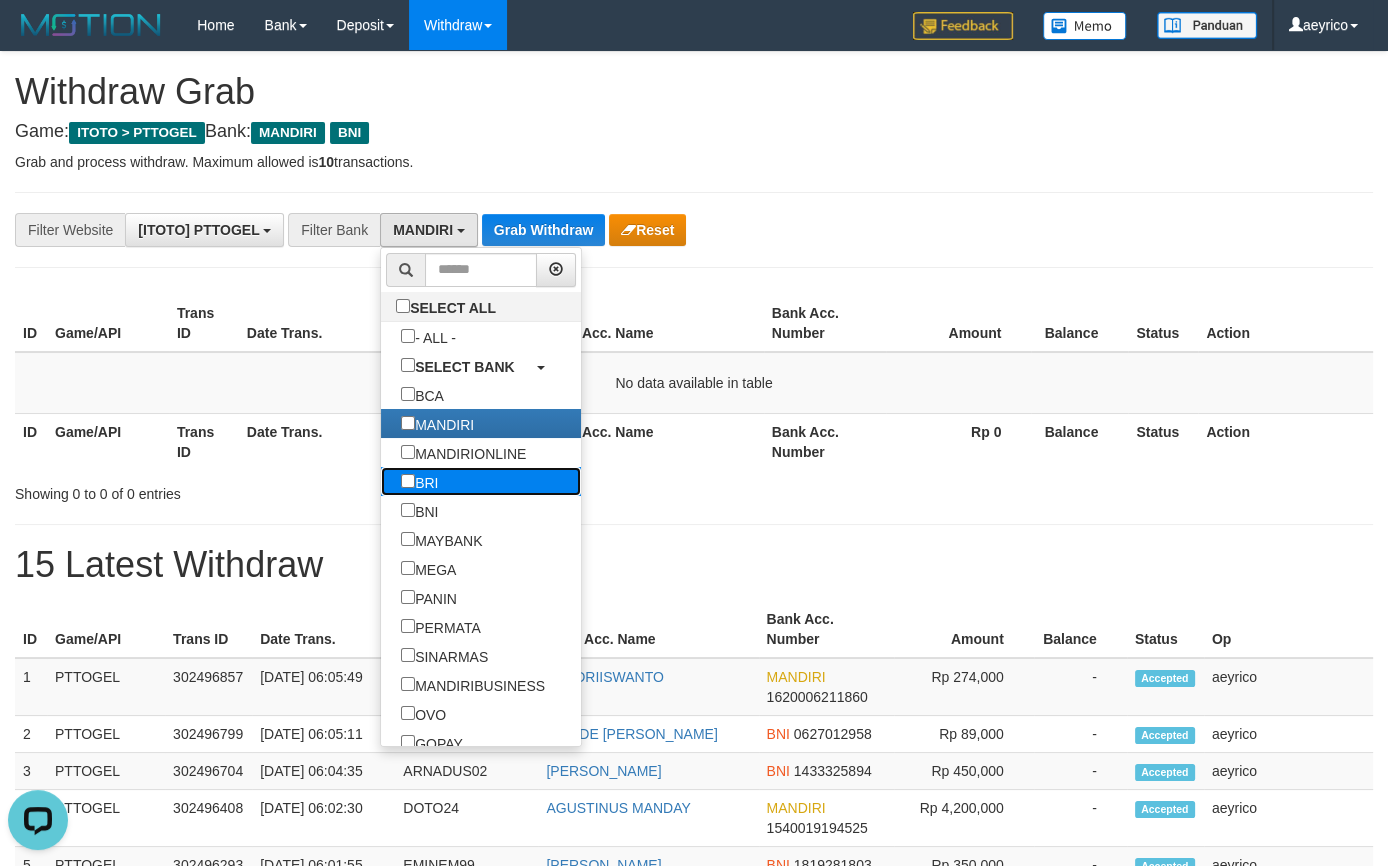 click on "BRI" at bounding box center [419, 481] 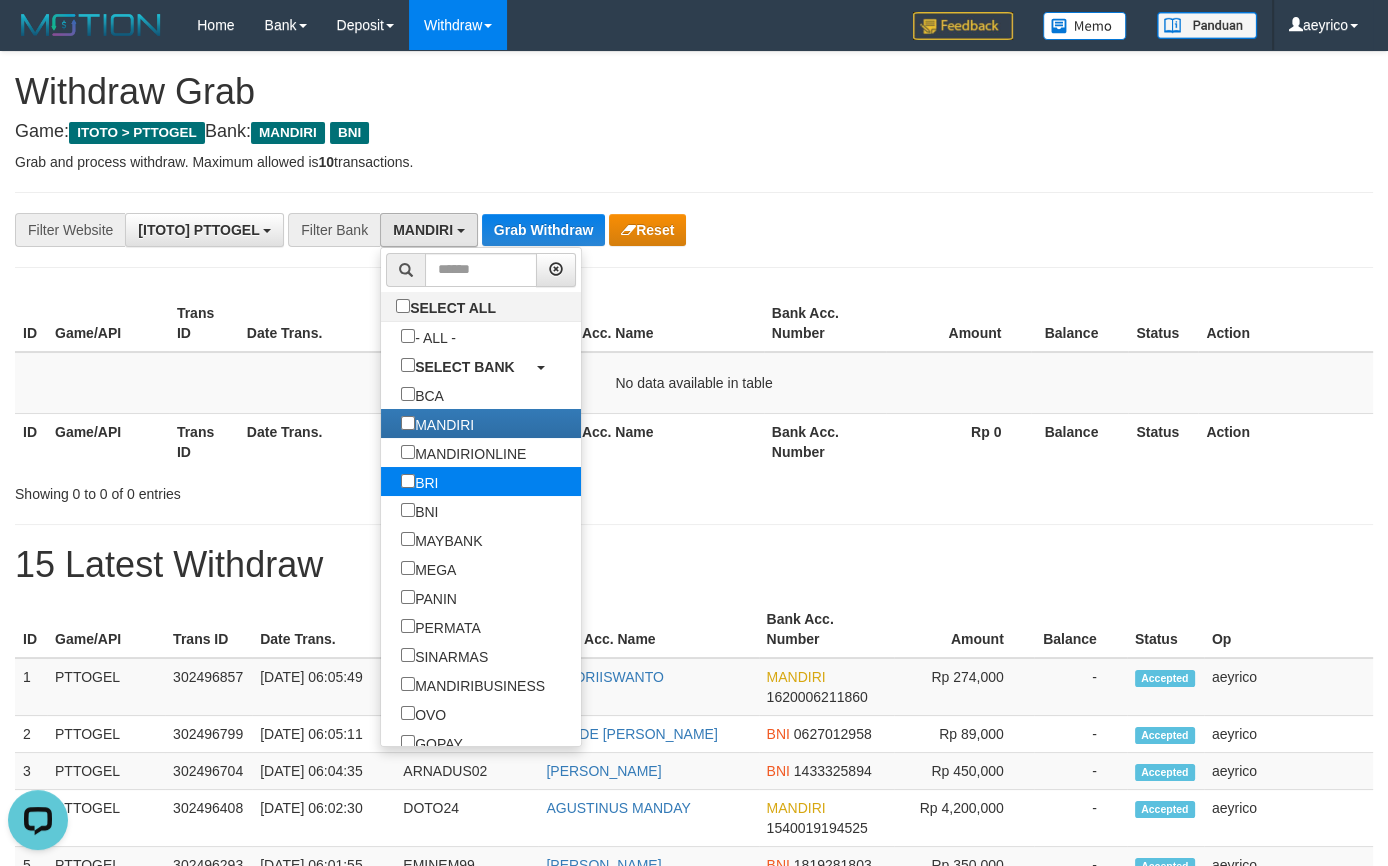 scroll, scrollTop: 99, scrollLeft: 0, axis: vertical 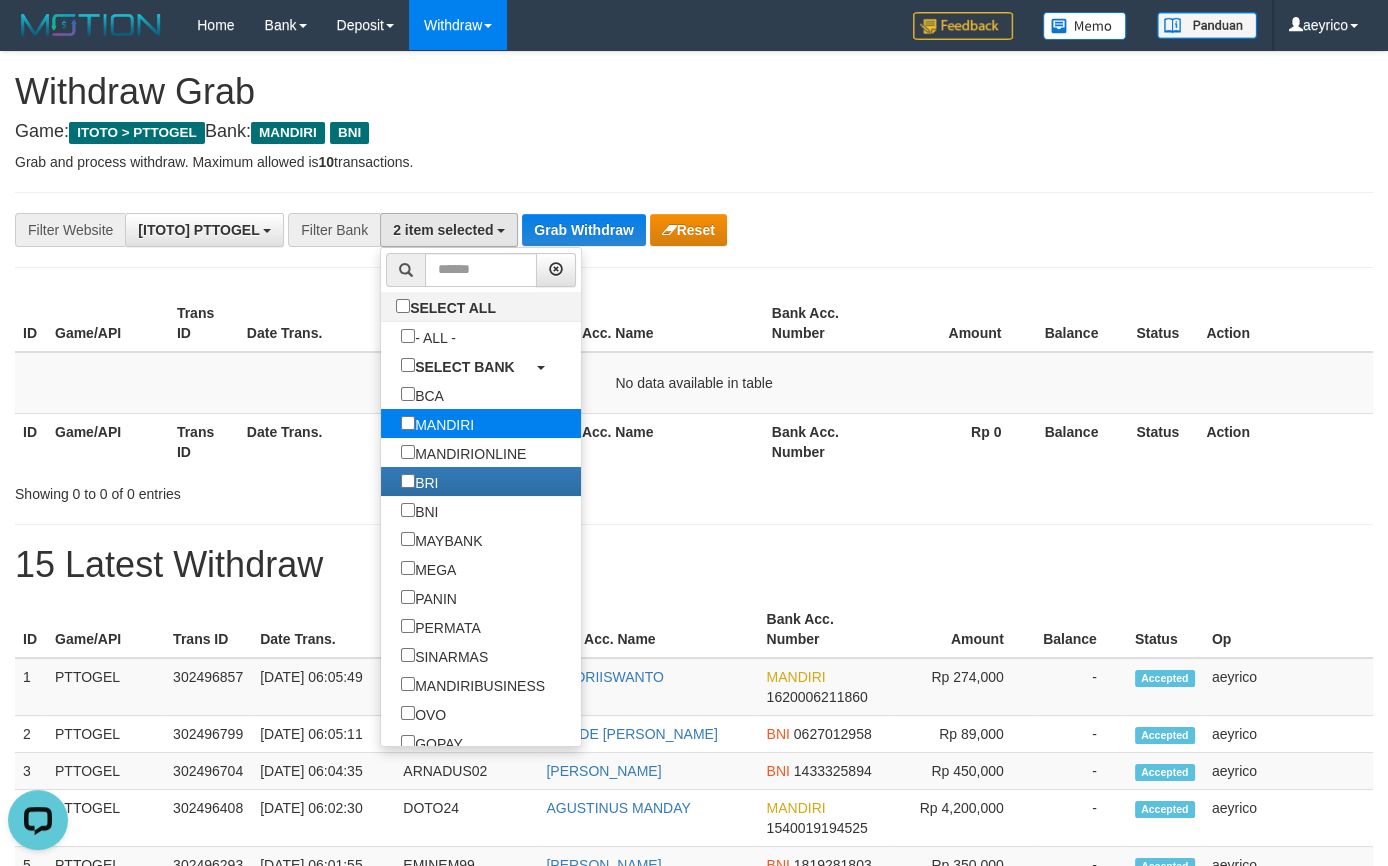 click on "MANDIRI" at bounding box center [437, 423] 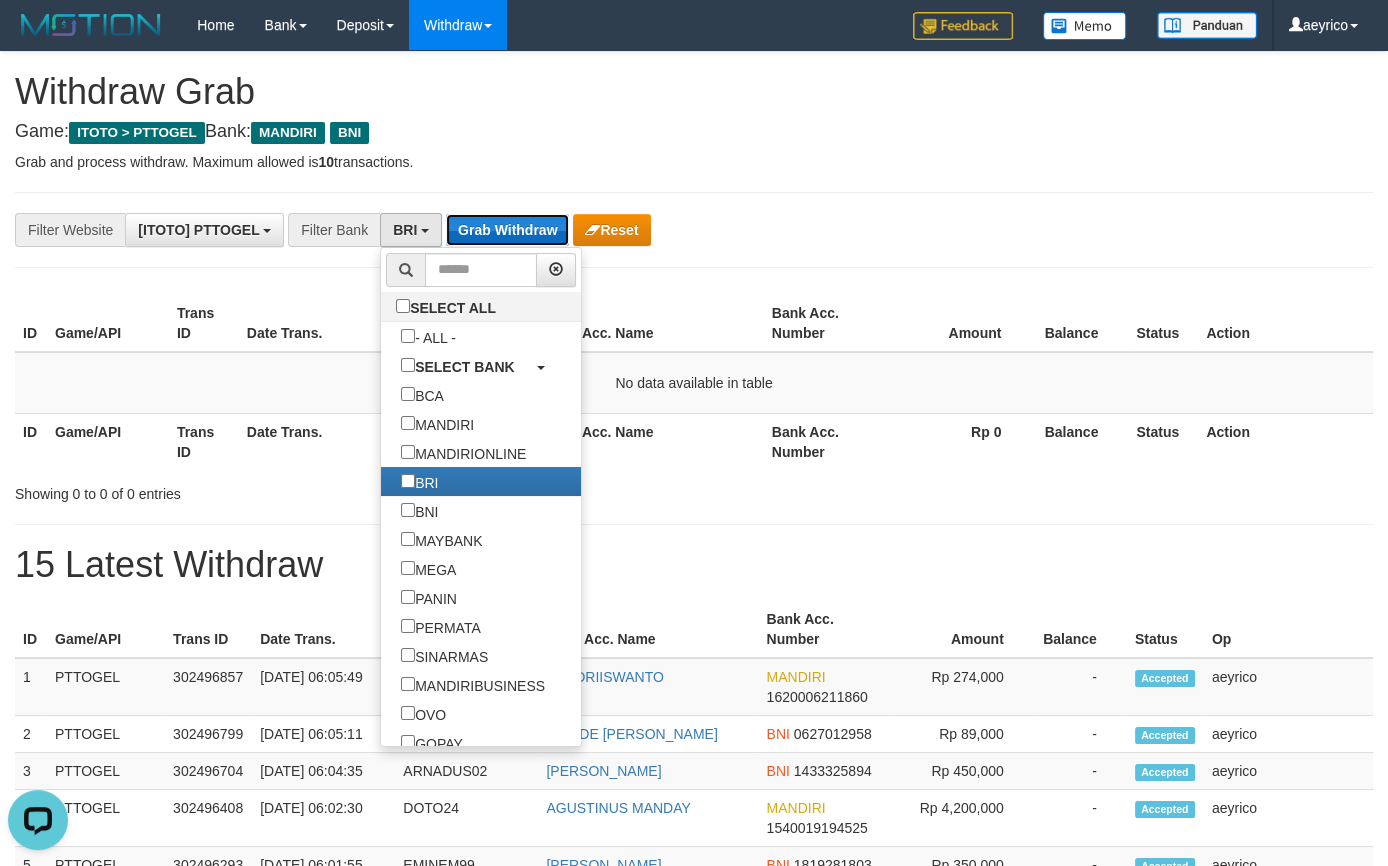 click on "Grab Withdraw" at bounding box center (507, 230) 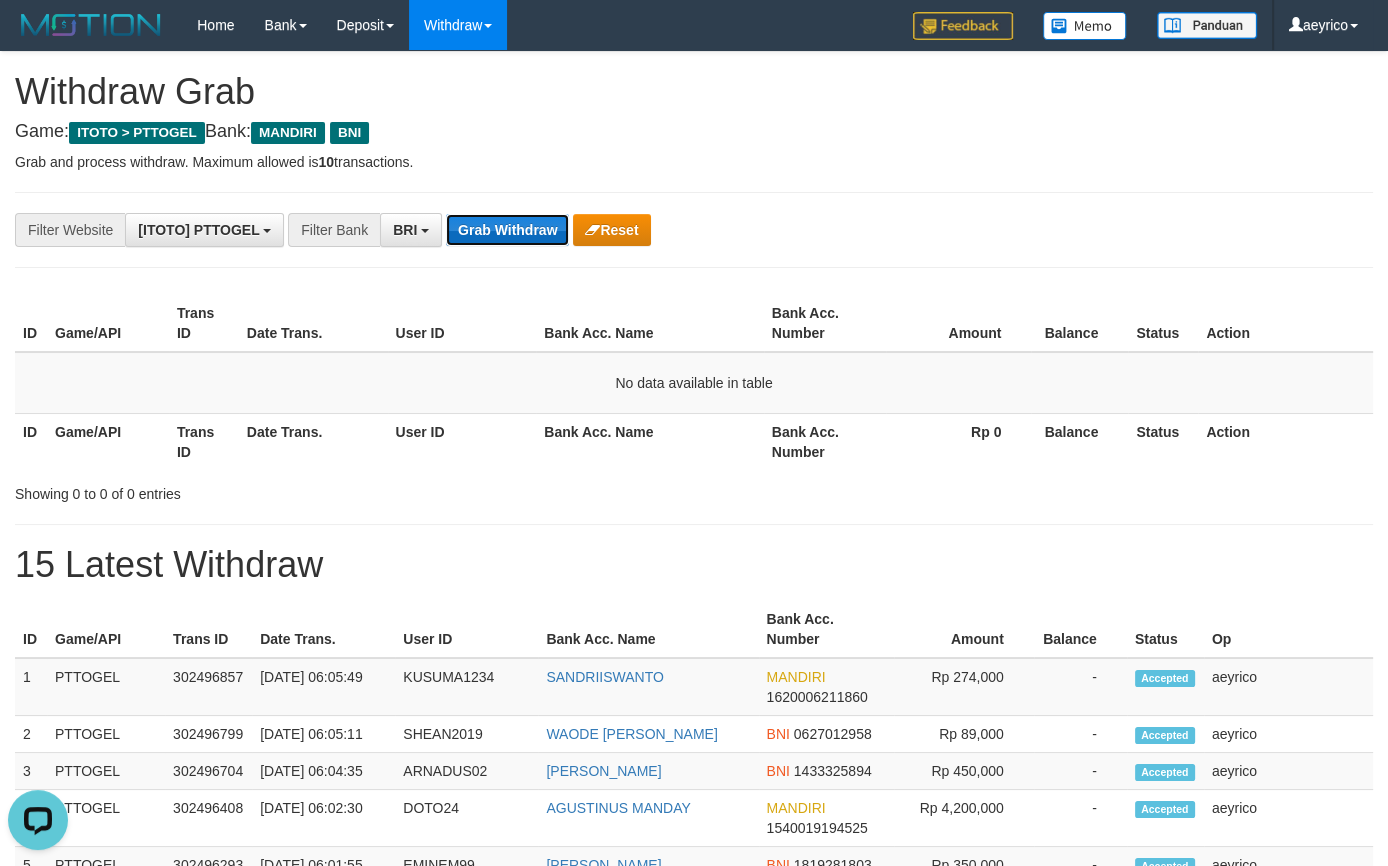click on "Grab Withdraw" at bounding box center [507, 230] 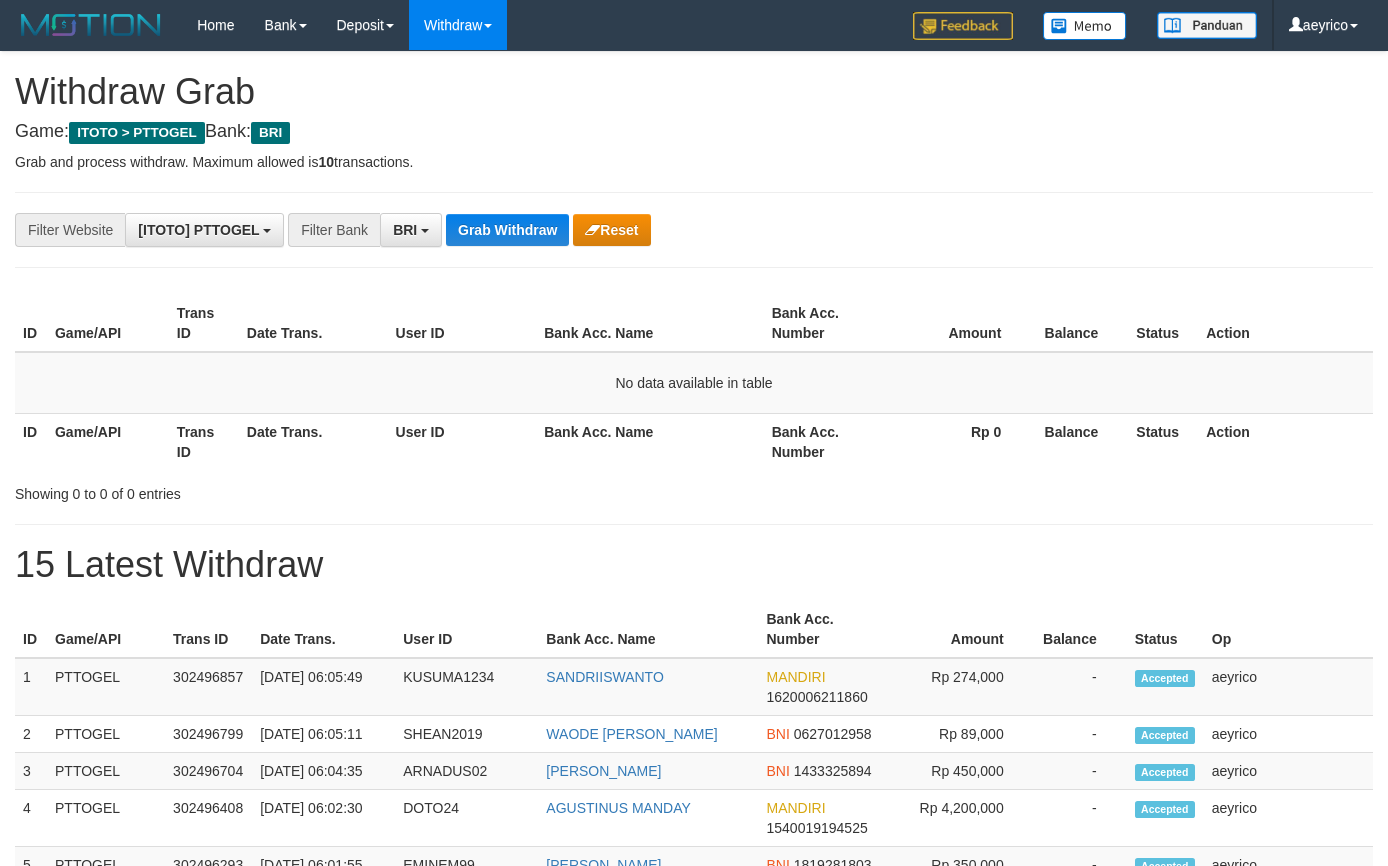 scroll, scrollTop: 0, scrollLeft: 0, axis: both 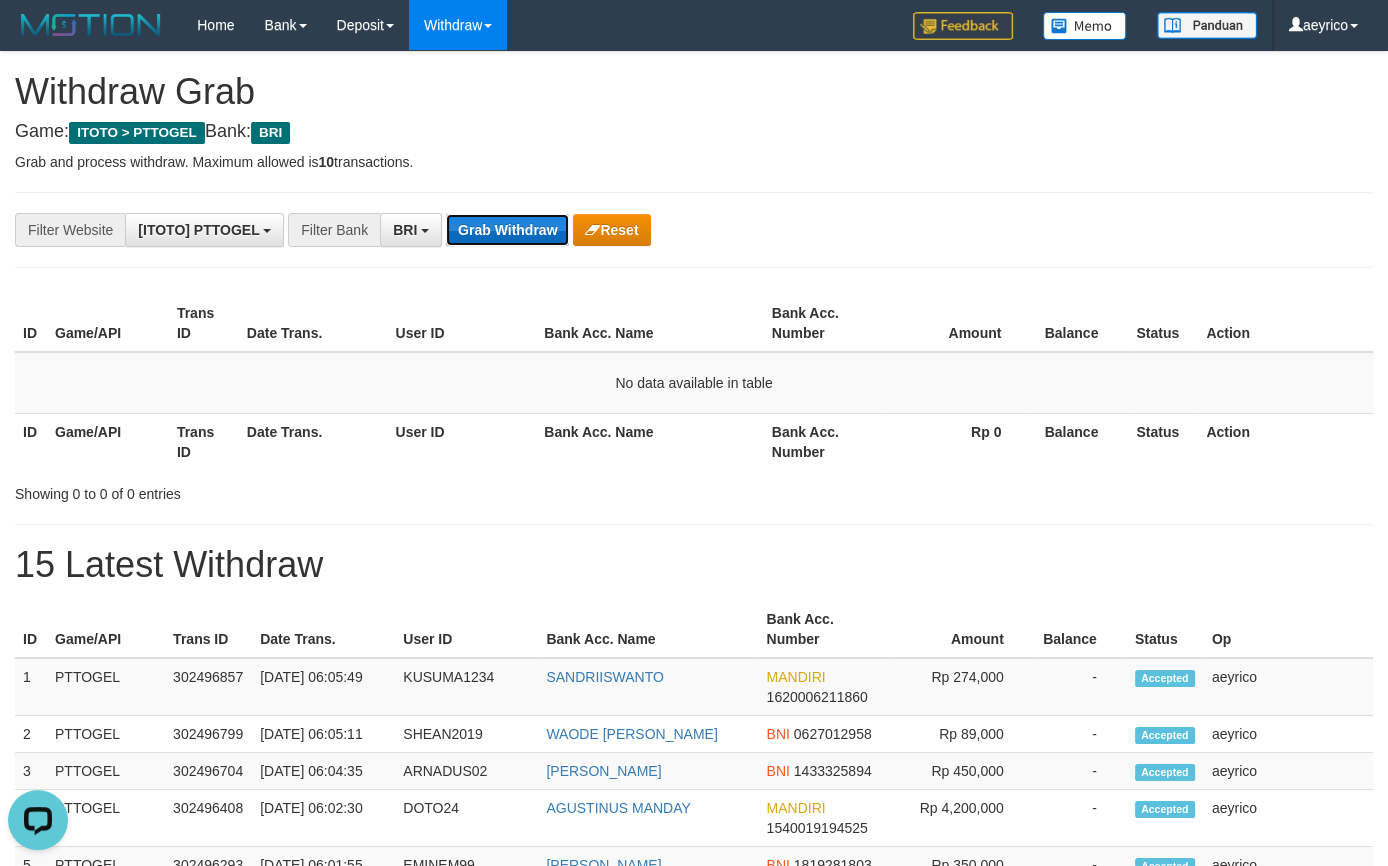 click on "Grab Withdraw" at bounding box center [507, 230] 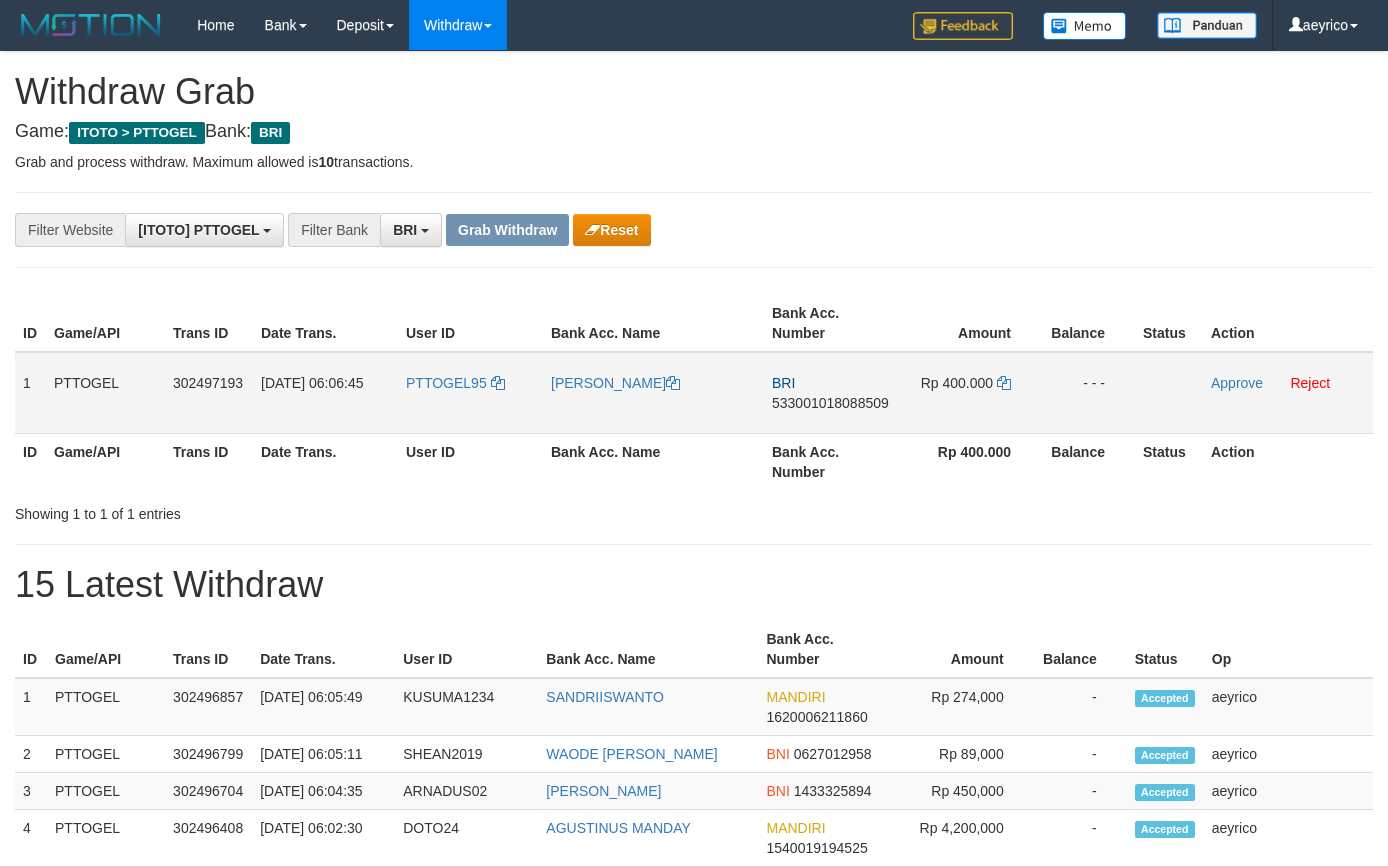 scroll, scrollTop: 0, scrollLeft: 0, axis: both 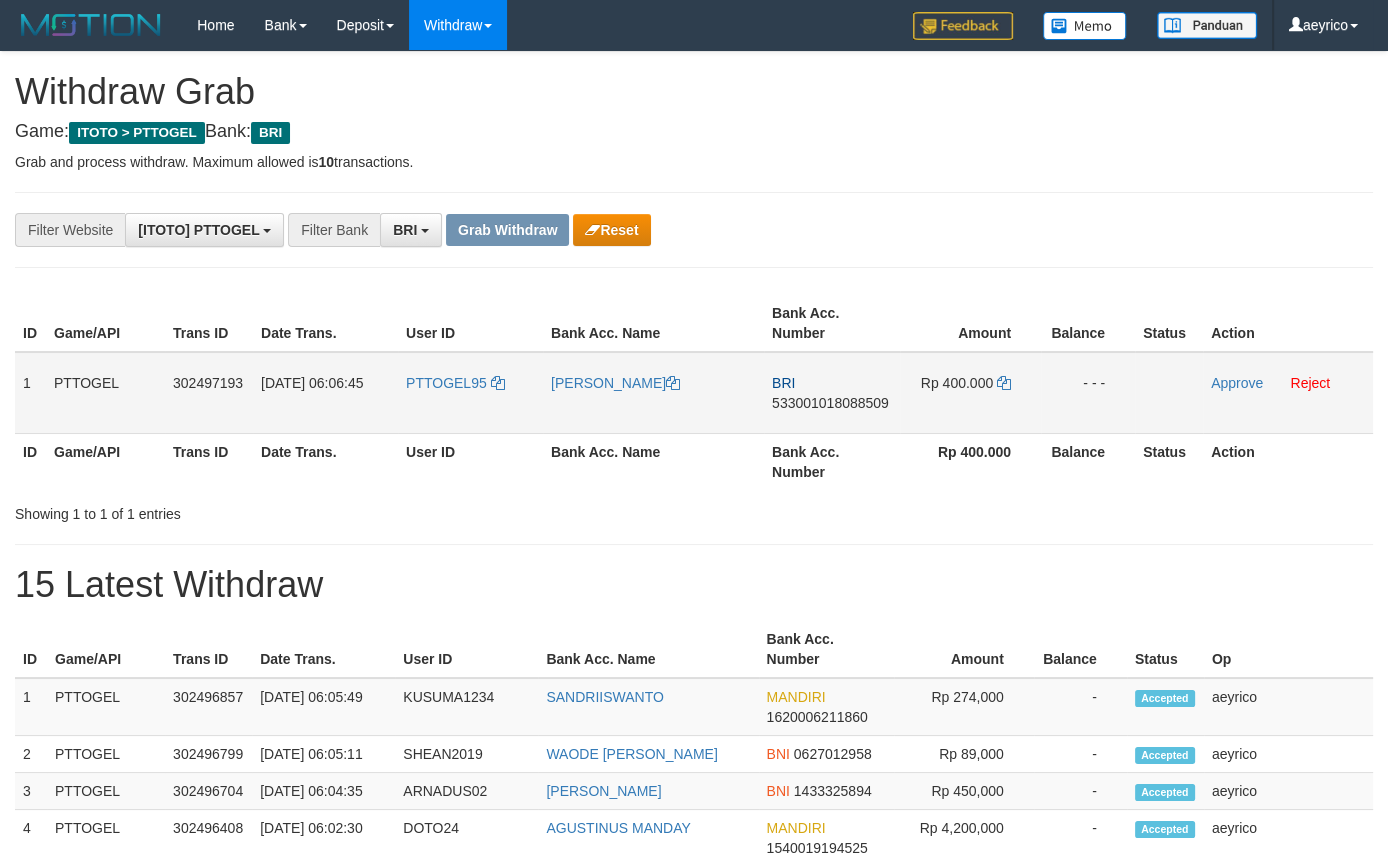 click on "1
PTTOGEL
302497193
10/07/2025 06:06:45
PTTOGEL95
SARIPUDDIN HARAHAP
BRI
533001018088509
Rp 400.000
- - -
Approve
Reject" at bounding box center [694, 393] 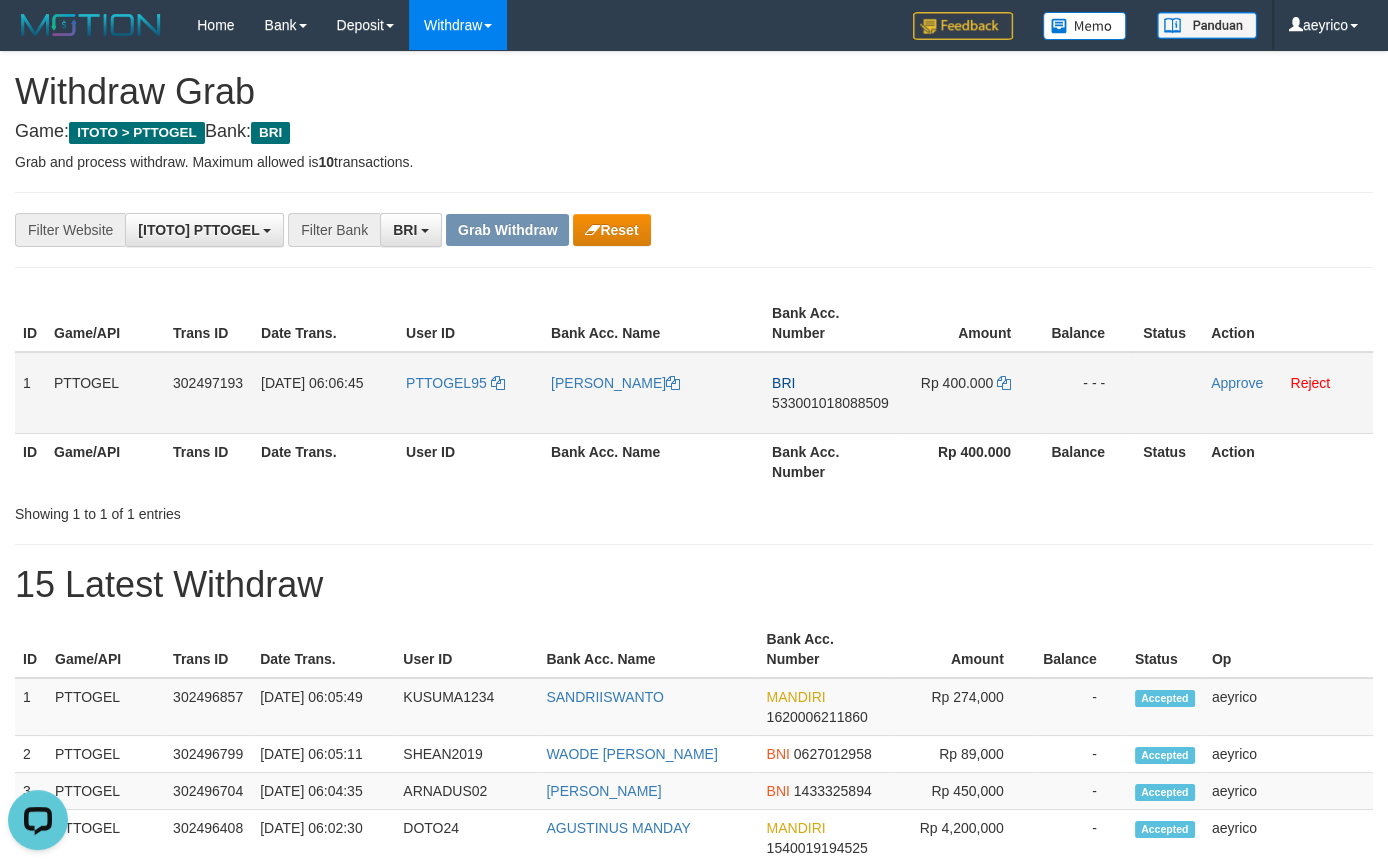 scroll, scrollTop: 0, scrollLeft: 0, axis: both 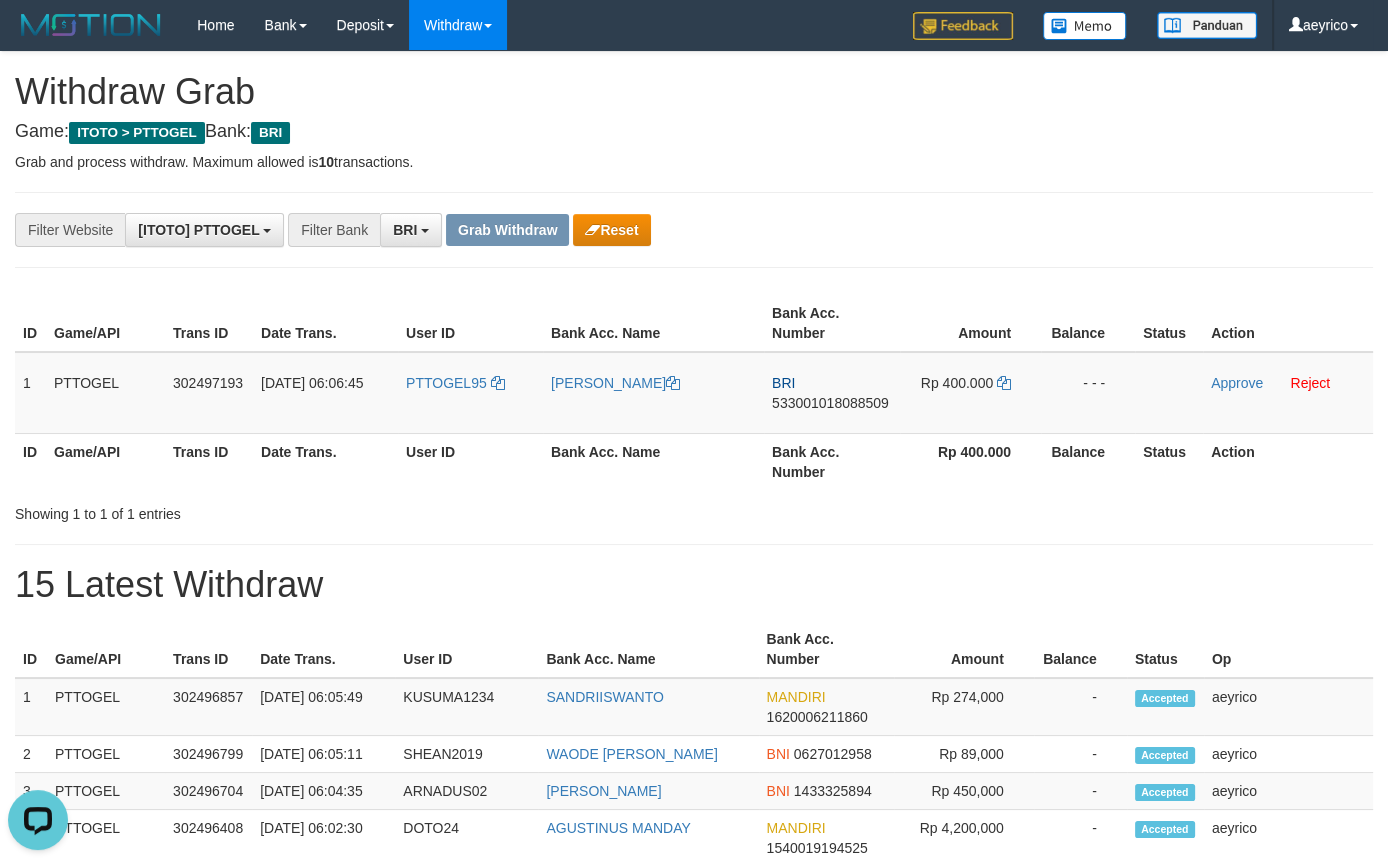 click on "**********" at bounding box center (694, 1063) 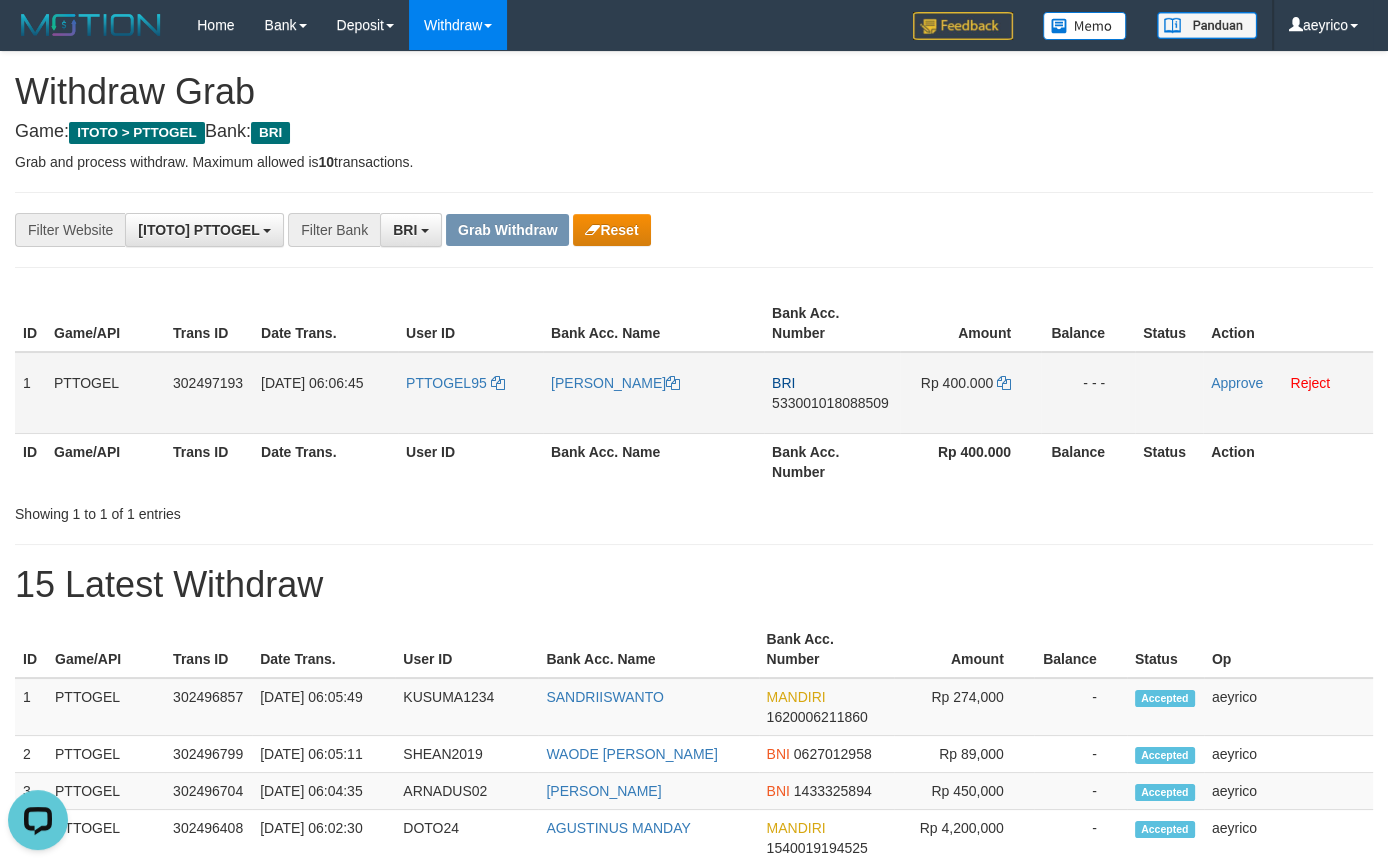 drag, startPoint x: 457, startPoint y: 415, endPoint x: 673, endPoint y: 398, distance: 216.66795 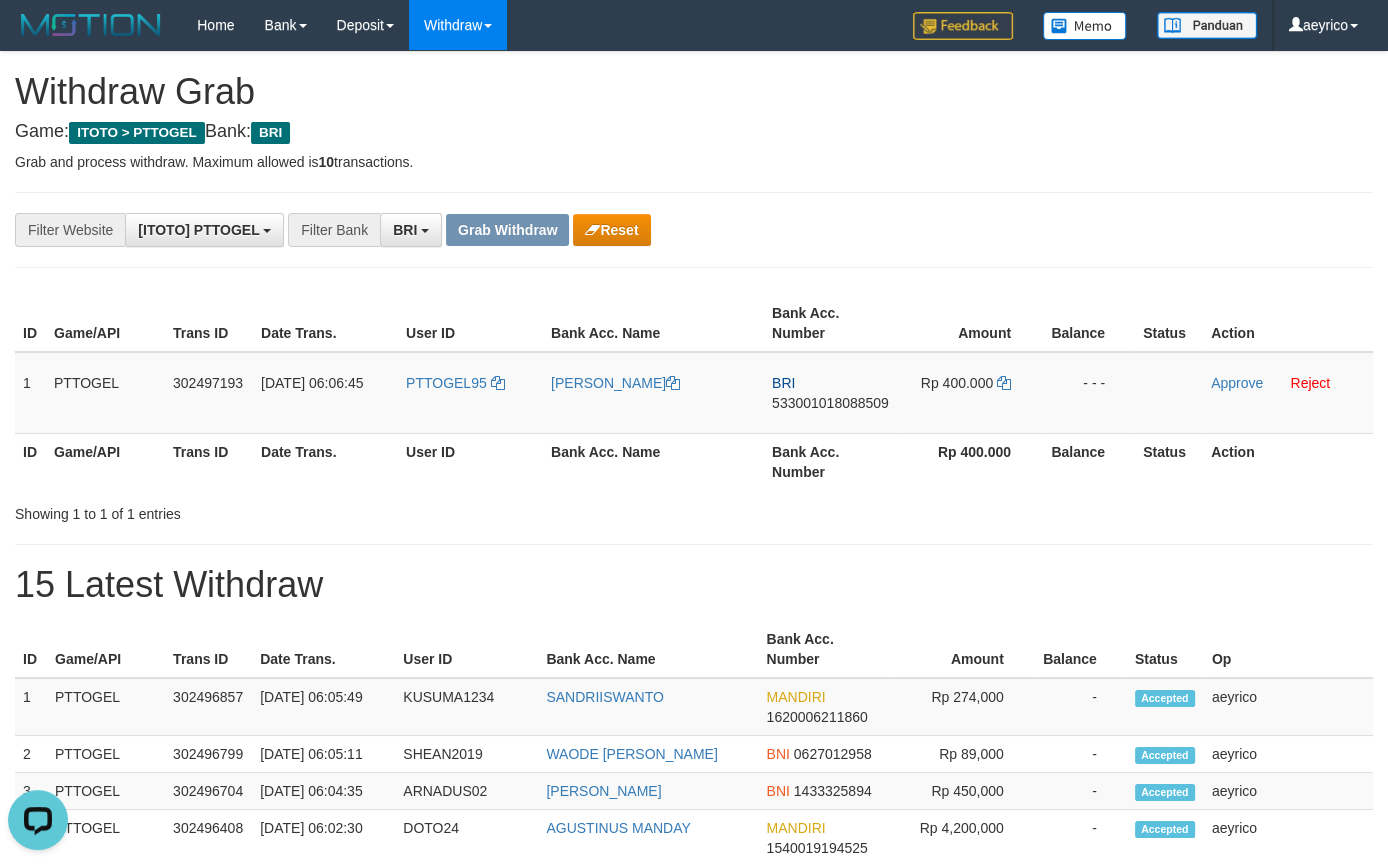 click on "ID Game/API Trans ID Date Trans. User ID Bank Acc. Name Bank Acc. Number Amount Balance Status Action
1
PTTOGEL
302497193
10/07/2025 06:06:45
PTTOGEL95
SARIPUDDIN HARAHAP
BRI
533001018088509
Rp 400.000
- - -
Approve
Reject
ID Game/API Trans ID Date Trans. User ID Bank Acc. Name Bank Acc. Number Rp 400.000 Balance Status Action" at bounding box center (694, 392) 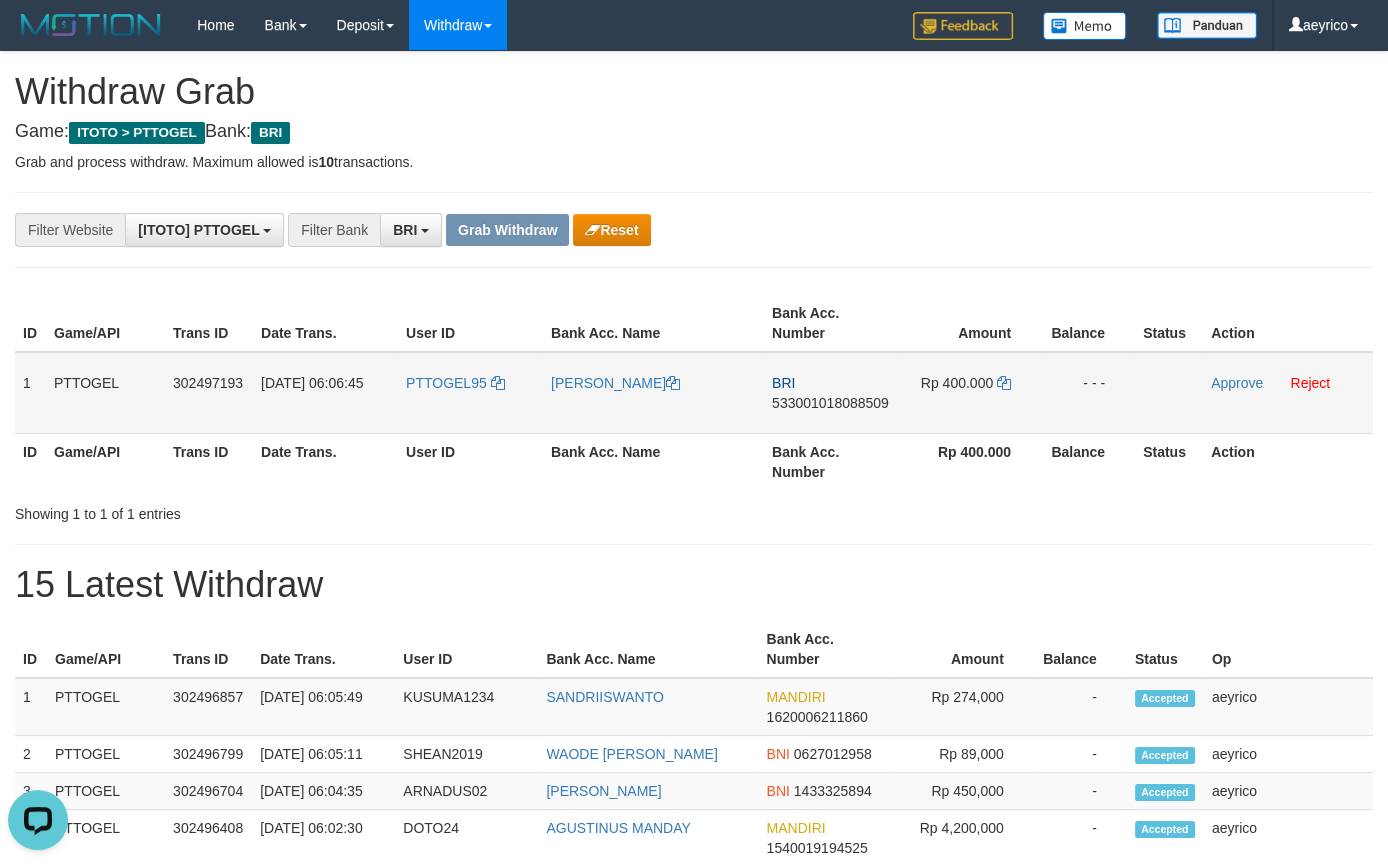 click on "533001018088509" at bounding box center (830, 403) 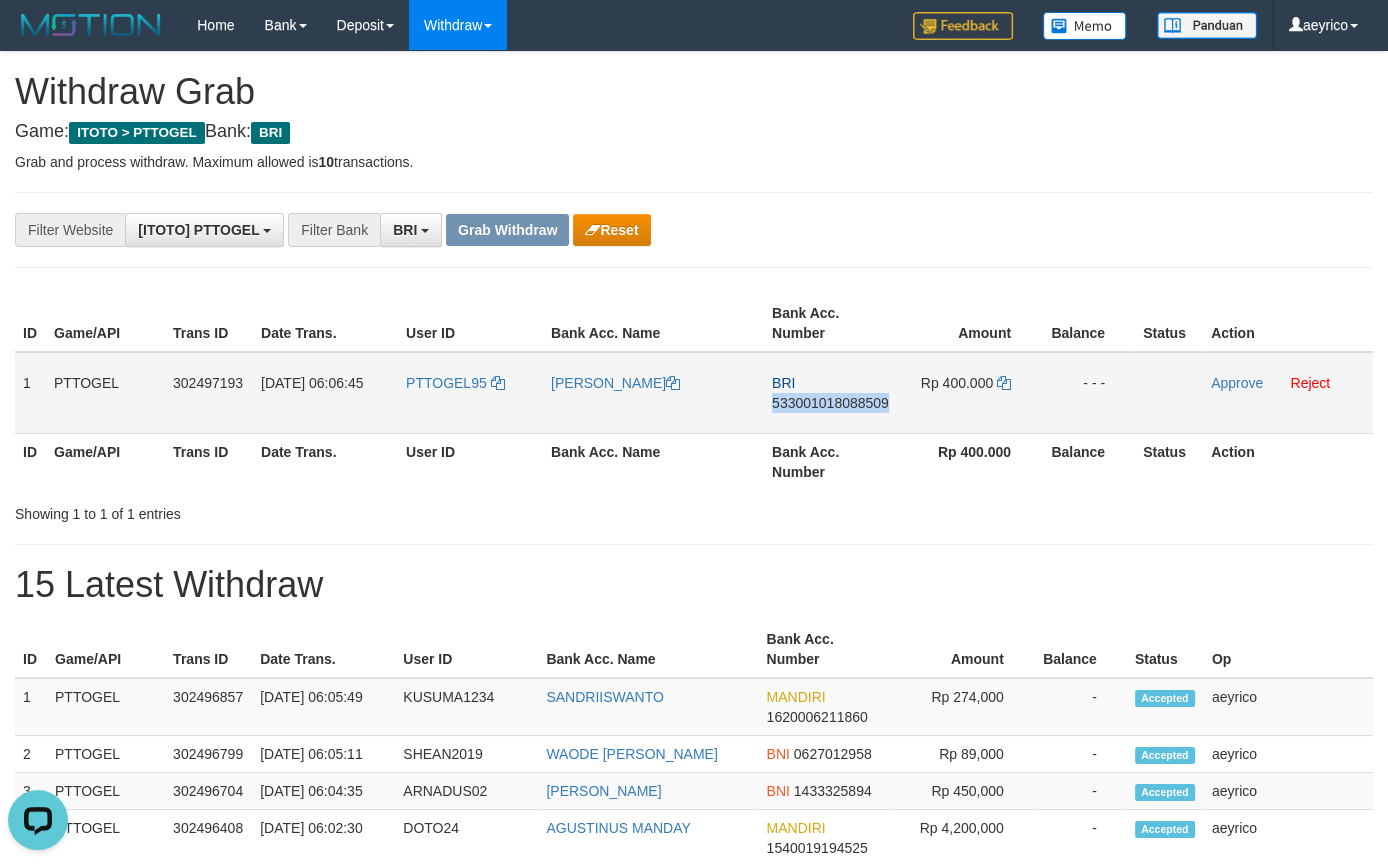 click on "533001018088509" at bounding box center [830, 403] 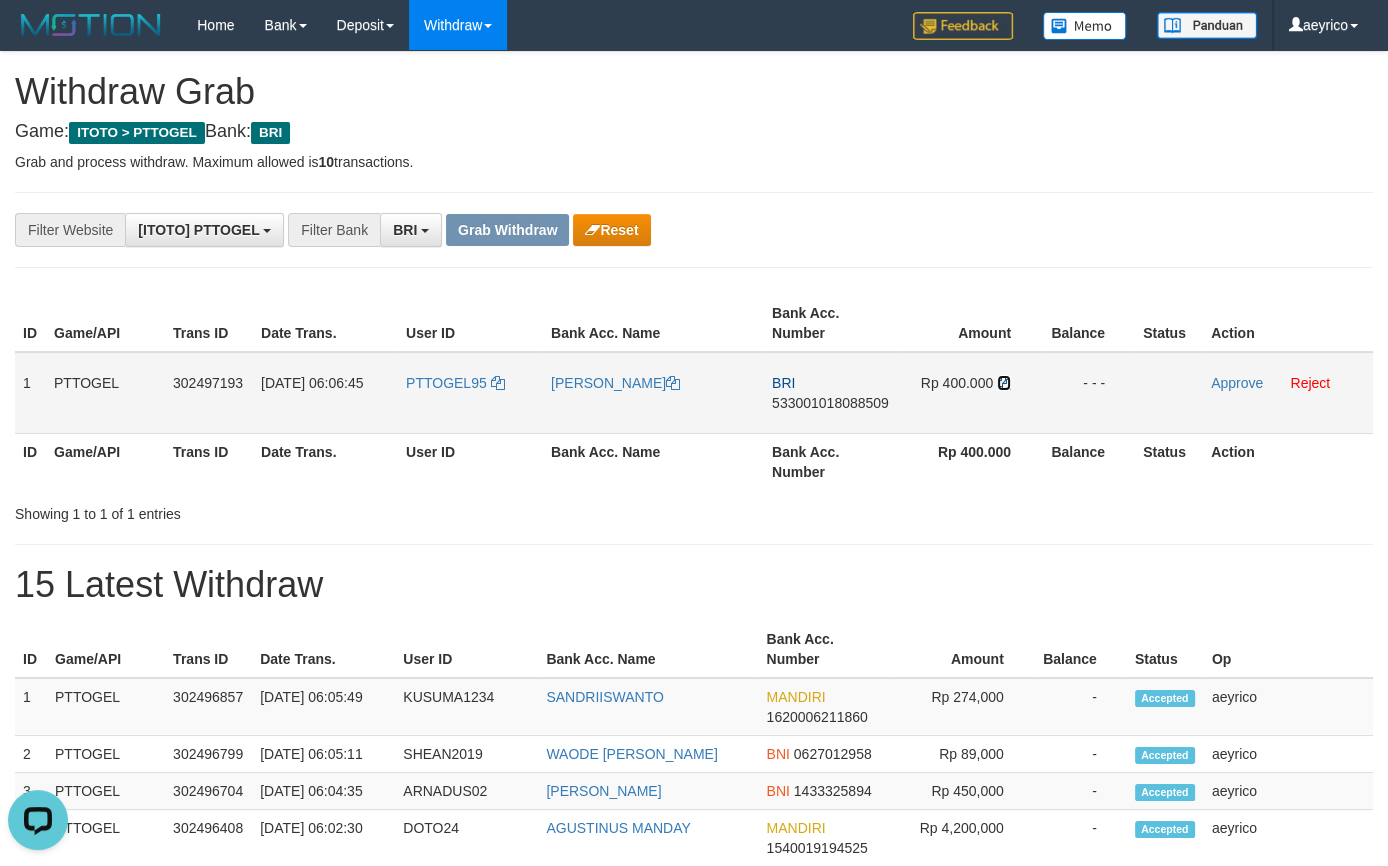 click at bounding box center (1004, 383) 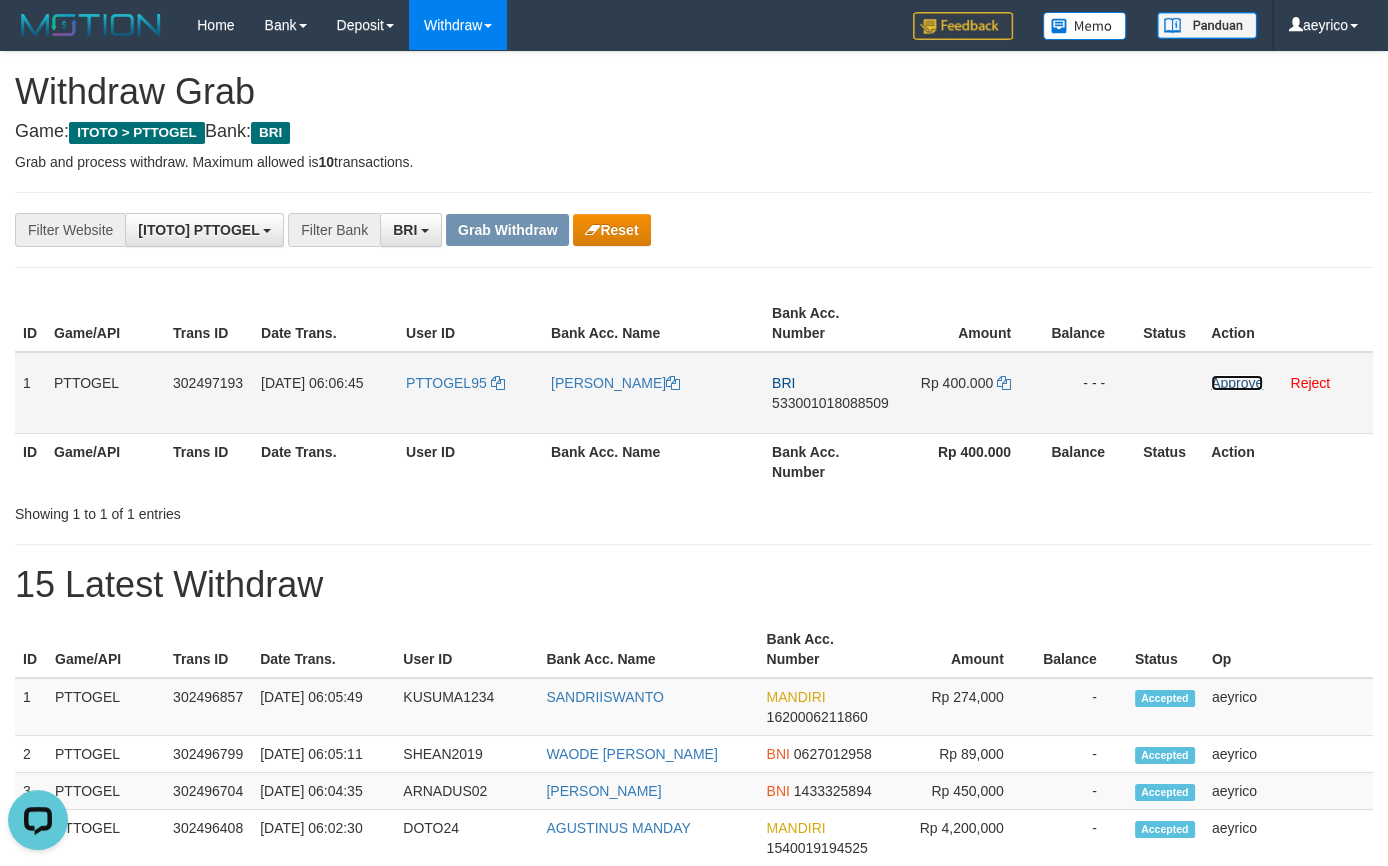 click on "Approve" at bounding box center (1237, 383) 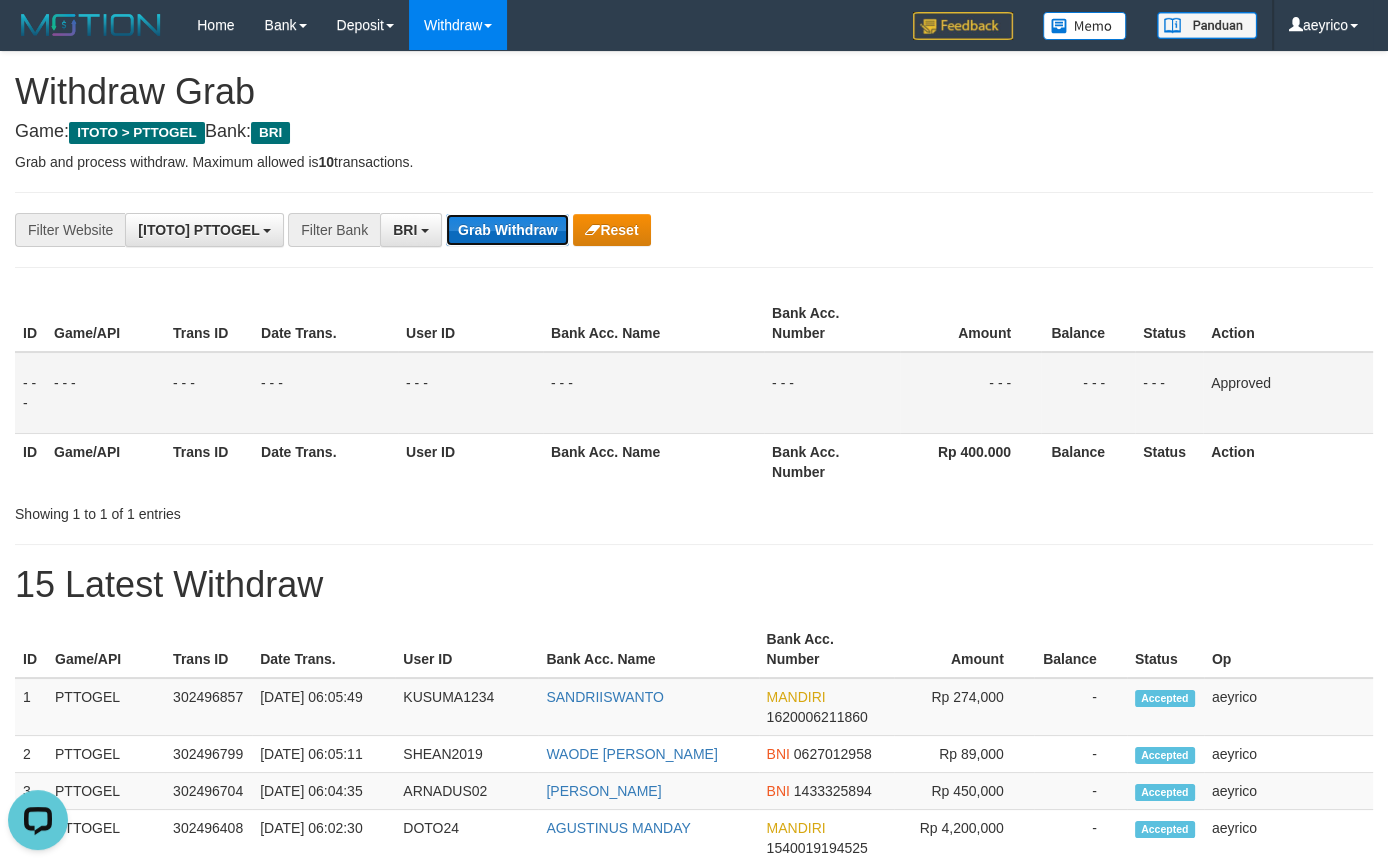 click on "Grab Withdraw" at bounding box center [507, 230] 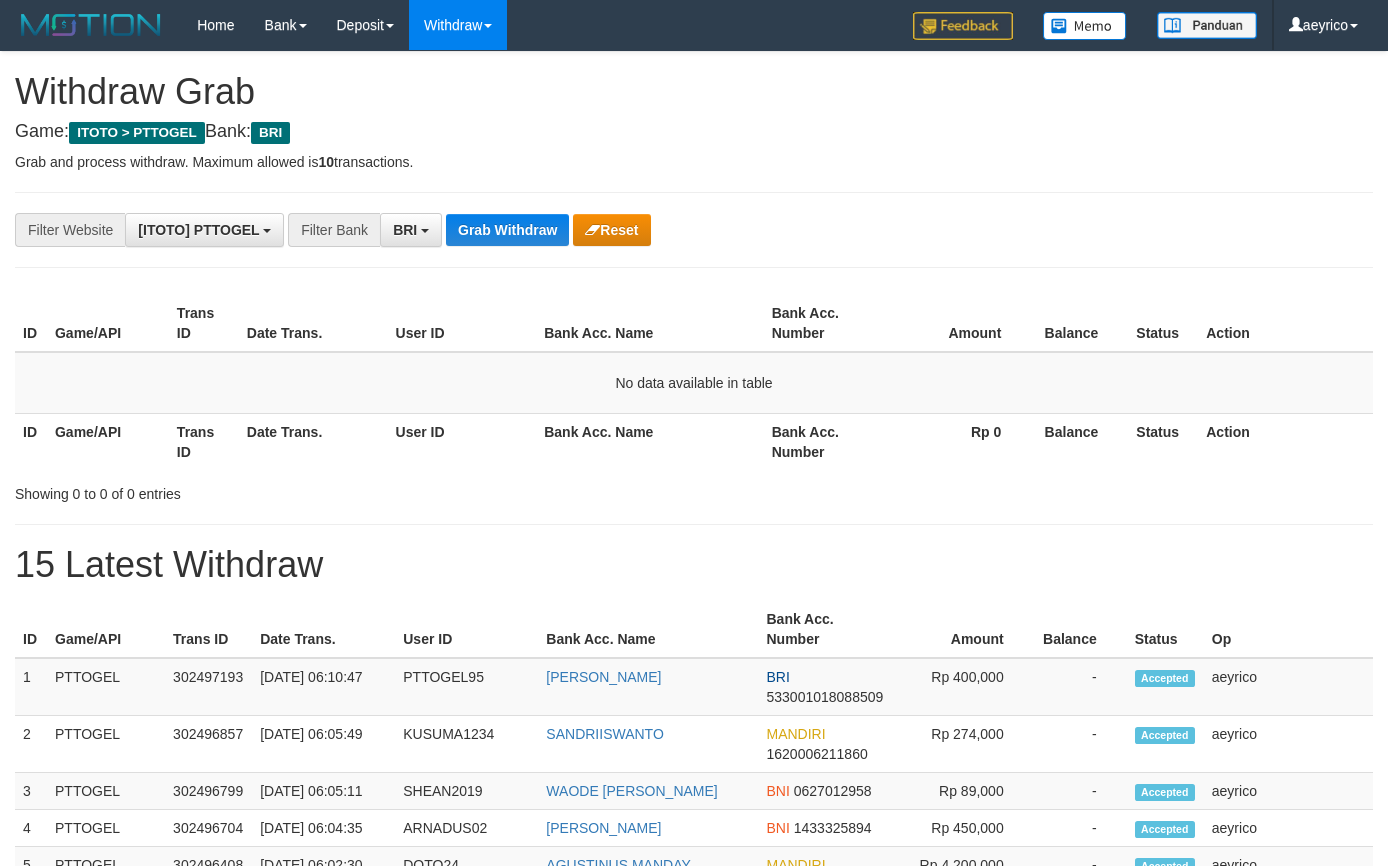 scroll, scrollTop: 0, scrollLeft: 0, axis: both 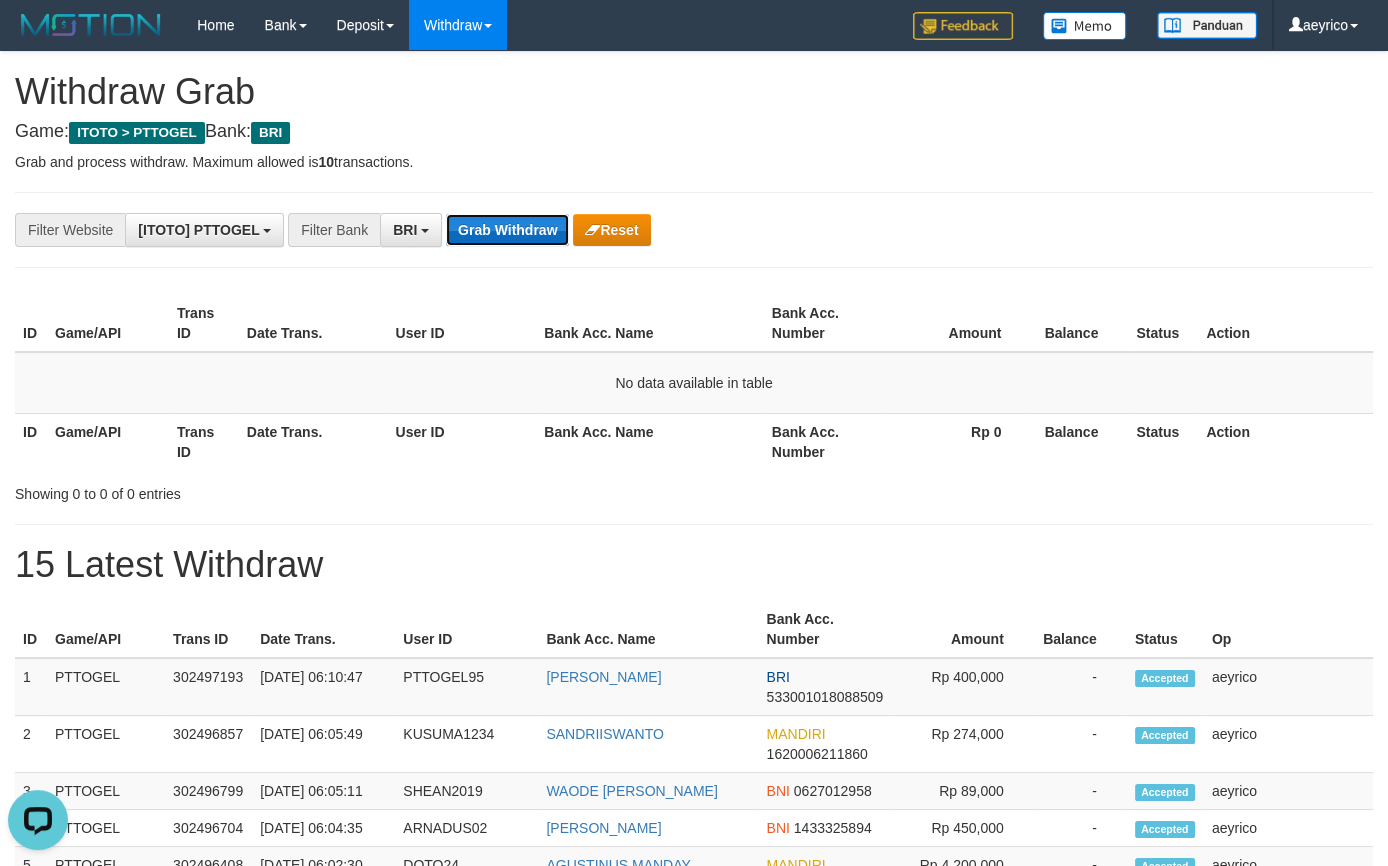 click on "Grab Withdraw" at bounding box center [507, 230] 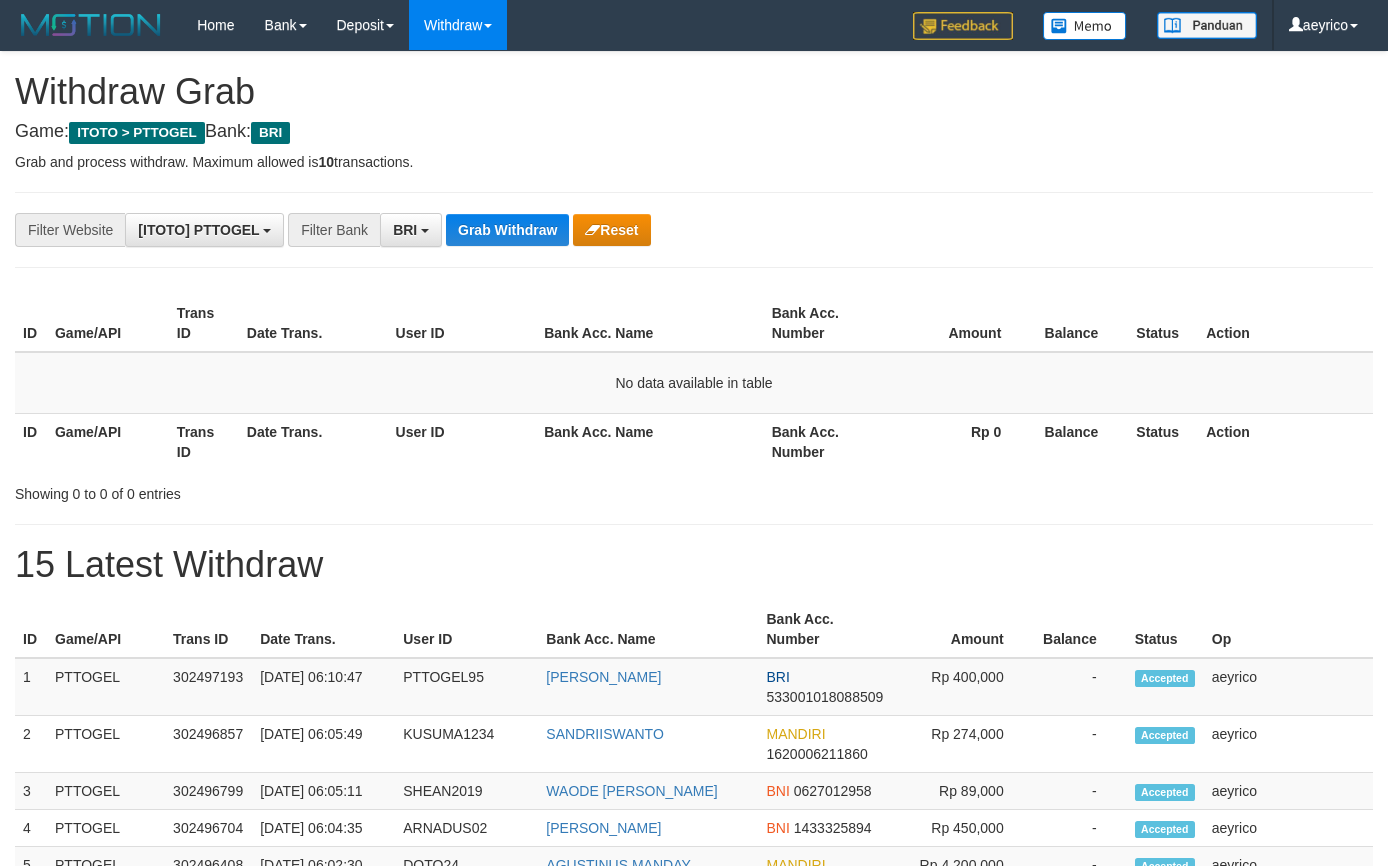 scroll, scrollTop: 0, scrollLeft: 0, axis: both 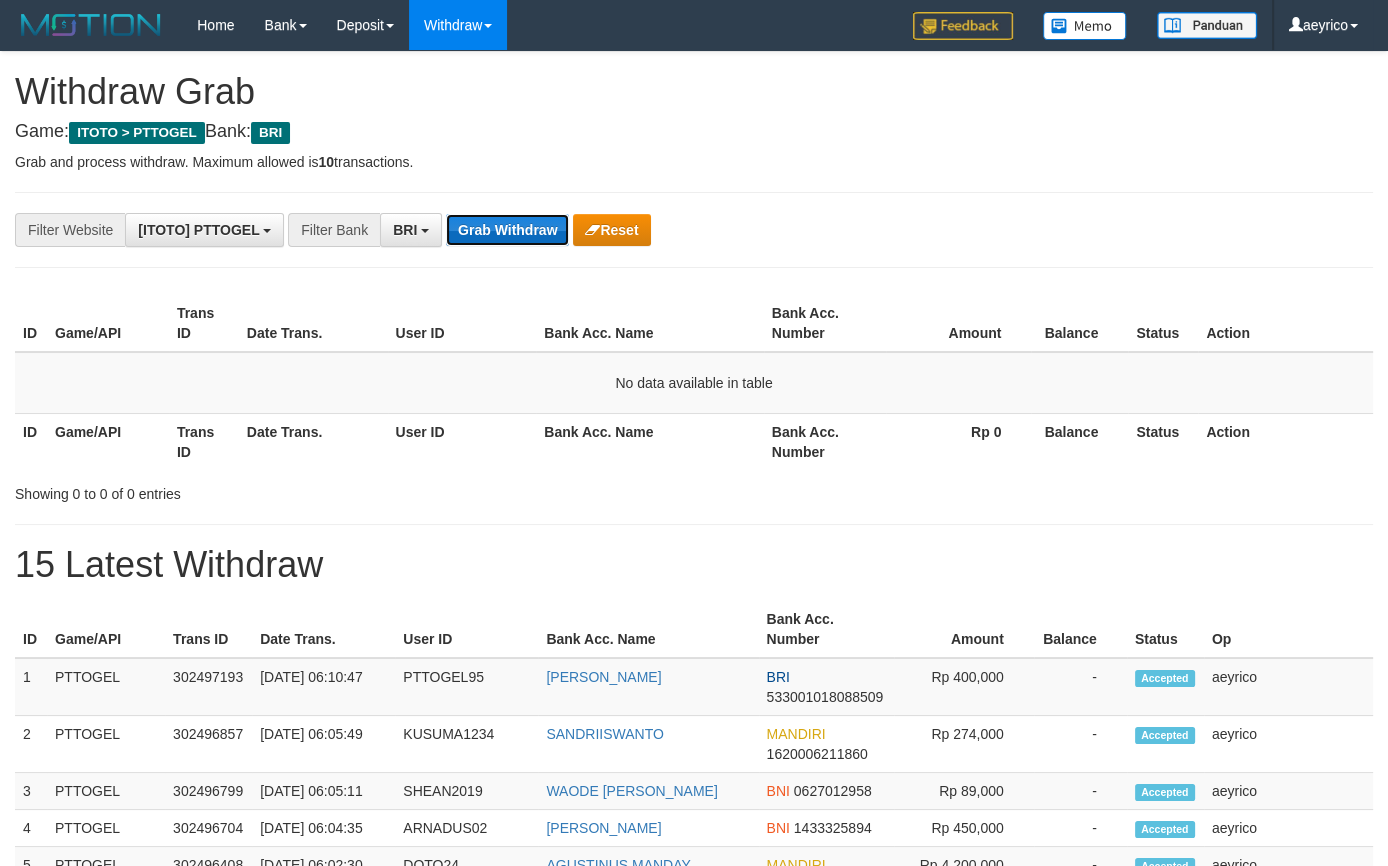 click on "Grab Withdraw" at bounding box center (507, 230) 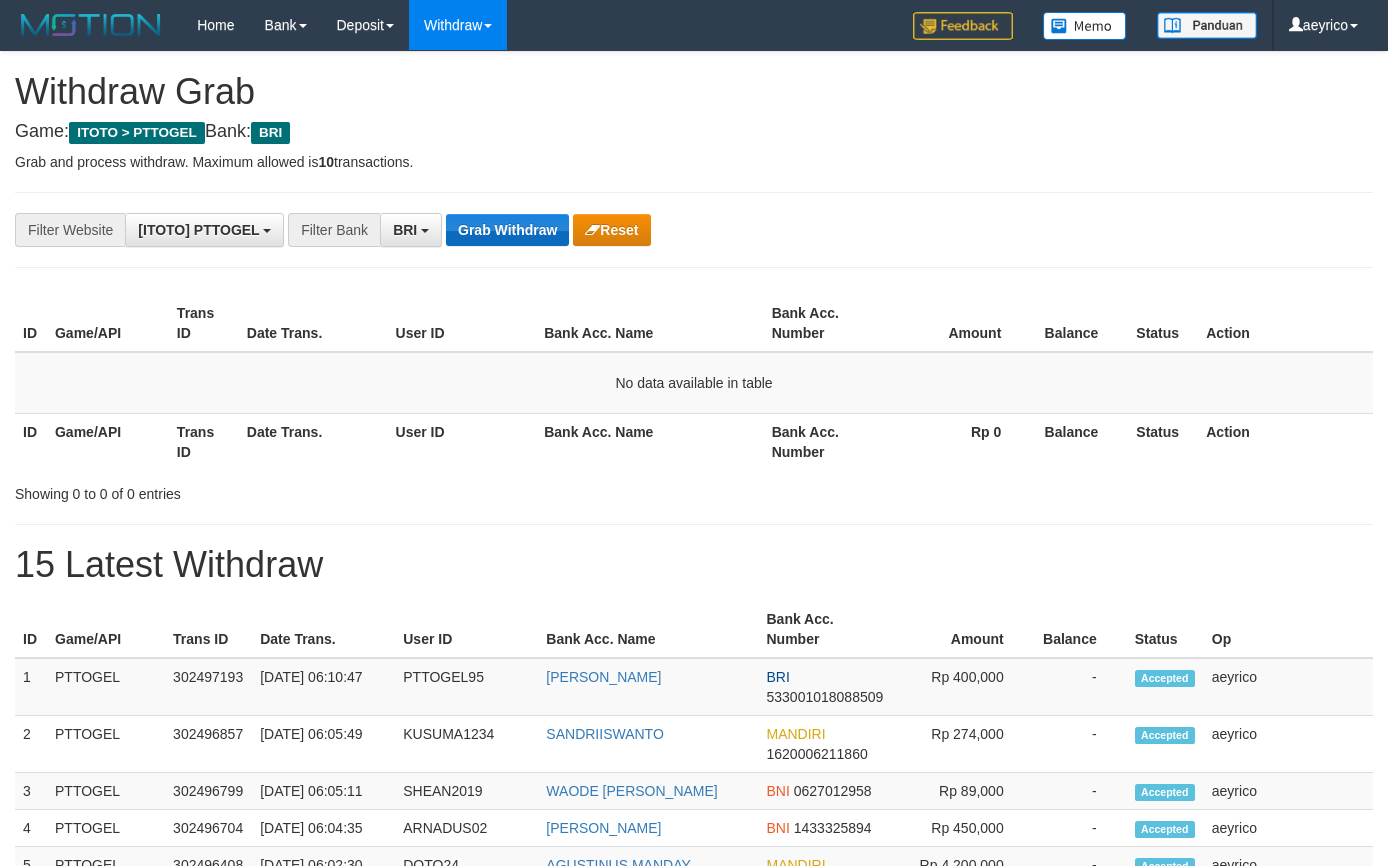 scroll, scrollTop: 0, scrollLeft: 0, axis: both 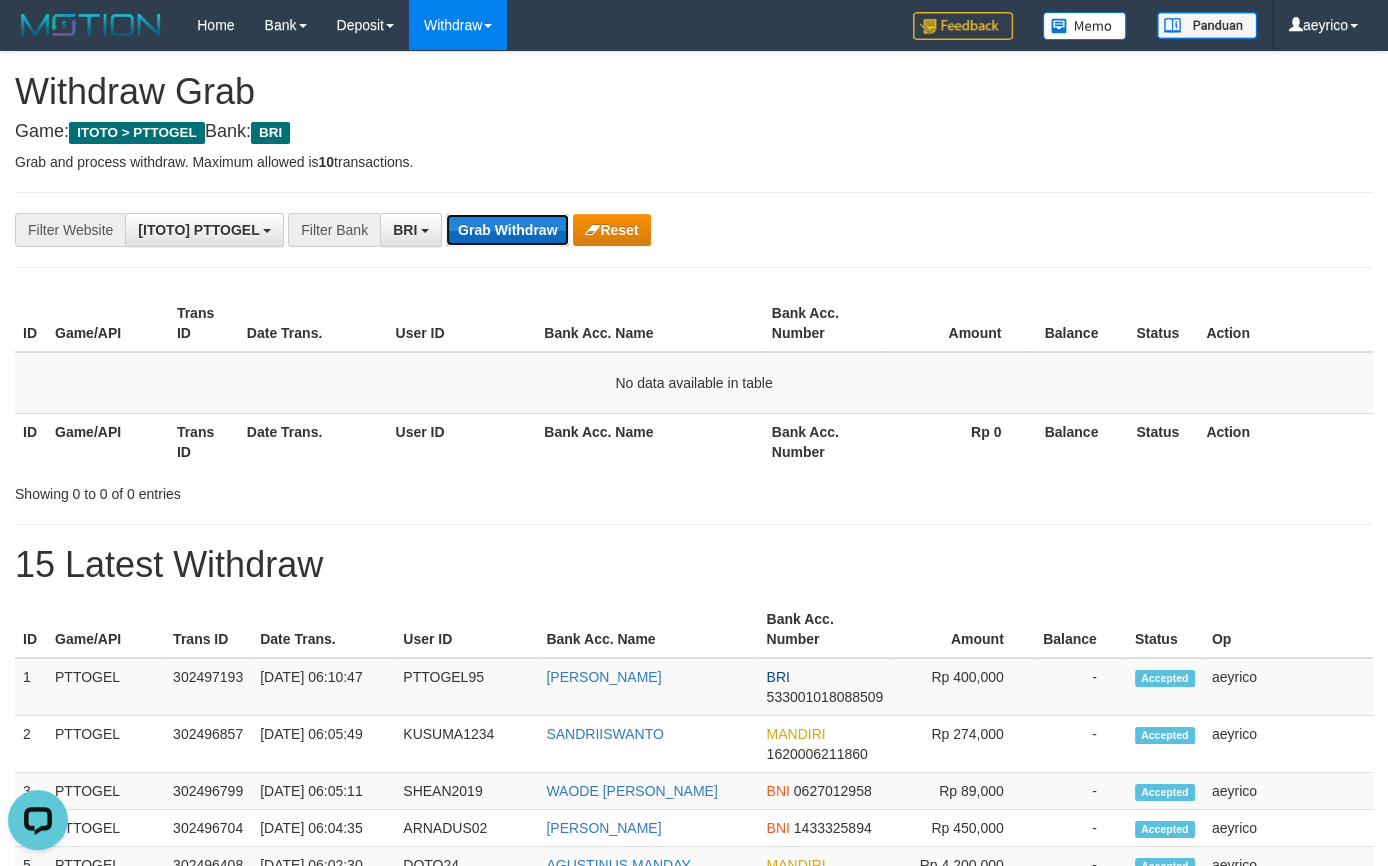 click on "Grab Withdraw" at bounding box center (507, 230) 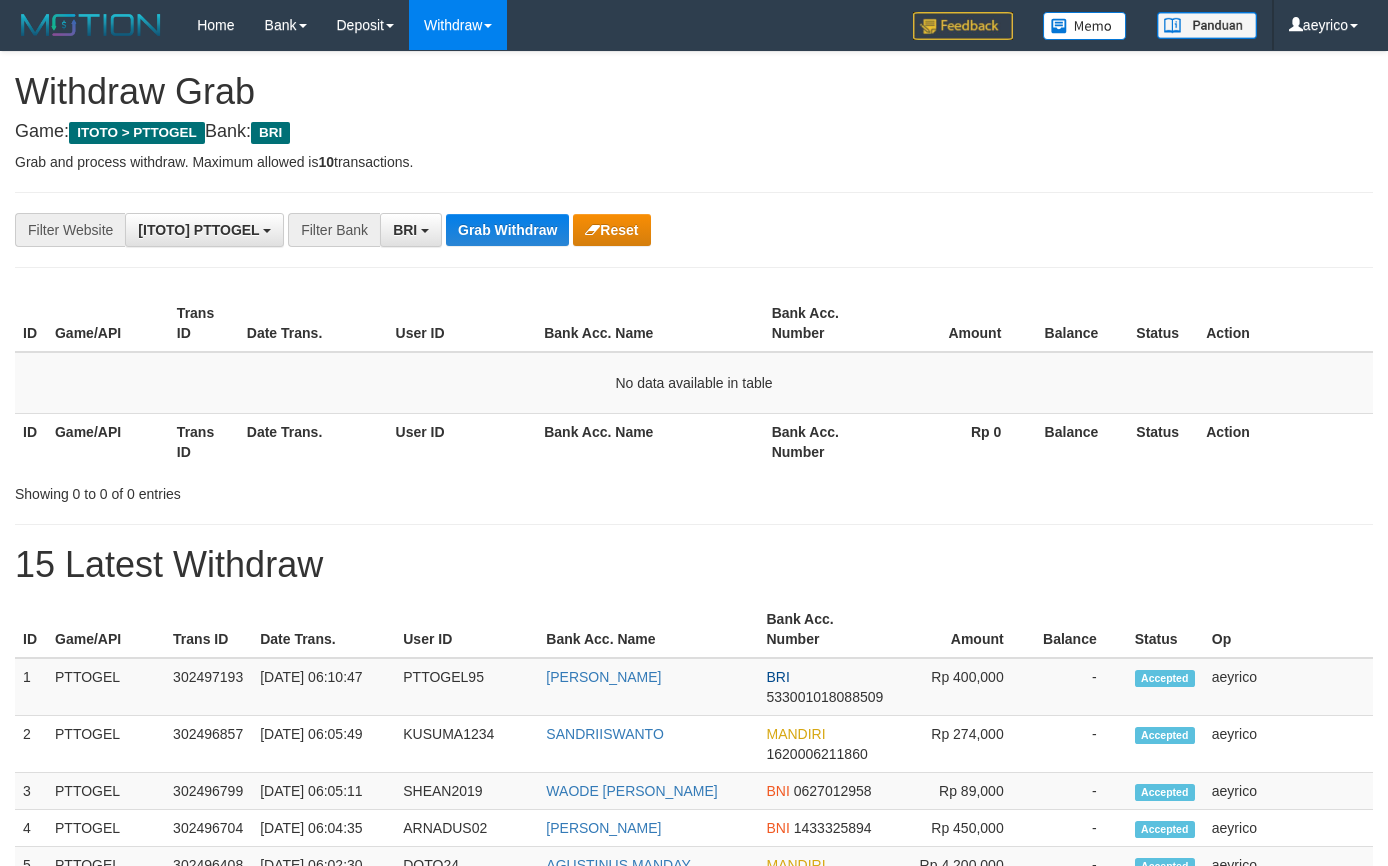 scroll, scrollTop: 0, scrollLeft: 0, axis: both 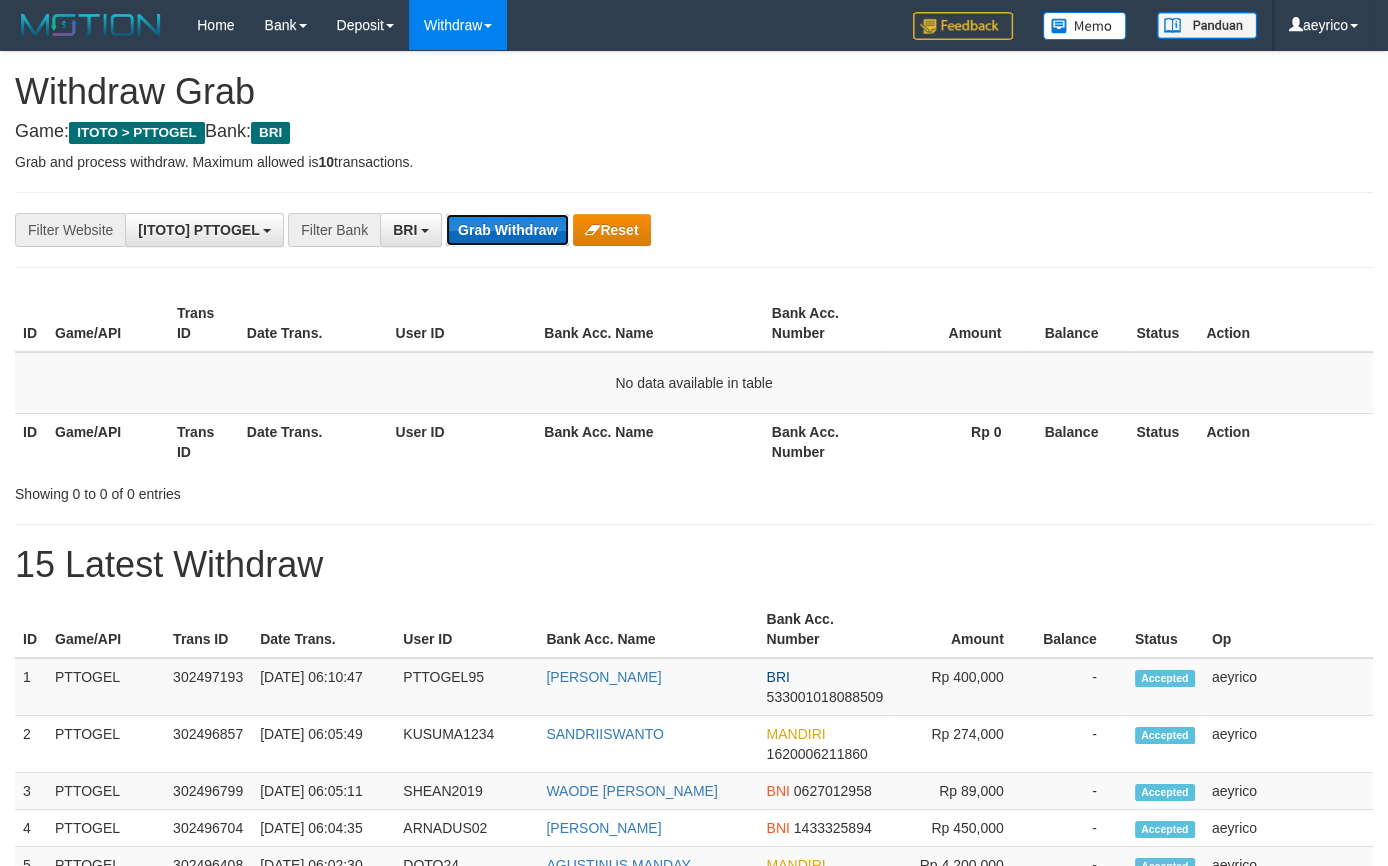 click on "Grab Withdraw" at bounding box center [507, 230] 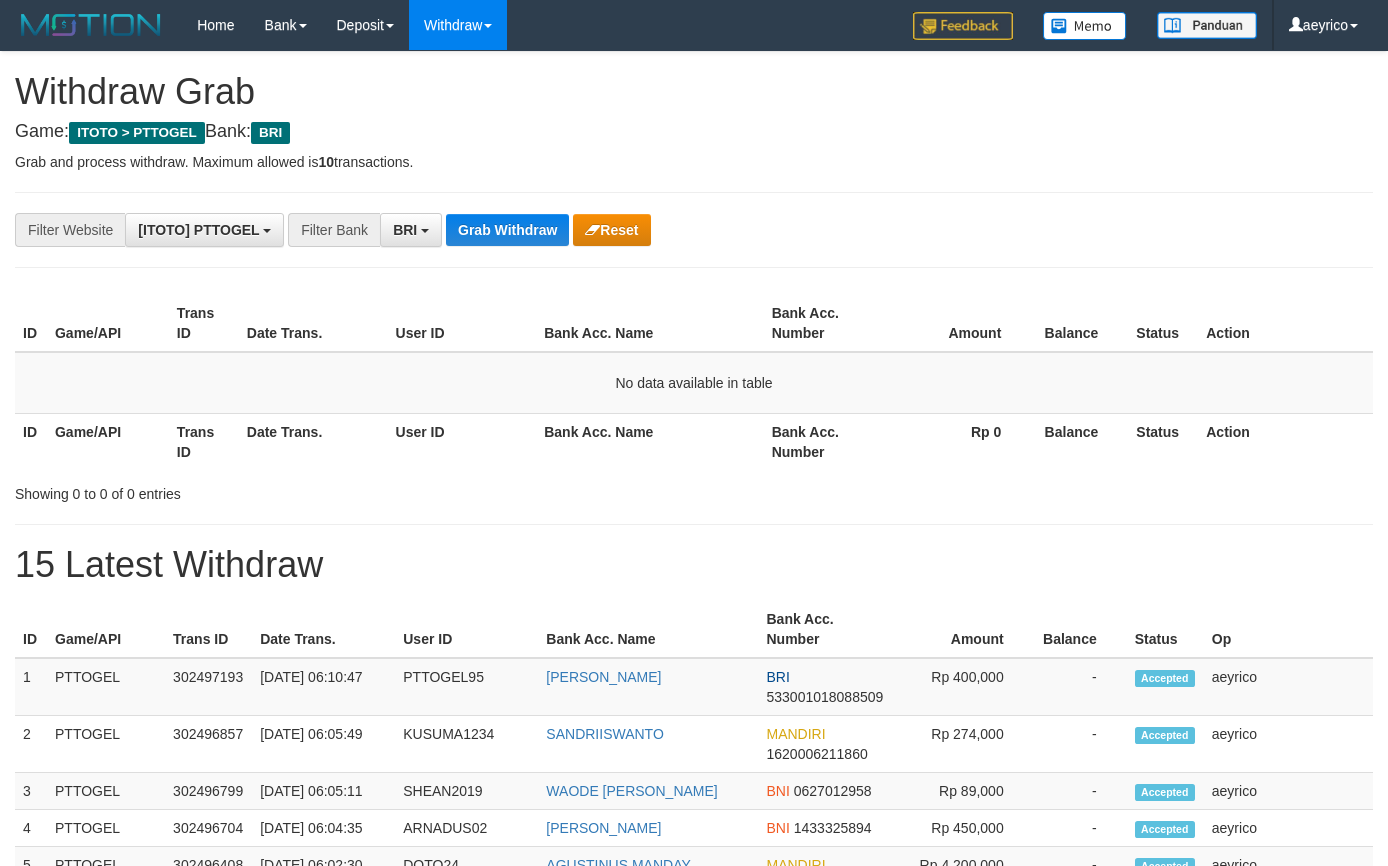 scroll, scrollTop: 0, scrollLeft: 0, axis: both 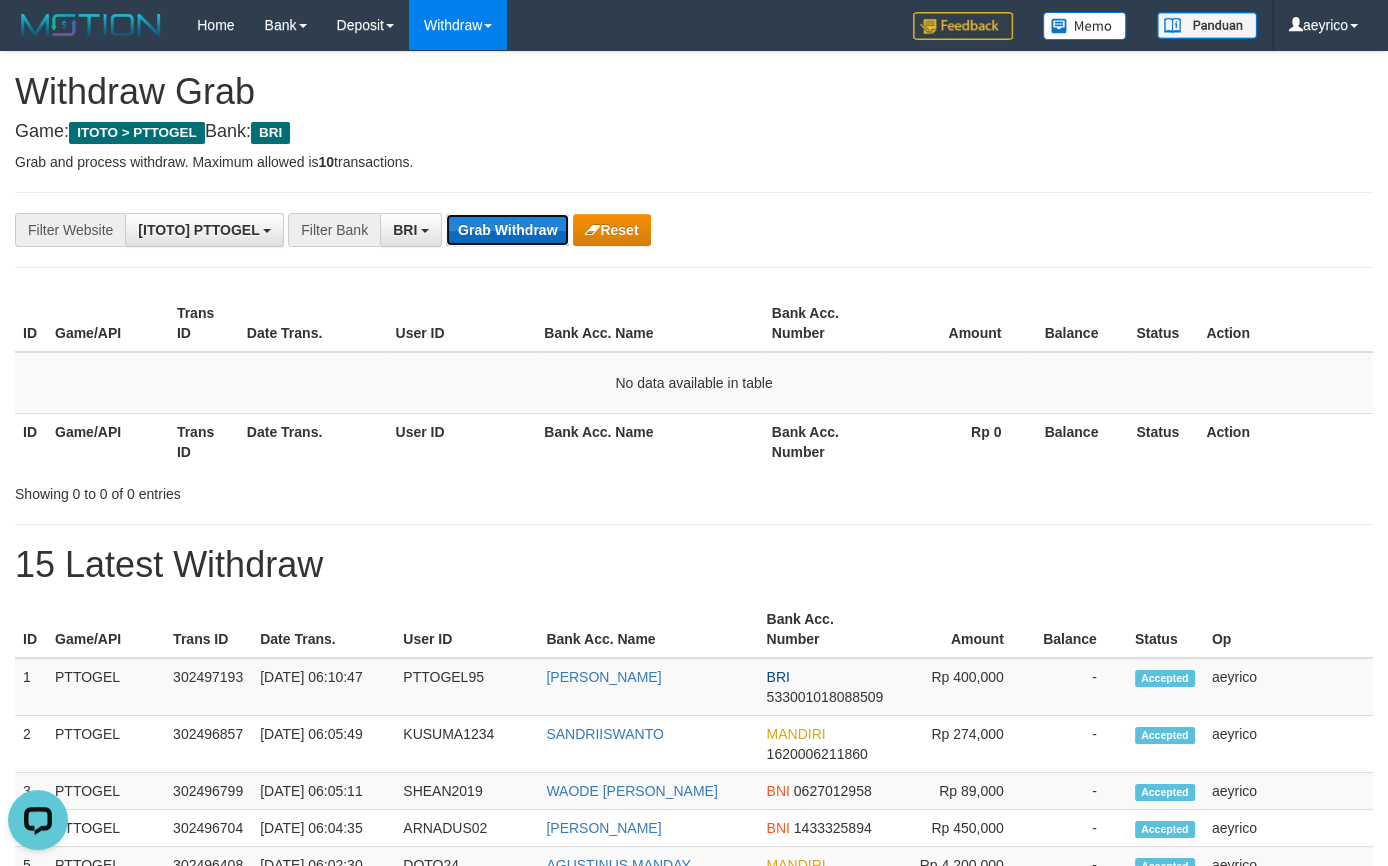click on "Grab Withdraw" at bounding box center (507, 230) 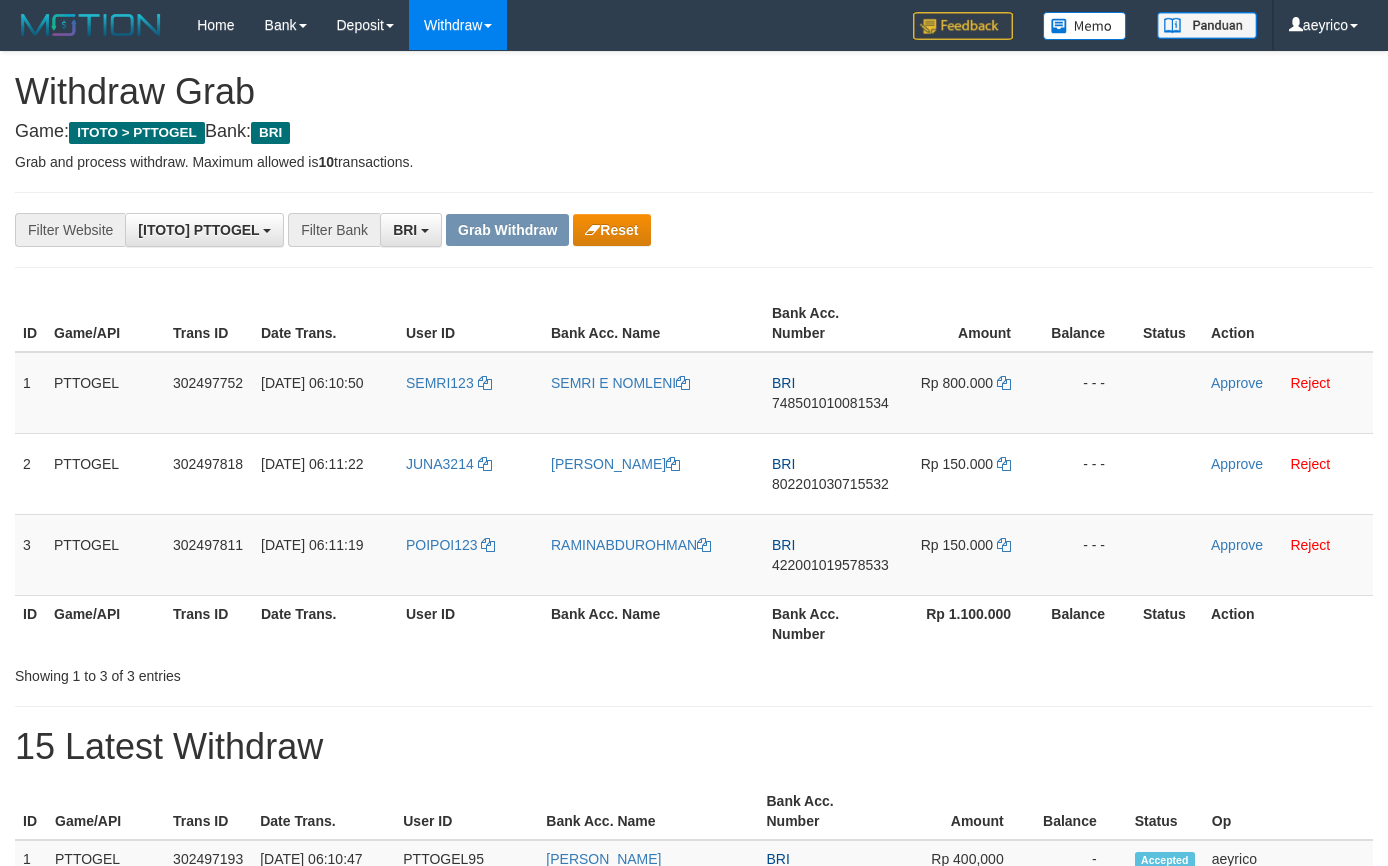 scroll, scrollTop: 0, scrollLeft: 0, axis: both 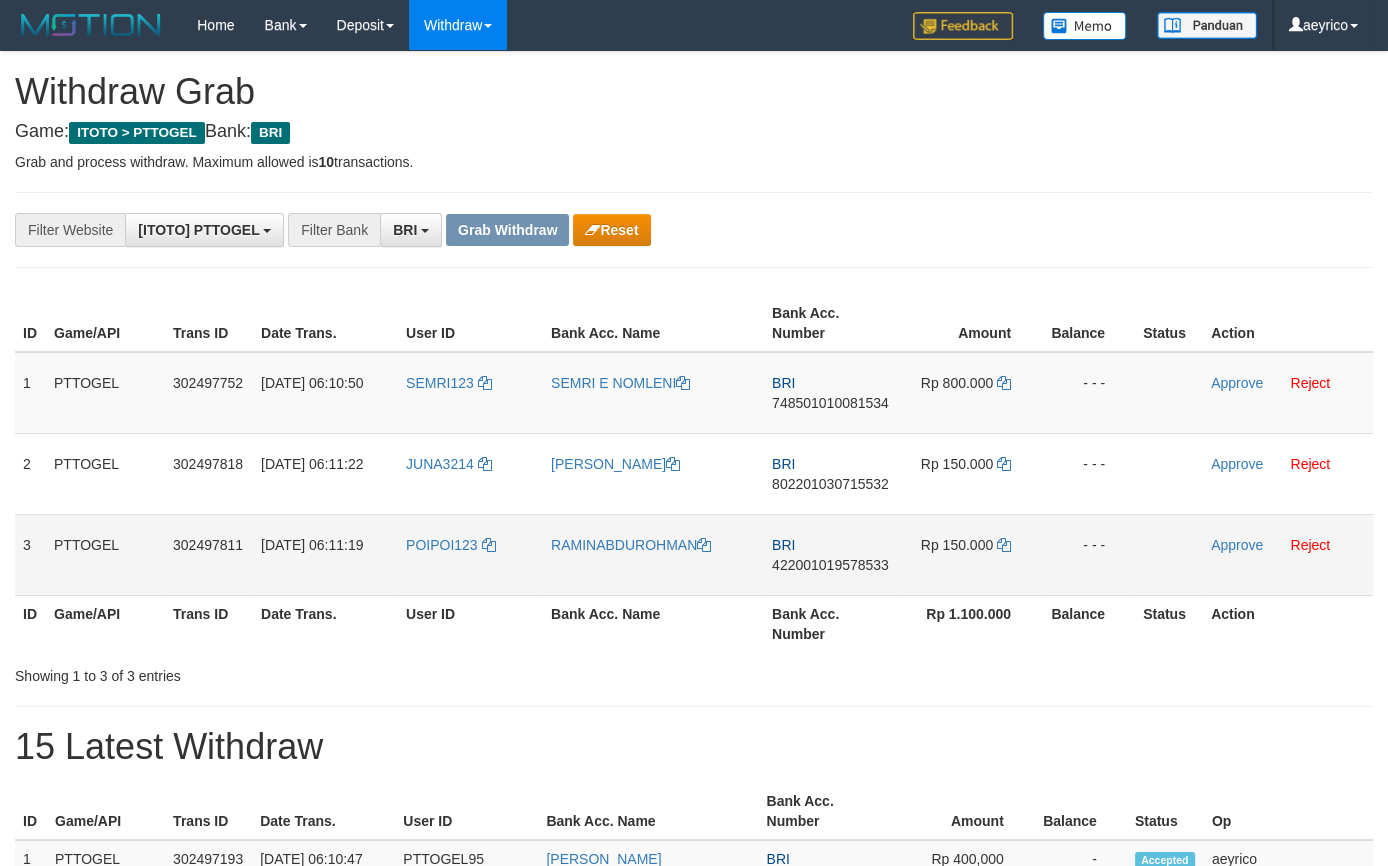 drag, startPoint x: 463, startPoint y: 368, endPoint x: 990, endPoint y: 590, distance: 571.8505 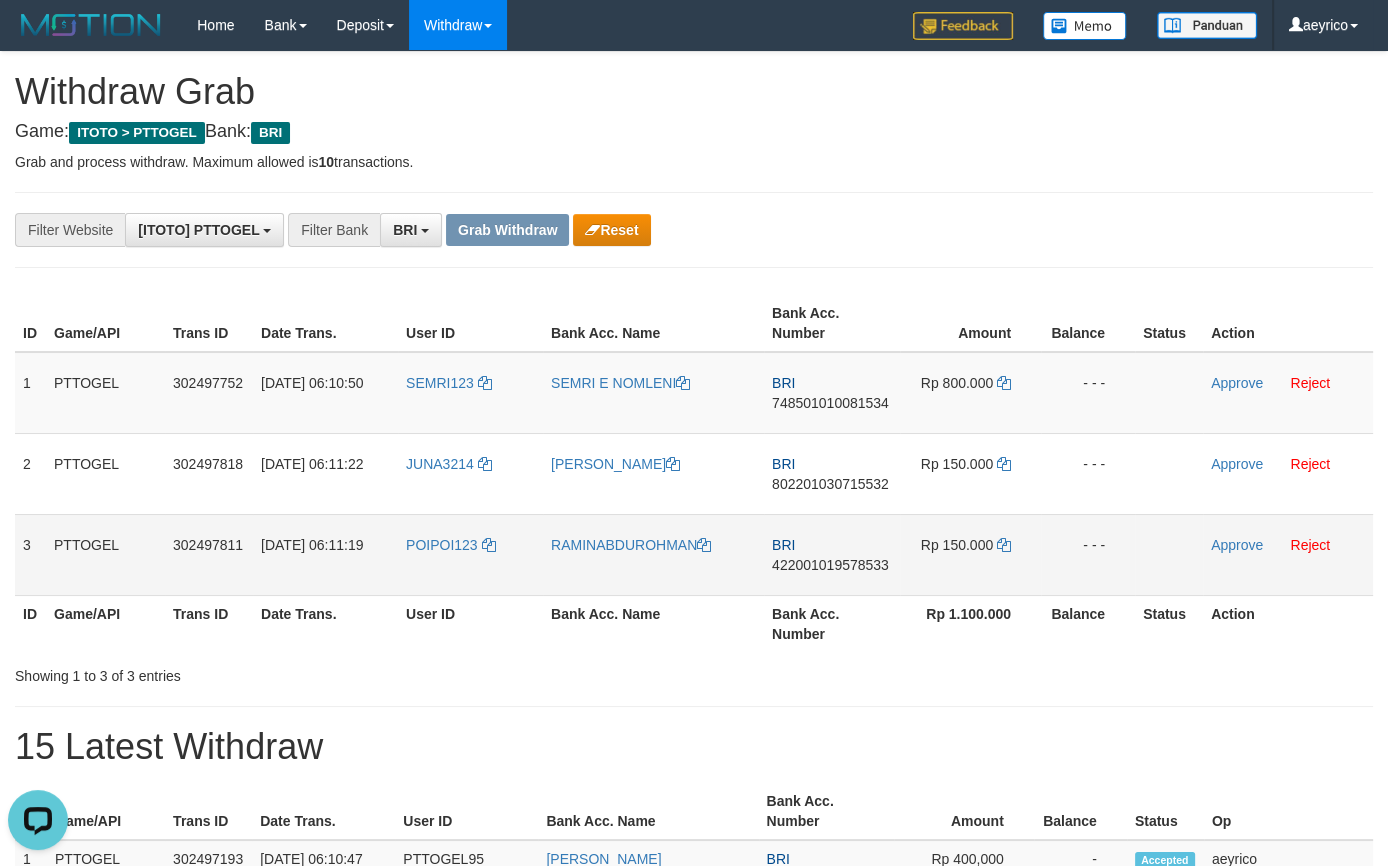 scroll, scrollTop: 0, scrollLeft: 0, axis: both 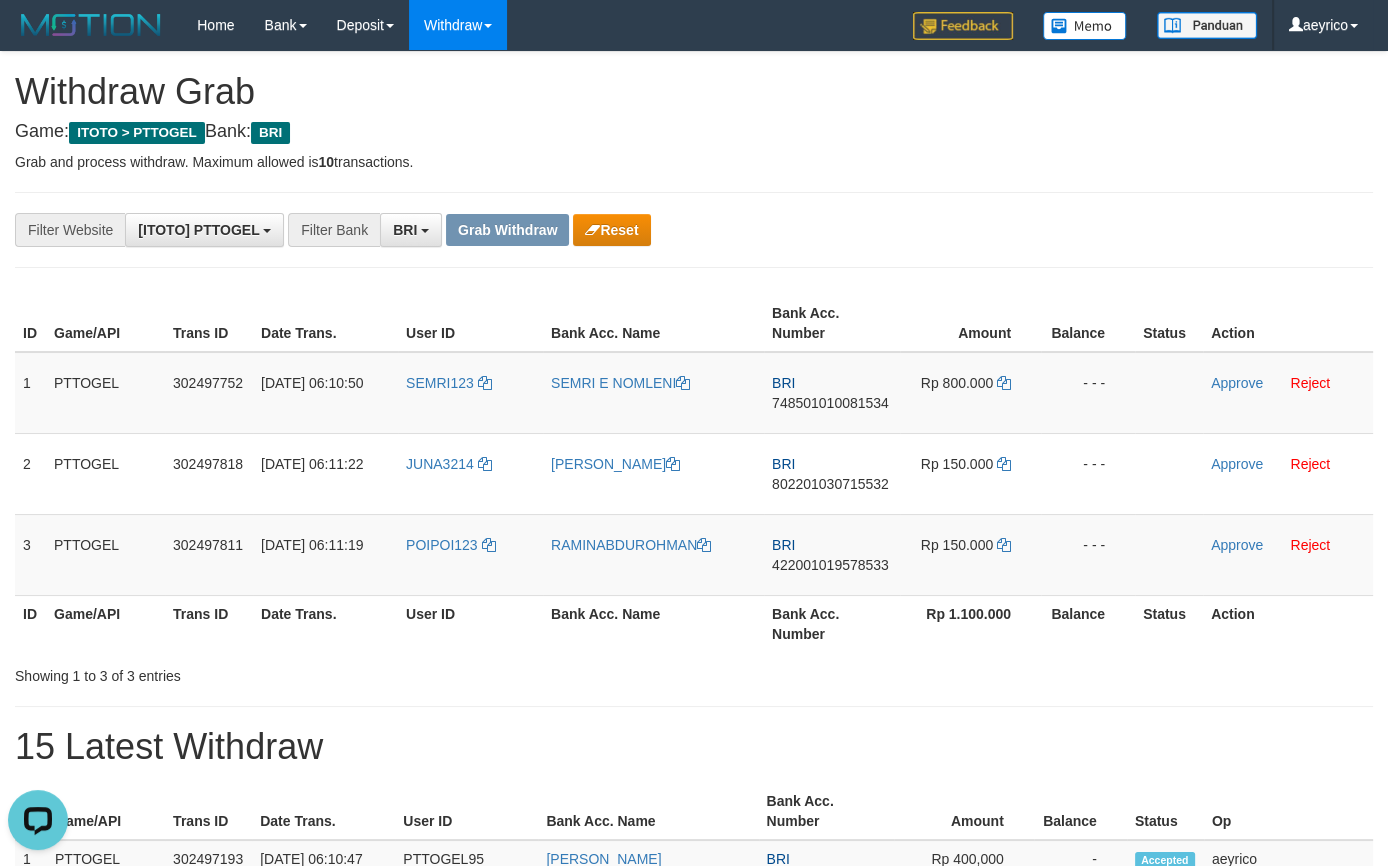 click on "Grab and process withdraw.
Maximum allowed is  10  transactions." at bounding box center [694, 162] 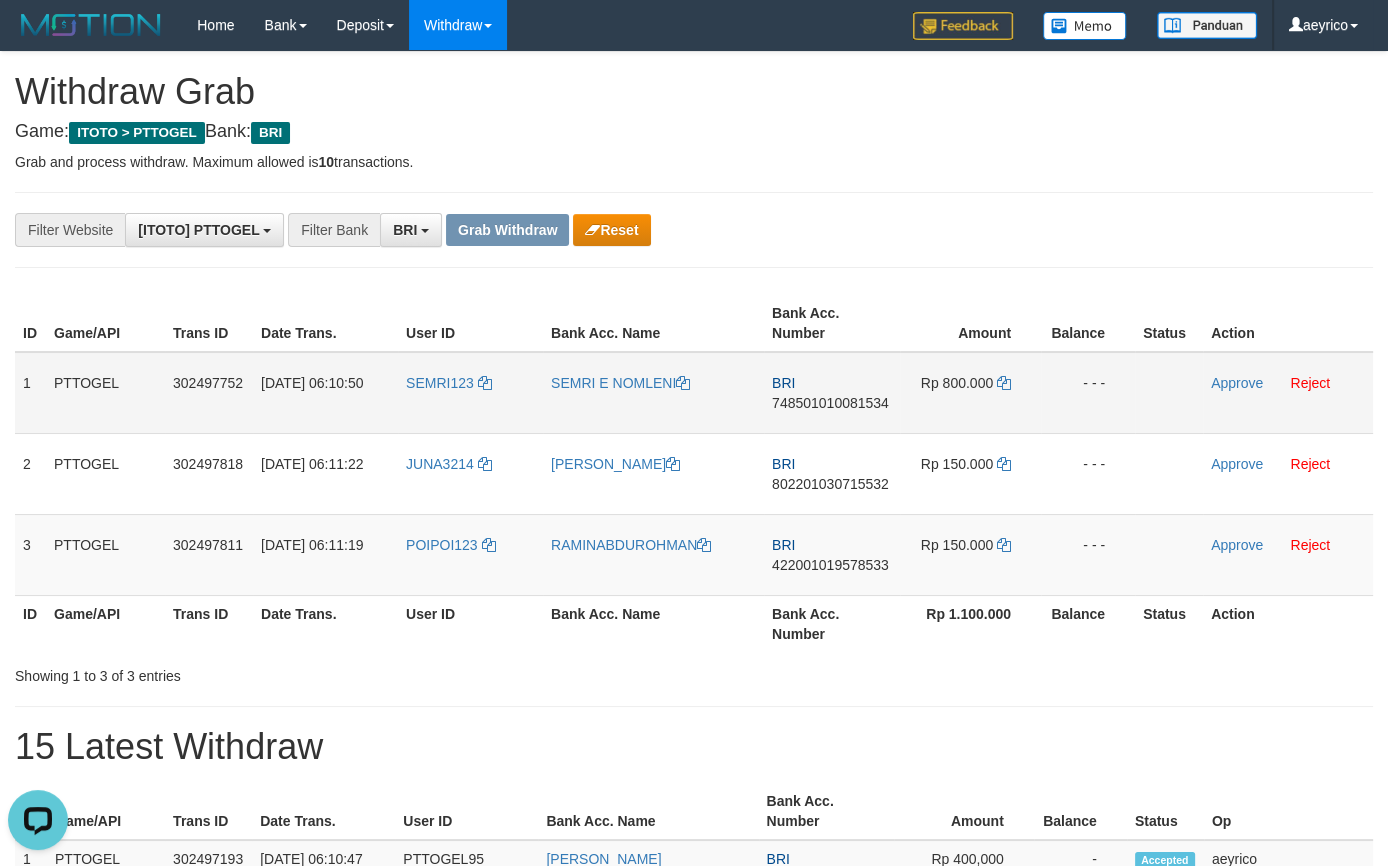 click on "748501010081534" at bounding box center [830, 403] 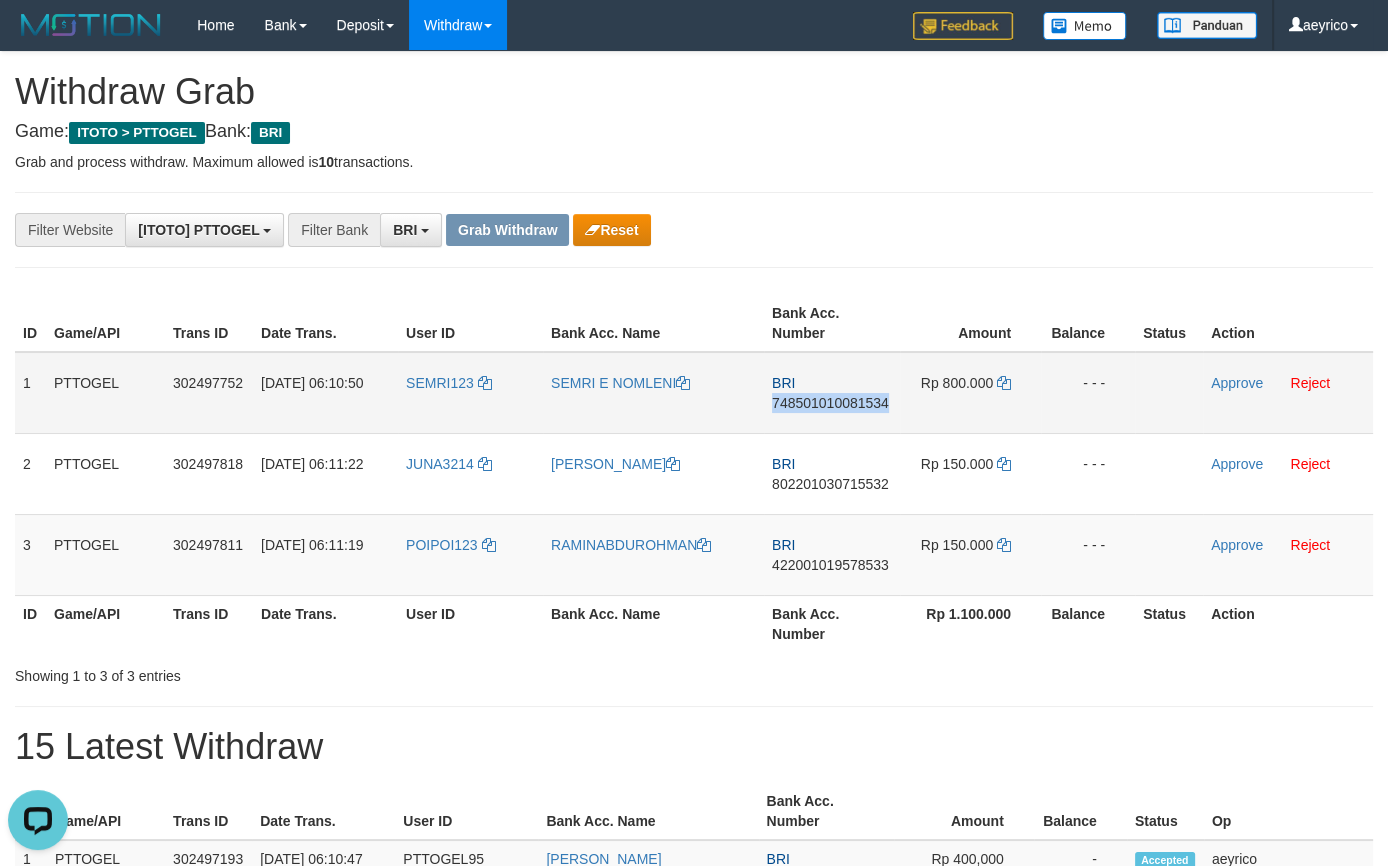 click on "748501010081534" at bounding box center [830, 403] 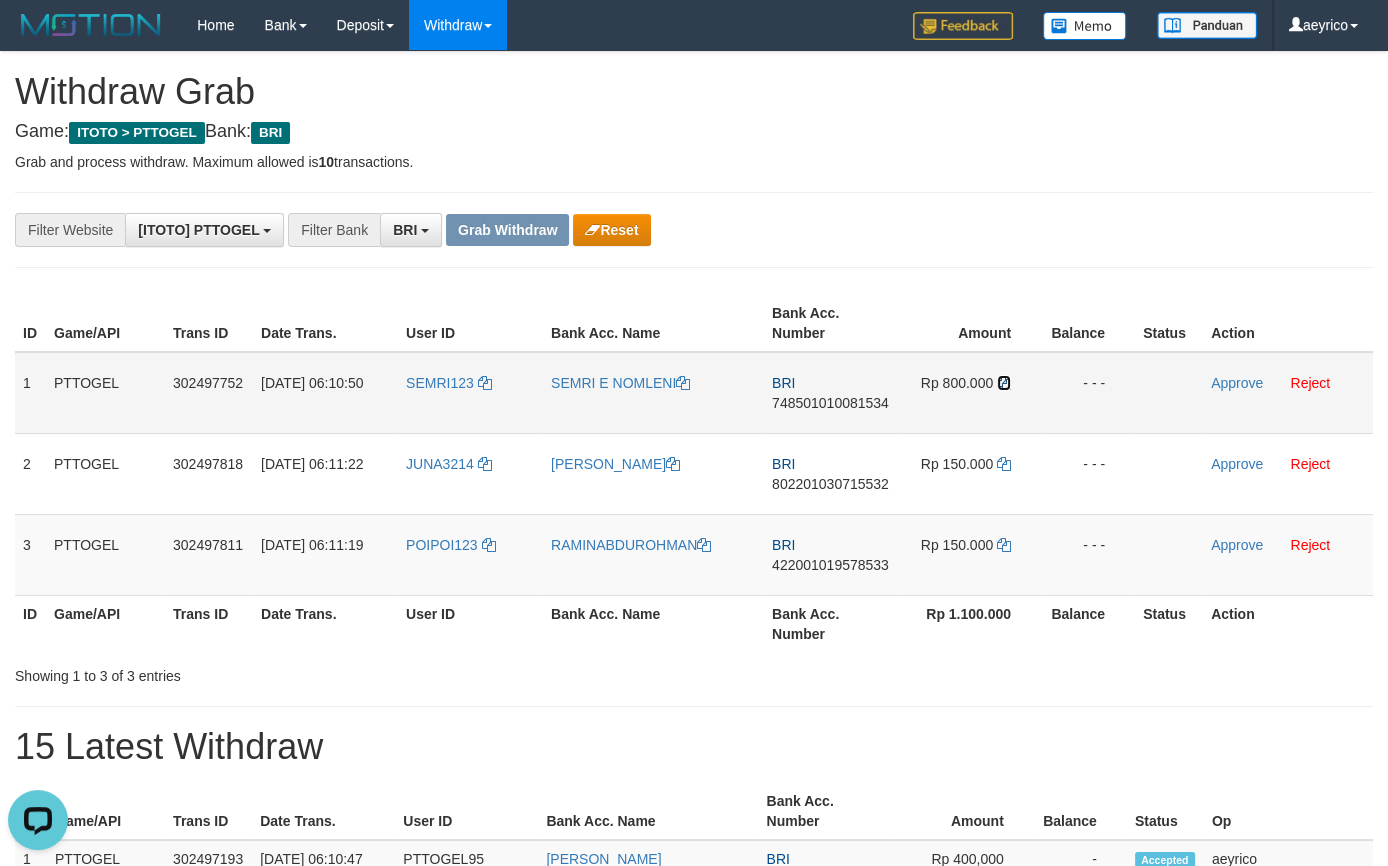 click at bounding box center (1004, 383) 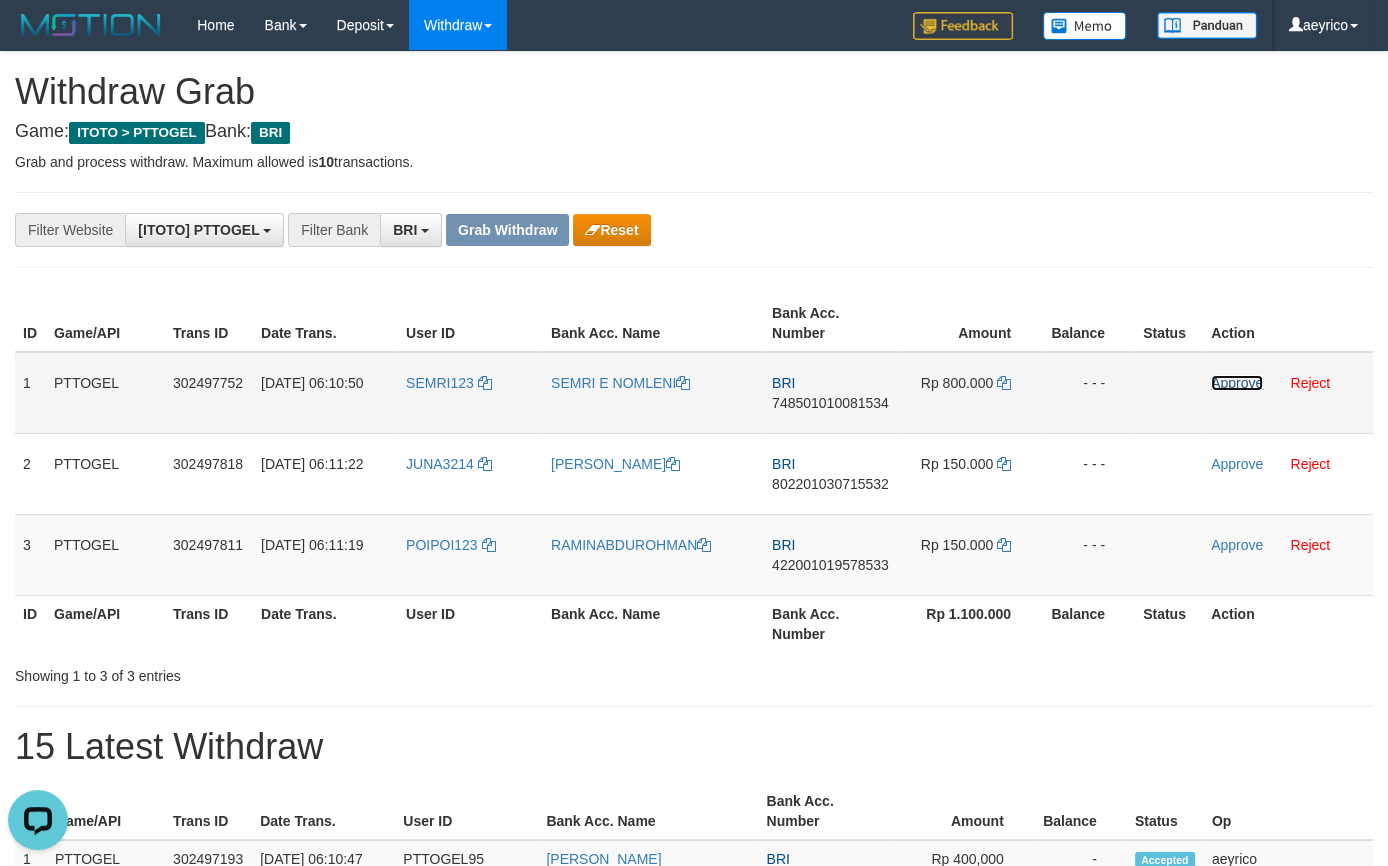 click on "Approve" at bounding box center (1237, 383) 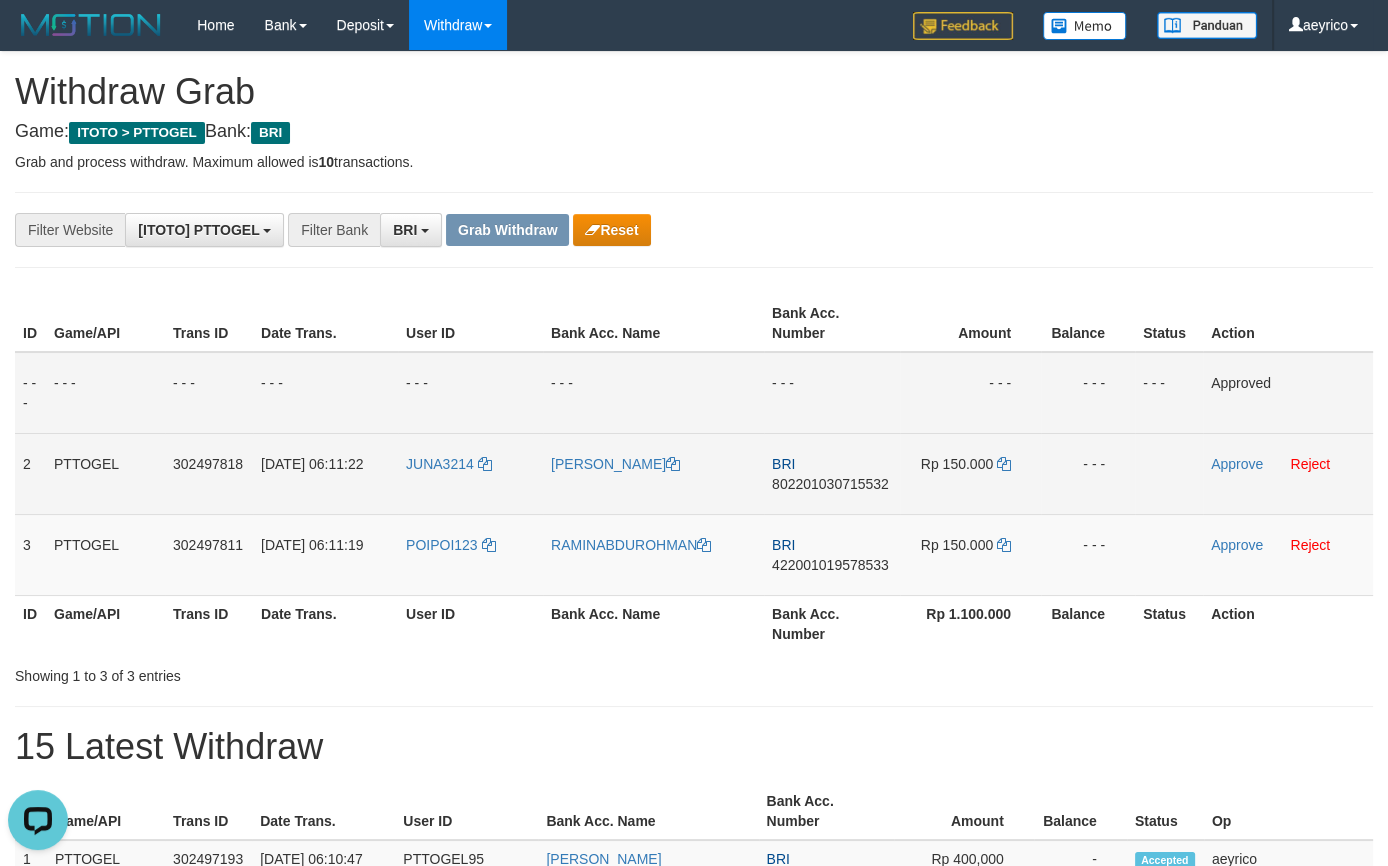 click on "802201030715532" at bounding box center (830, 484) 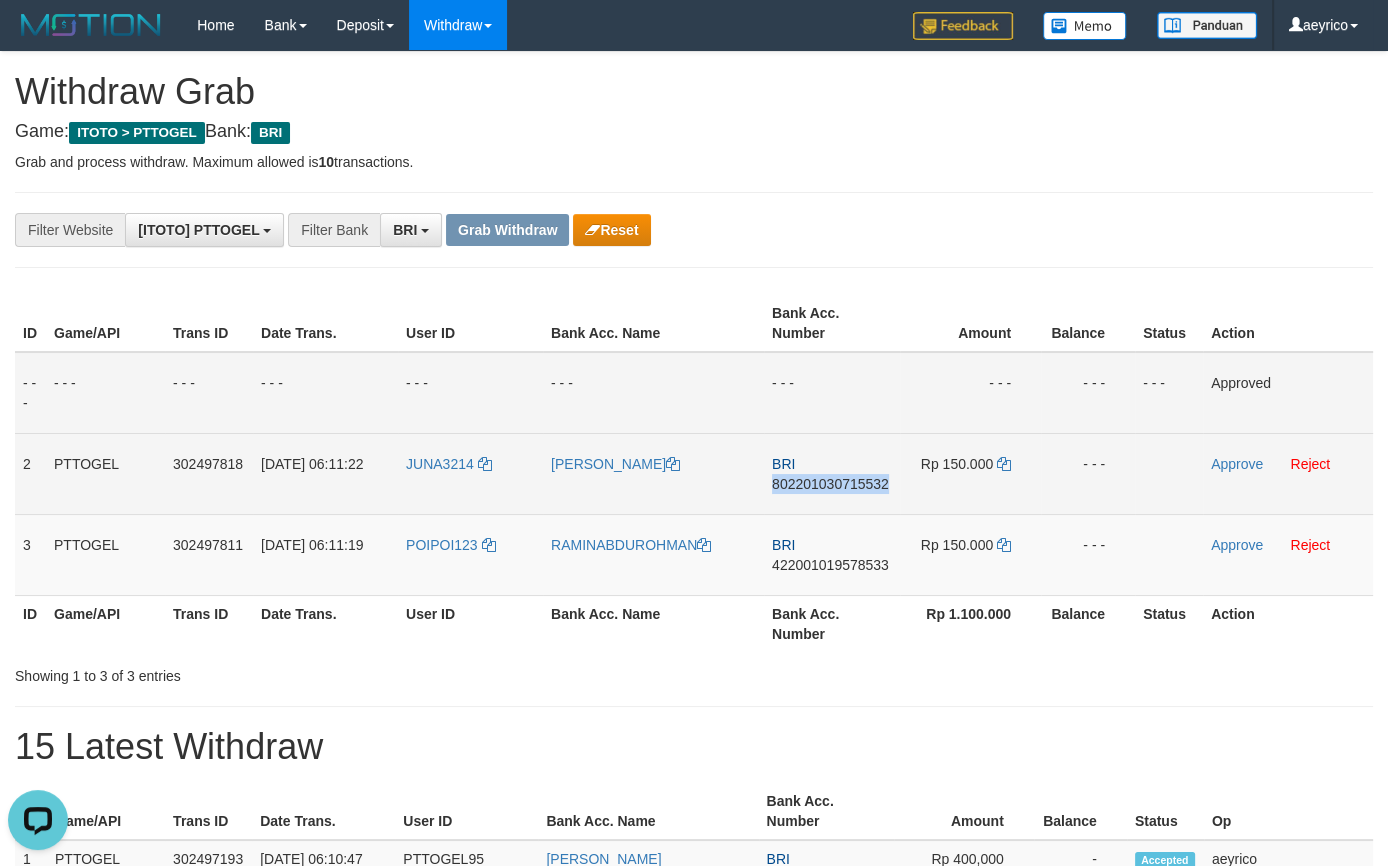 click on "802201030715532" at bounding box center [830, 484] 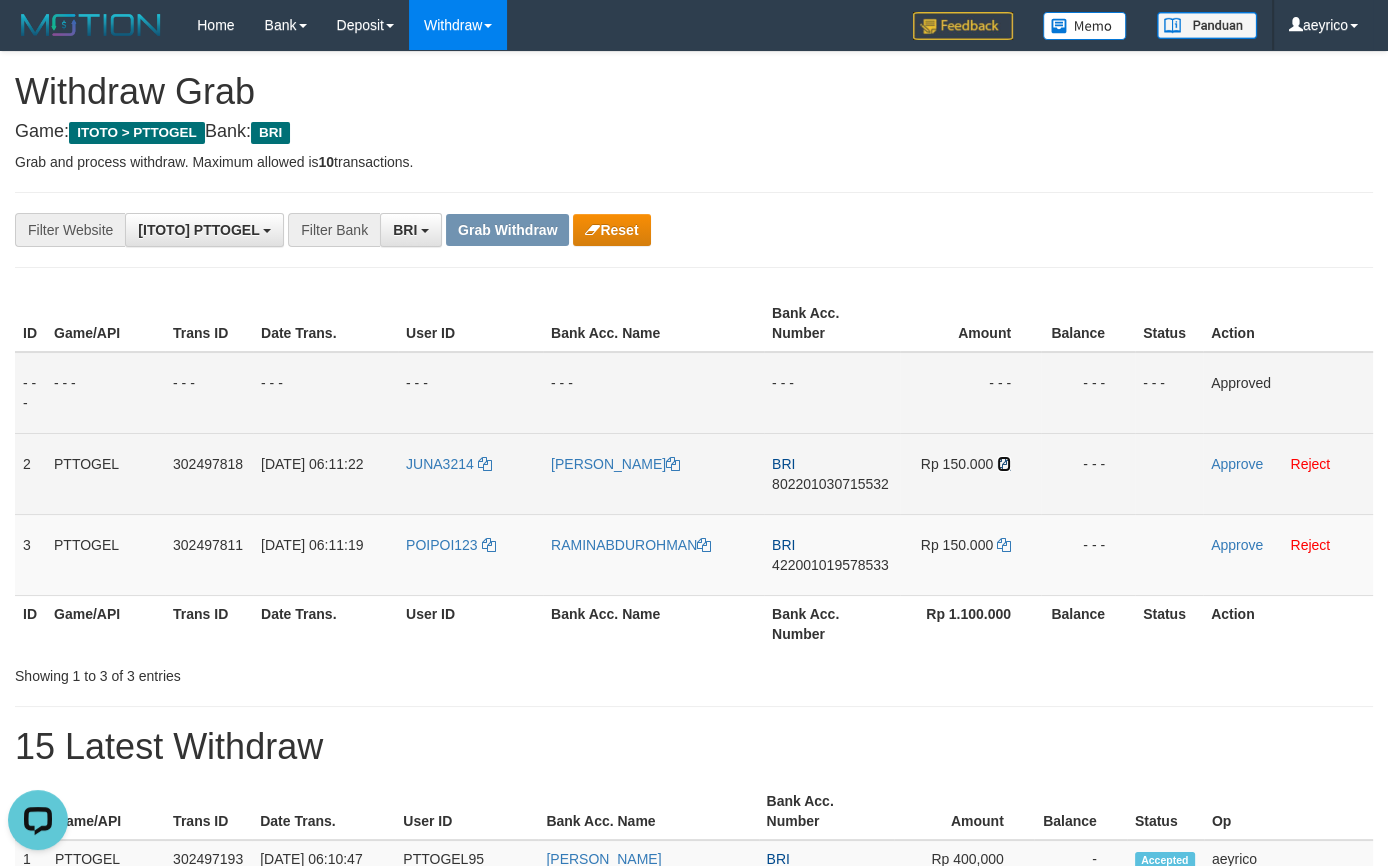 click at bounding box center [1004, 464] 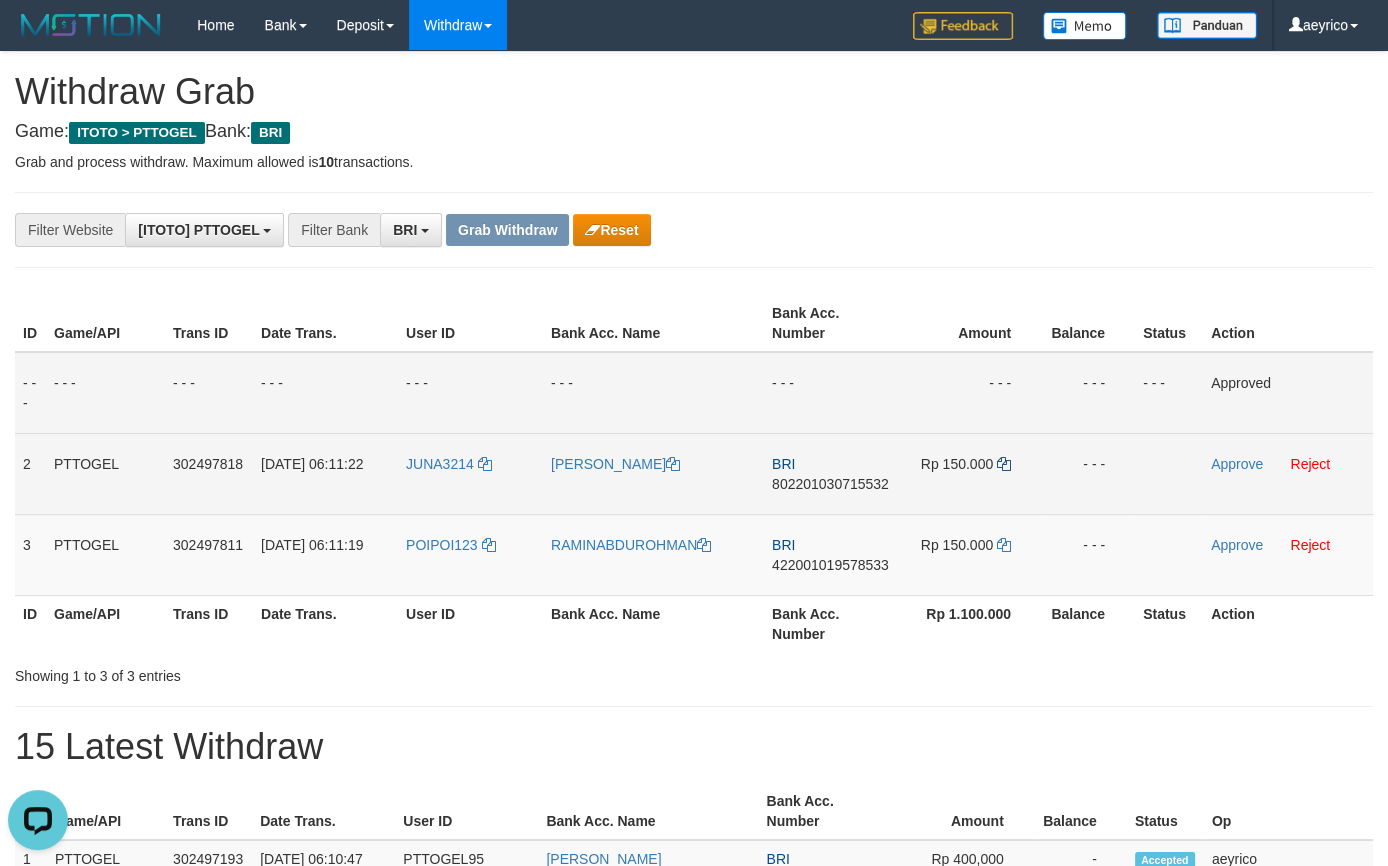 click at bounding box center [1004, 464] 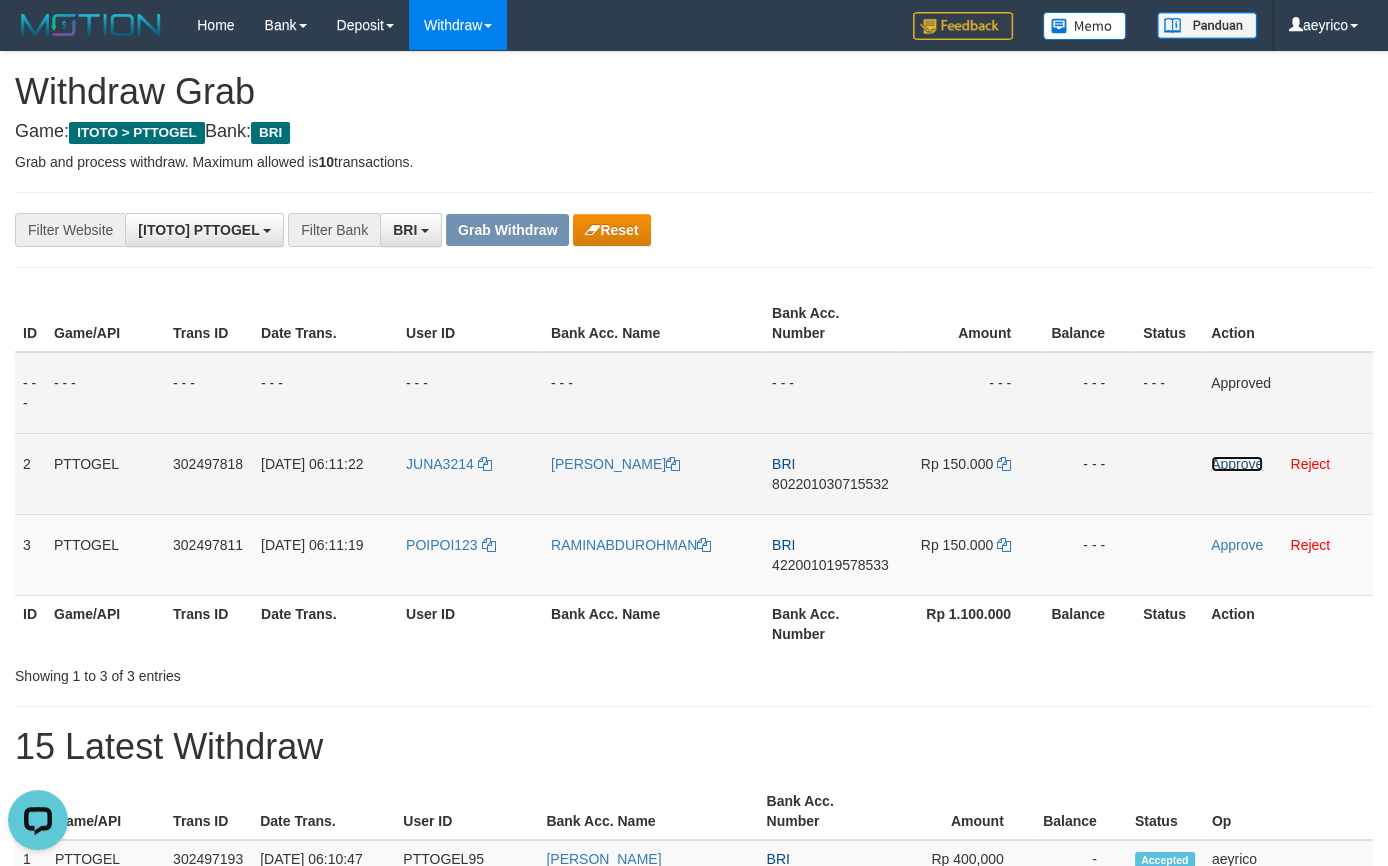 click on "Approve" at bounding box center (1237, 464) 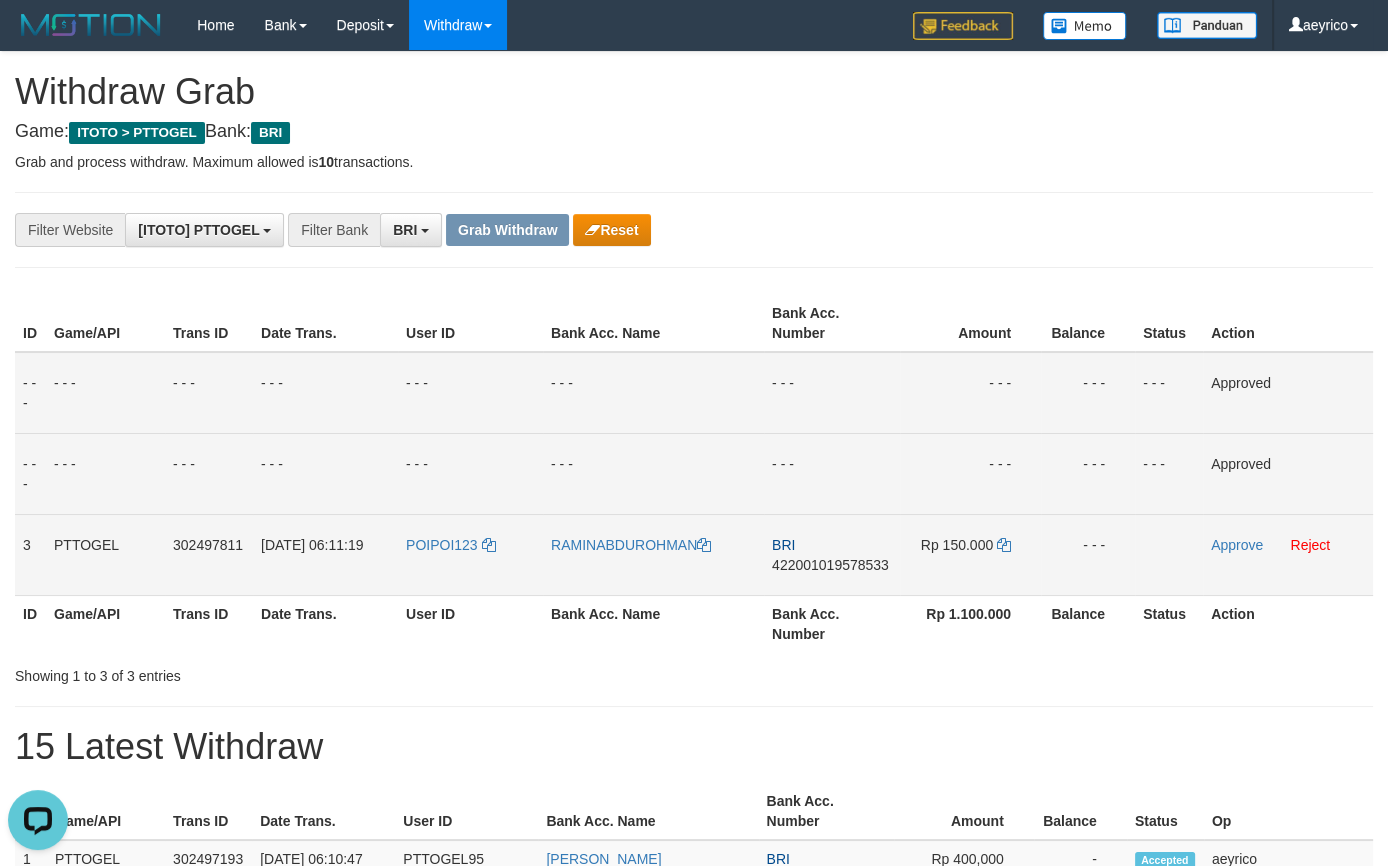 click on "422001019578533" at bounding box center [830, 565] 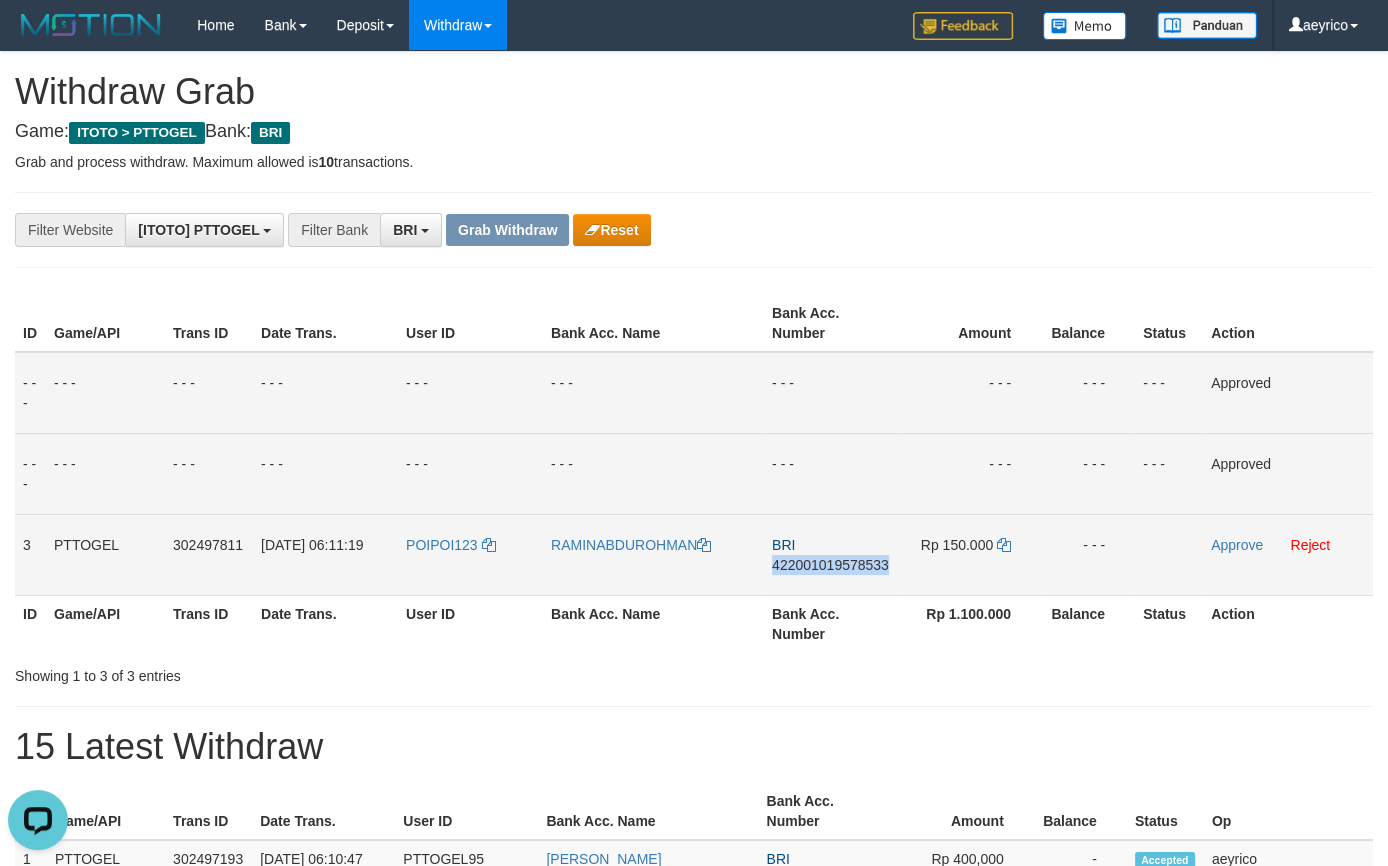 click on "422001019578533" at bounding box center (830, 565) 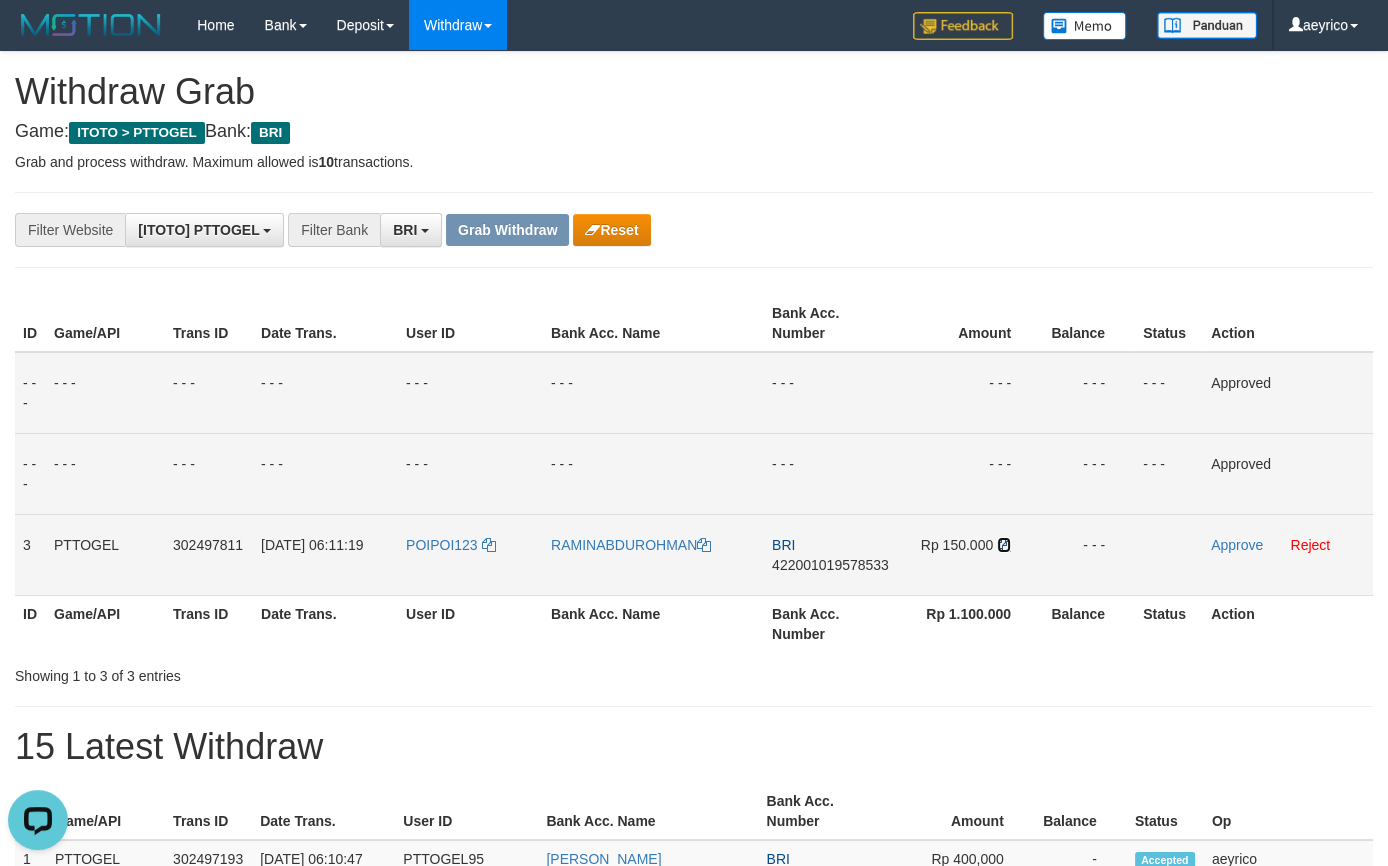click at bounding box center [1004, 545] 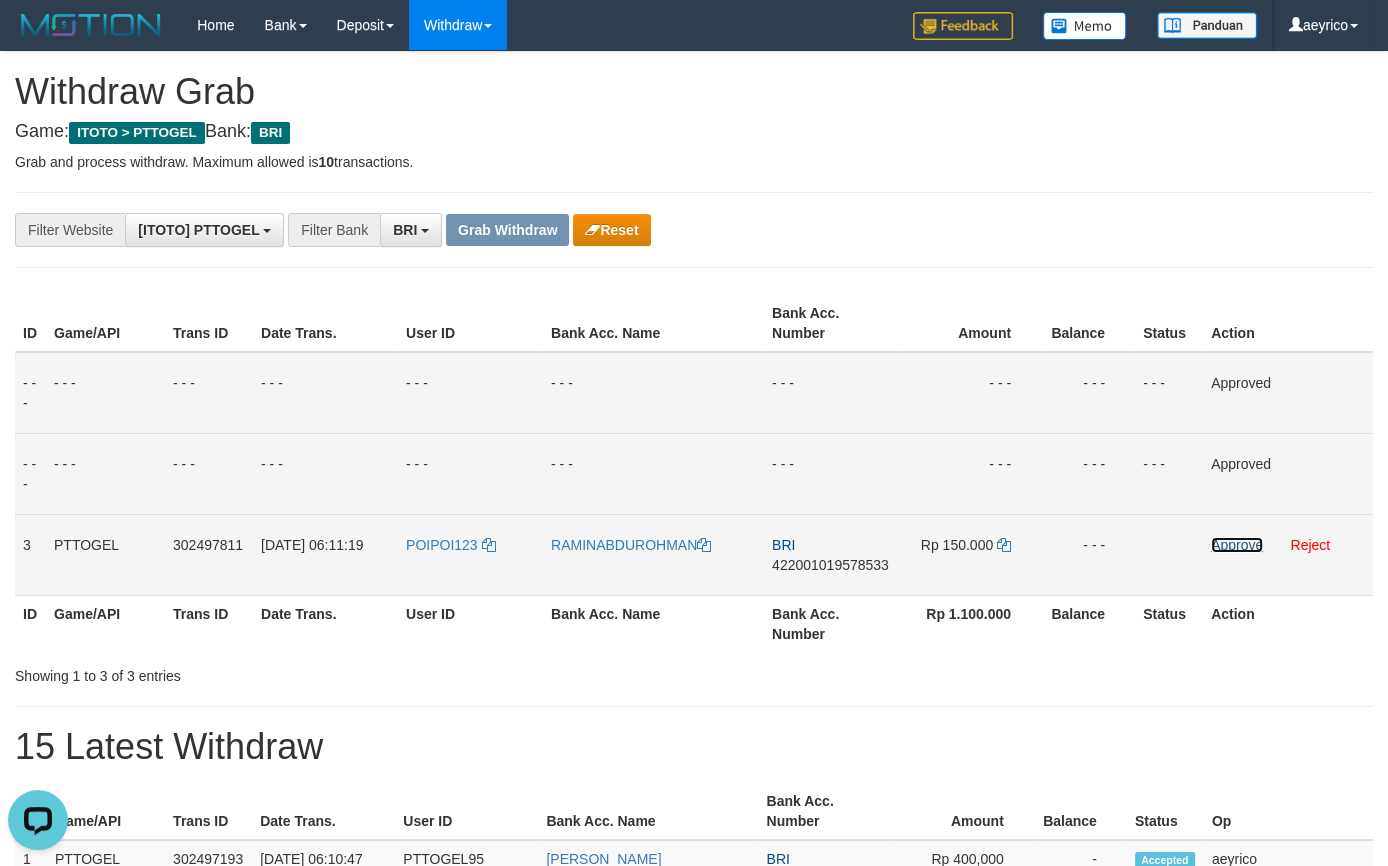 click on "Approve" at bounding box center (1237, 545) 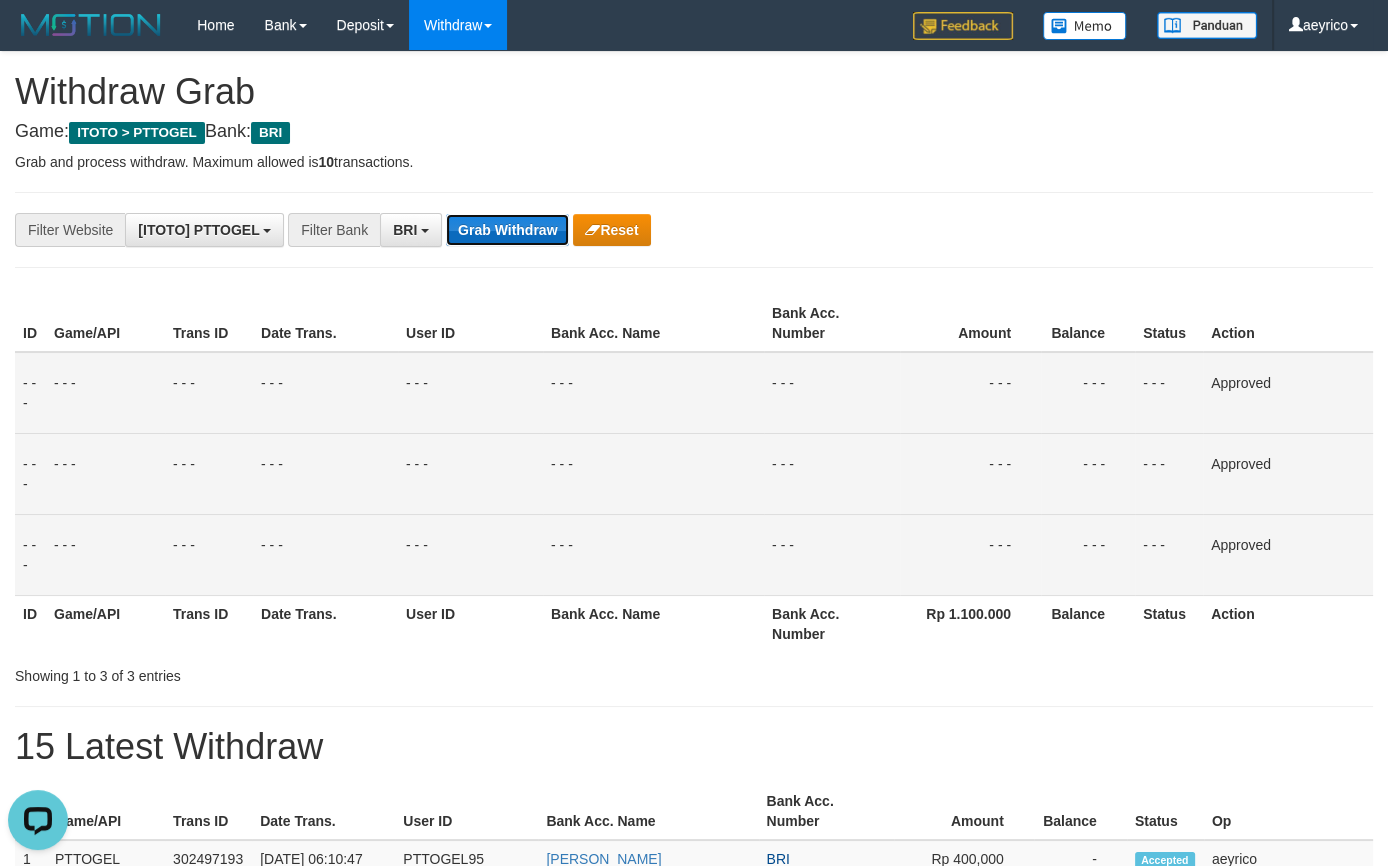 click on "Grab Withdraw" at bounding box center (507, 230) 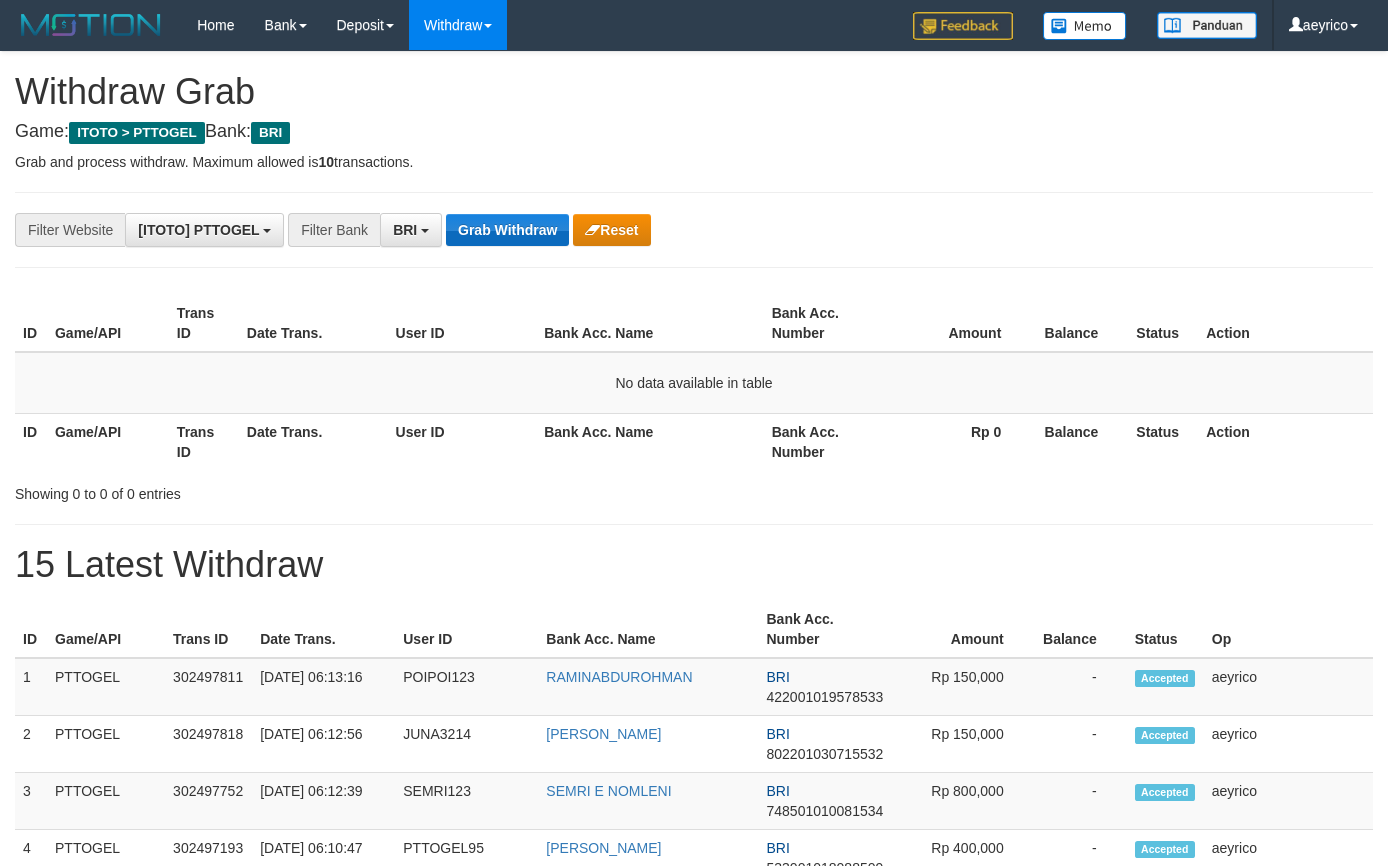 scroll, scrollTop: 0, scrollLeft: 0, axis: both 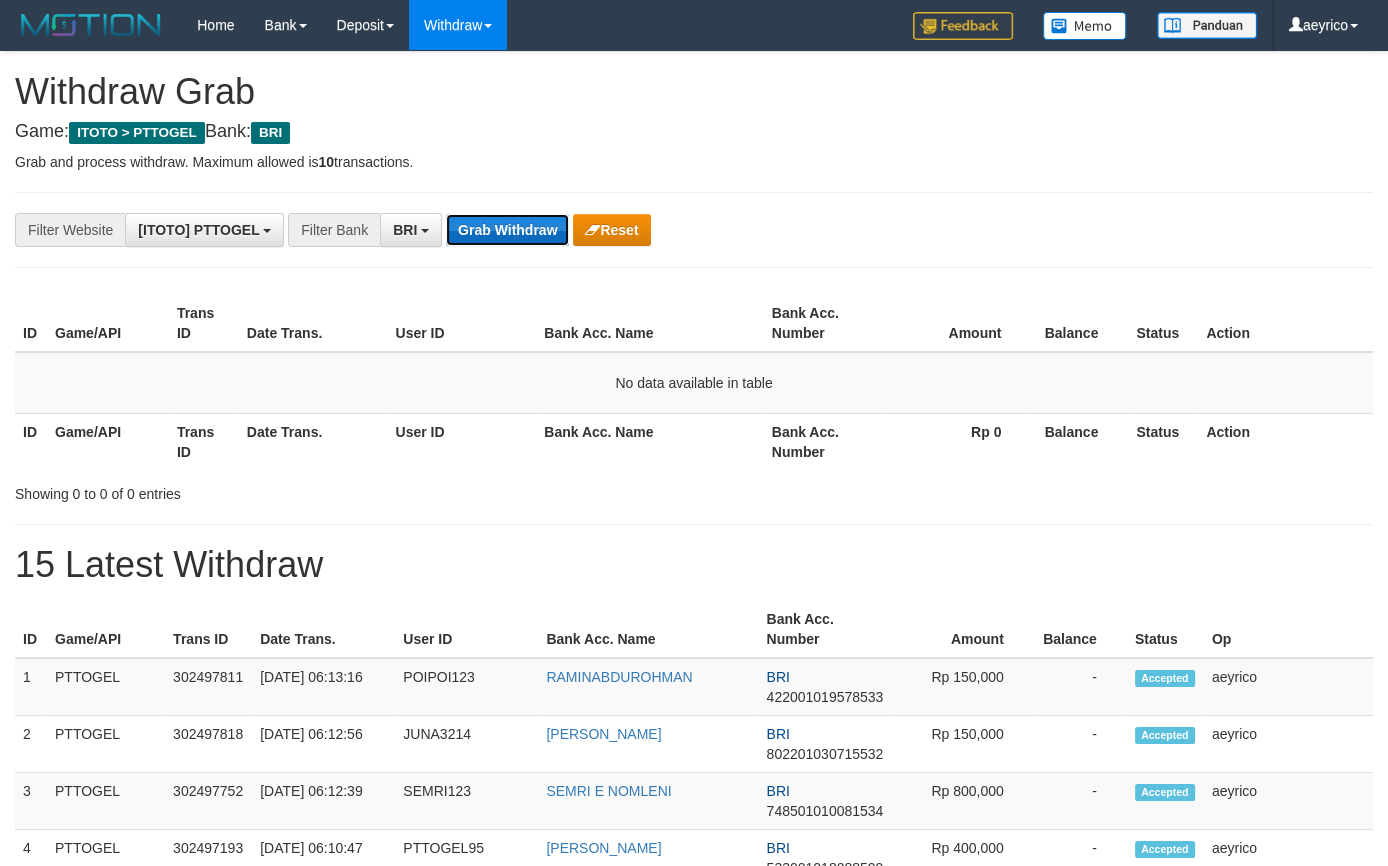 click on "Grab Withdraw" at bounding box center (507, 230) 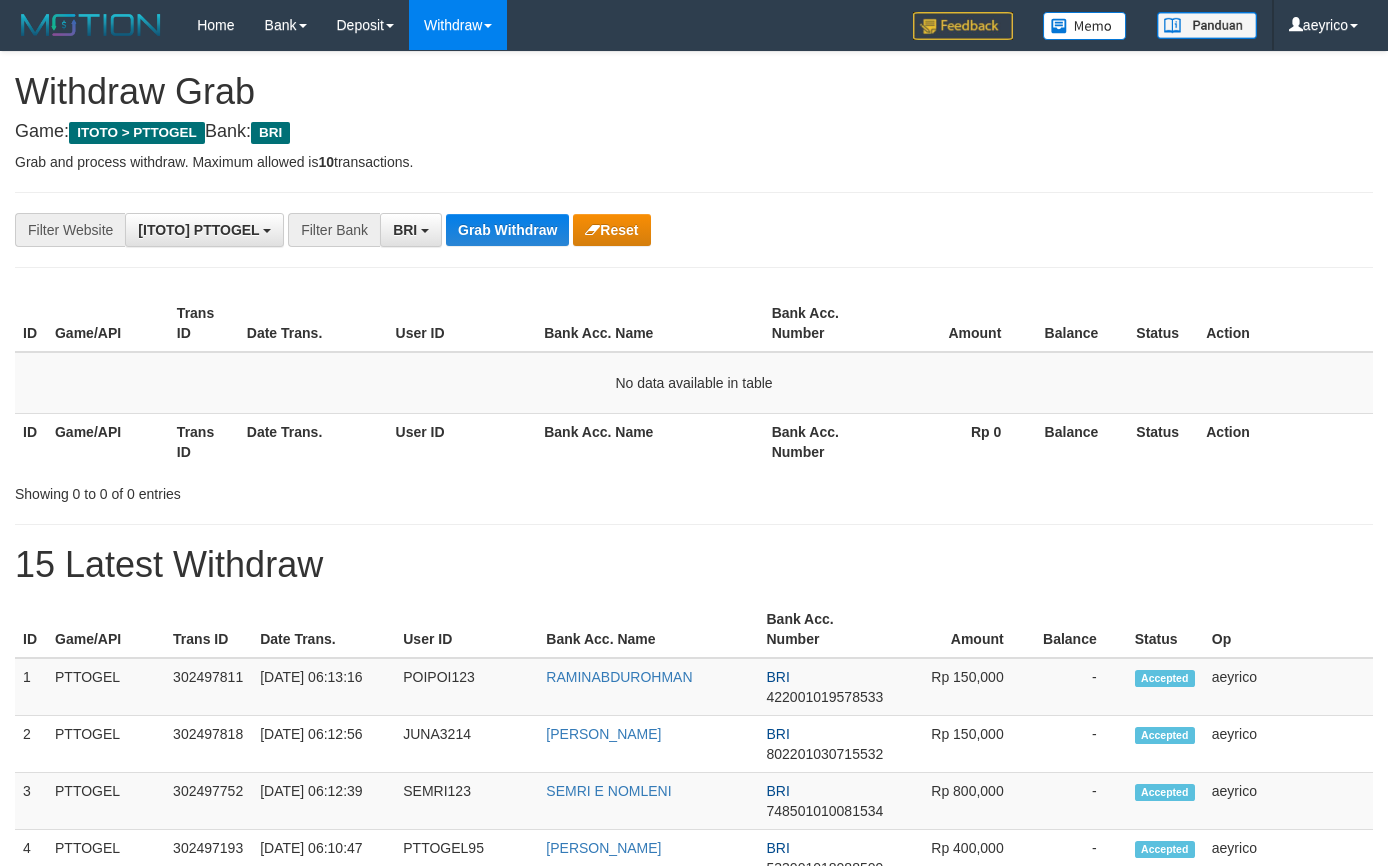 scroll, scrollTop: 0, scrollLeft: 0, axis: both 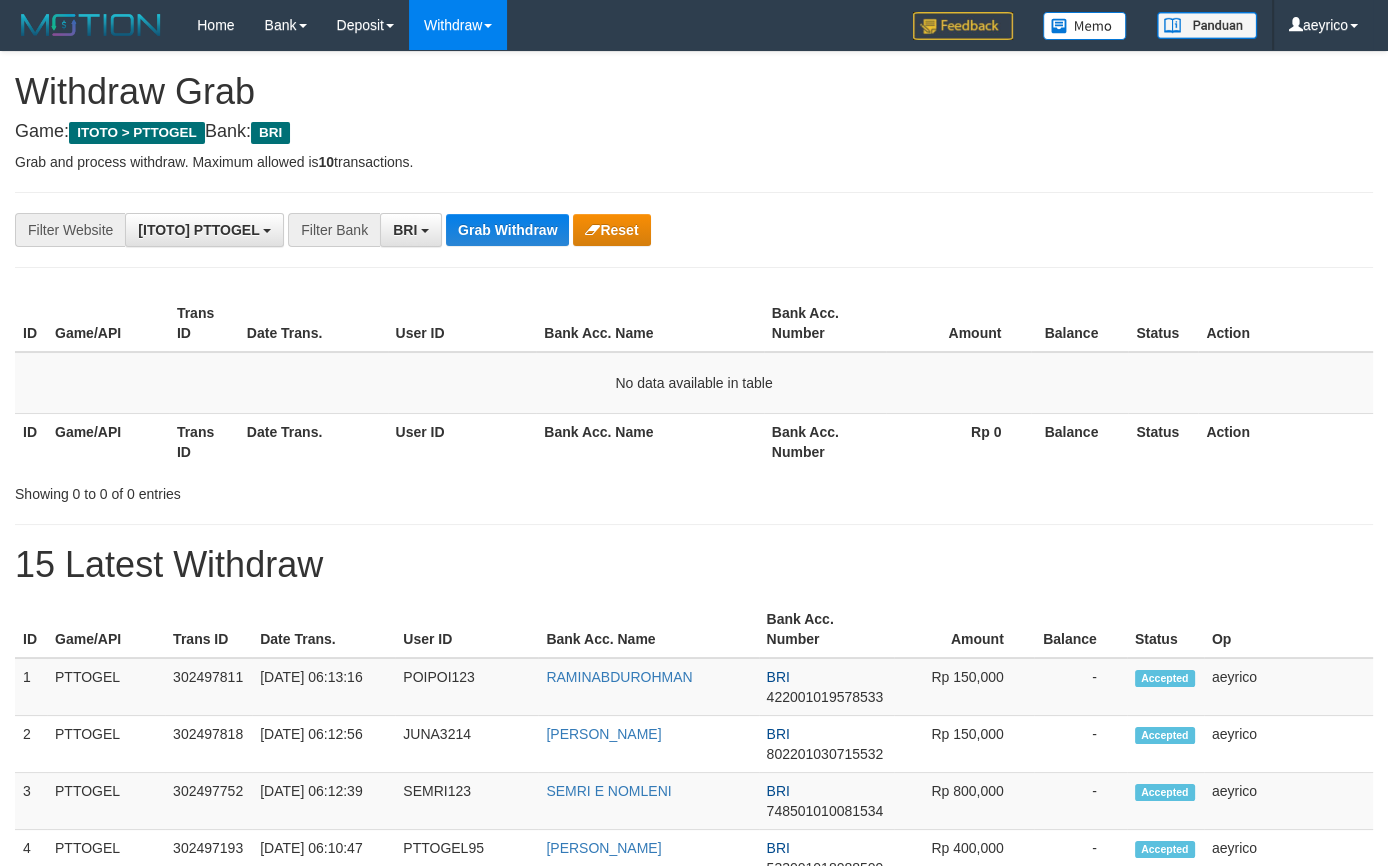 click on "Grab Withdraw" at bounding box center [507, 230] 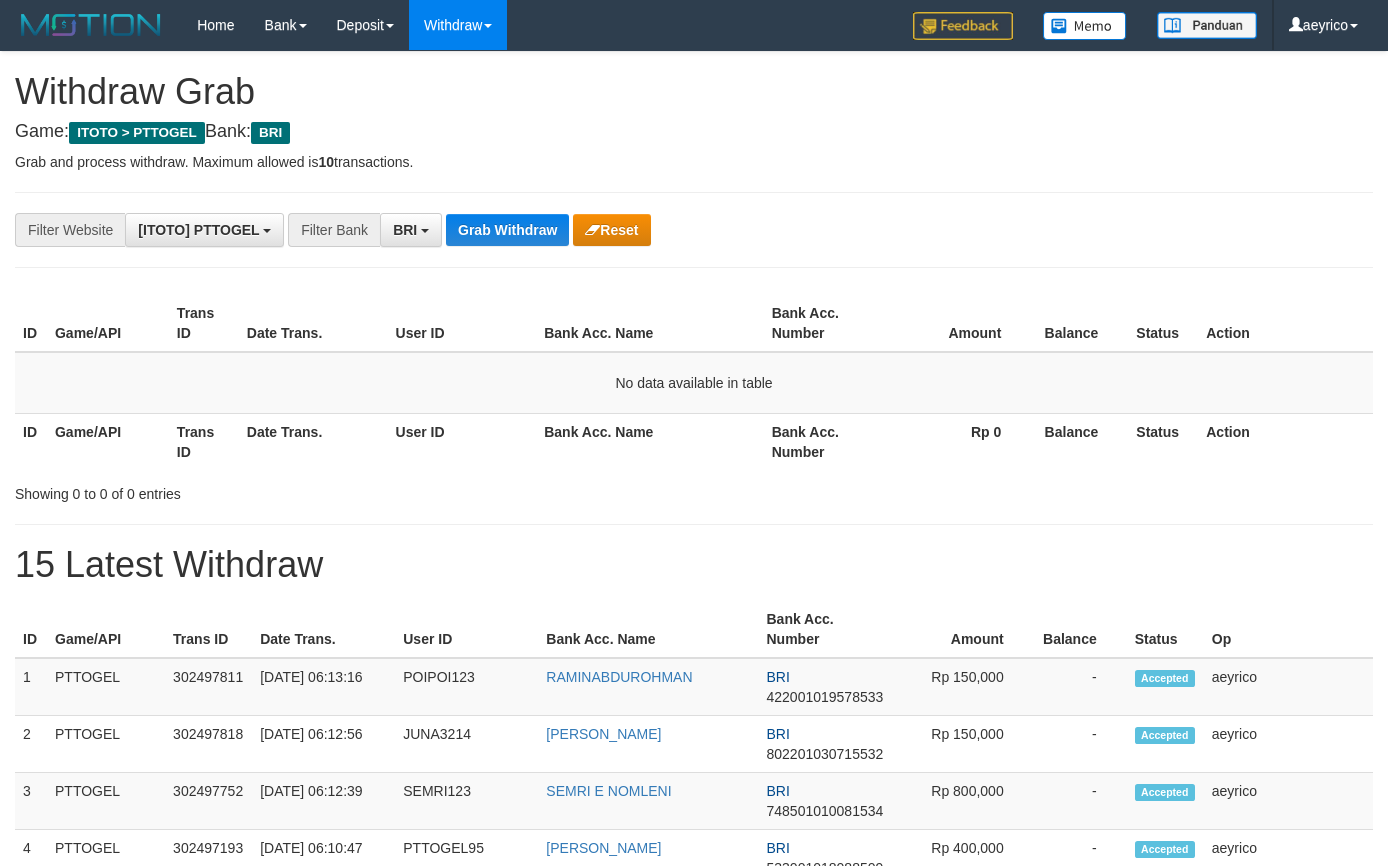 click on "Grab Withdraw" at bounding box center (507, 230) 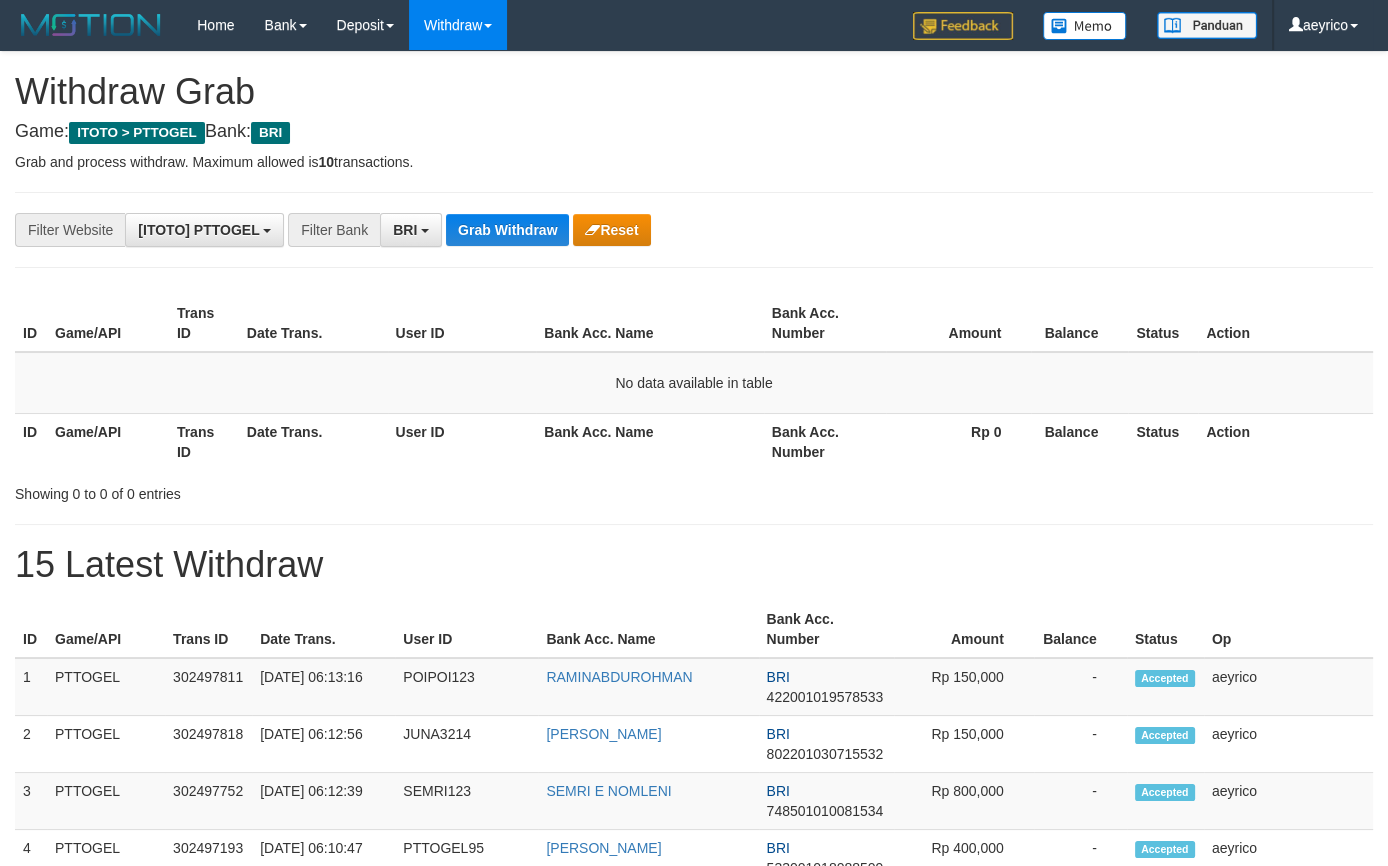scroll, scrollTop: 17, scrollLeft: 0, axis: vertical 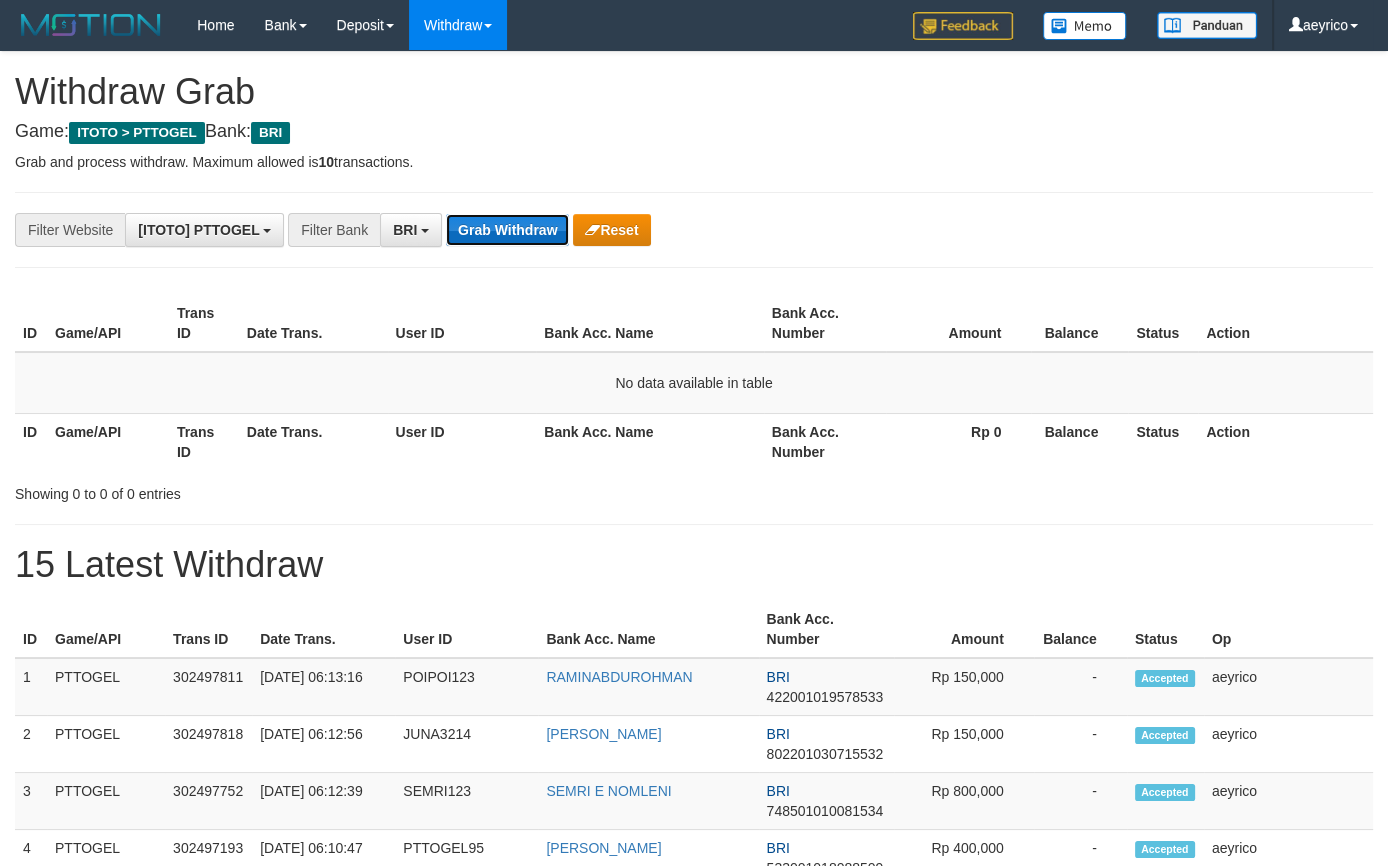 click on "Grab Withdraw" at bounding box center [507, 230] 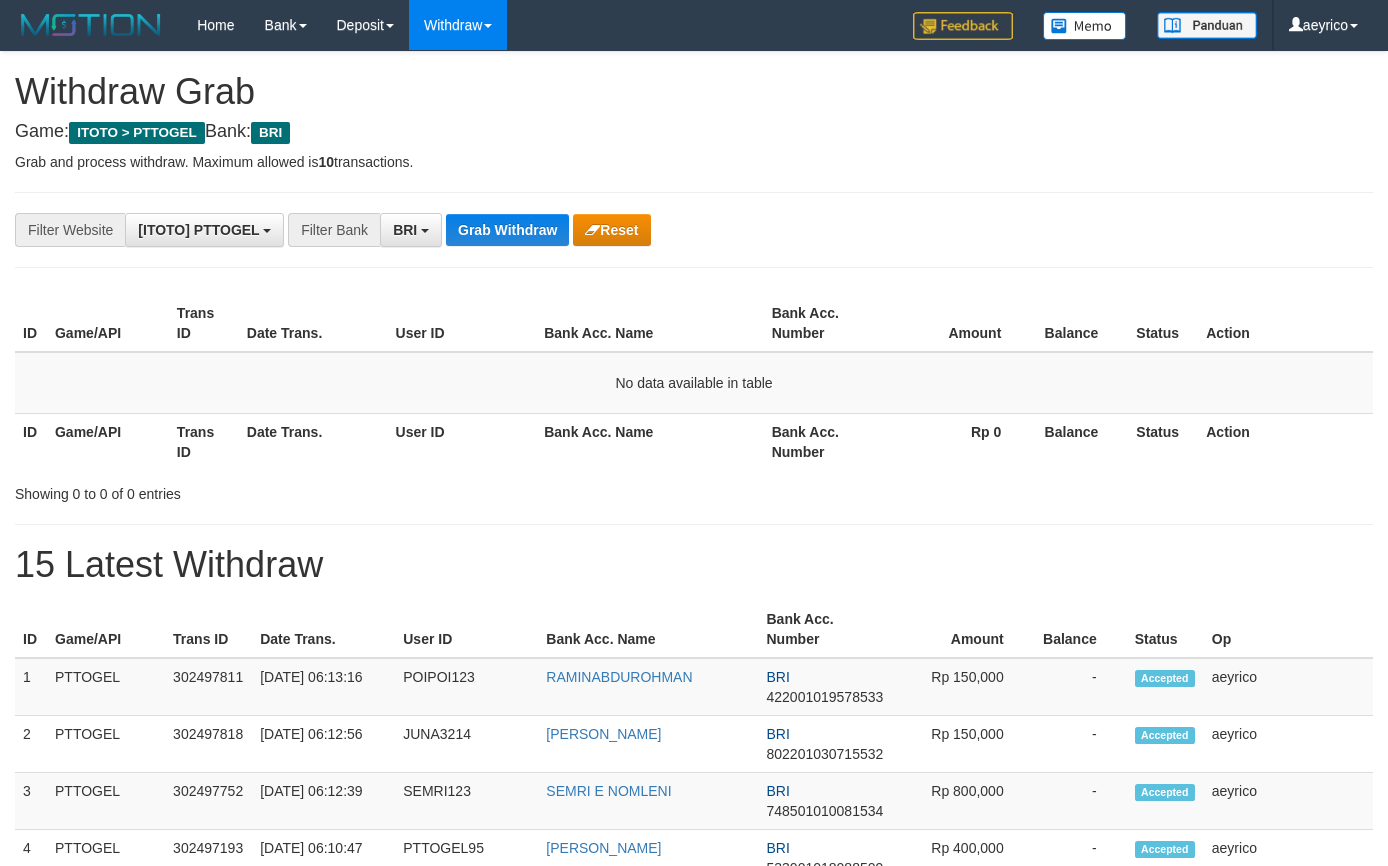scroll, scrollTop: 0, scrollLeft: 0, axis: both 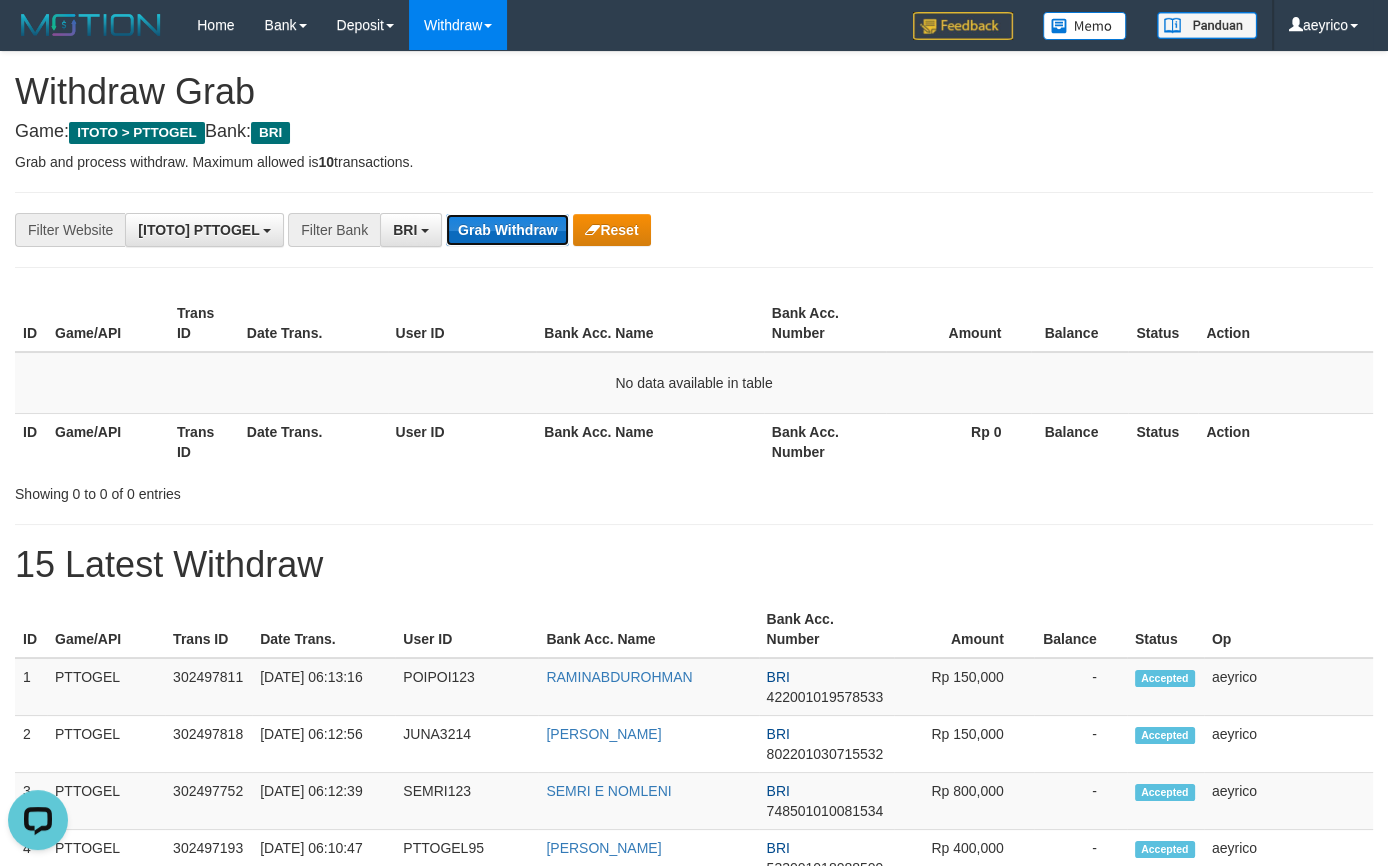 click on "Grab Withdraw" at bounding box center (507, 230) 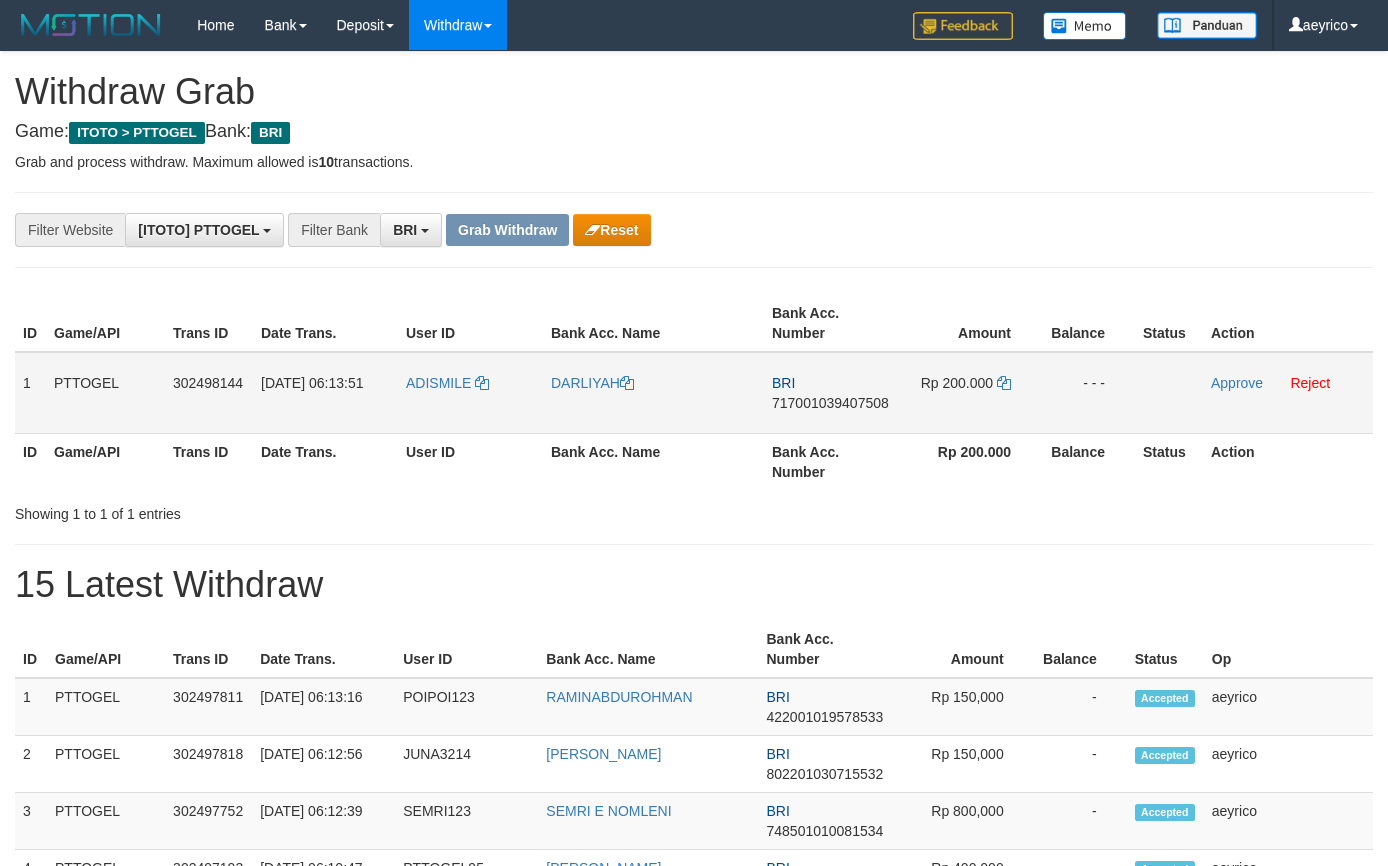 scroll, scrollTop: 0, scrollLeft: 0, axis: both 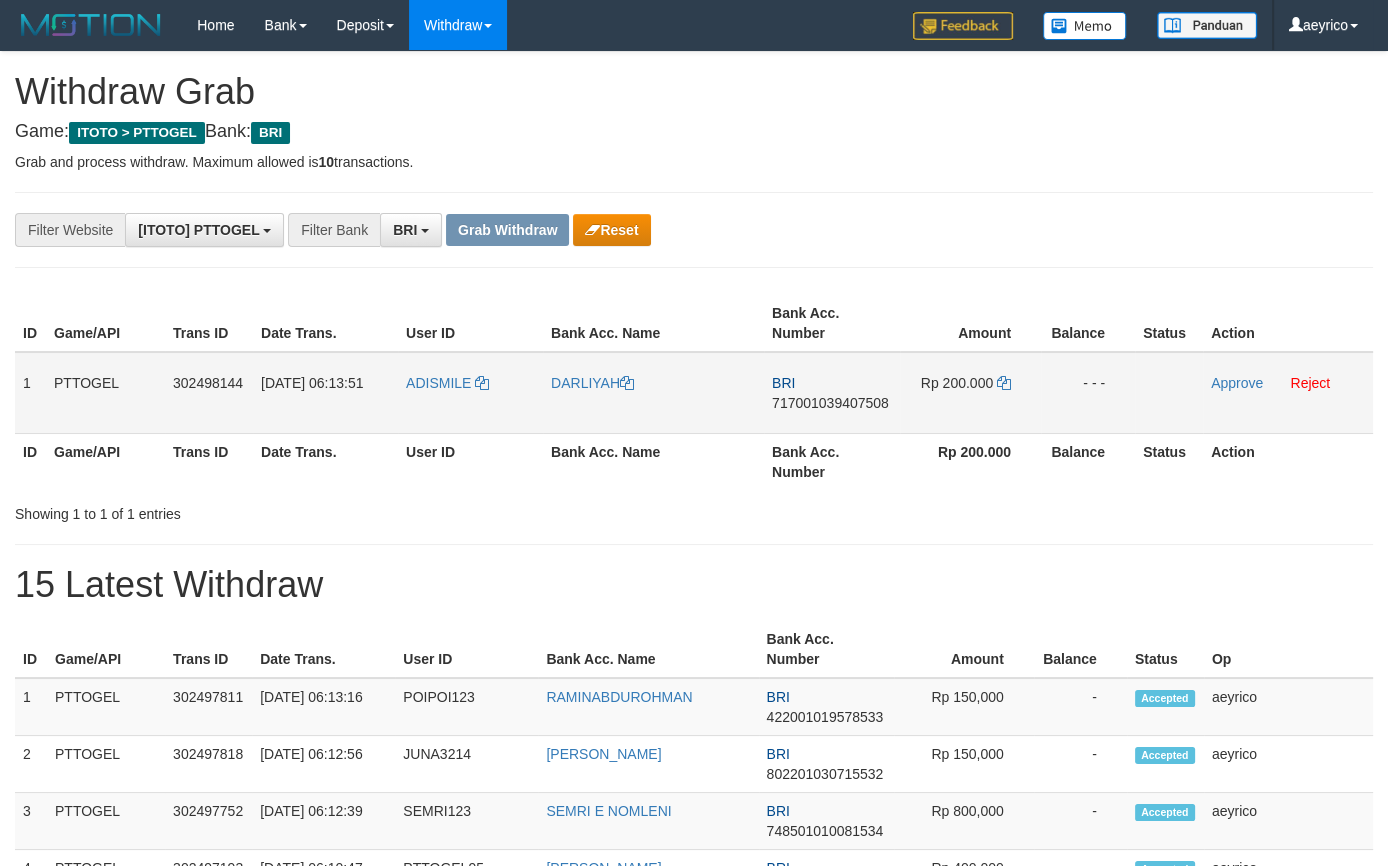 drag, startPoint x: 425, startPoint y: 400, endPoint x: 1003, endPoint y: 402, distance: 578.0035 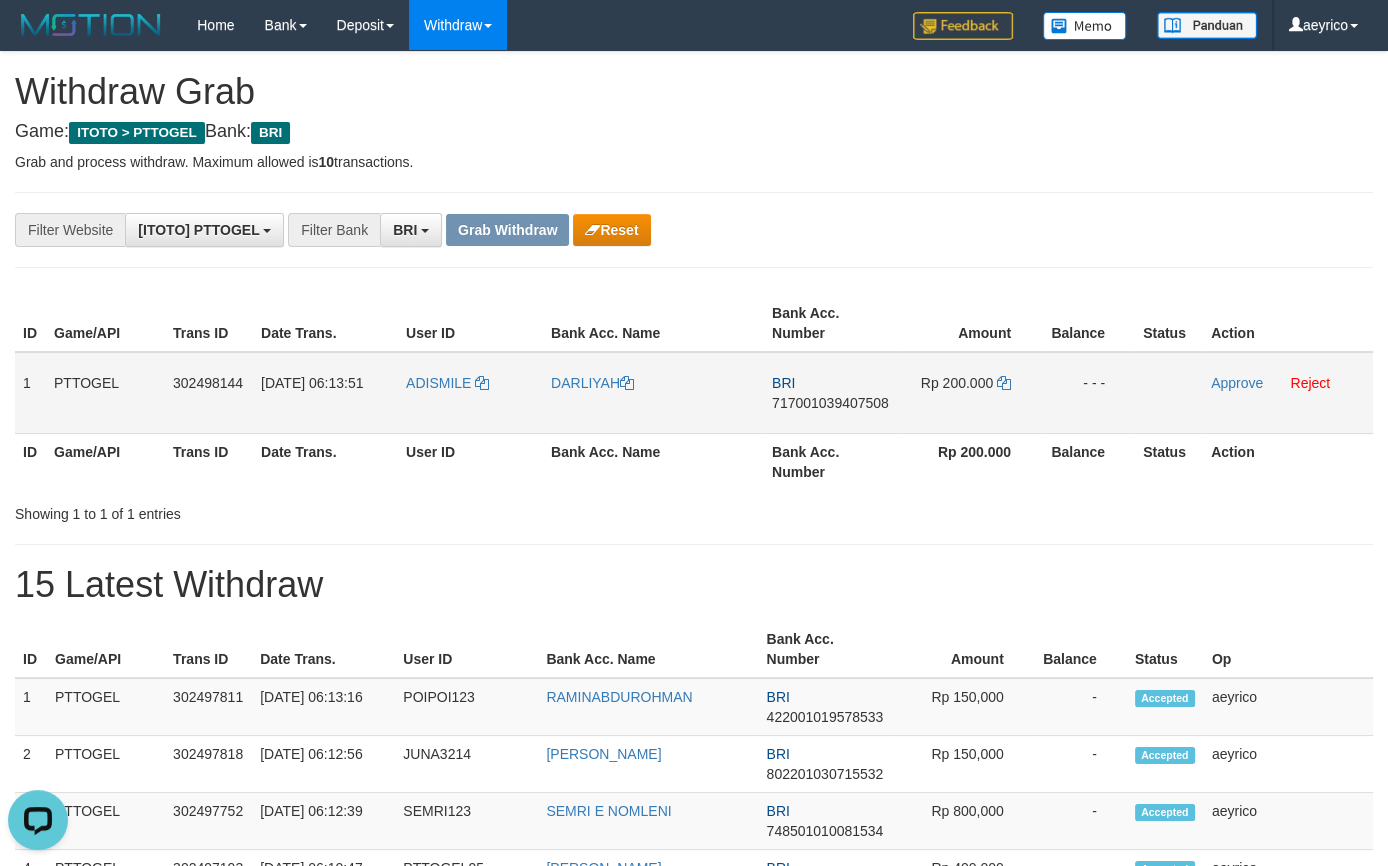 scroll, scrollTop: 0, scrollLeft: 0, axis: both 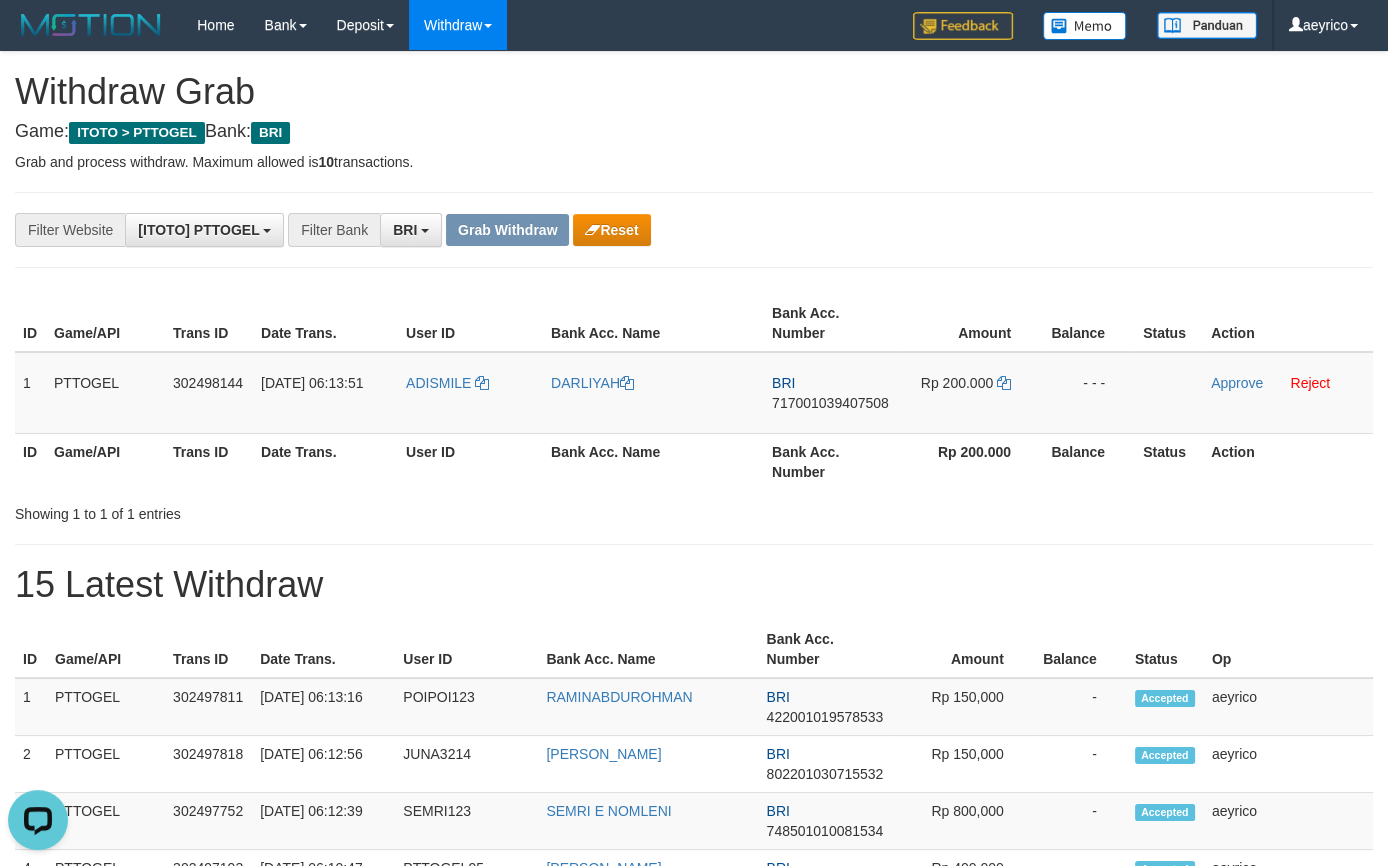 click on "Amount" at bounding box center [970, 323] 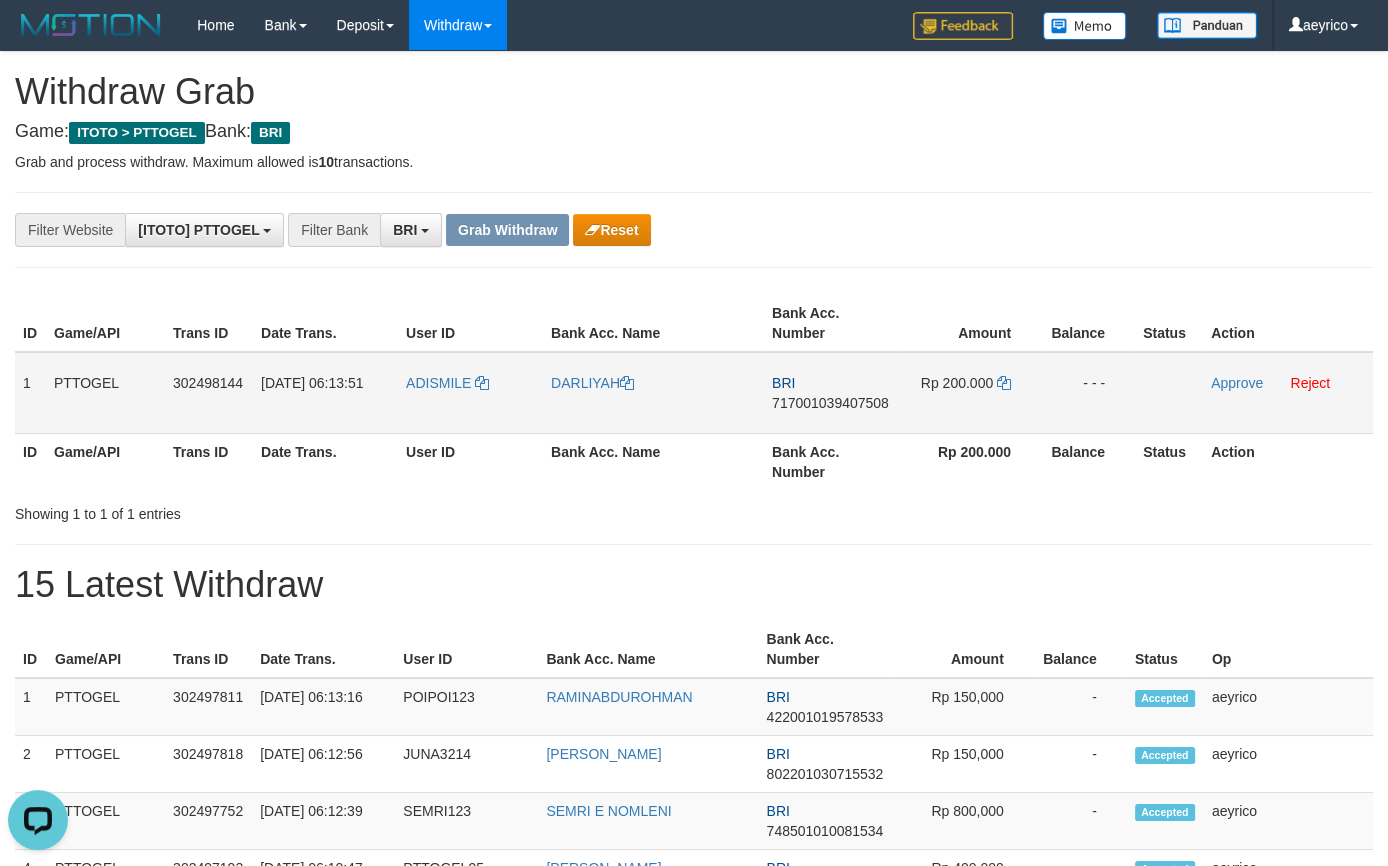 click on "717001039407508" at bounding box center [830, 403] 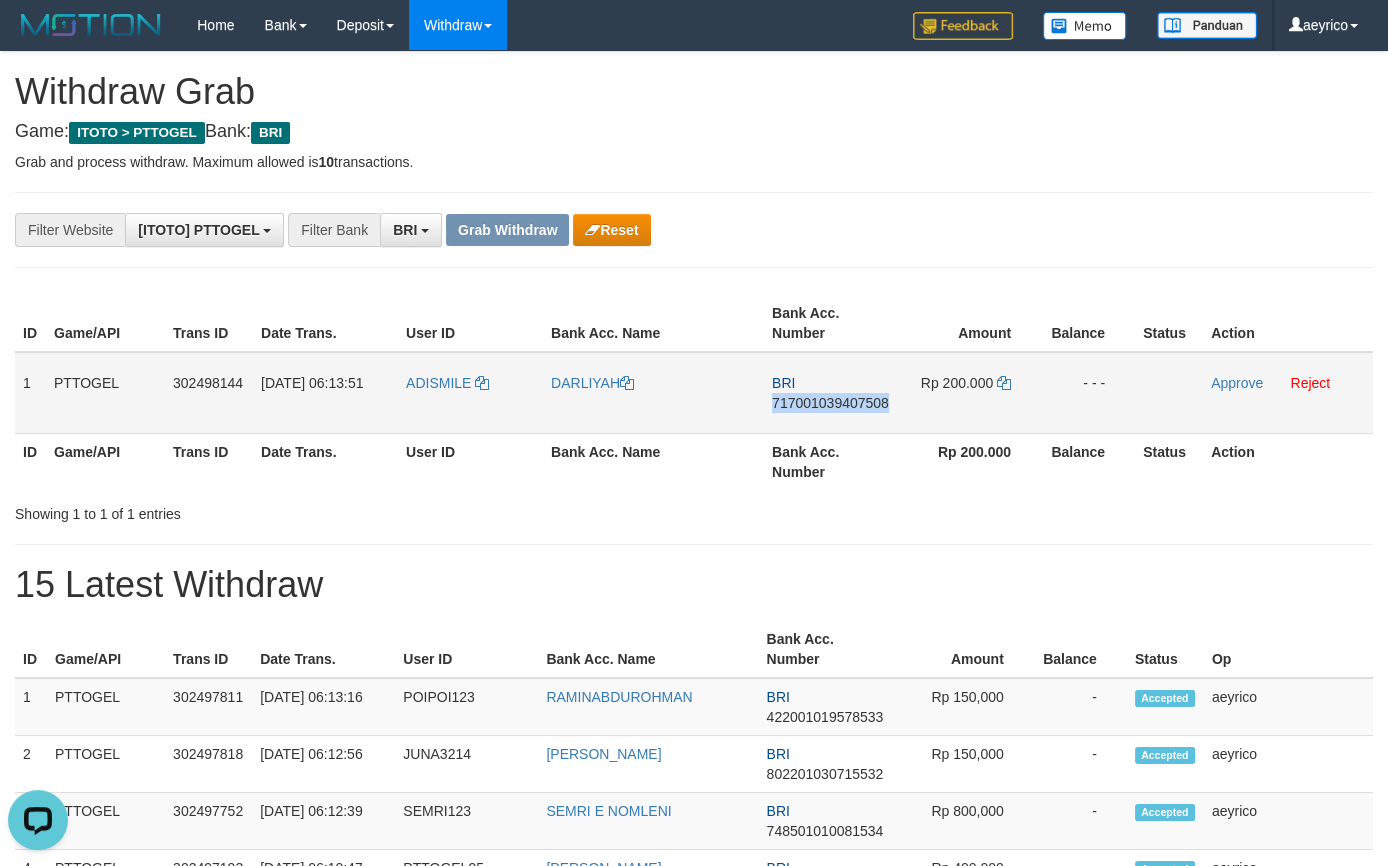 click on "717001039407508" at bounding box center [830, 403] 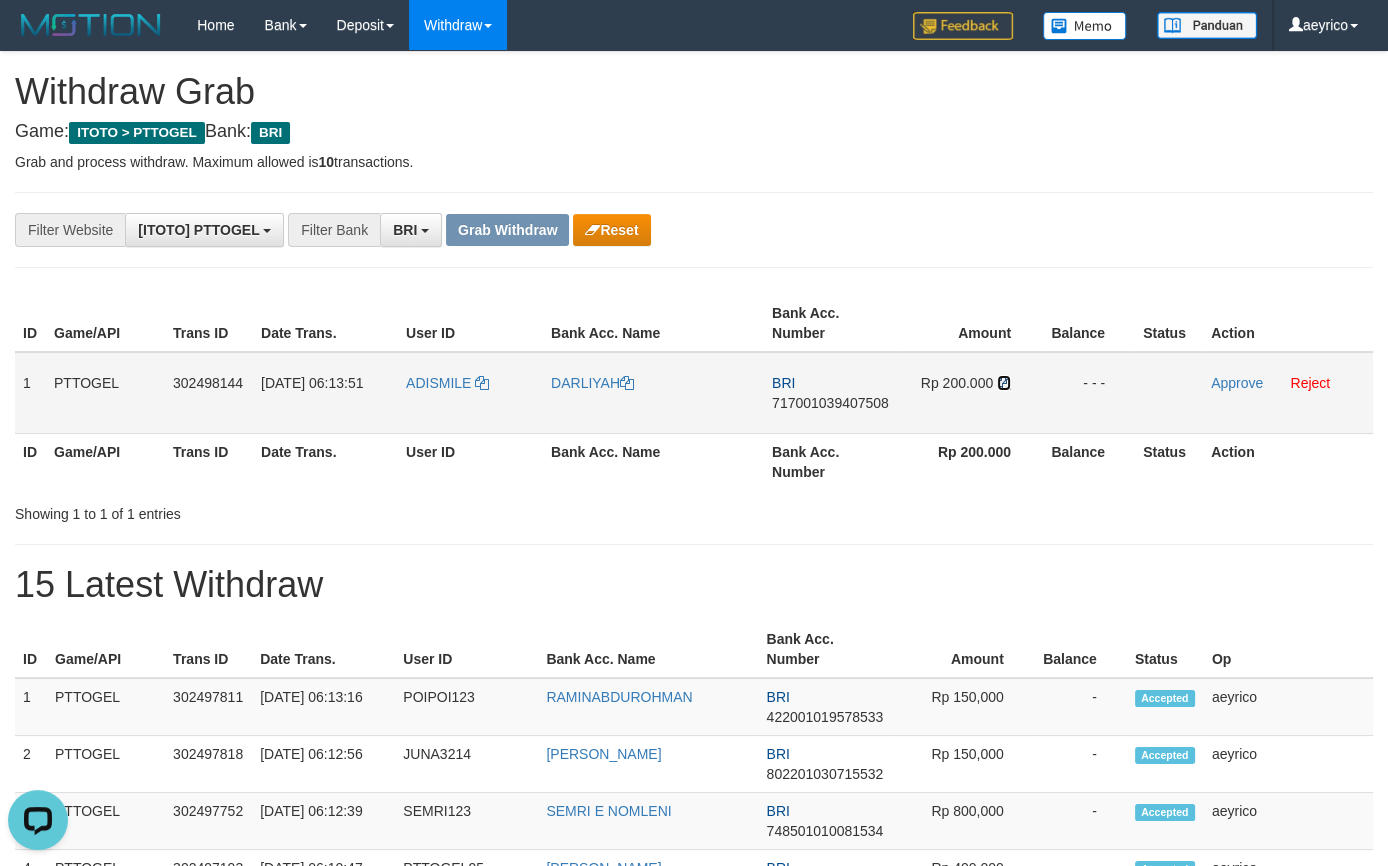 click at bounding box center [1004, 383] 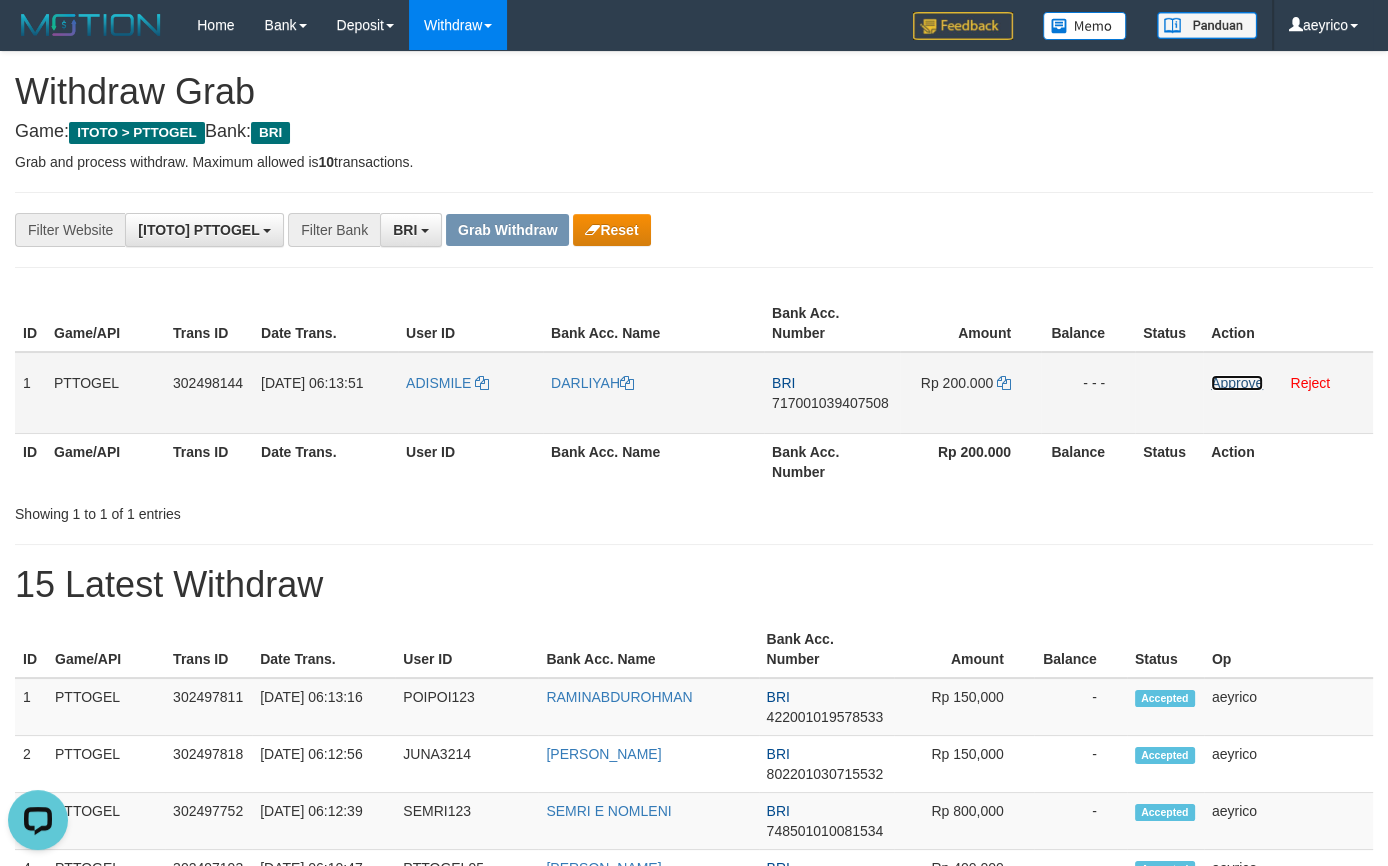 click on "Approve" at bounding box center [1237, 383] 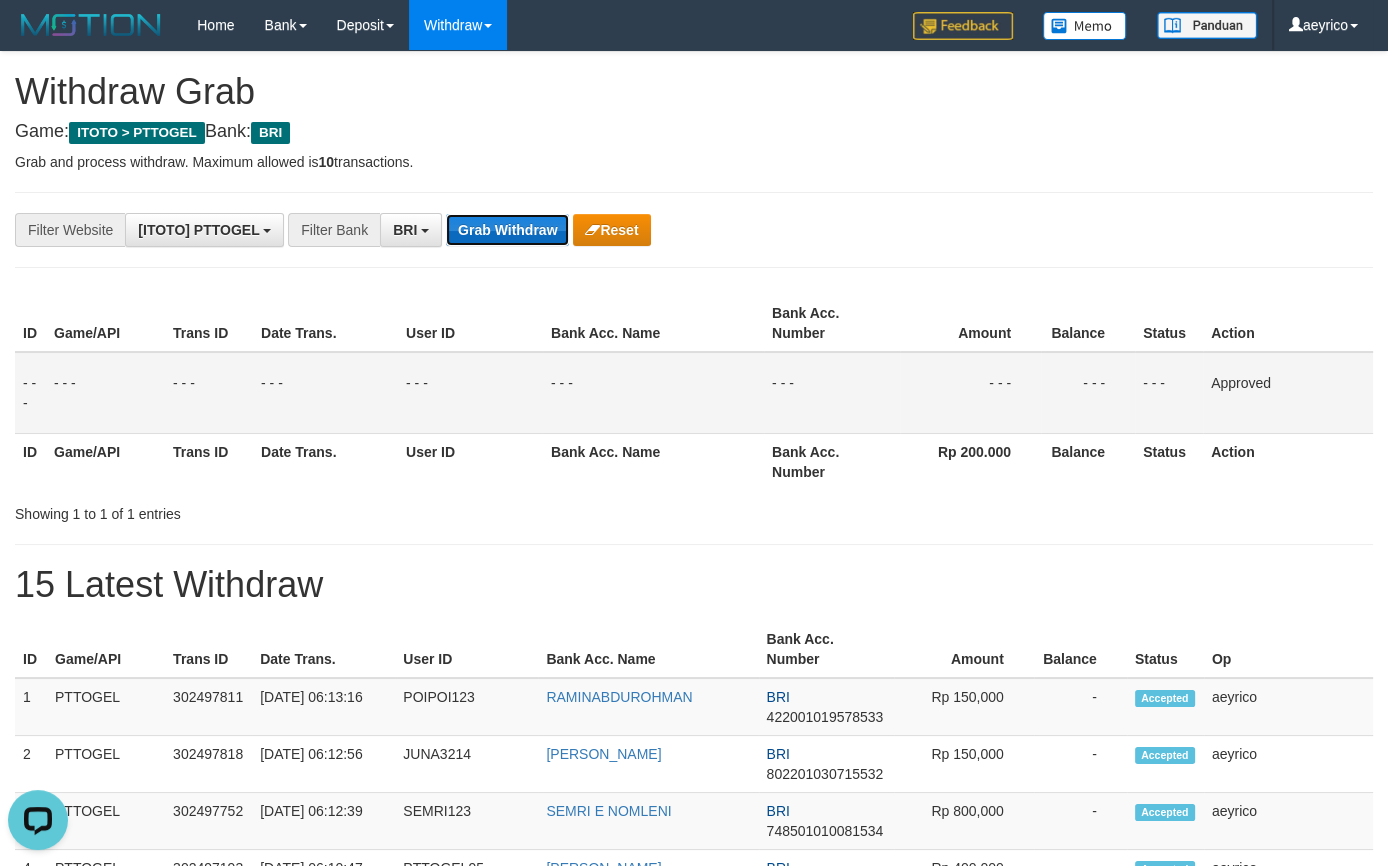 click on "Grab Withdraw" at bounding box center (507, 230) 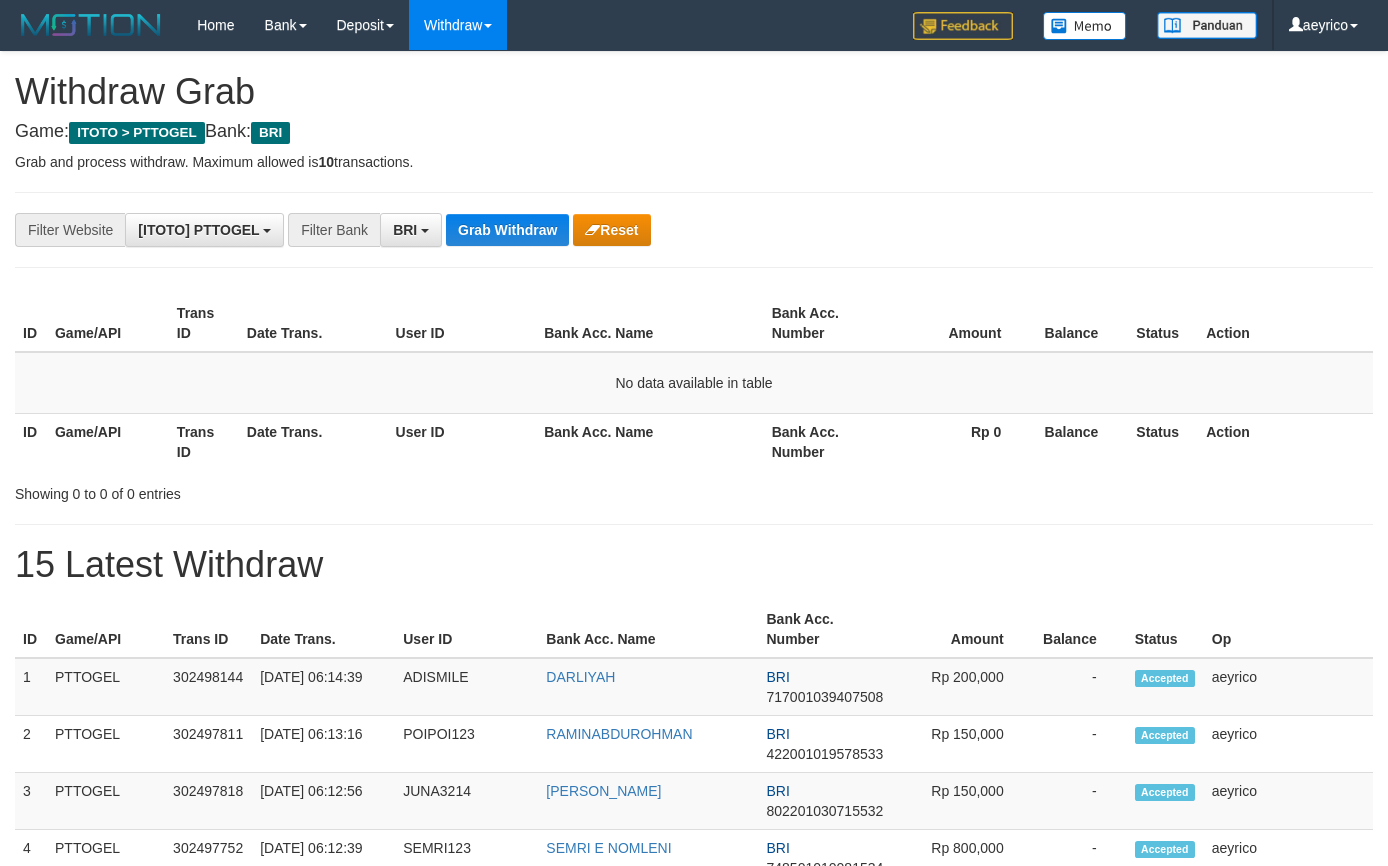 scroll, scrollTop: 0, scrollLeft: 0, axis: both 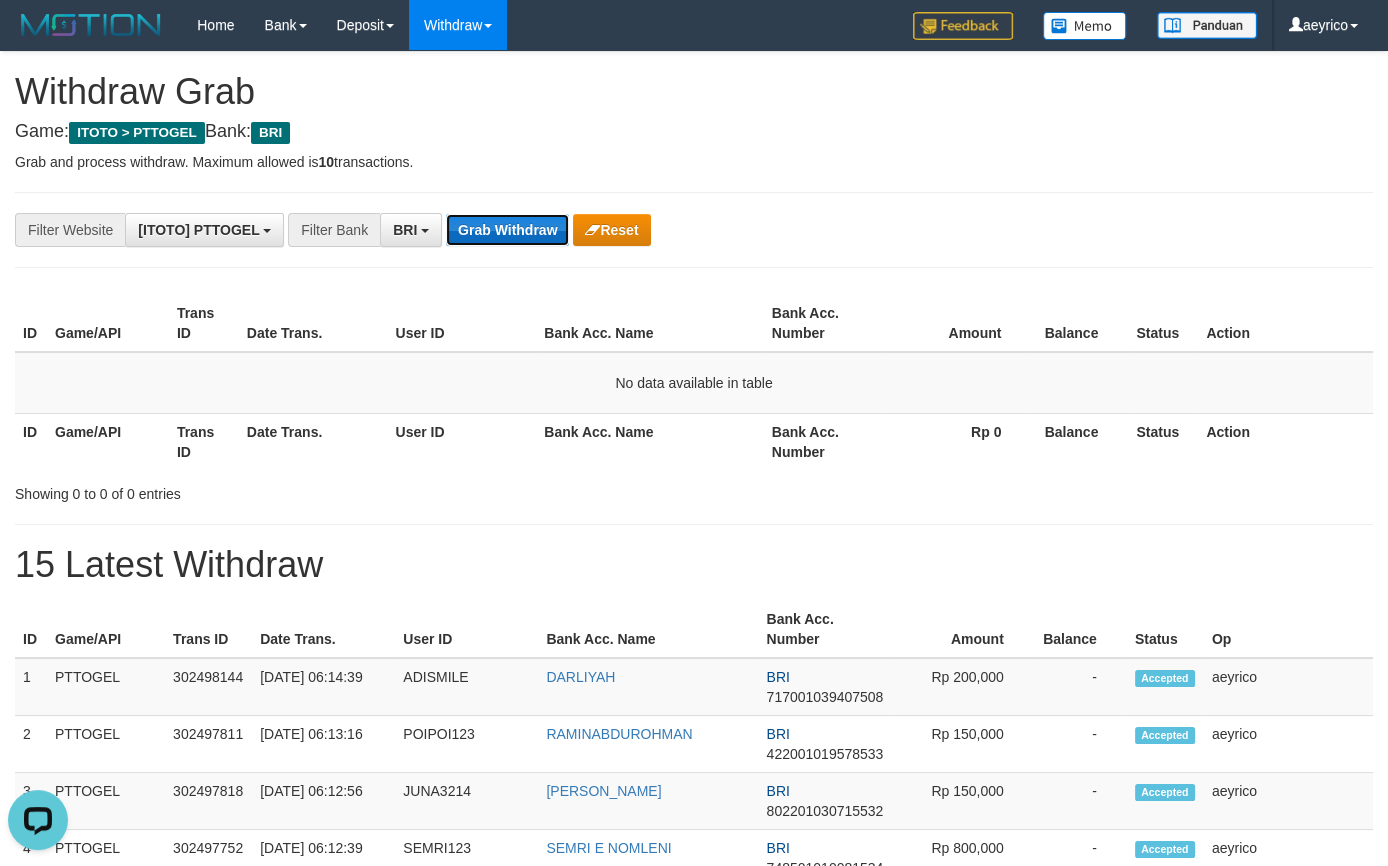 click on "Grab Withdraw" at bounding box center [507, 230] 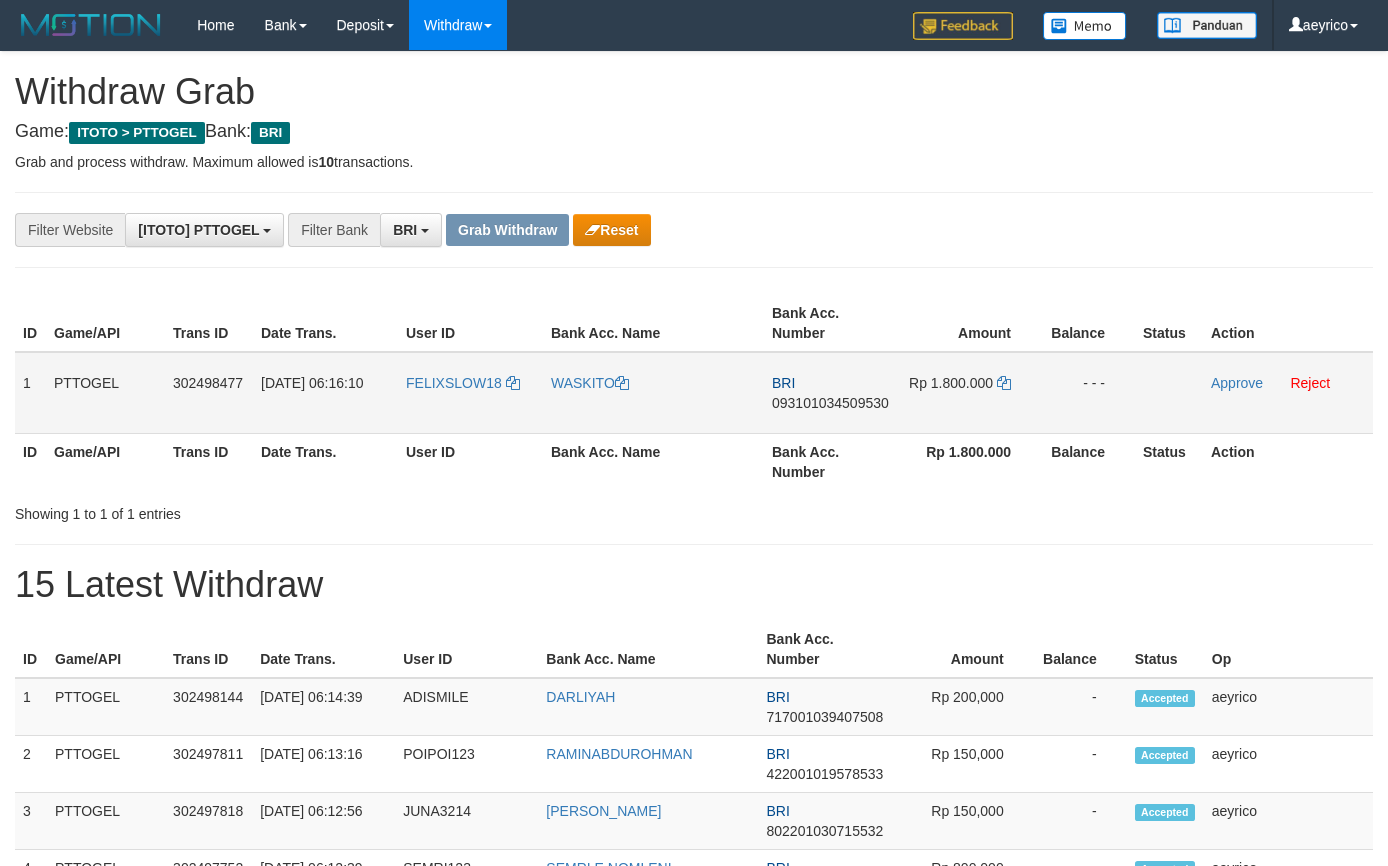 scroll, scrollTop: 0, scrollLeft: 0, axis: both 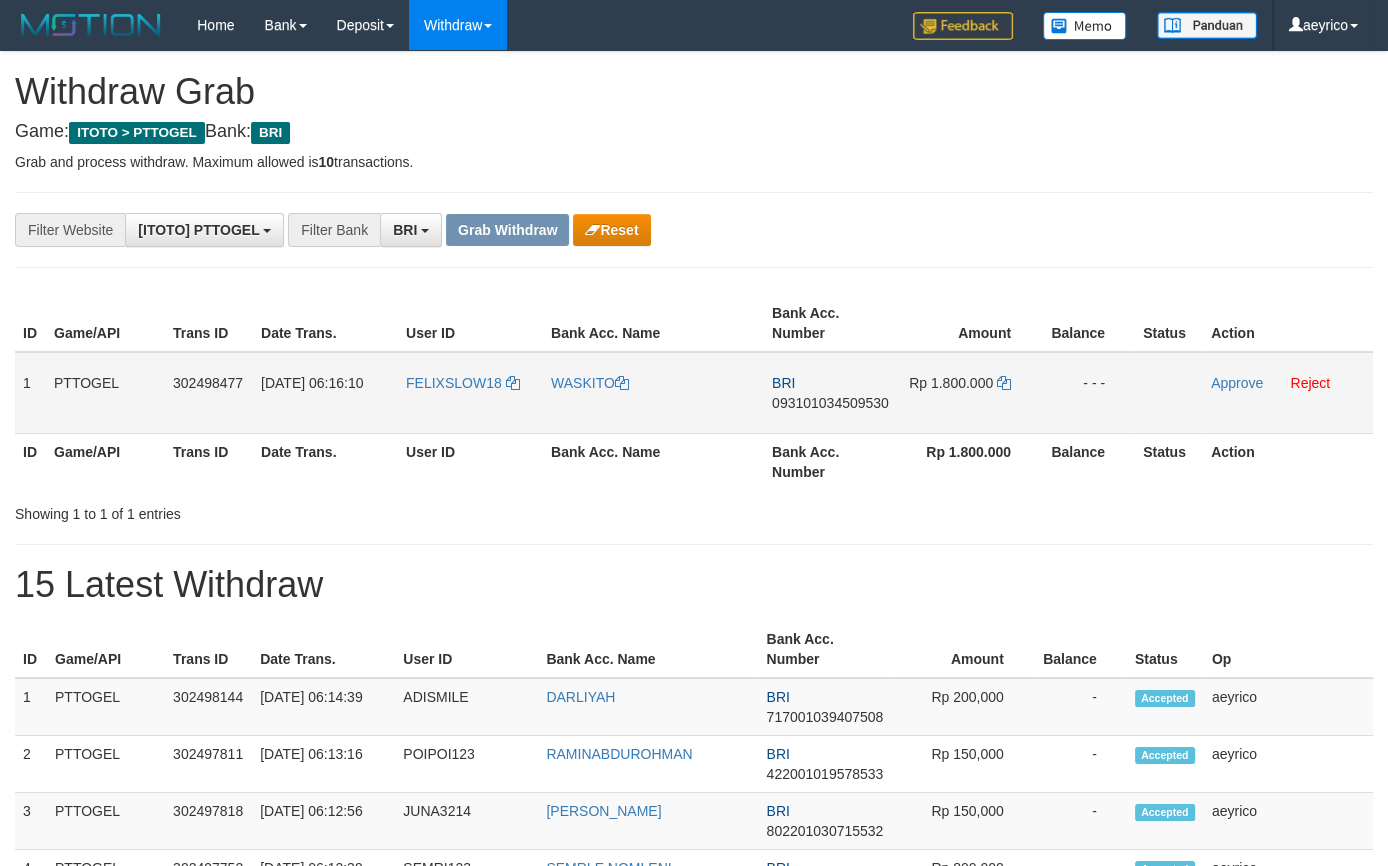 drag, startPoint x: 563, startPoint y: 404, endPoint x: 910, endPoint y: 400, distance: 347.02304 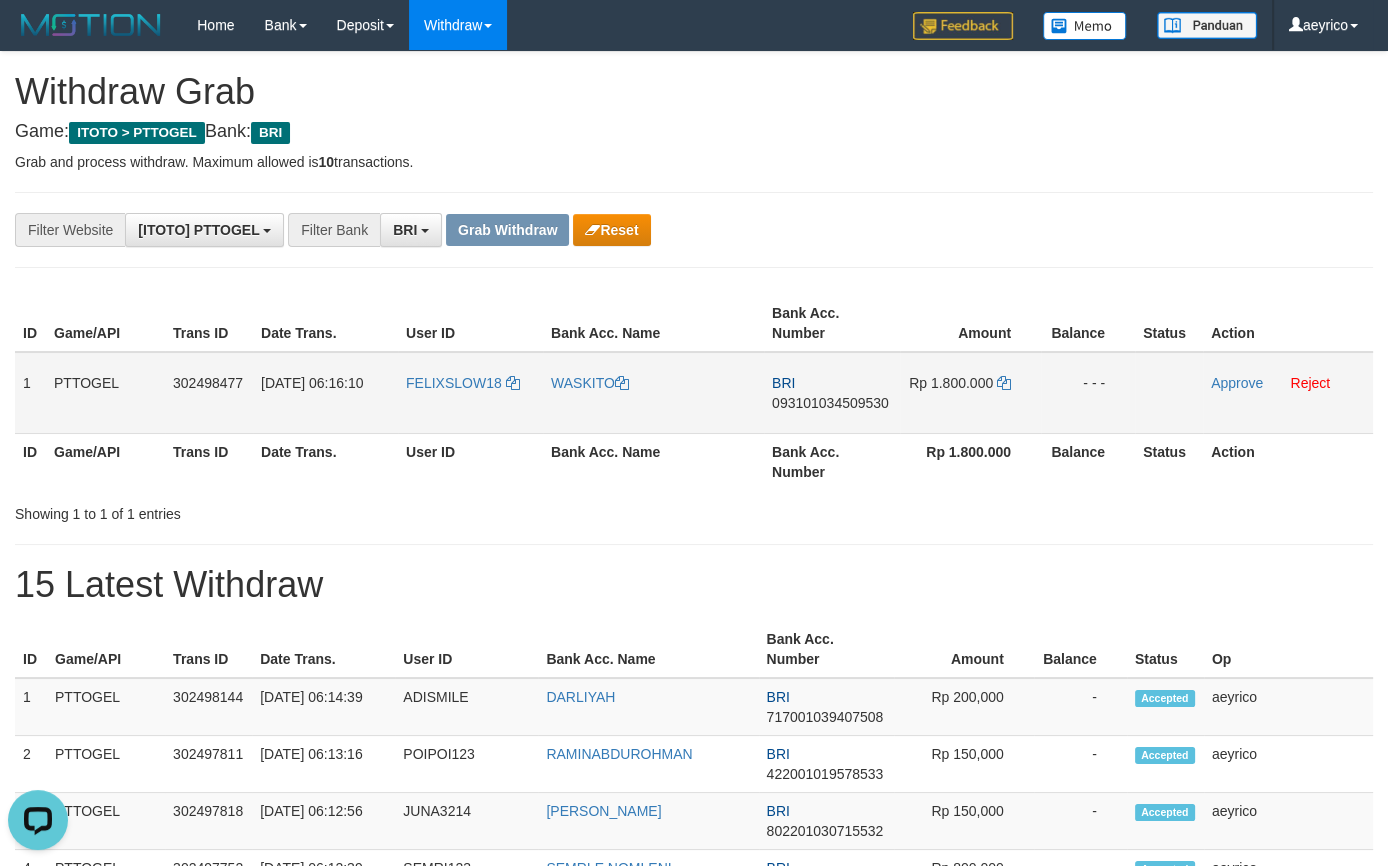 scroll, scrollTop: 0, scrollLeft: 0, axis: both 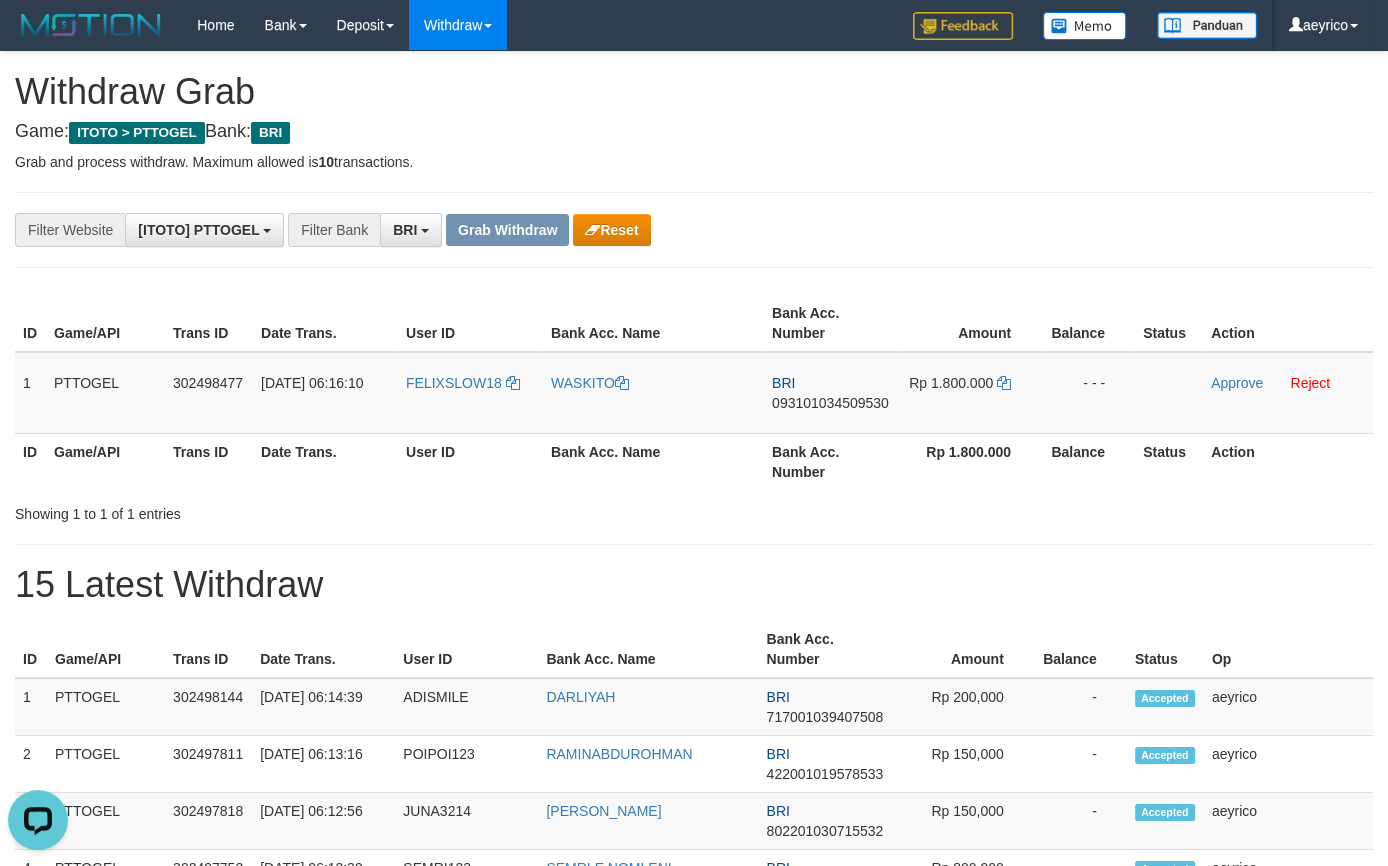 drag, startPoint x: 987, startPoint y: 299, endPoint x: 1001, endPoint y: 288, distance: 17.804493 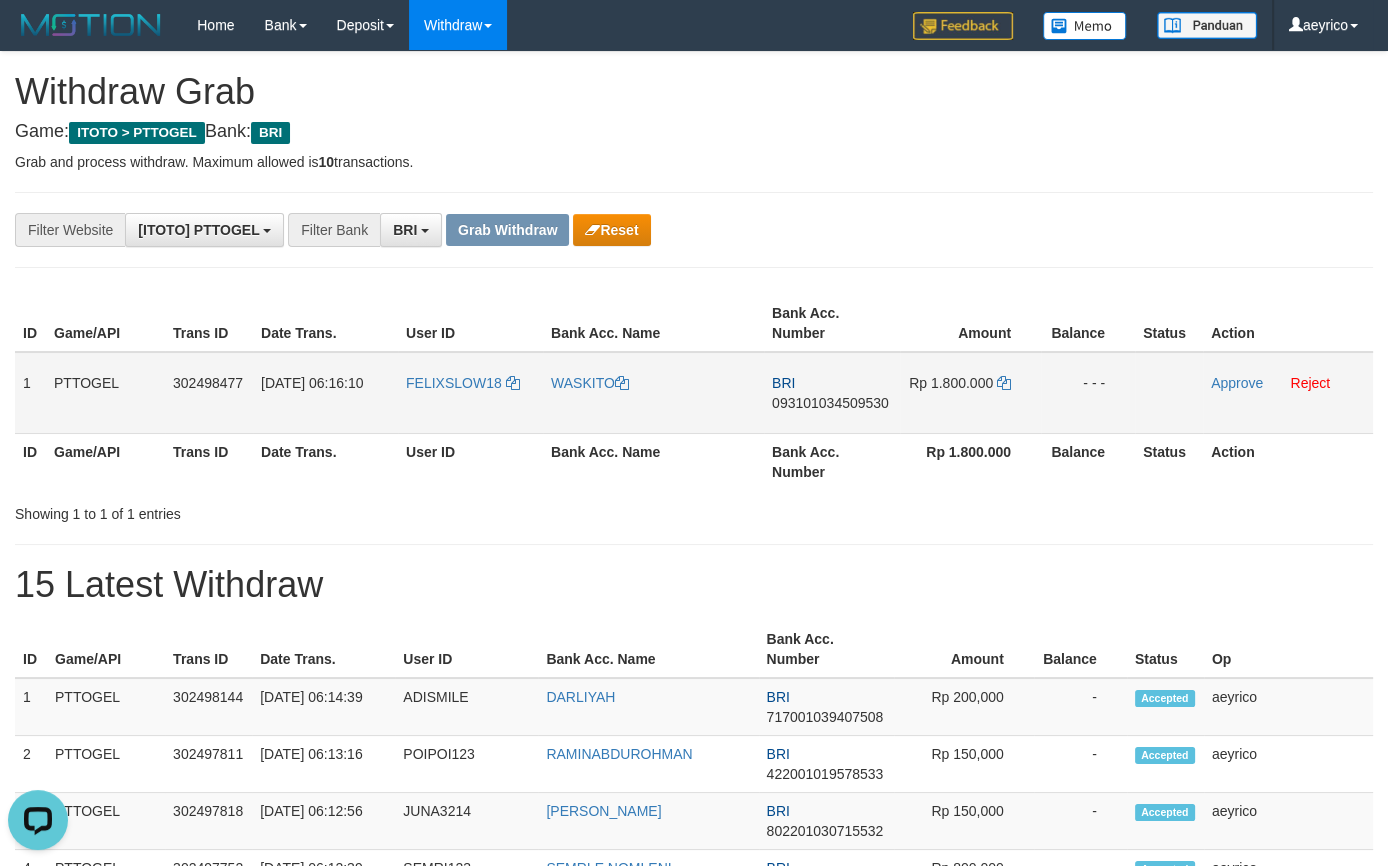 click on "093101034509530" at bounding box center [830, 403] 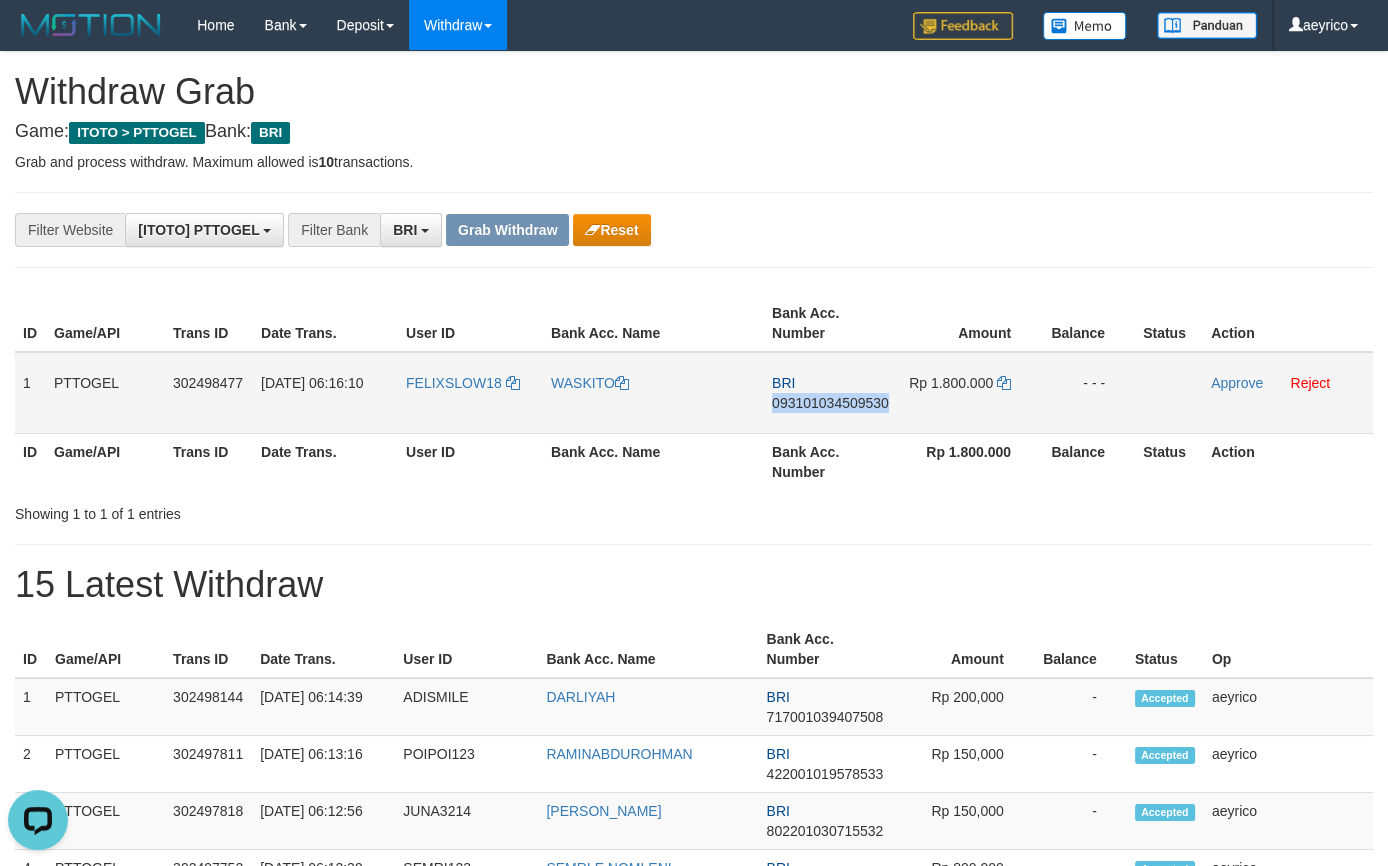 click on "093101034509530" at bounding box center [830, 403] 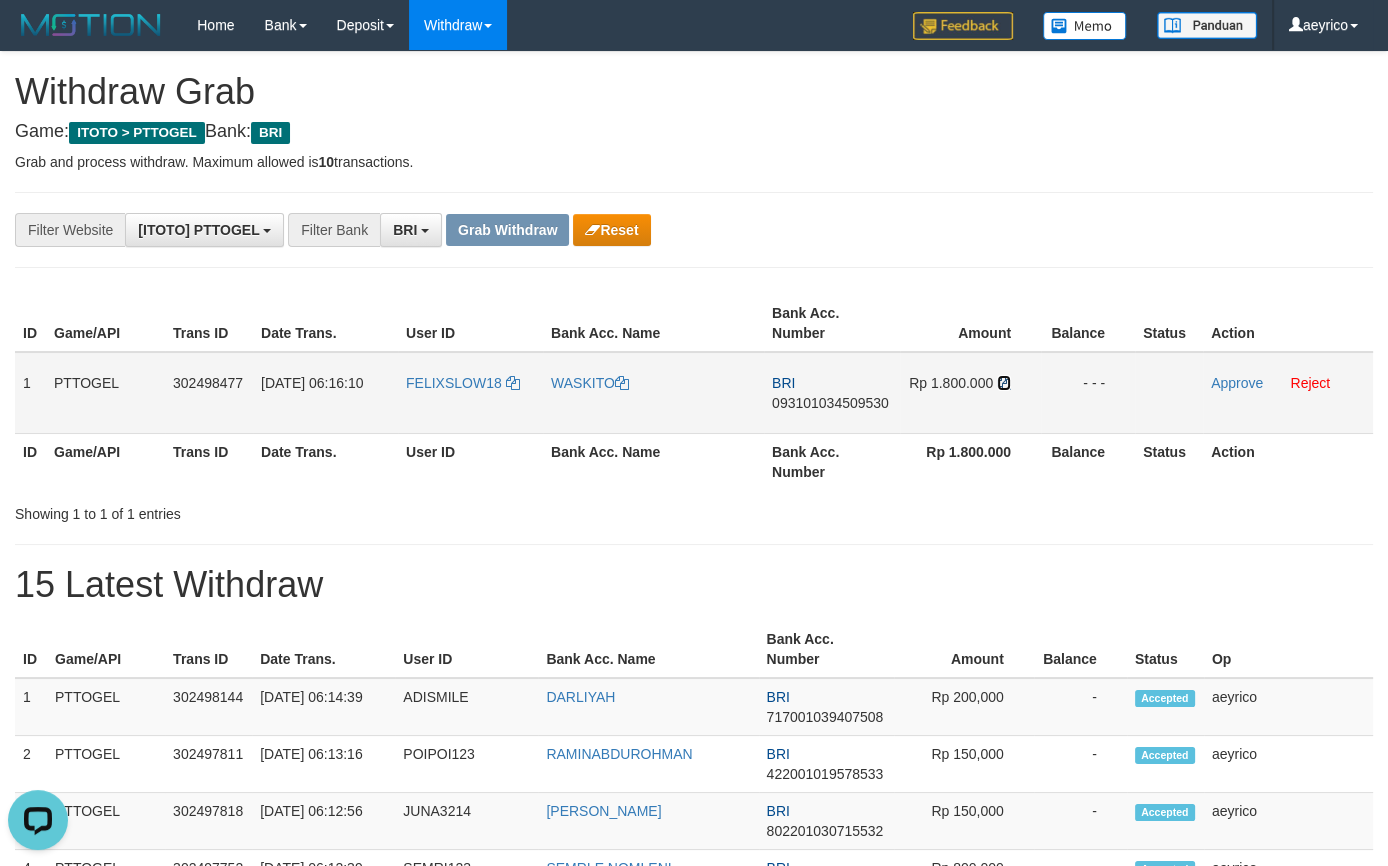 click at bounding box center (1004, 383) 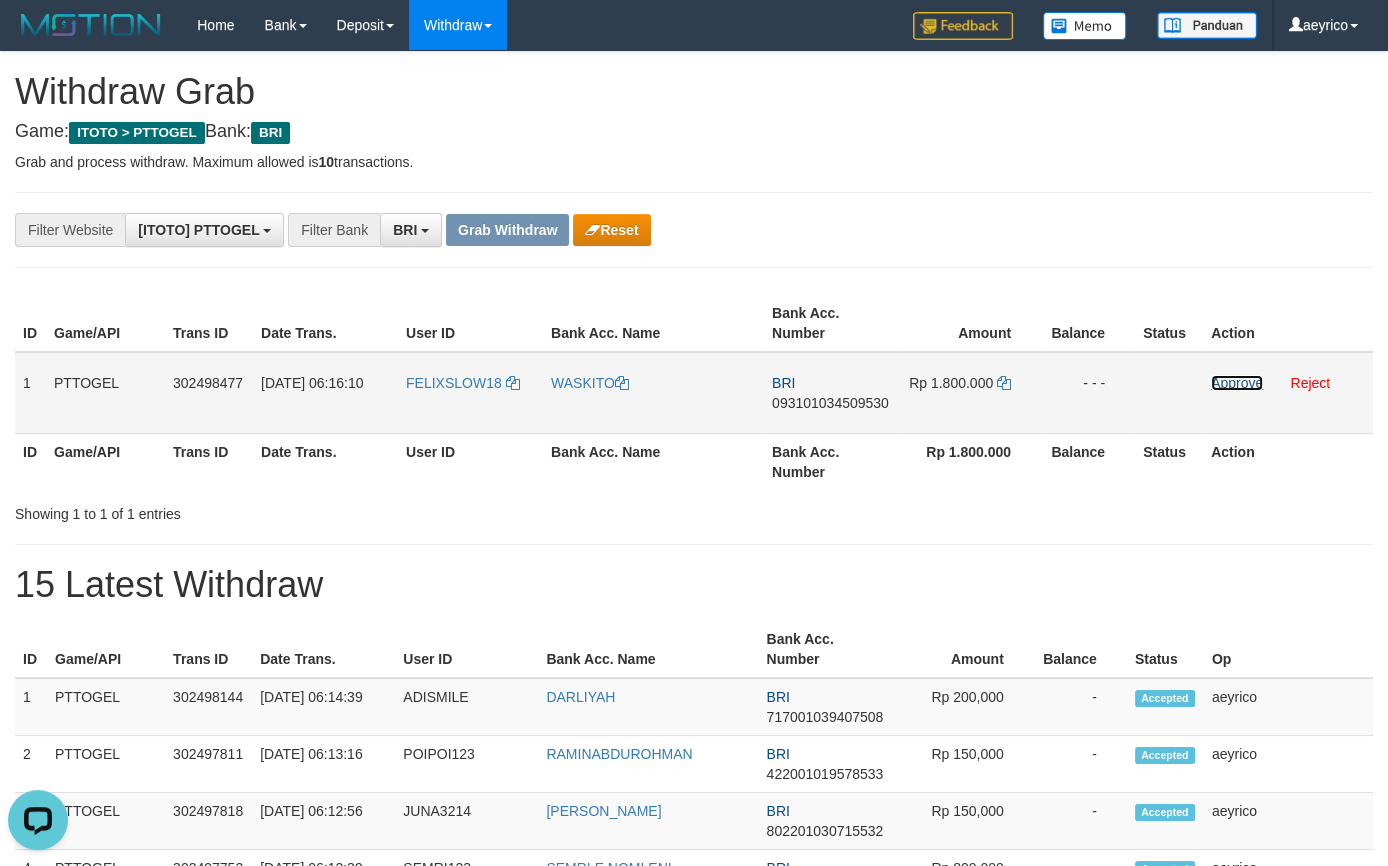 click on "Approve" at bounding box center (1237, 383) 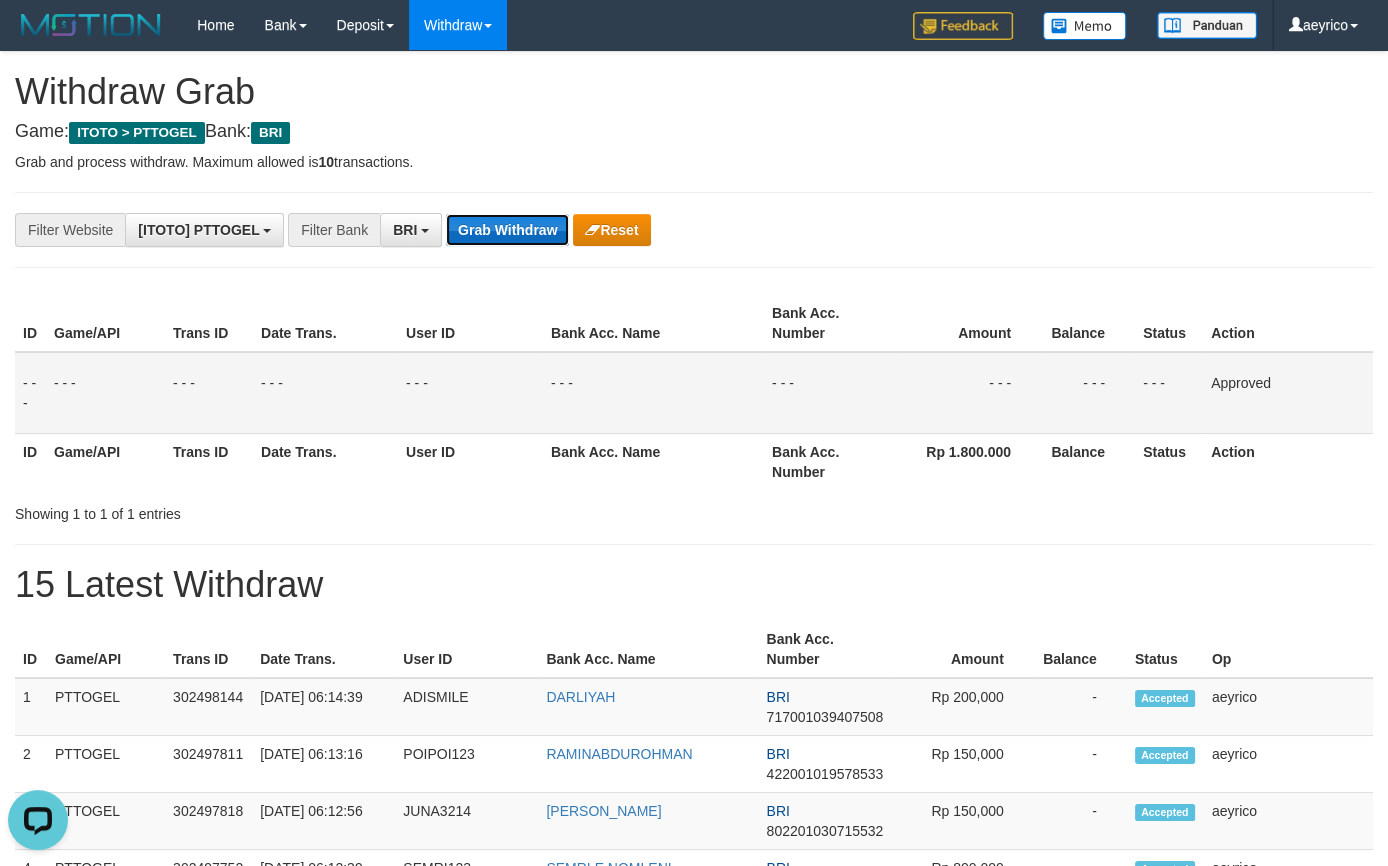 click on "Grab Withdraw" at bounding box center [507, 230] 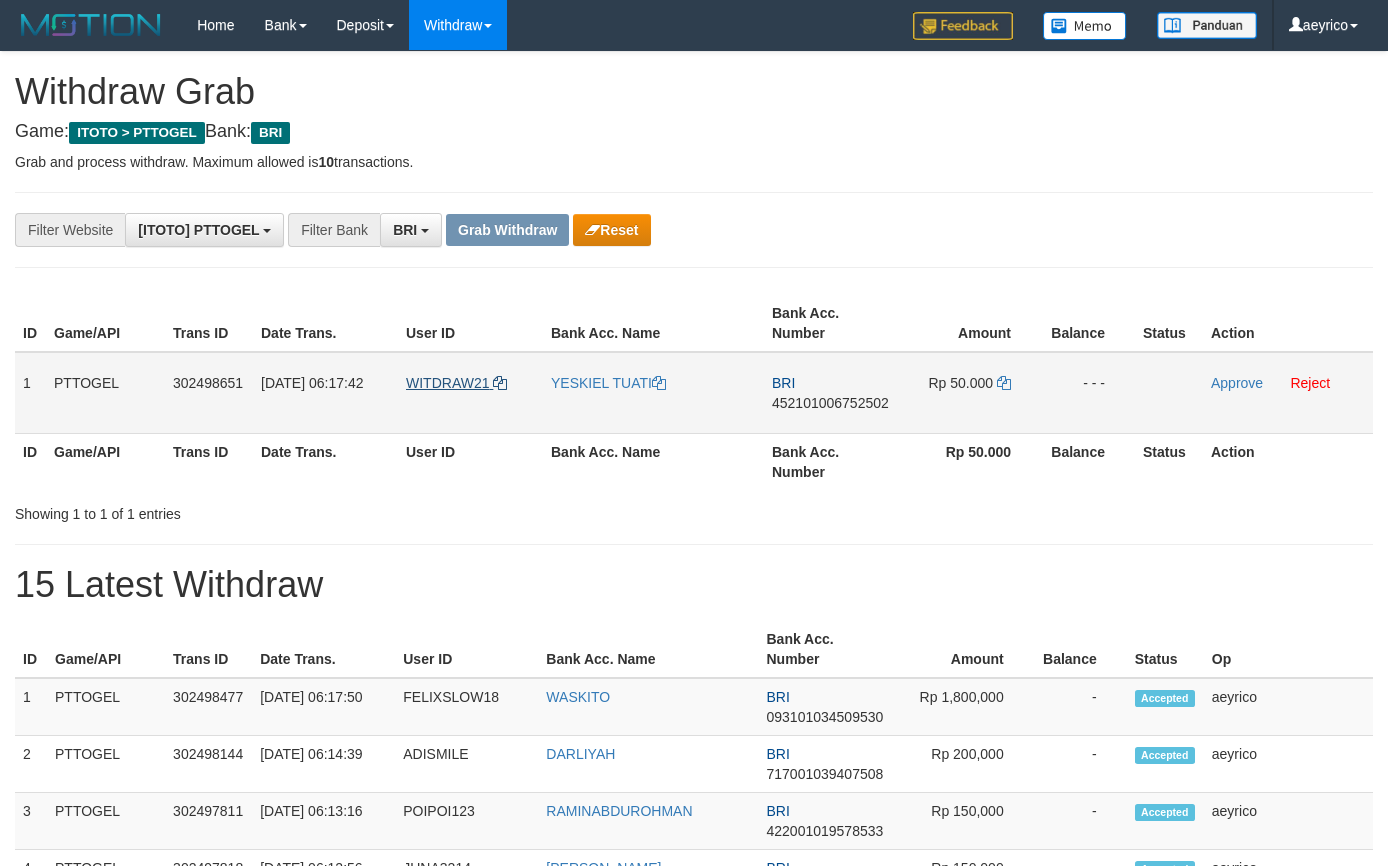 scroll, scrollTop: 0, scrollLeft: 0, axis: both 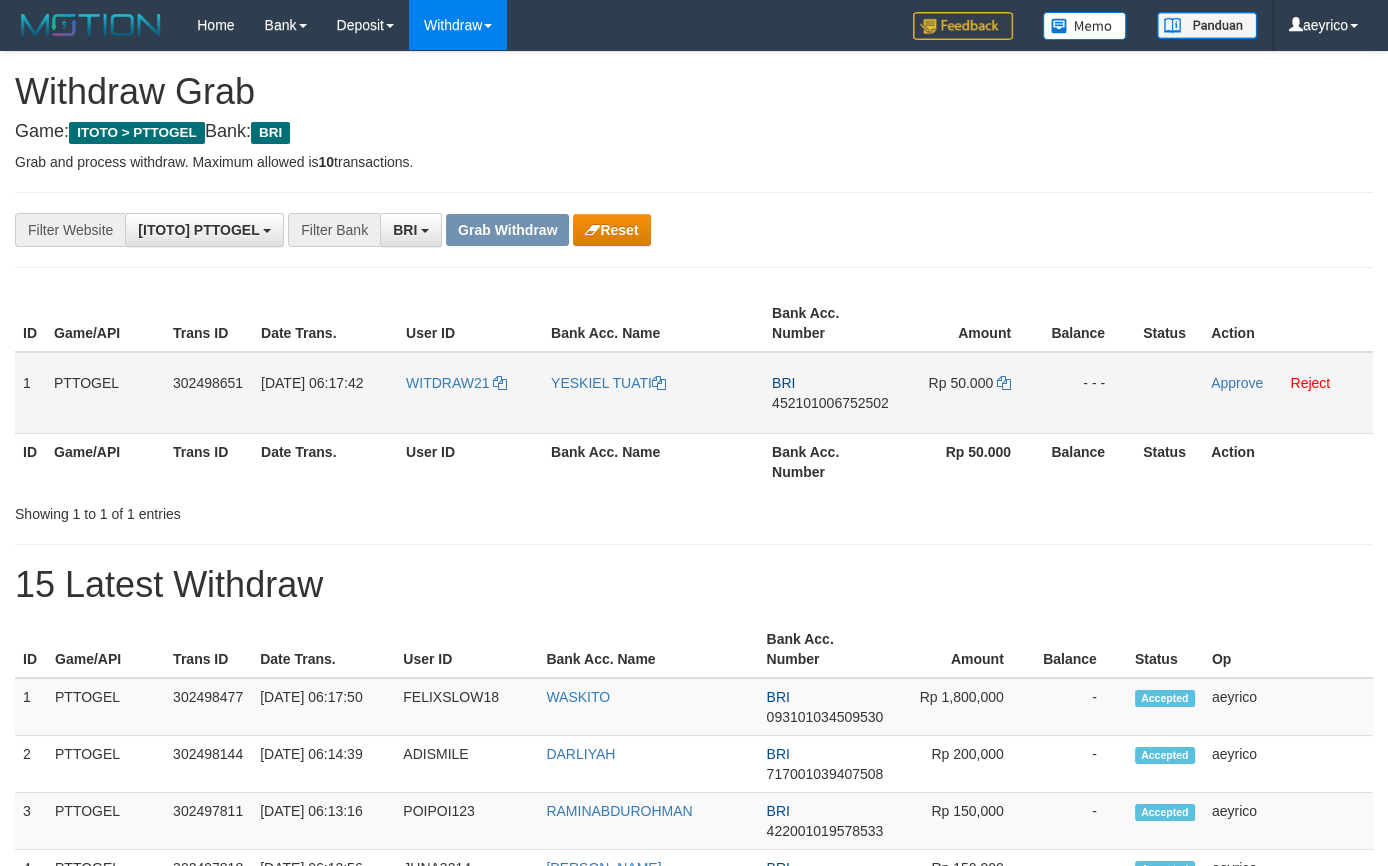 drag, startPoint x: 450, startPoint y: 396, endPoint x: 916, endPoint y: 403, distance: 466.05258 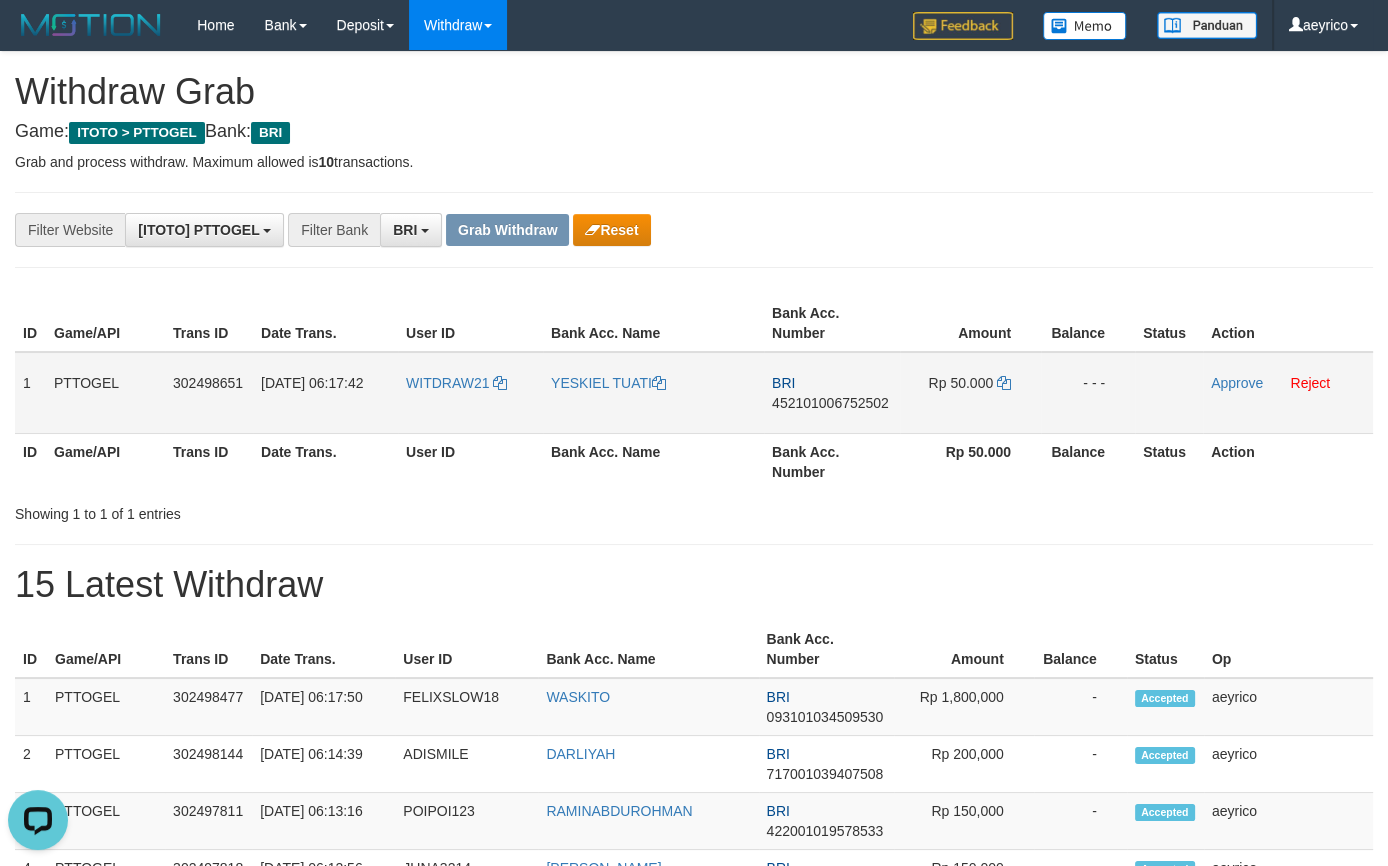 scroll, scrollTop: 0, scrollLeft: 0, axis: both 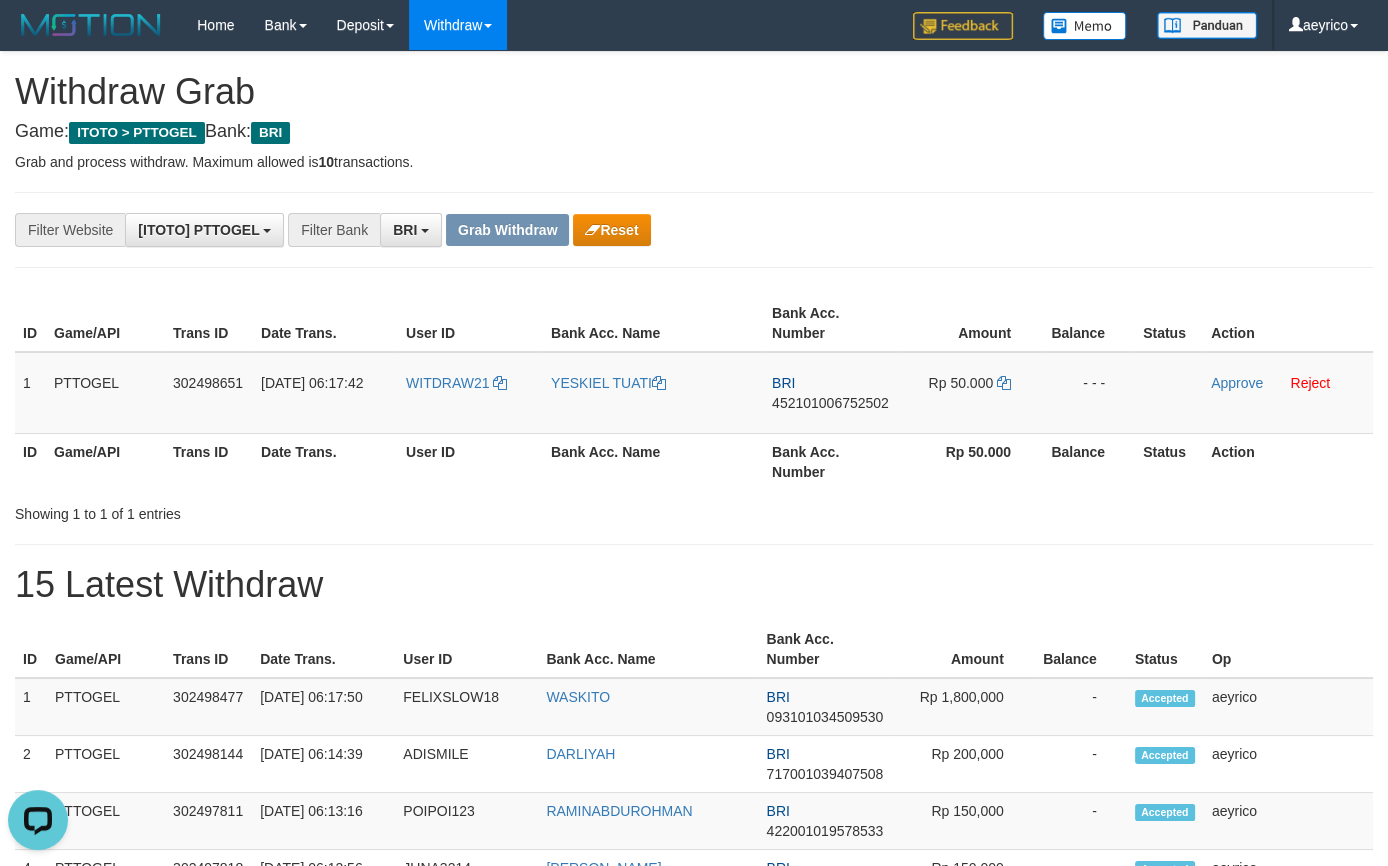 click on "**********" at bounding box center [694, 1063] 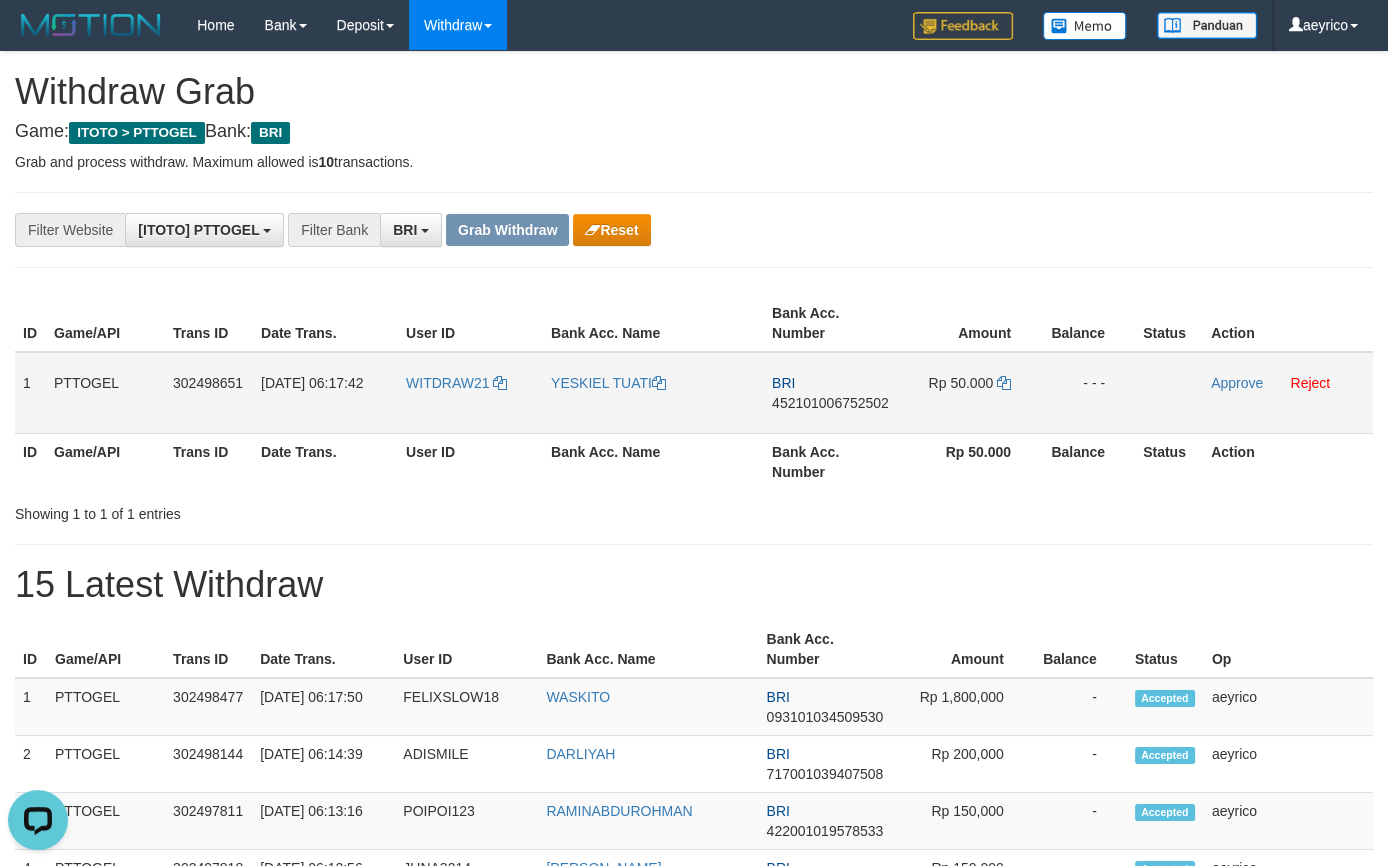click on "452101006752502" at bounding box center [830, 403] 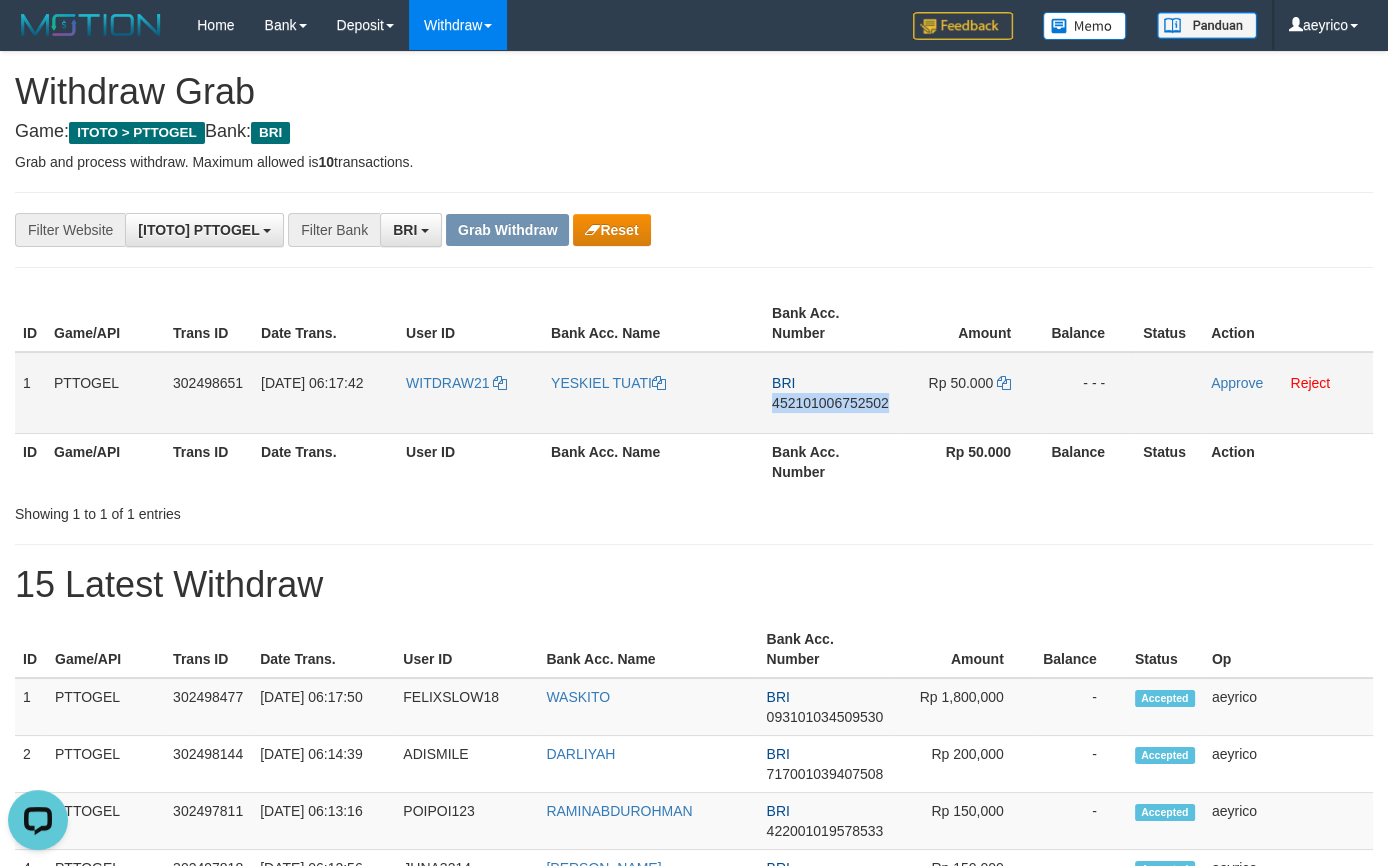 click on "452101006752502" at bounding box center (830, 403) 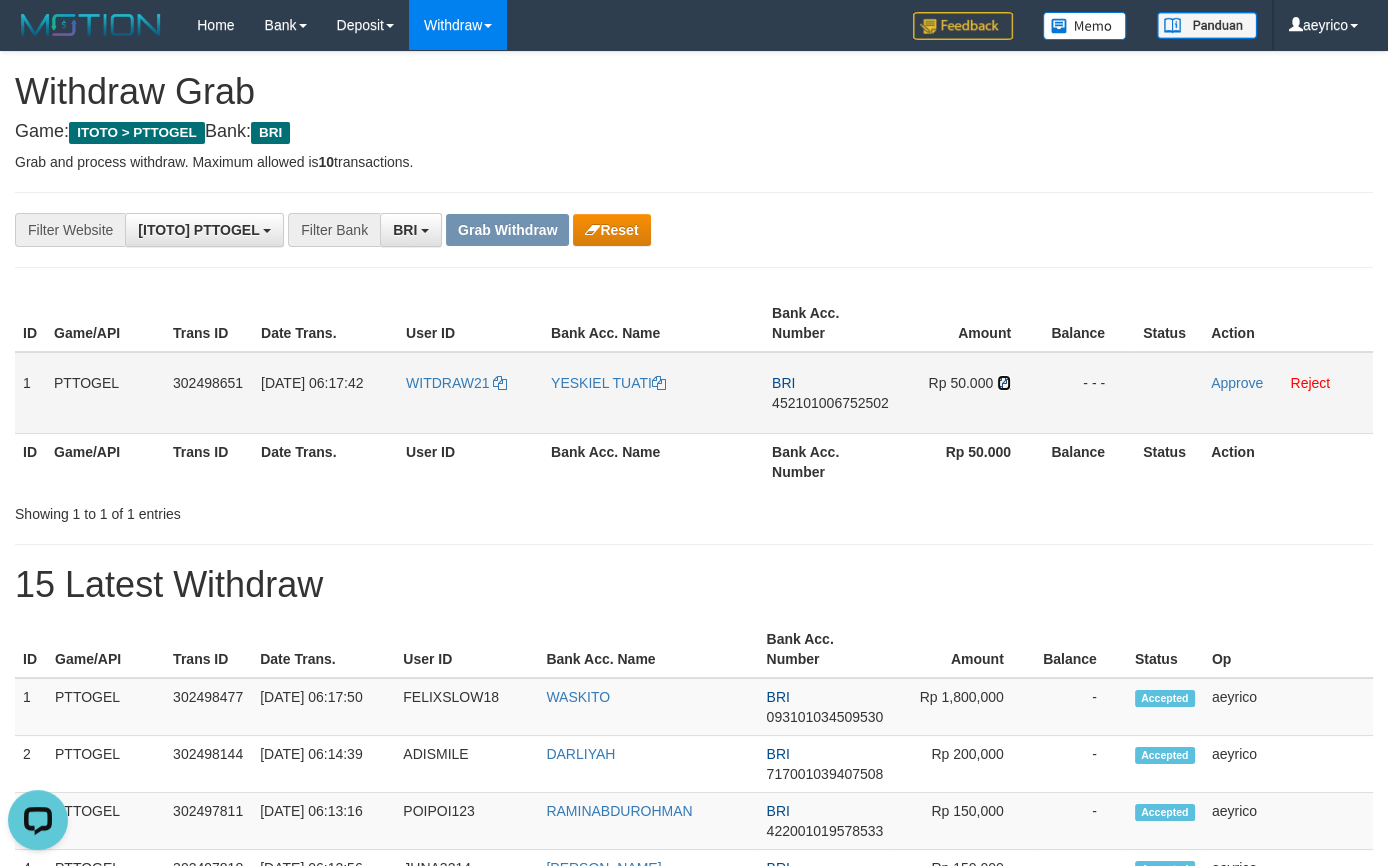 click at bounding box center [1004, 383] 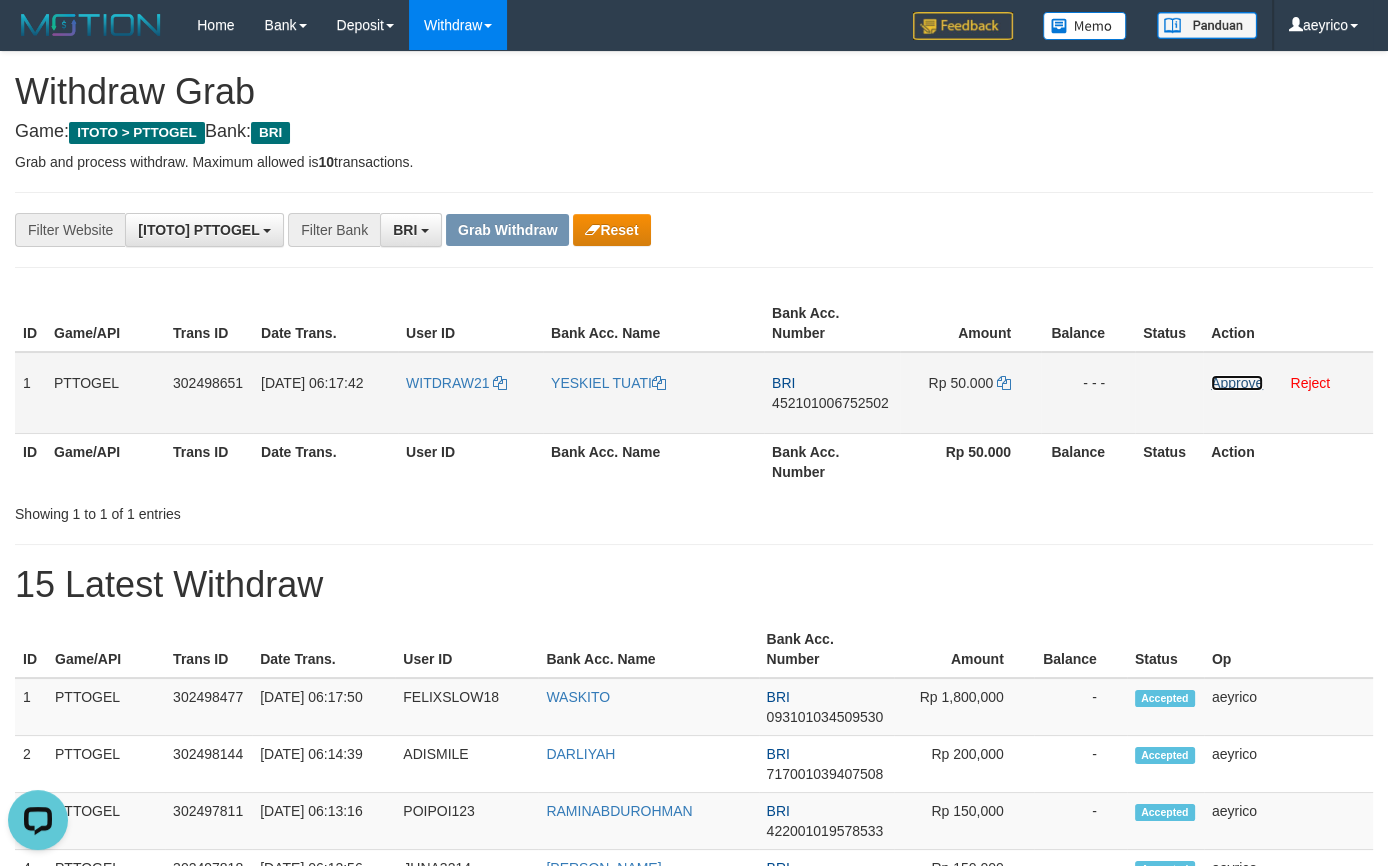 click on "Approve" at bounding box center [1237, 383] 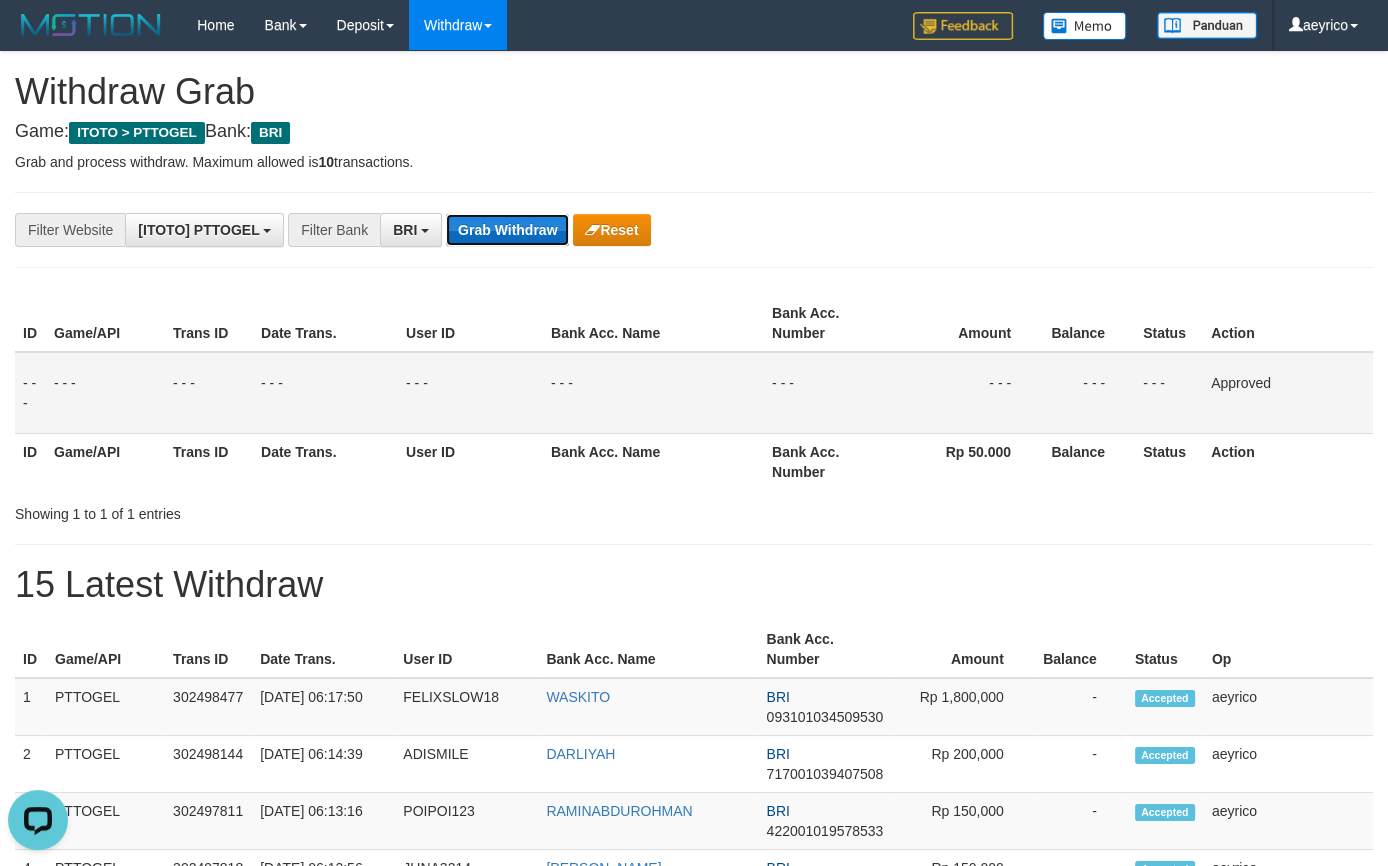 click on "Grab Withdraw" at bounding box center (507, 230) 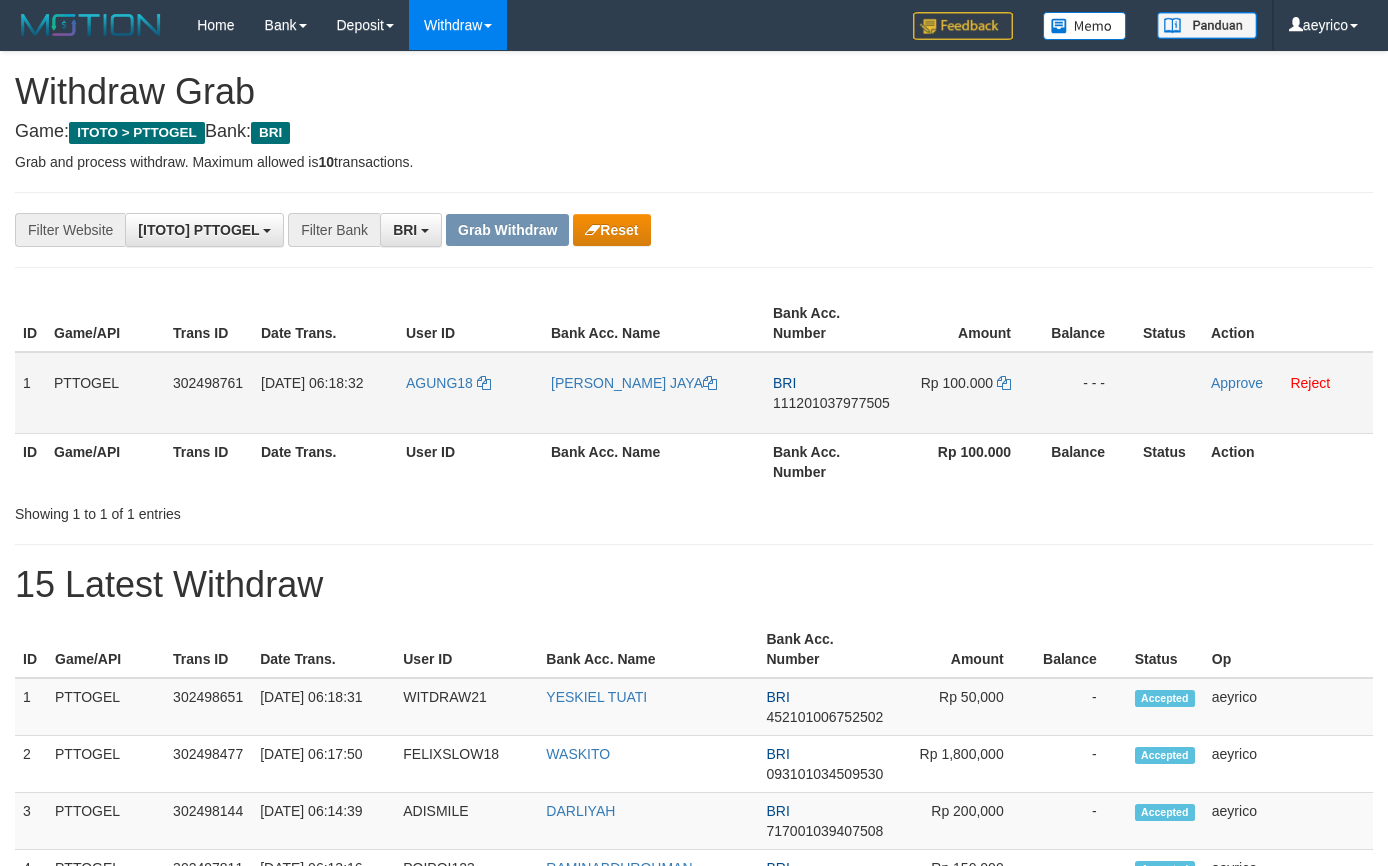 scroll, scrollTop: 0, scrollLeft: 0, axis: both 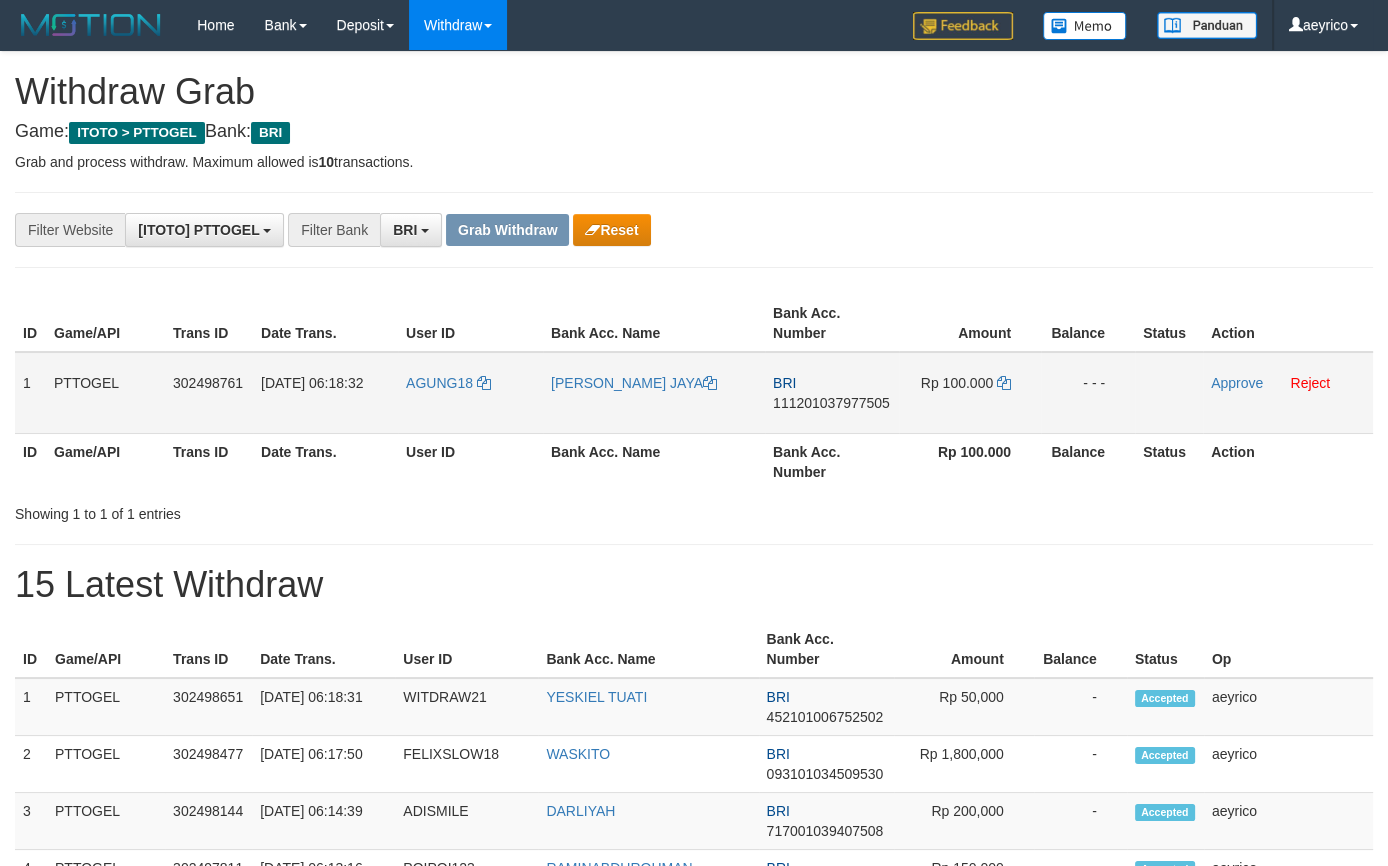 copy 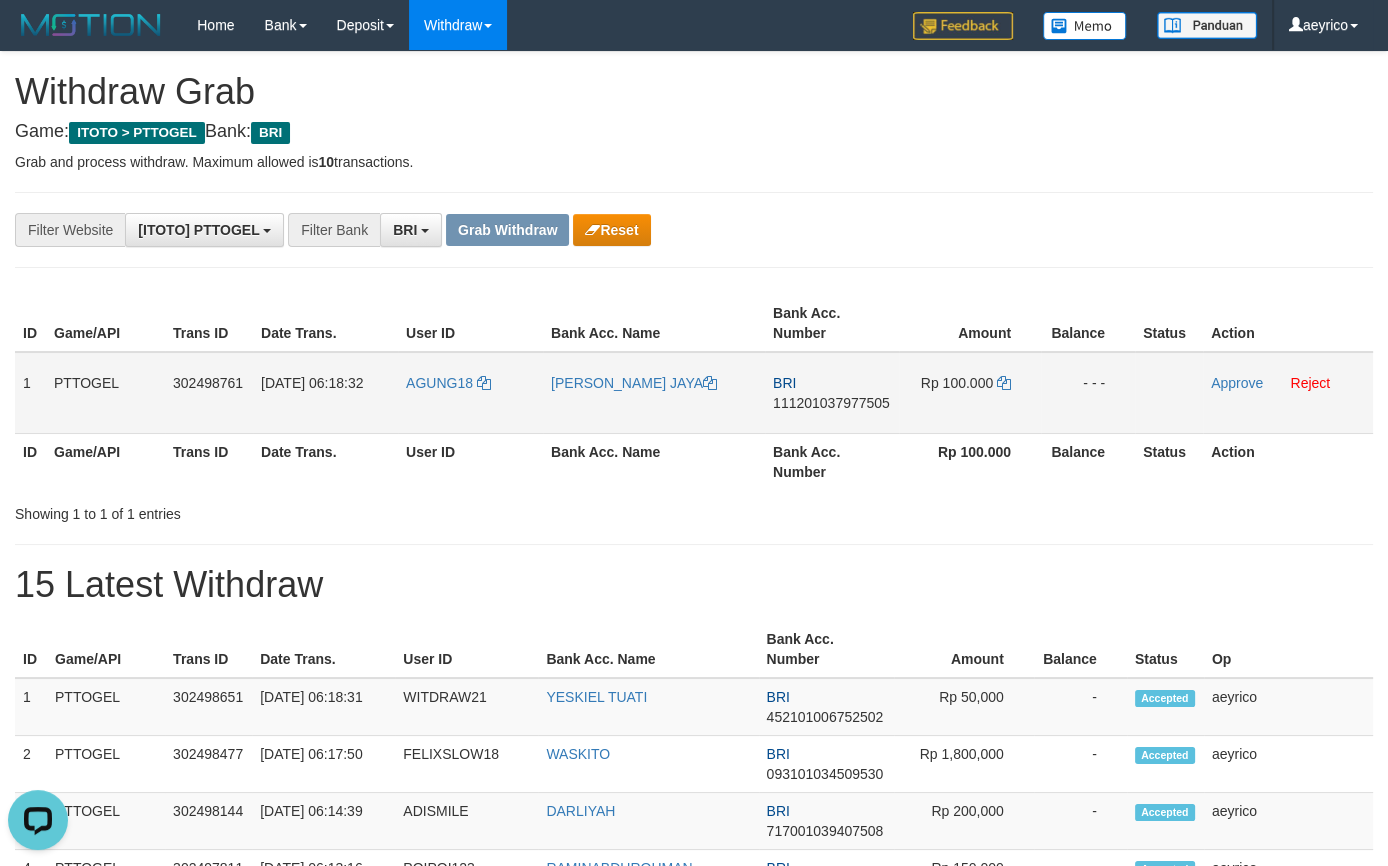 scroll, scrollTop: 0, scrollLeft: 0, axis: both 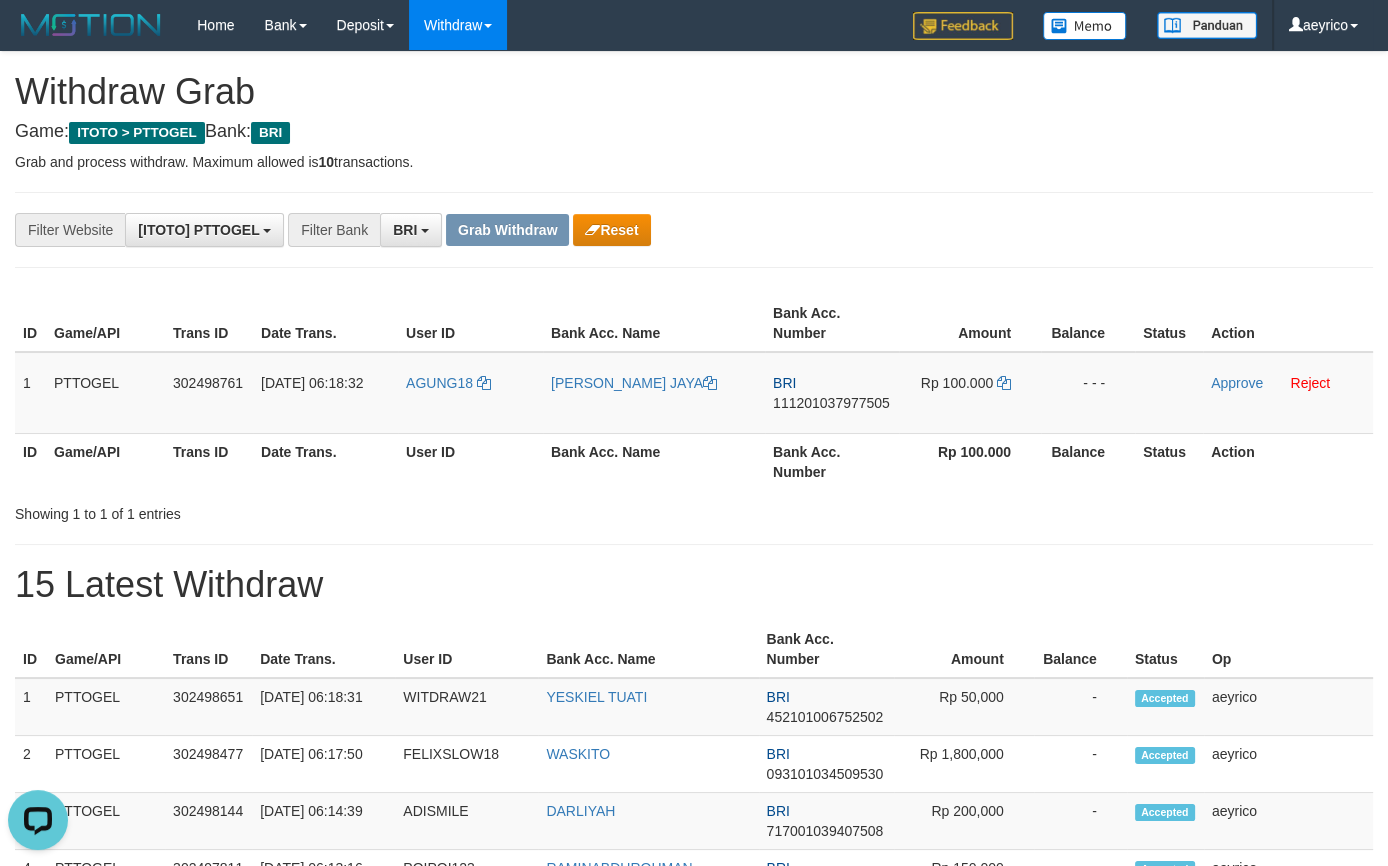 click on "**********" at bounding box center [578, 230] 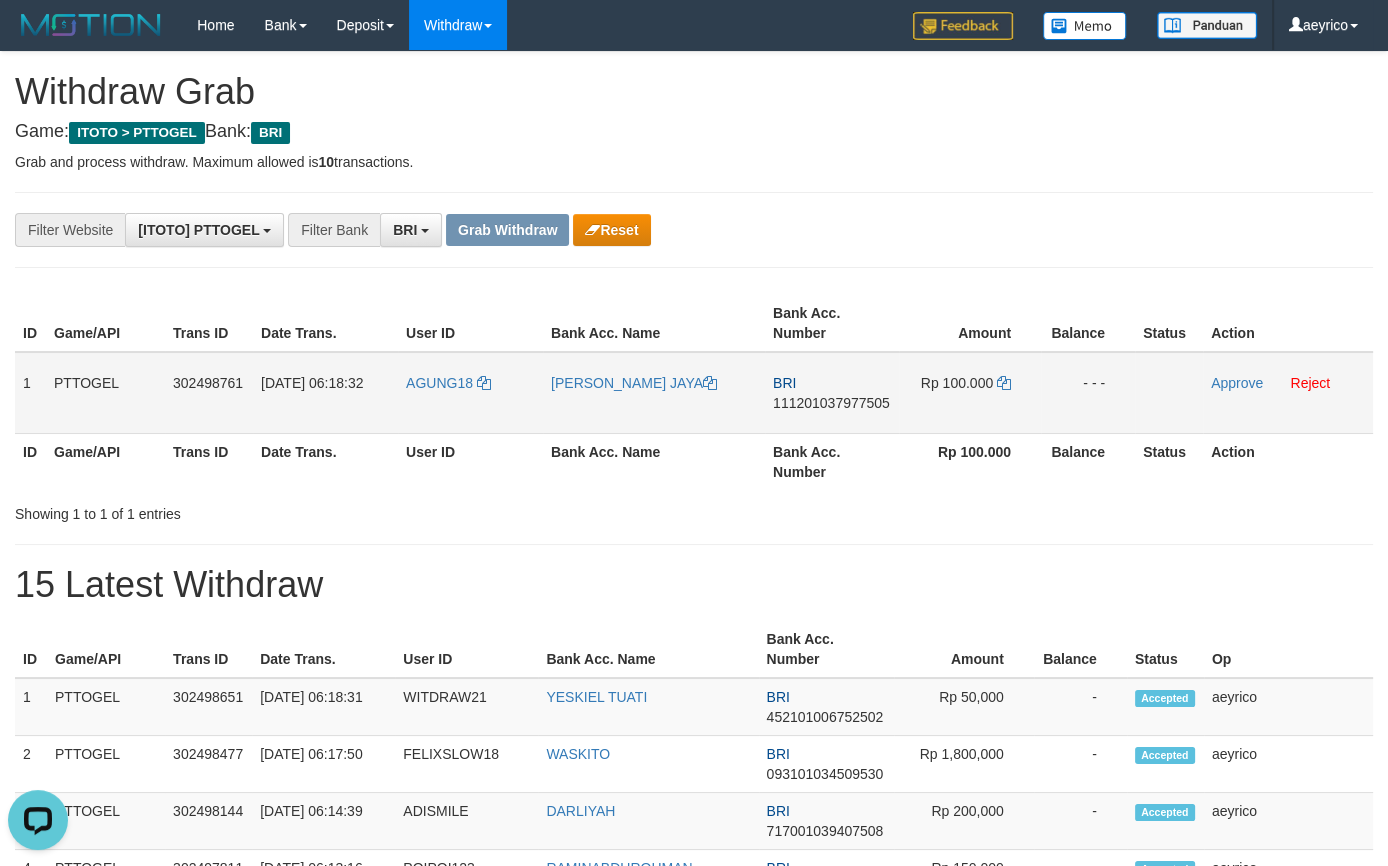 click on "111201037977505" at bounding box center (831, 403) 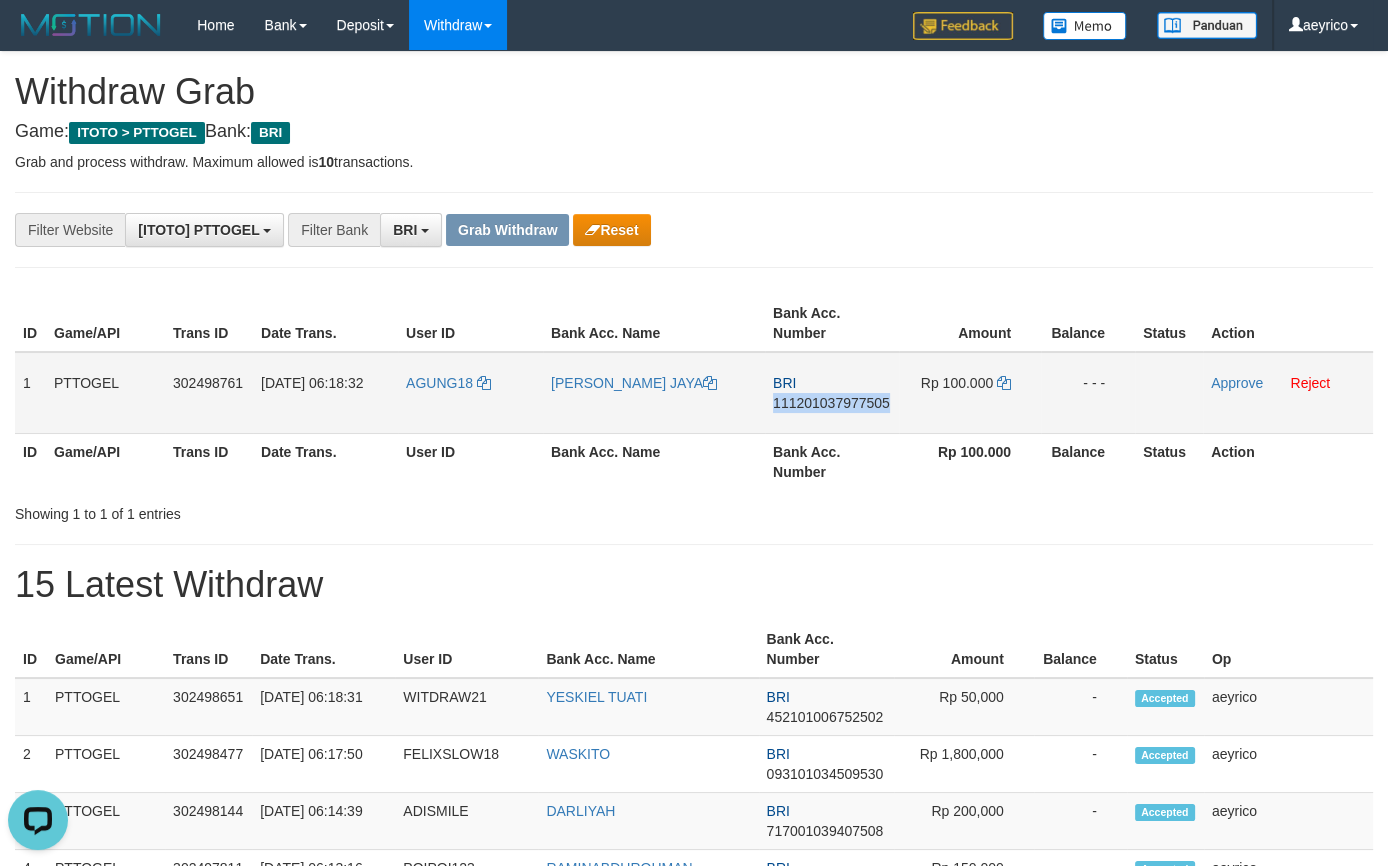 click on "111201037977505" at bounding box center (831, 403) 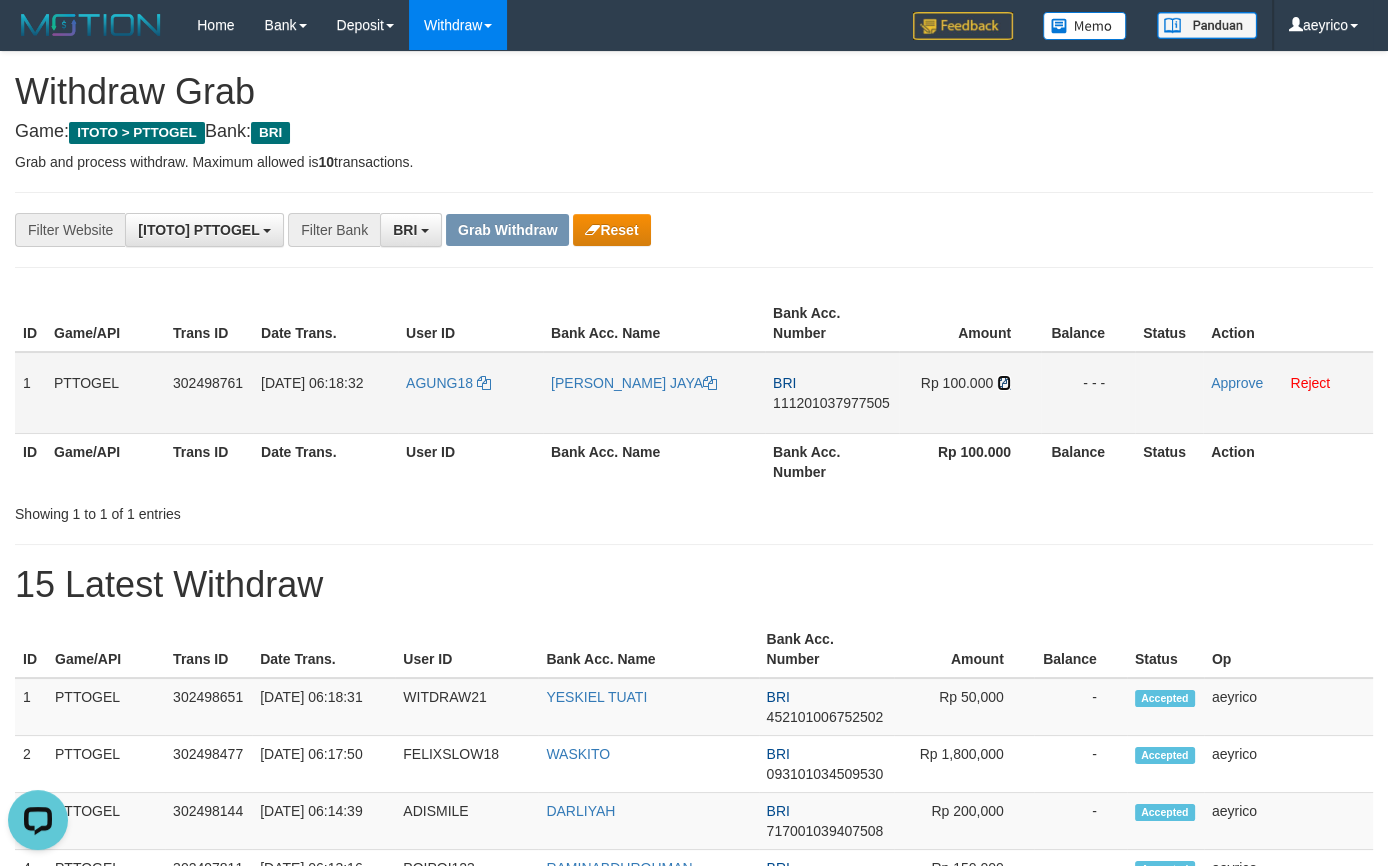 click at bounding box center [1004, 383] 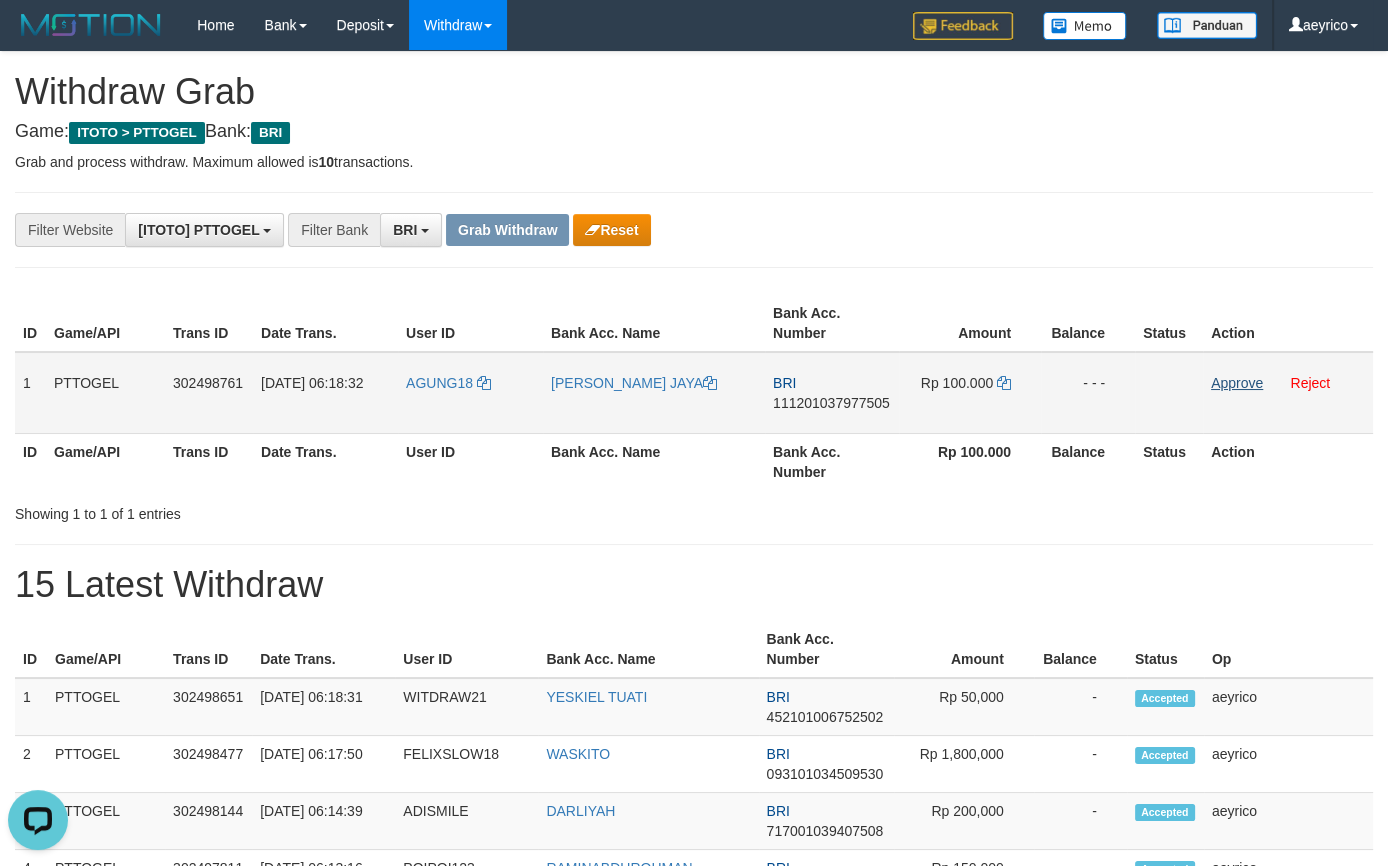 drag, startPoint x: 1235, startPoint y: 391, endPoint x: 1236, endPoint y: 380, distance: 11.045361 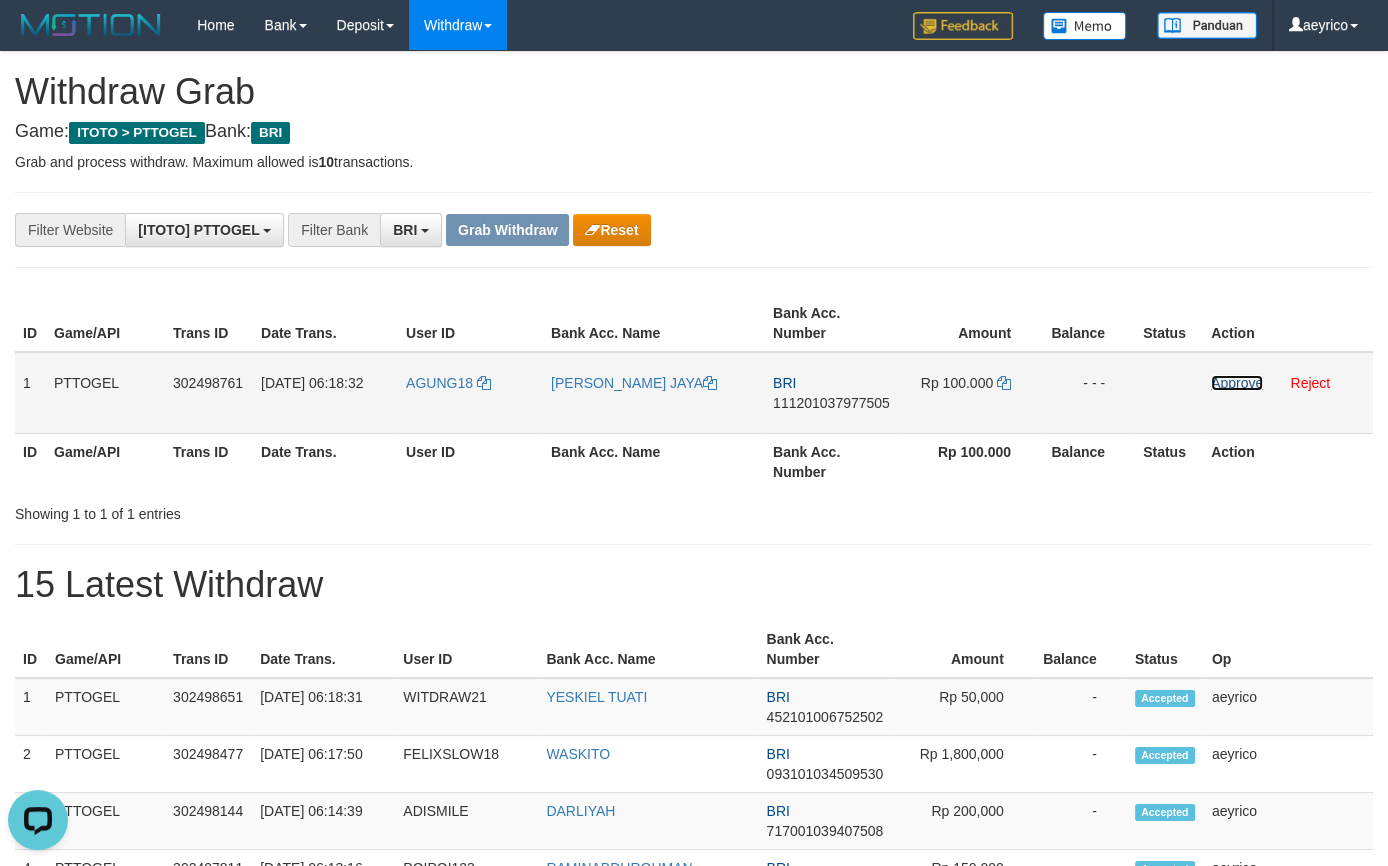 click on "Approve" at bounding box center [1237, 383] 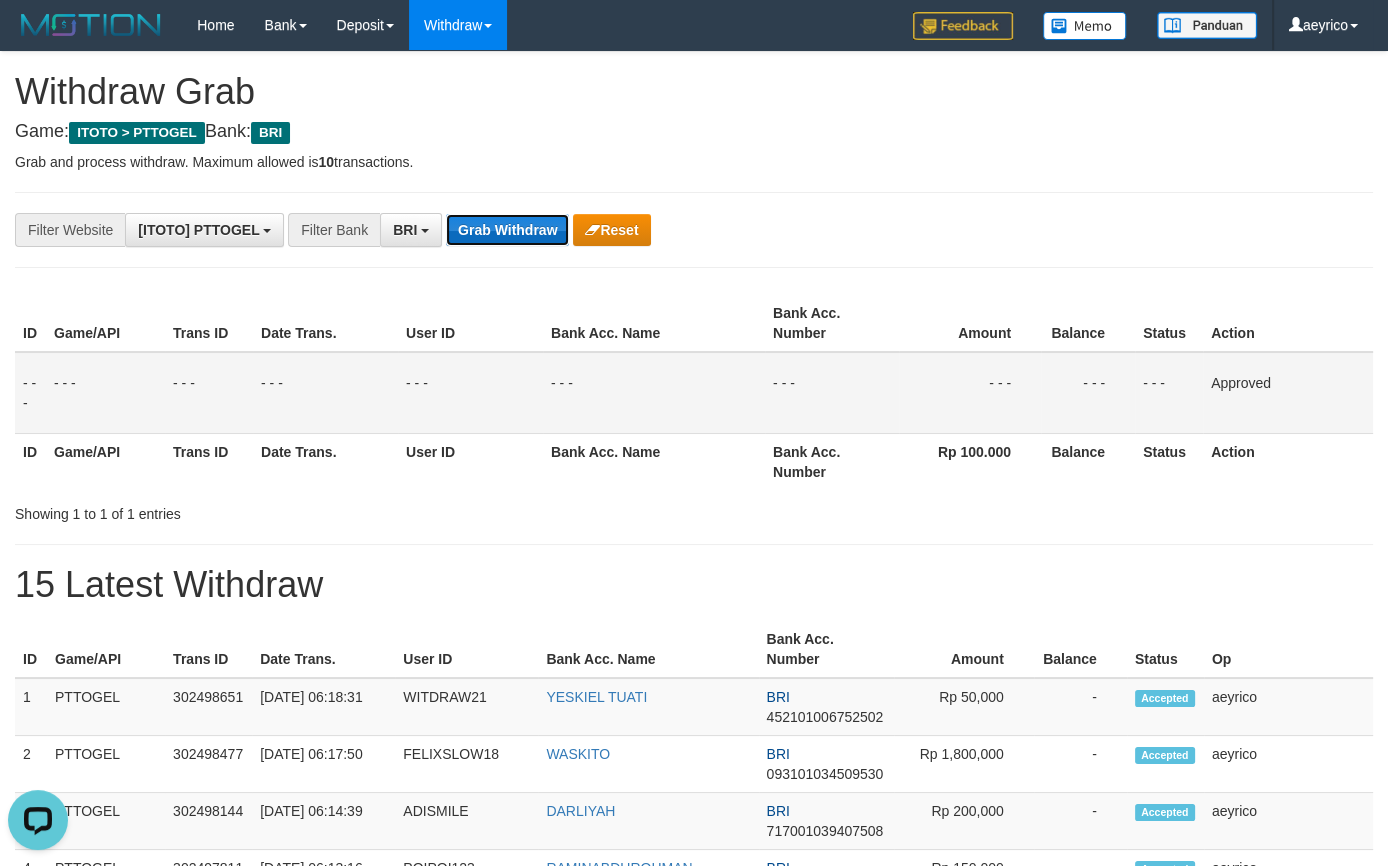 click on "Grab Withdraw" at bounding box center [507, 230] 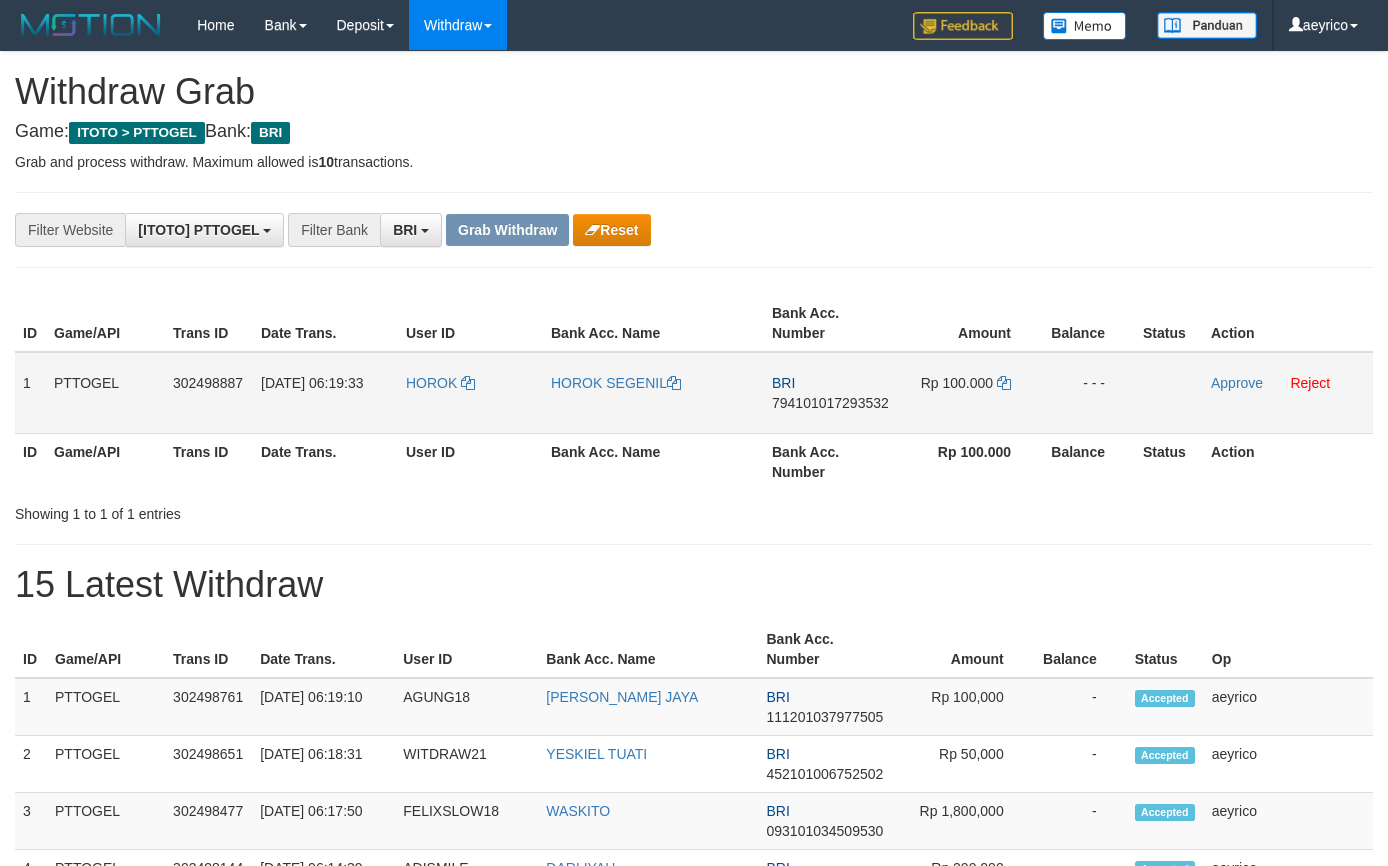 scroll, scrollTop: 0, scrollLeft: 0, axis: both 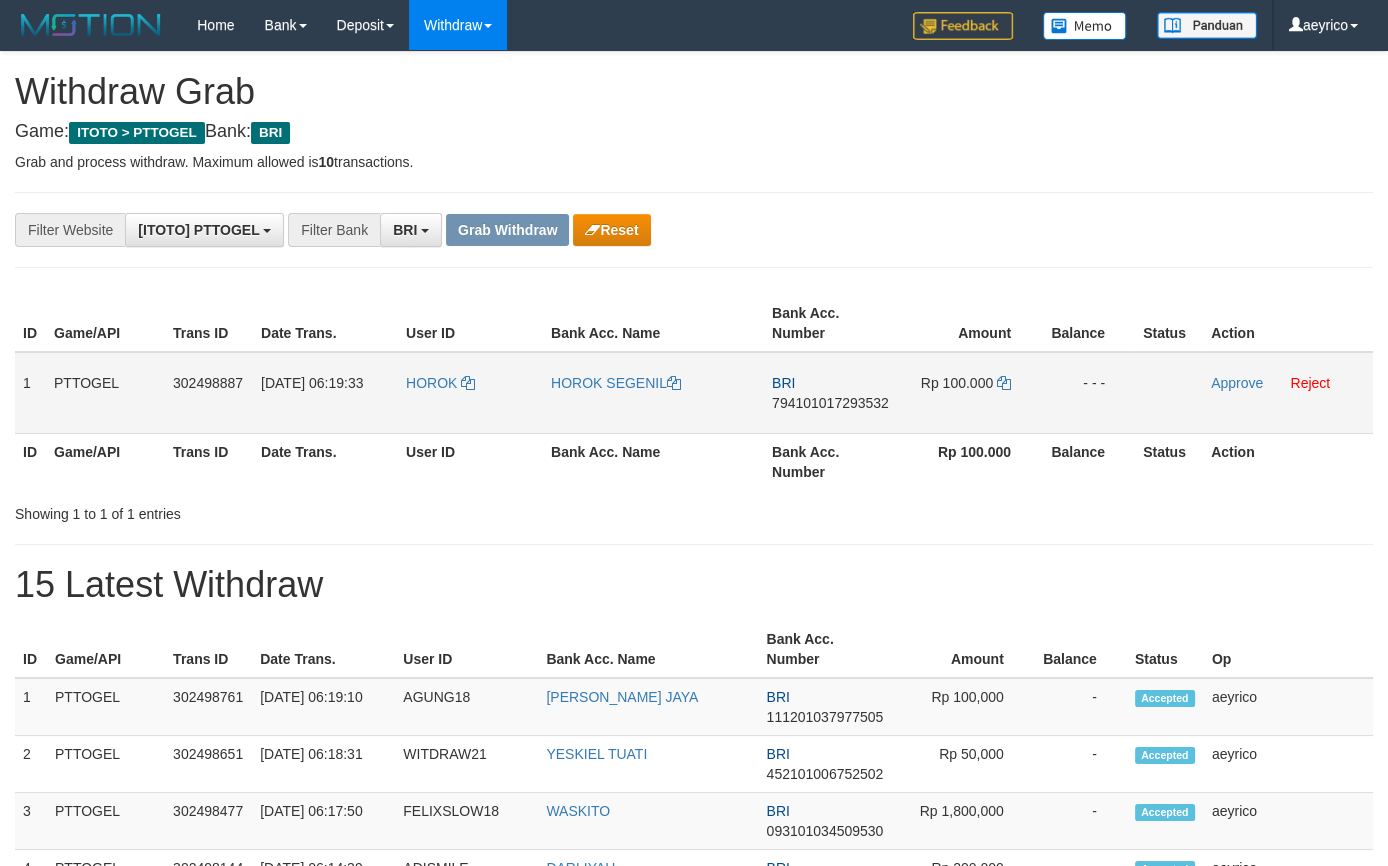 drag, startPoint x: 444, startPoint y: 413, endPoint x: 916, endPoint y: 422, distance: 472.0858 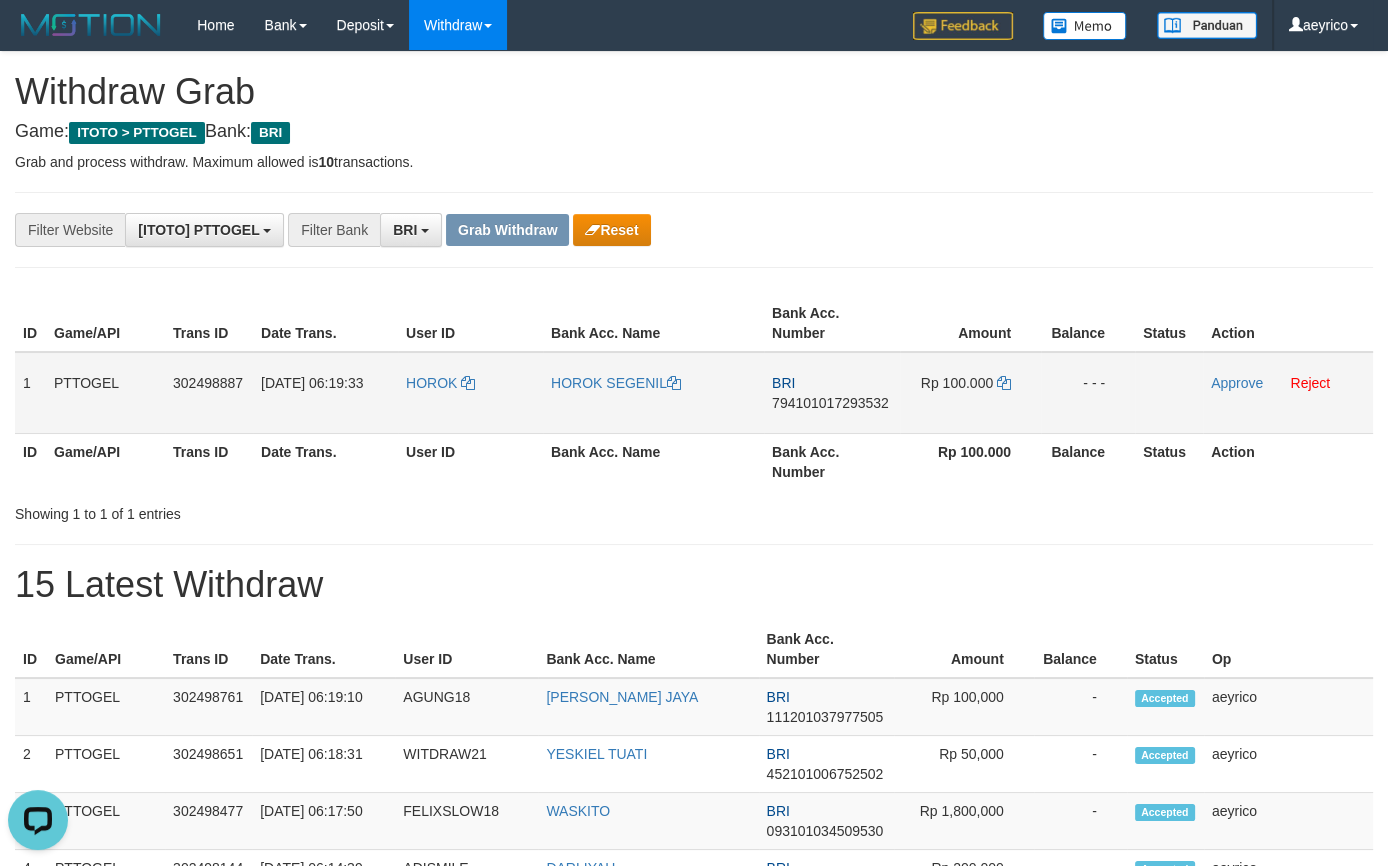 scroll, scrollTop: 0, scrollLeft: 0, axis: both 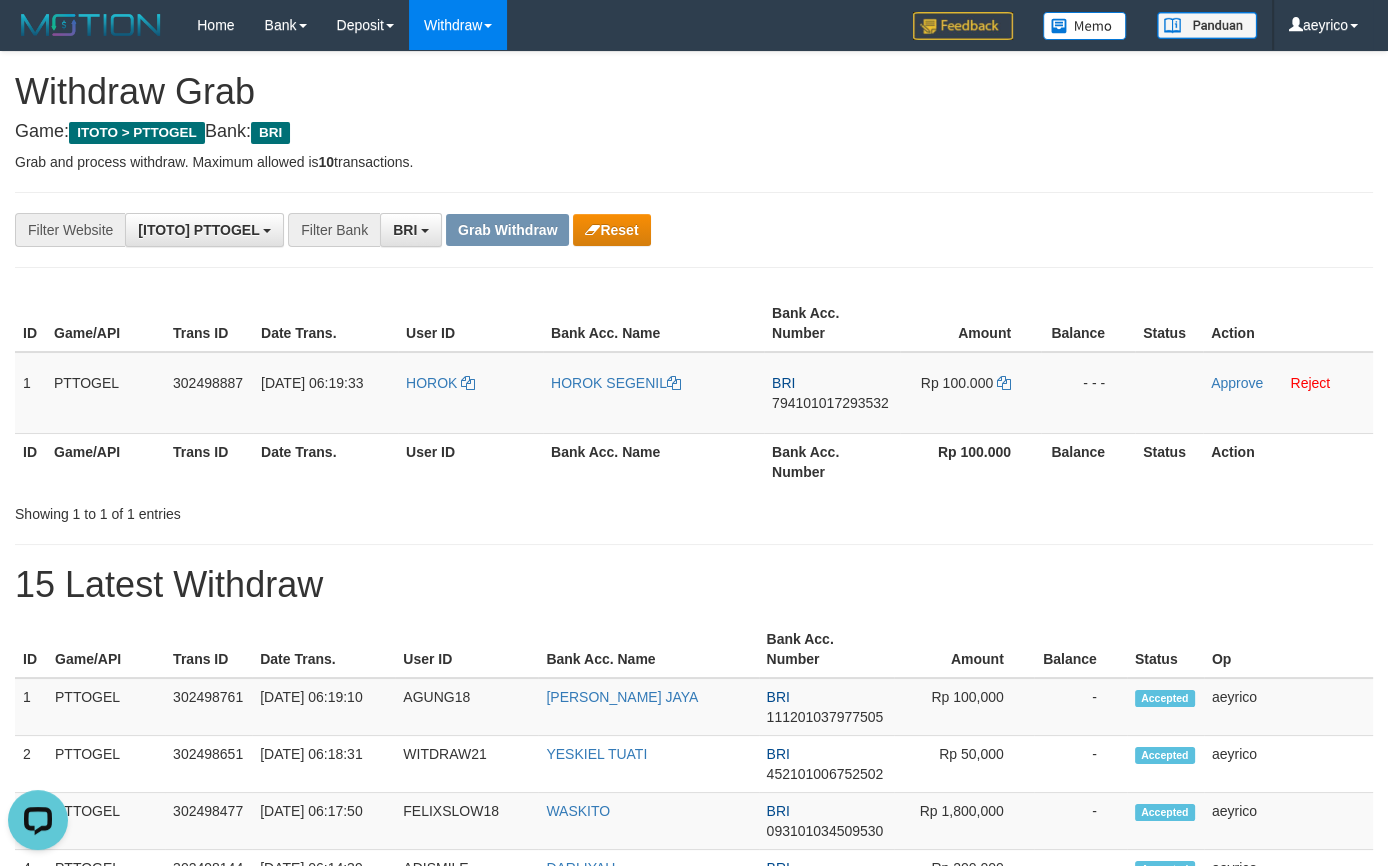 click on "**********" at bounding box center (694, 1063) 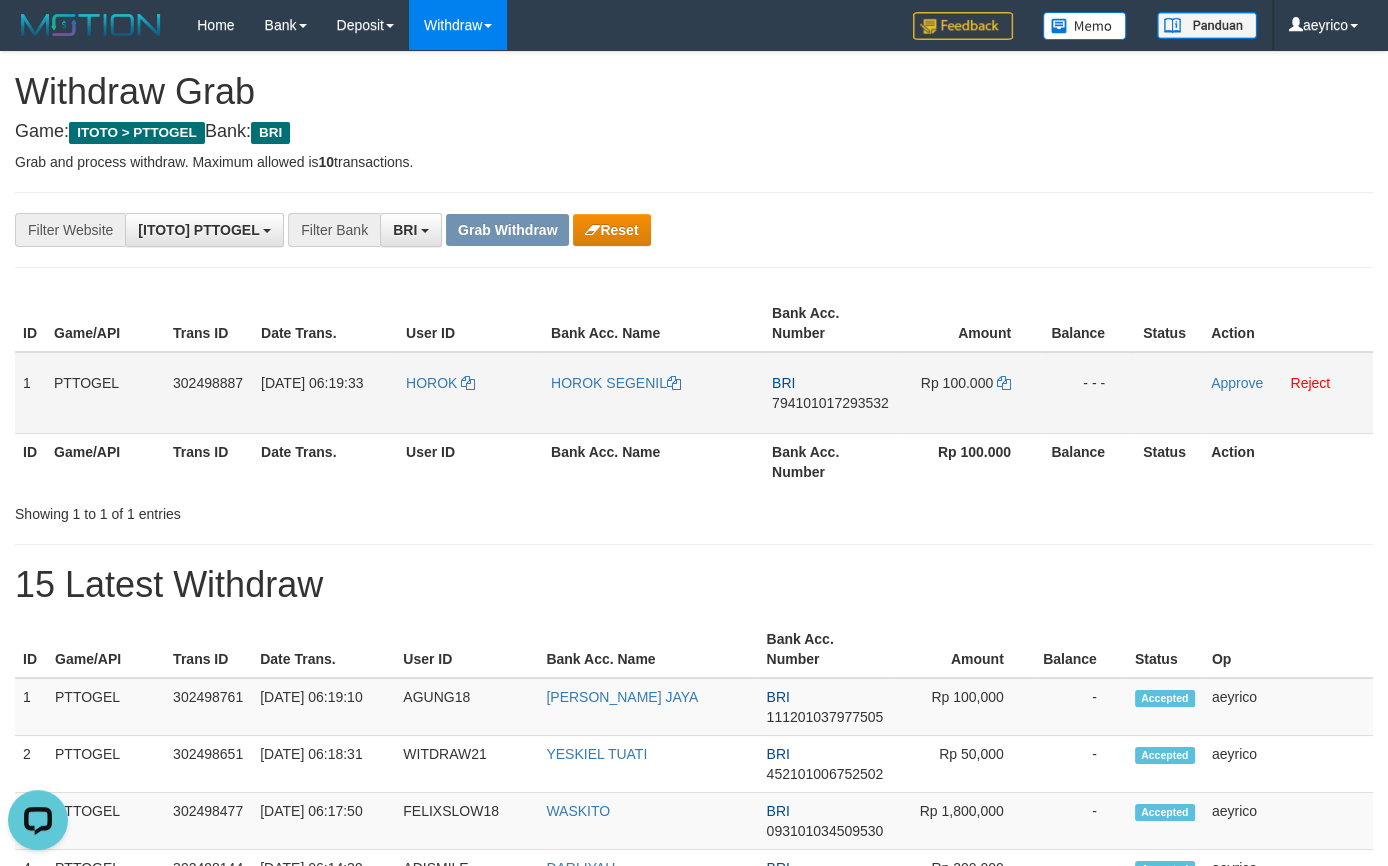 click on "794101017293532" at bounding box center (830, 403) 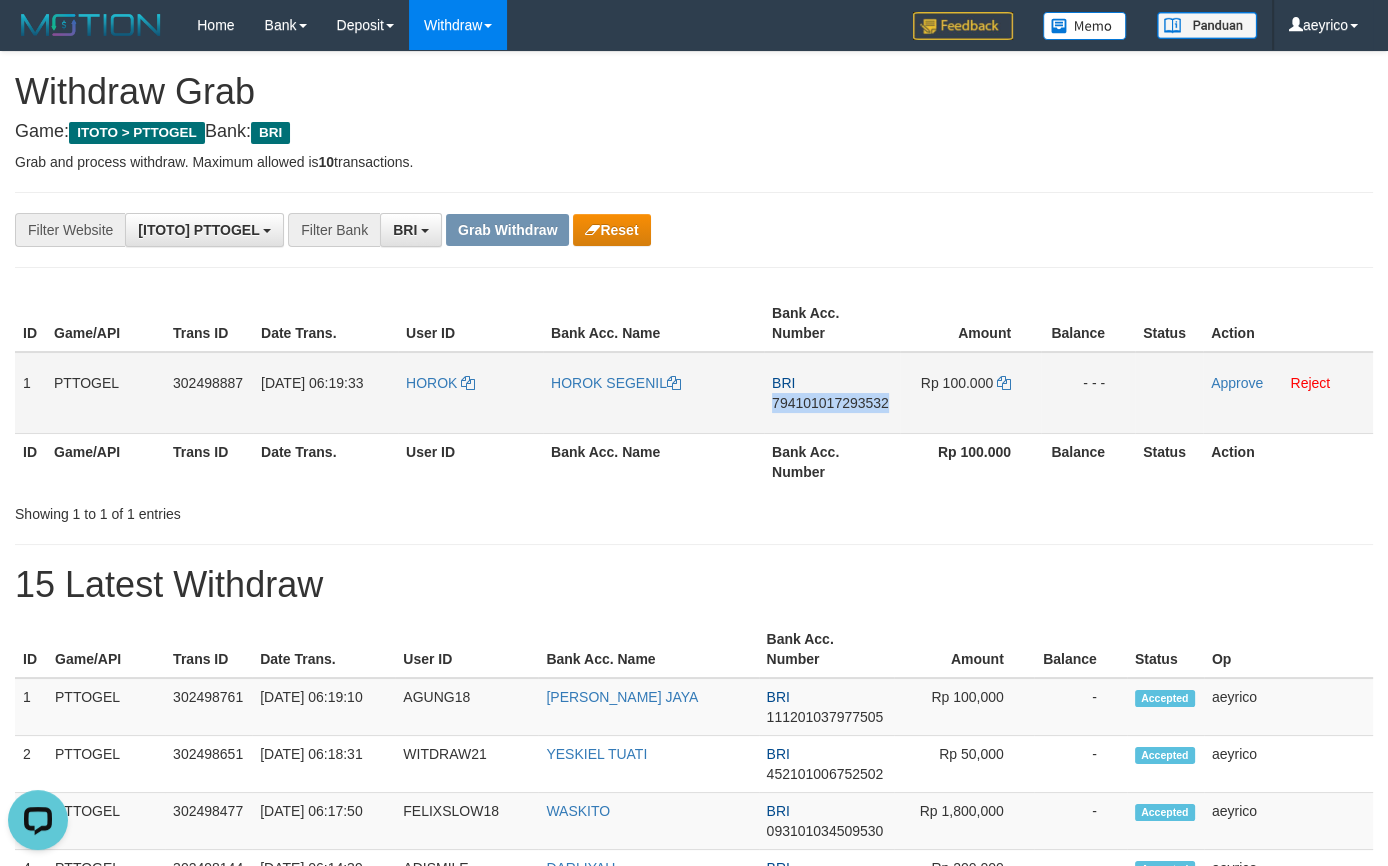 click on "794101017293532" at bounding box center [830, 403] 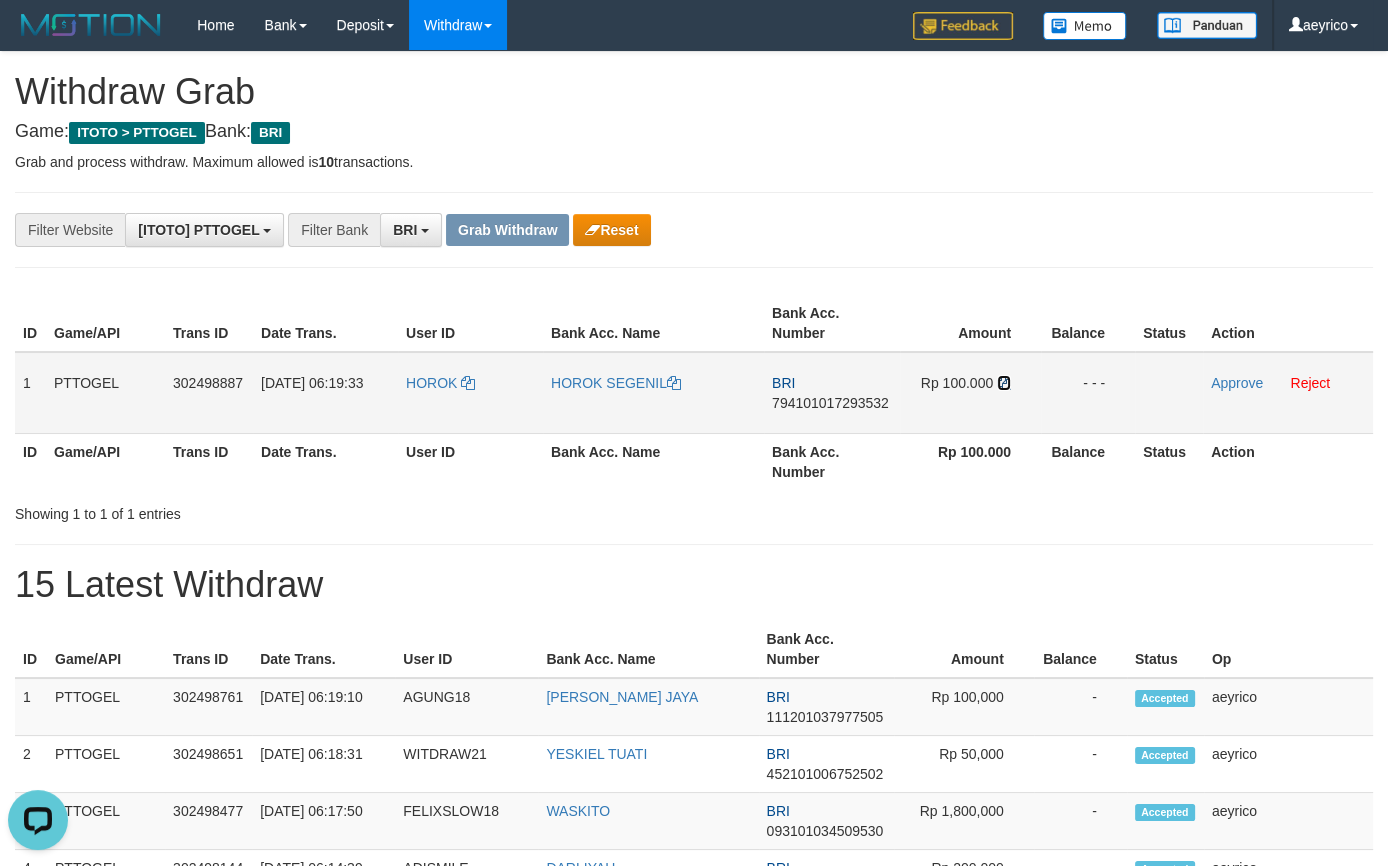 click at bounding box center [1004, 383] 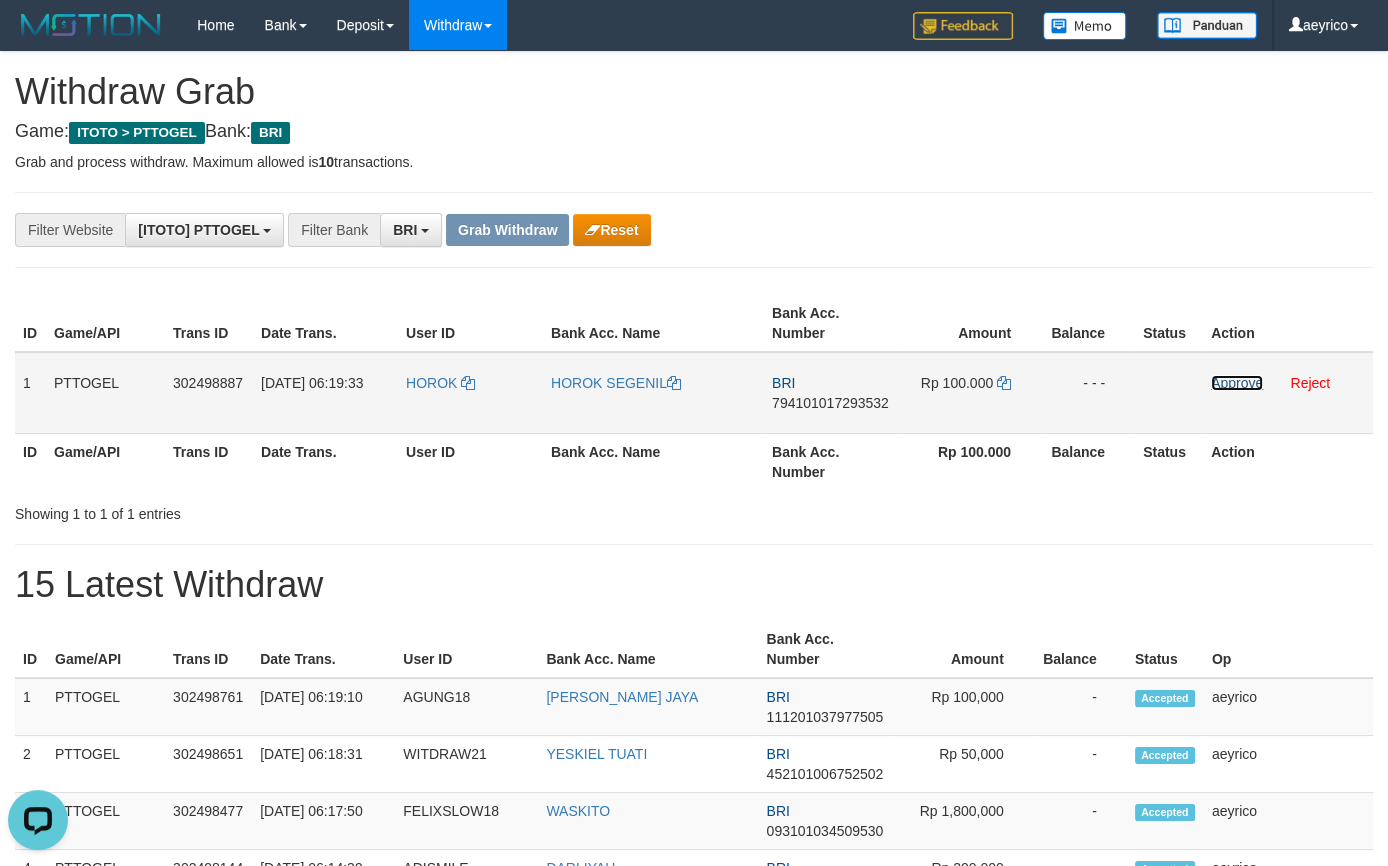 click on "Approve" at bounding box center (1237, 383) 